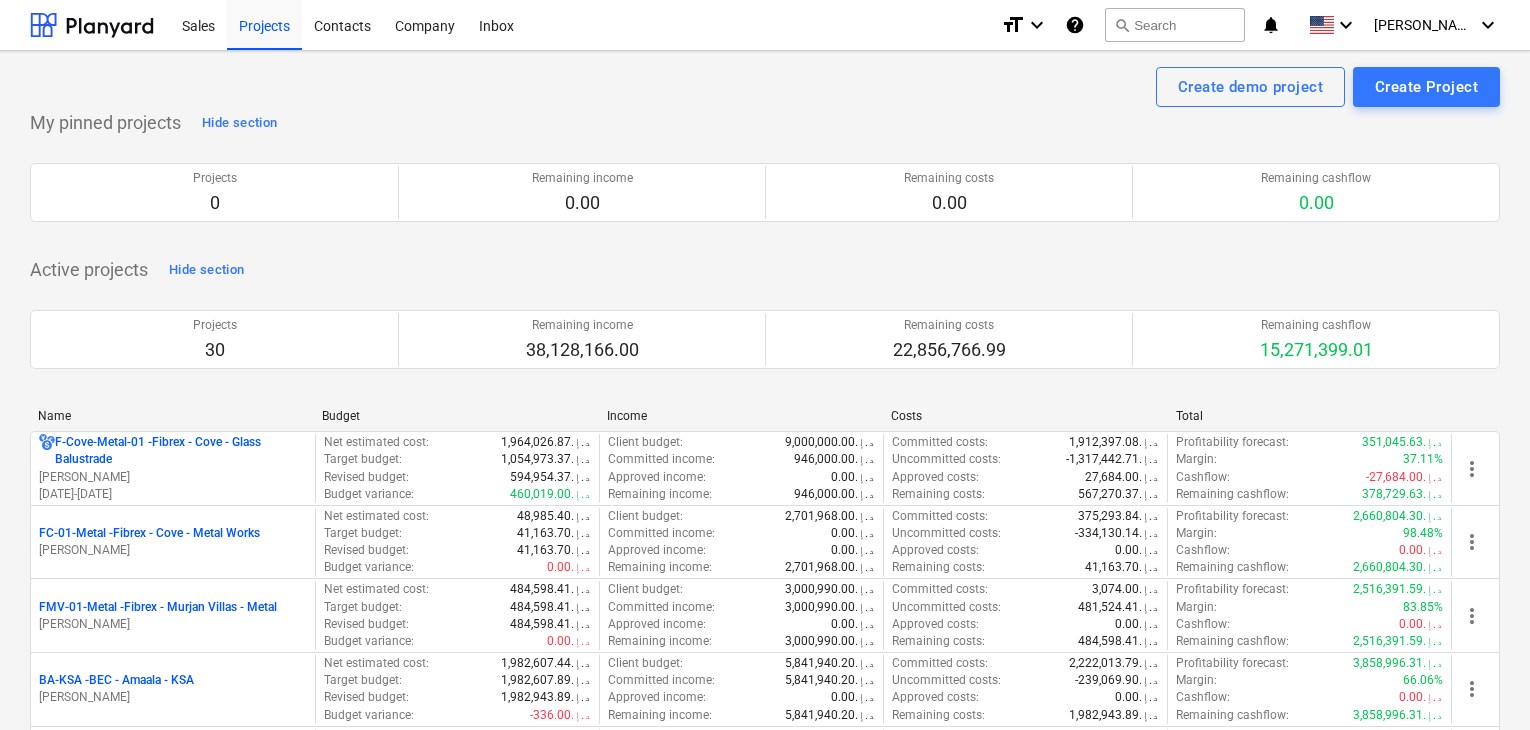 scroll, scrollTop: 500, scrollLeft: 0, axis: vertical 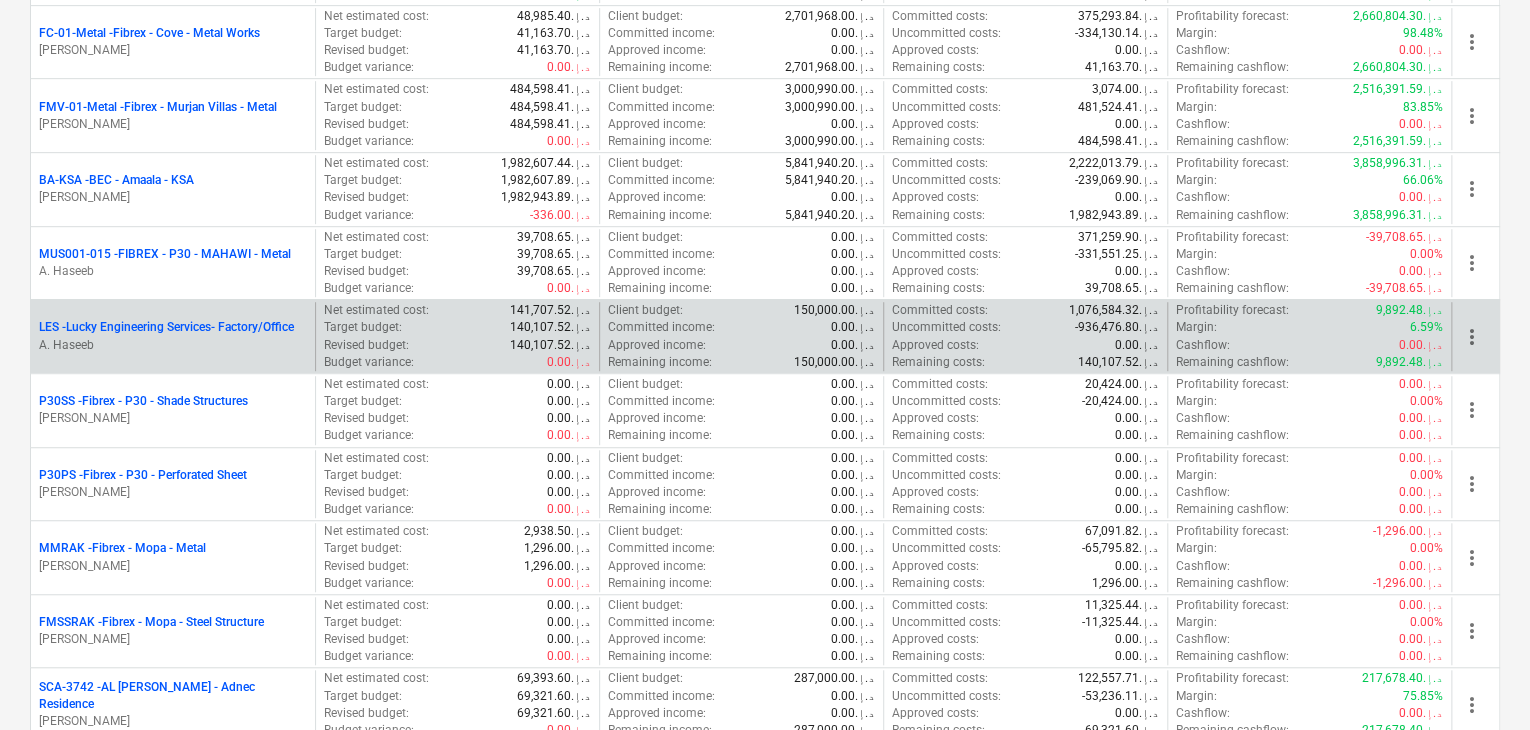 click on "A. Haseeb" at bounding box center [173, 345] 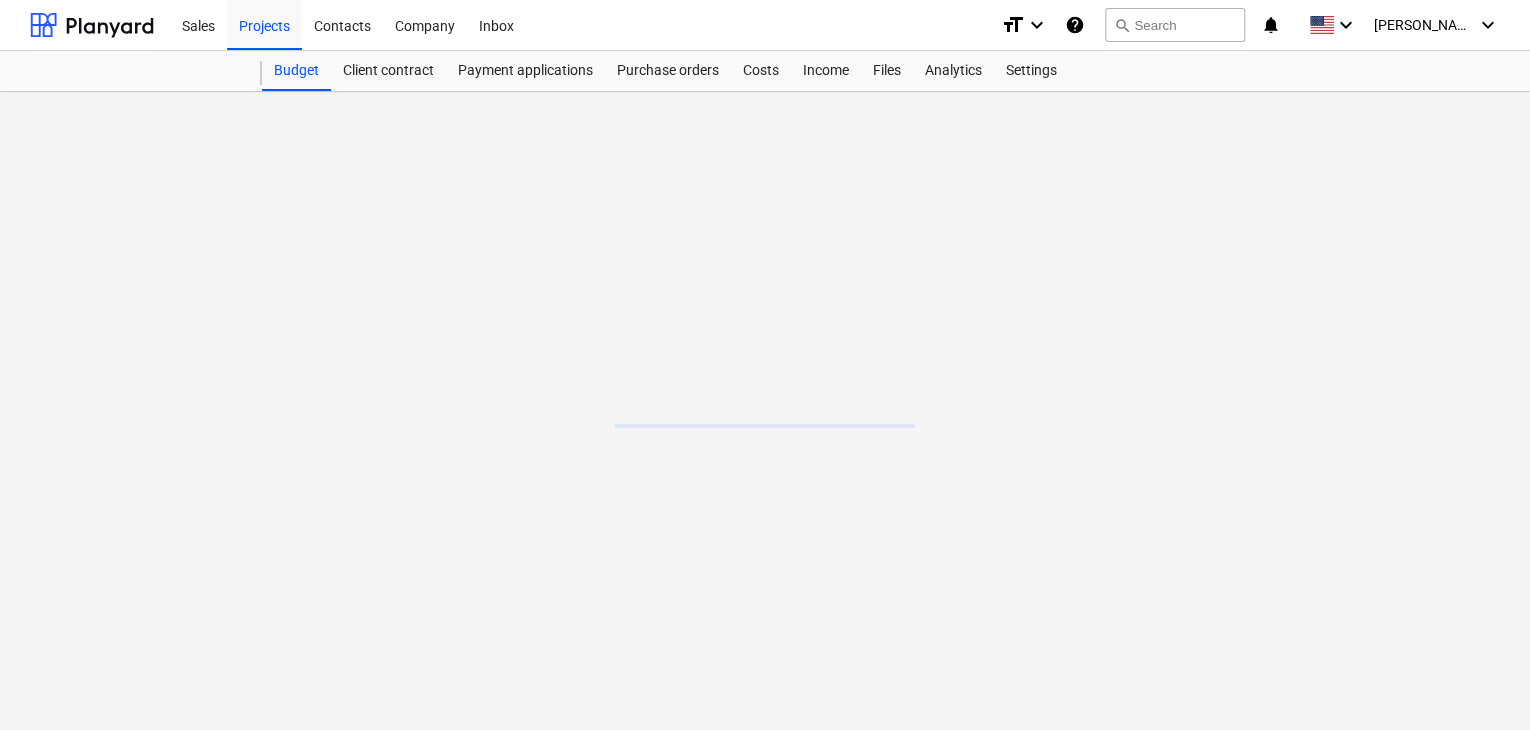 scroll, scrollTop: 0, scrollLeft: 0, axis: both 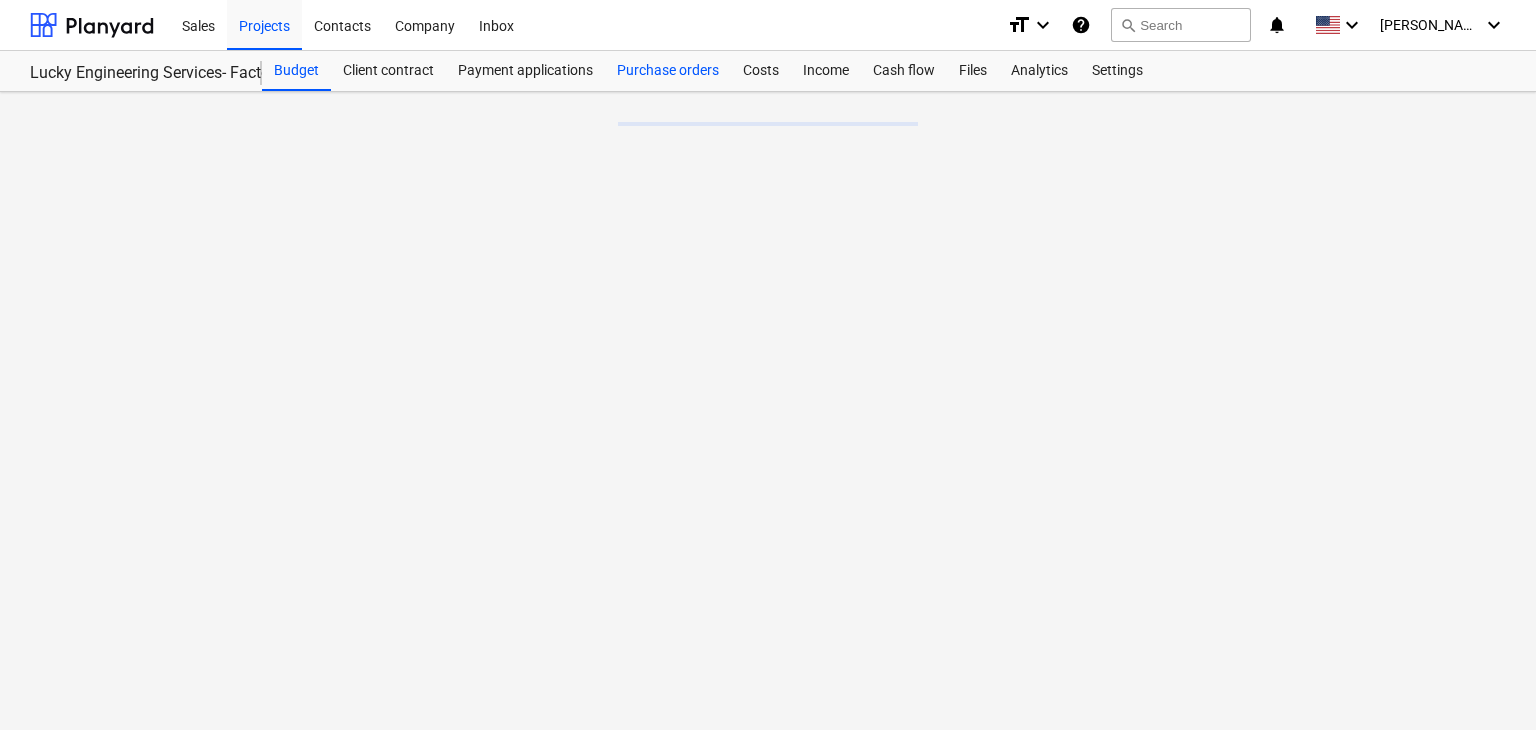 click on "Purchase orders" at bounding box center [668, 71] 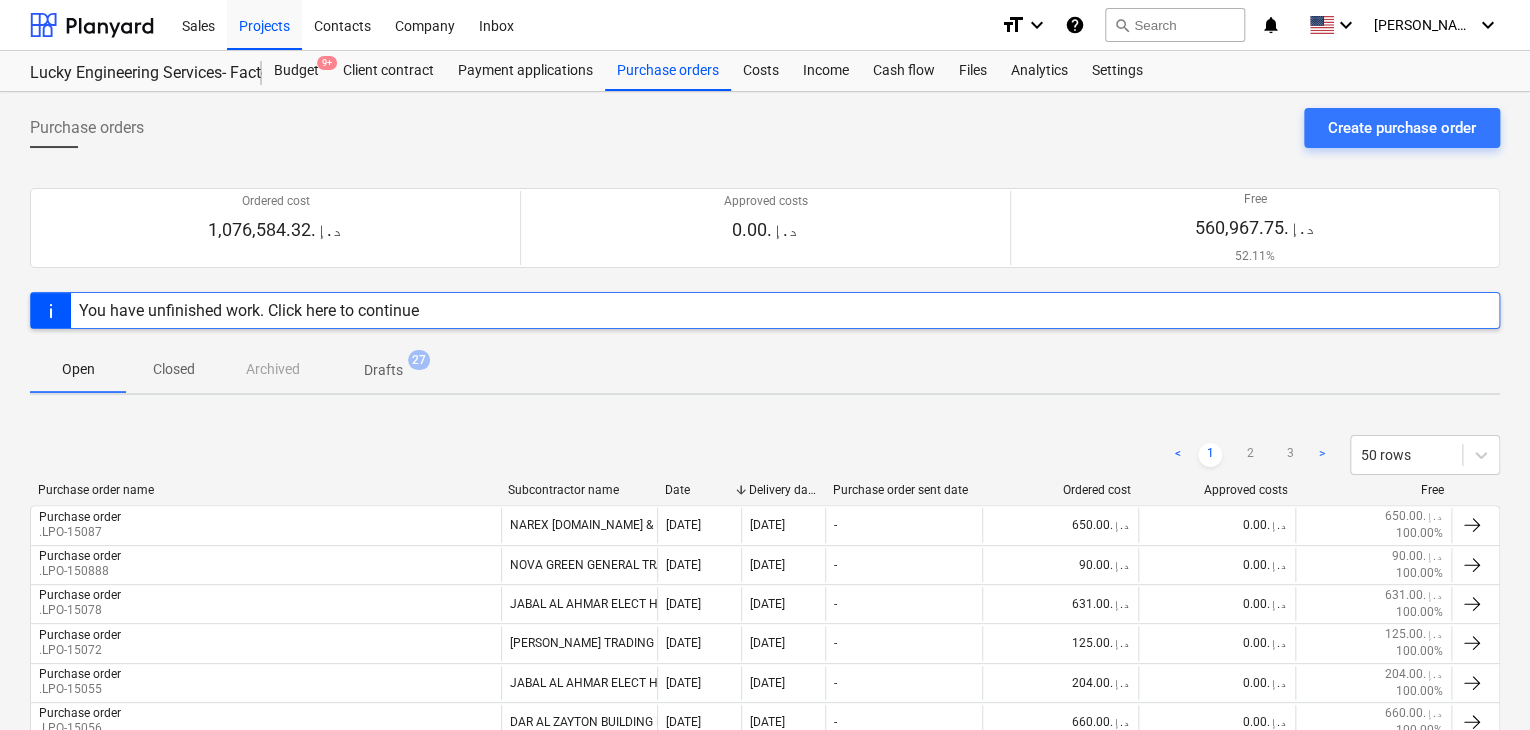 click on "Create purchase order" at bounding box center (1402, 128) 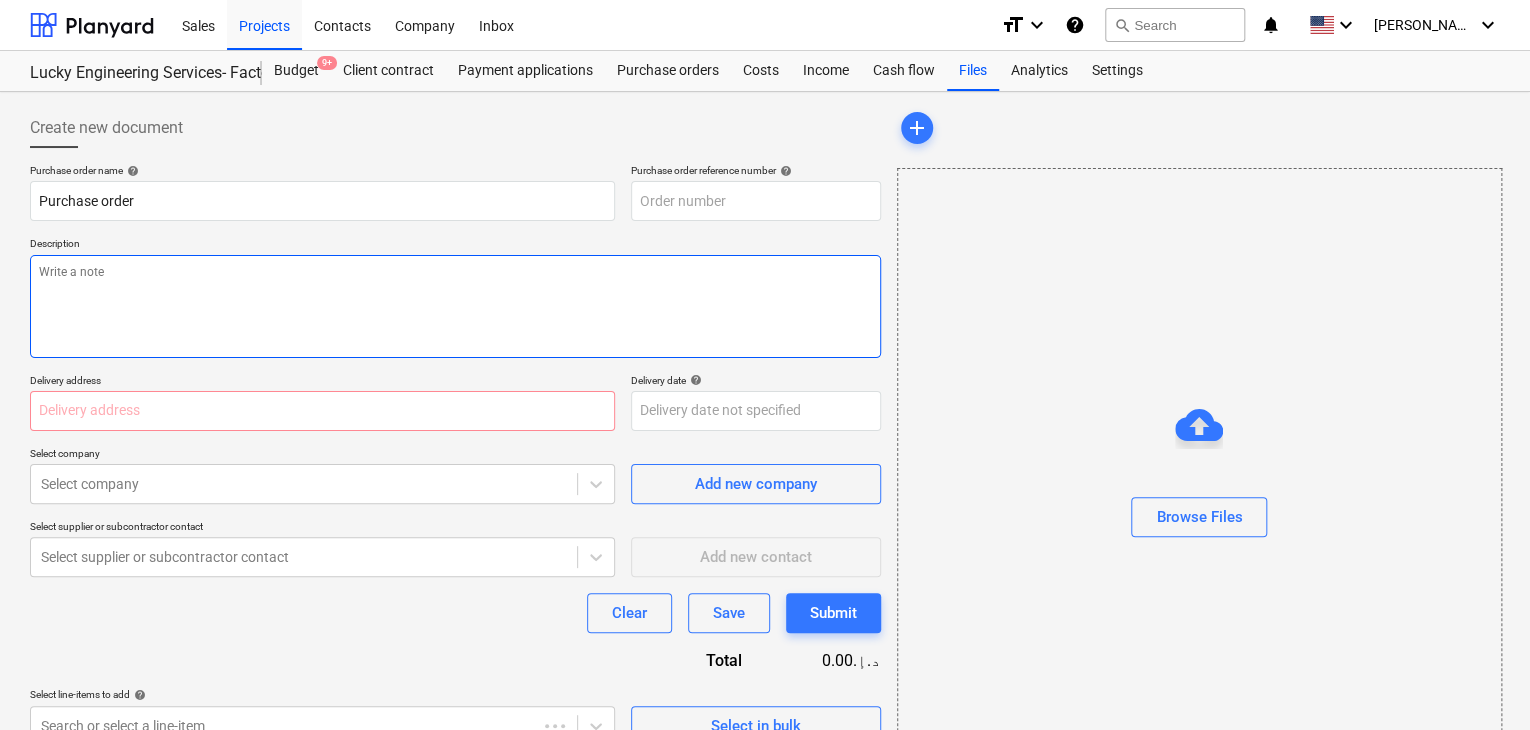 click at bounding box center [455, 306] 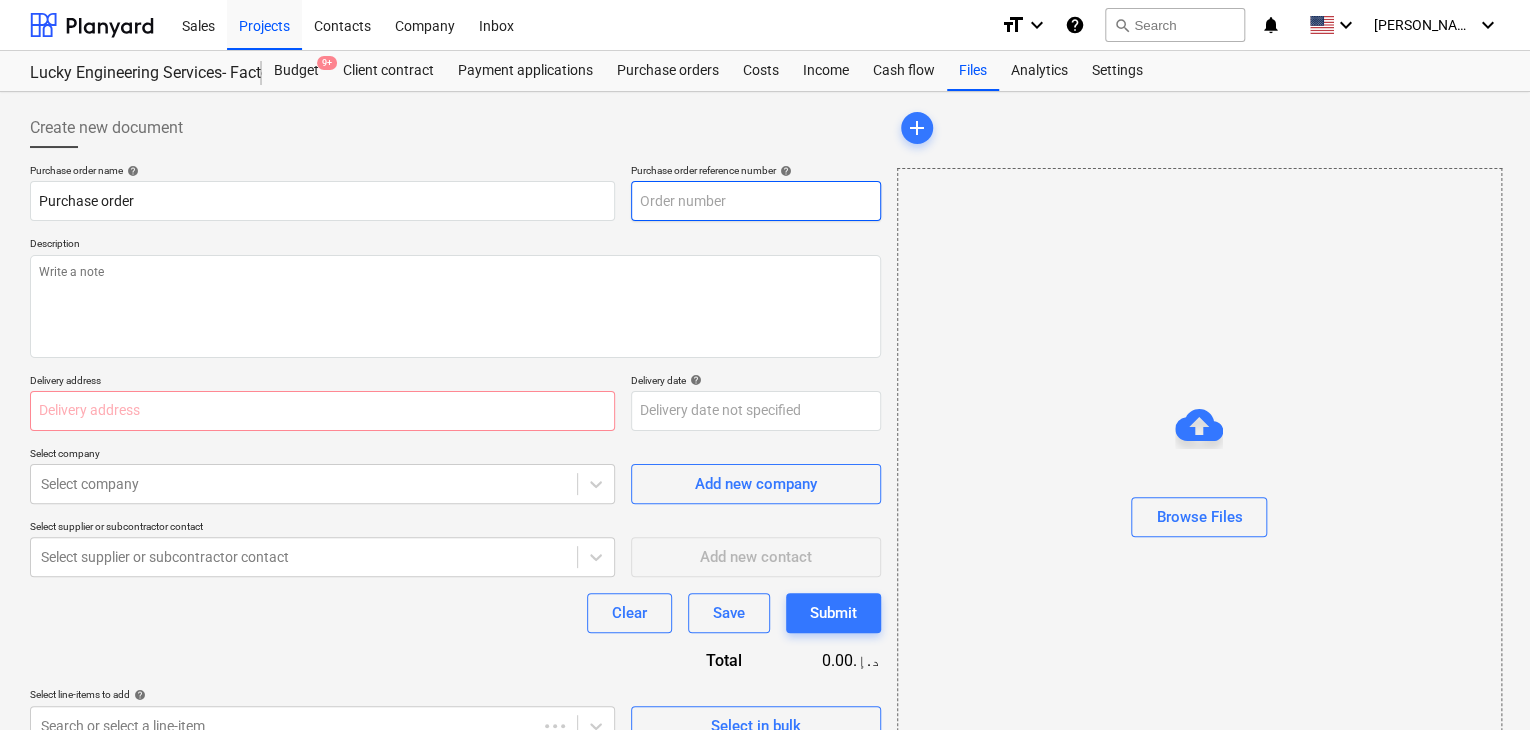 click at bounding box center [756, 201] 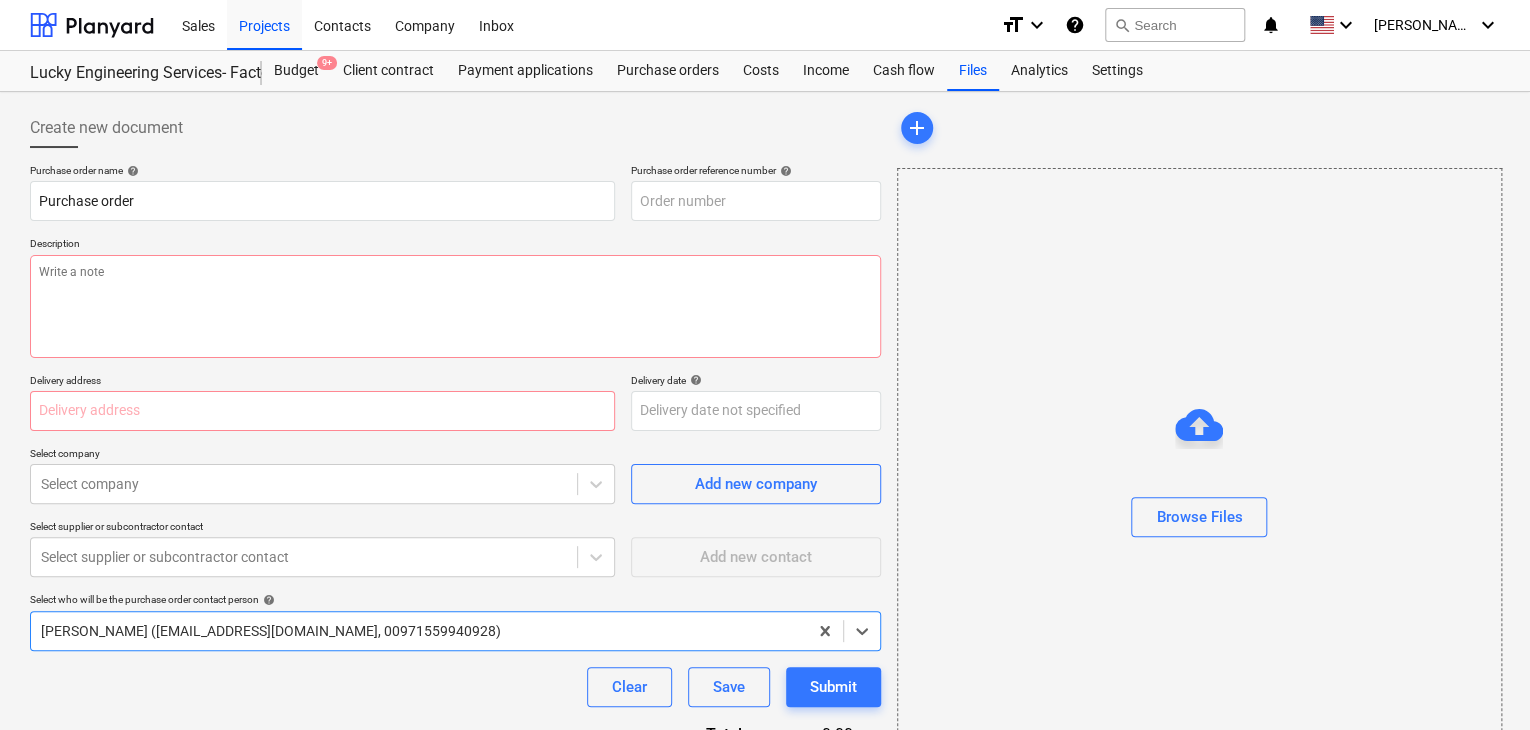 type on "x" 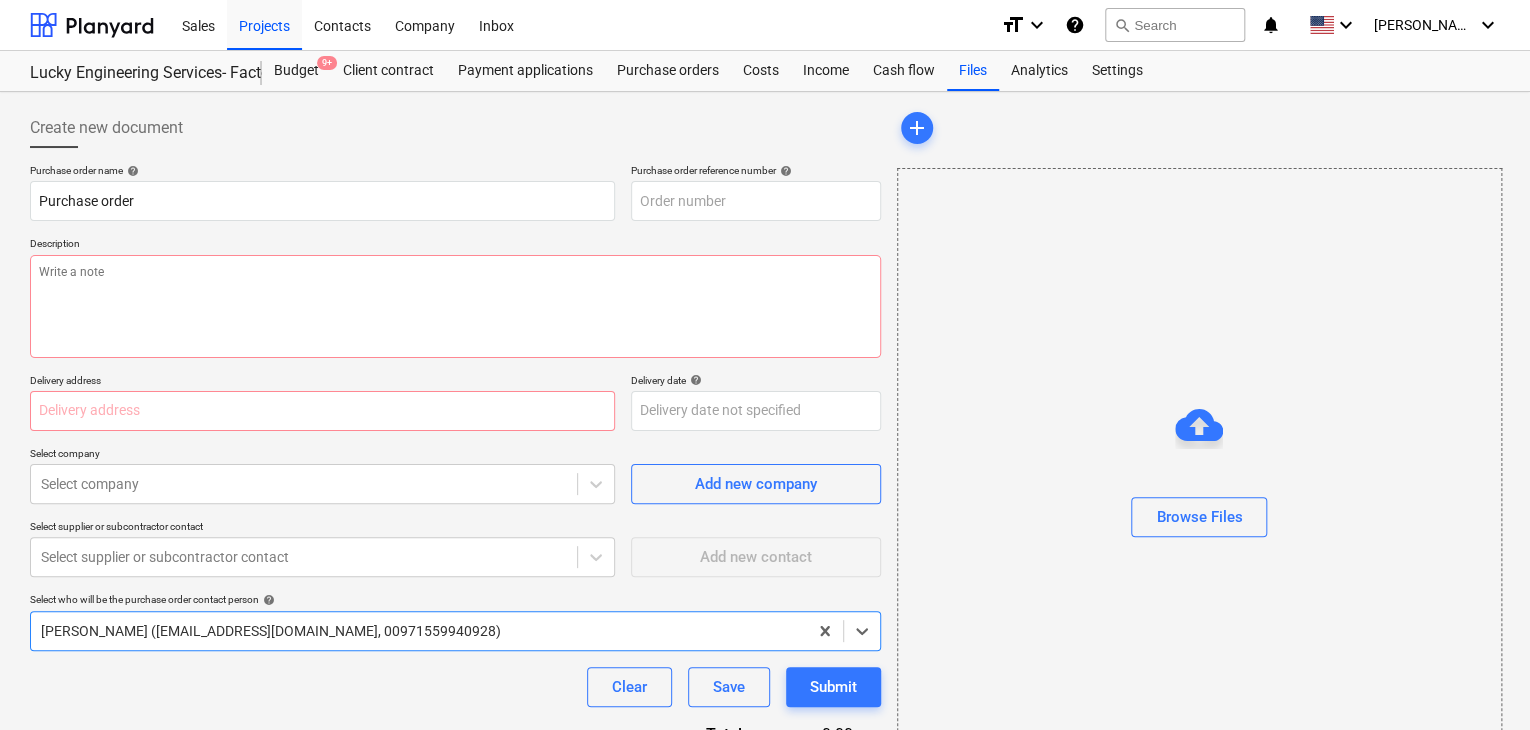 type on "LES-PO-427" 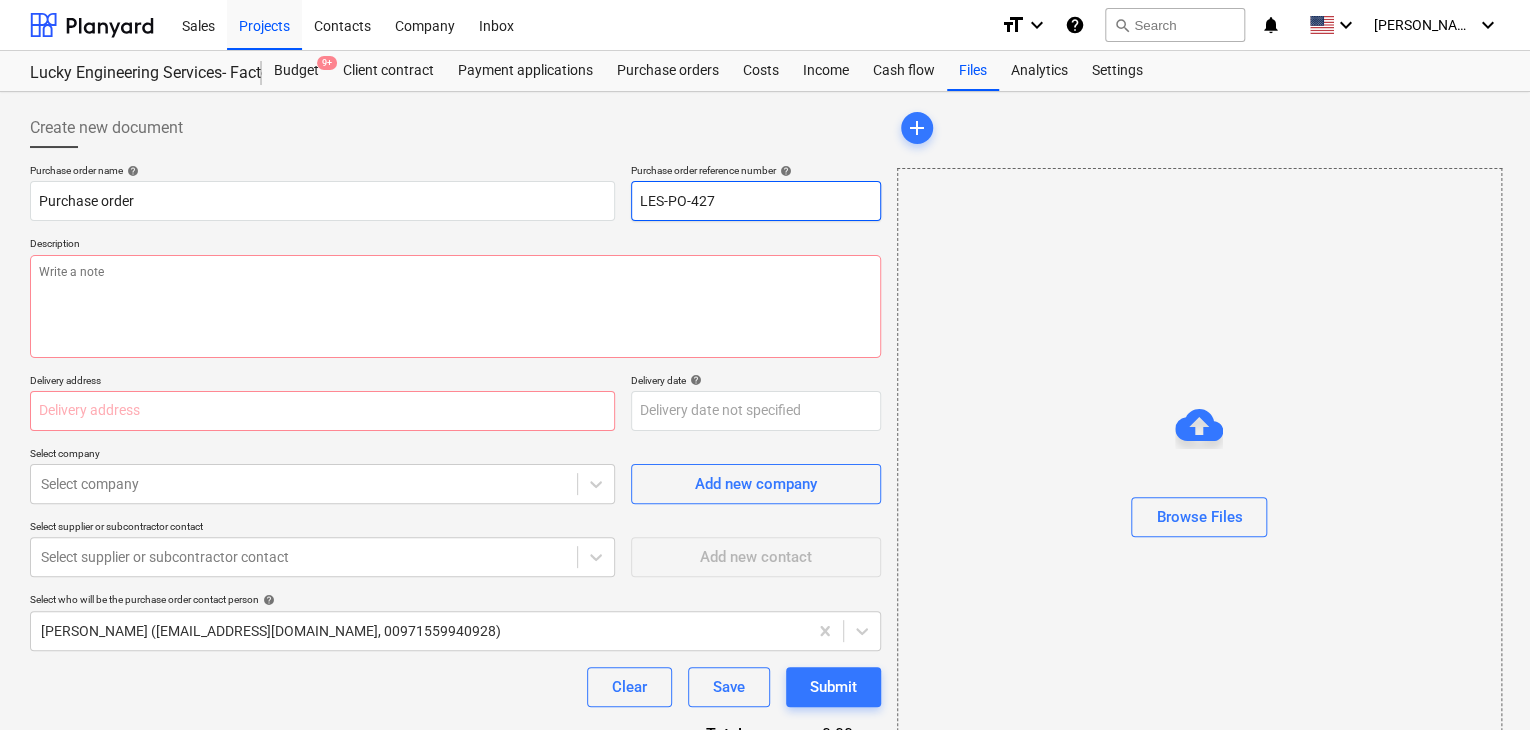 drag, startPoint x: 746, startPoint y: 209, endPoint x: 616, endPoint y: 209, distance: 130 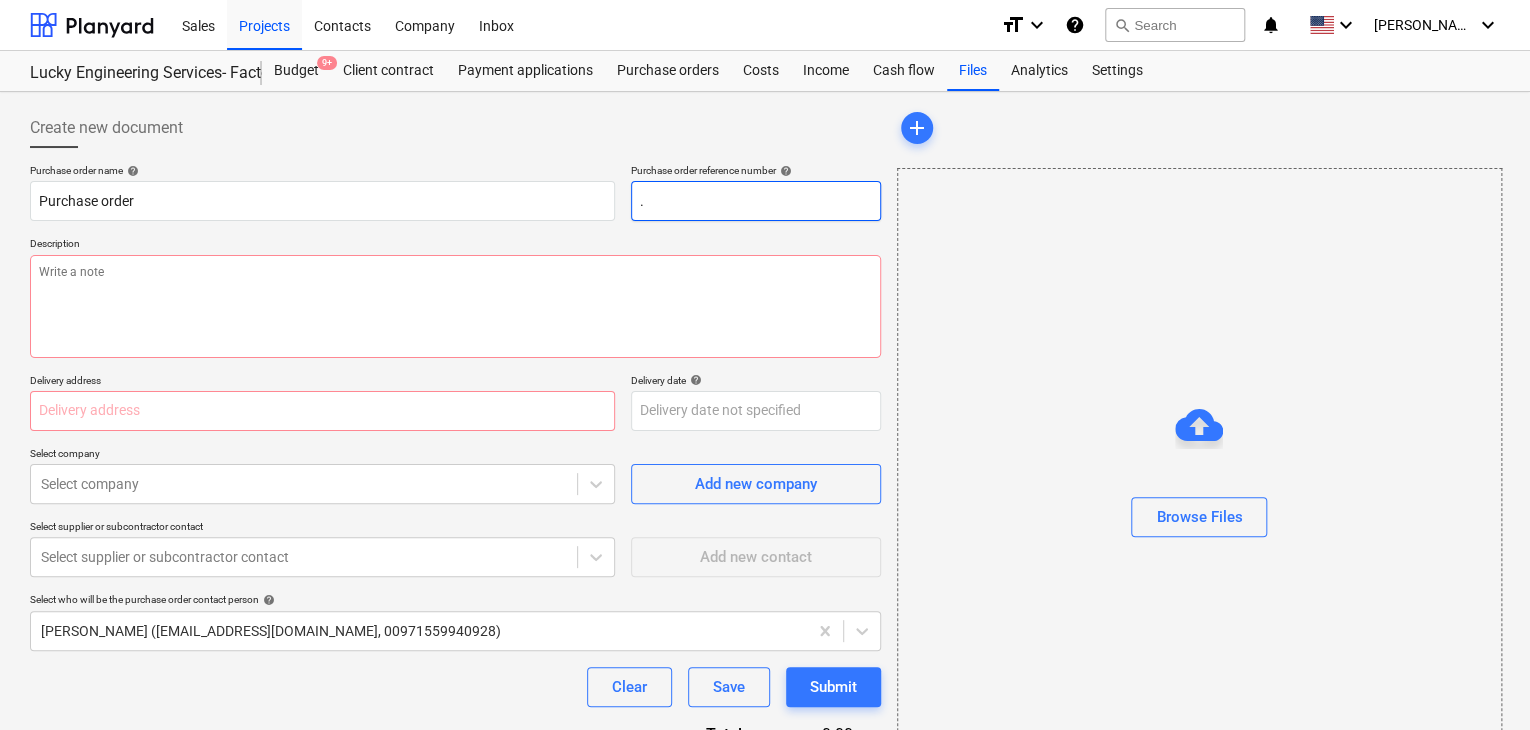 type on "x" 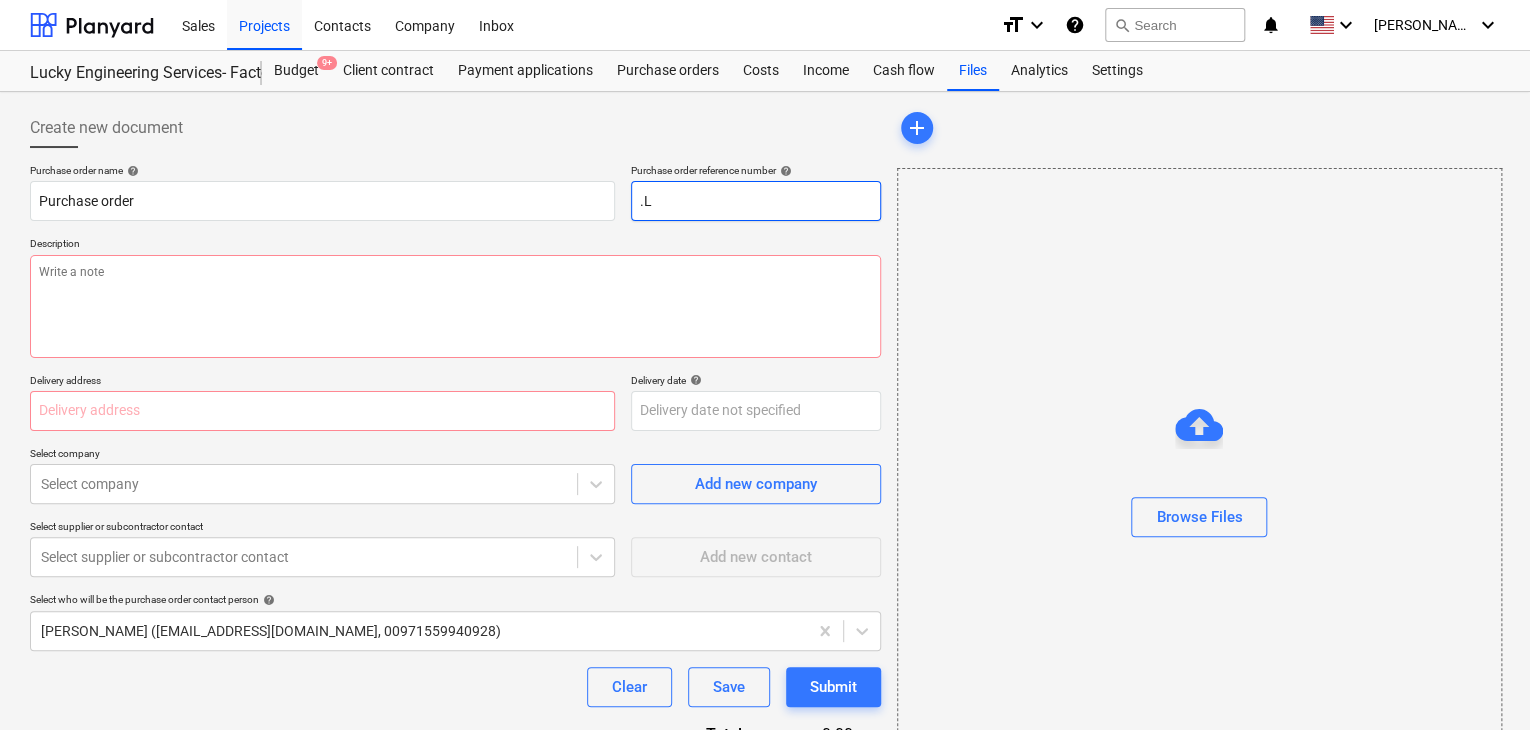 type on "x" 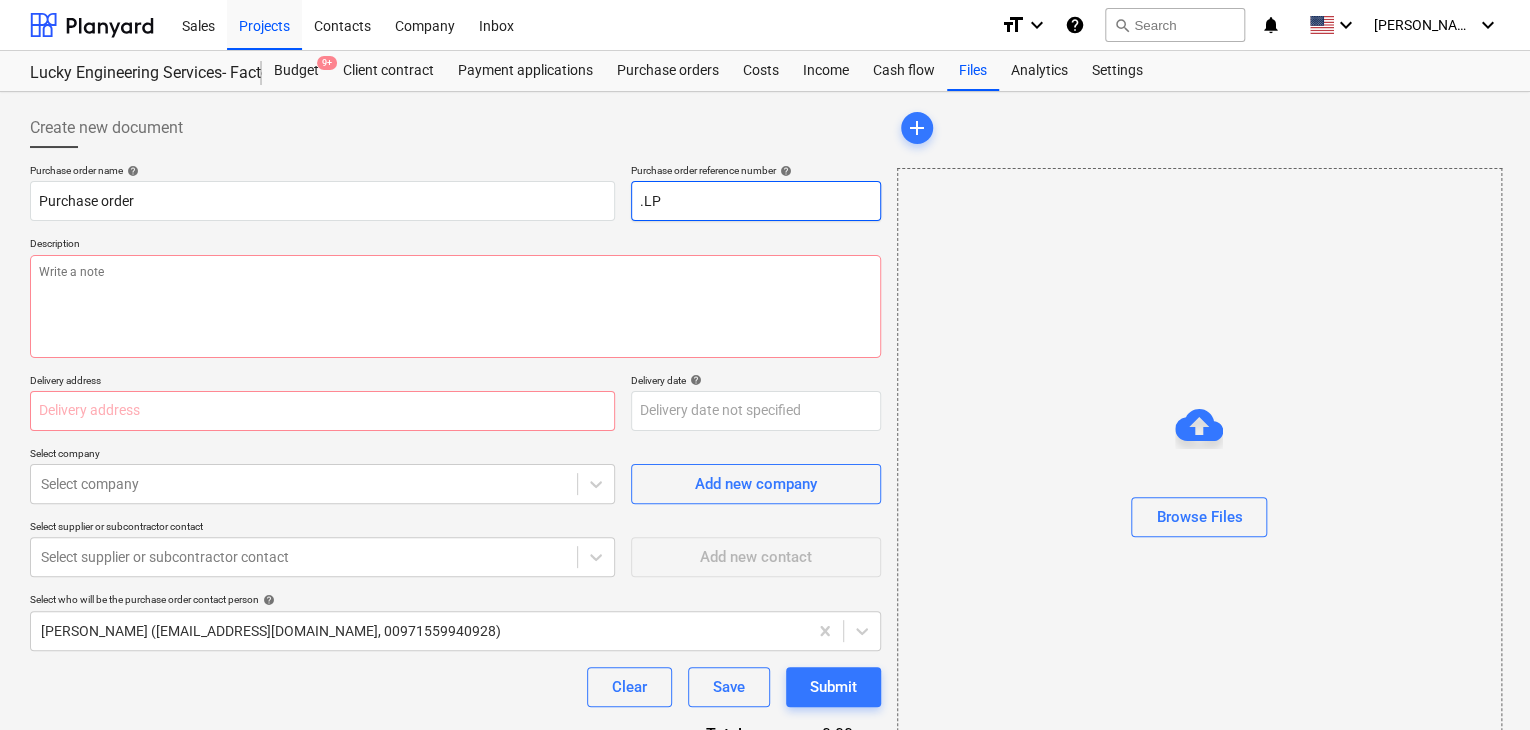 type on "x" 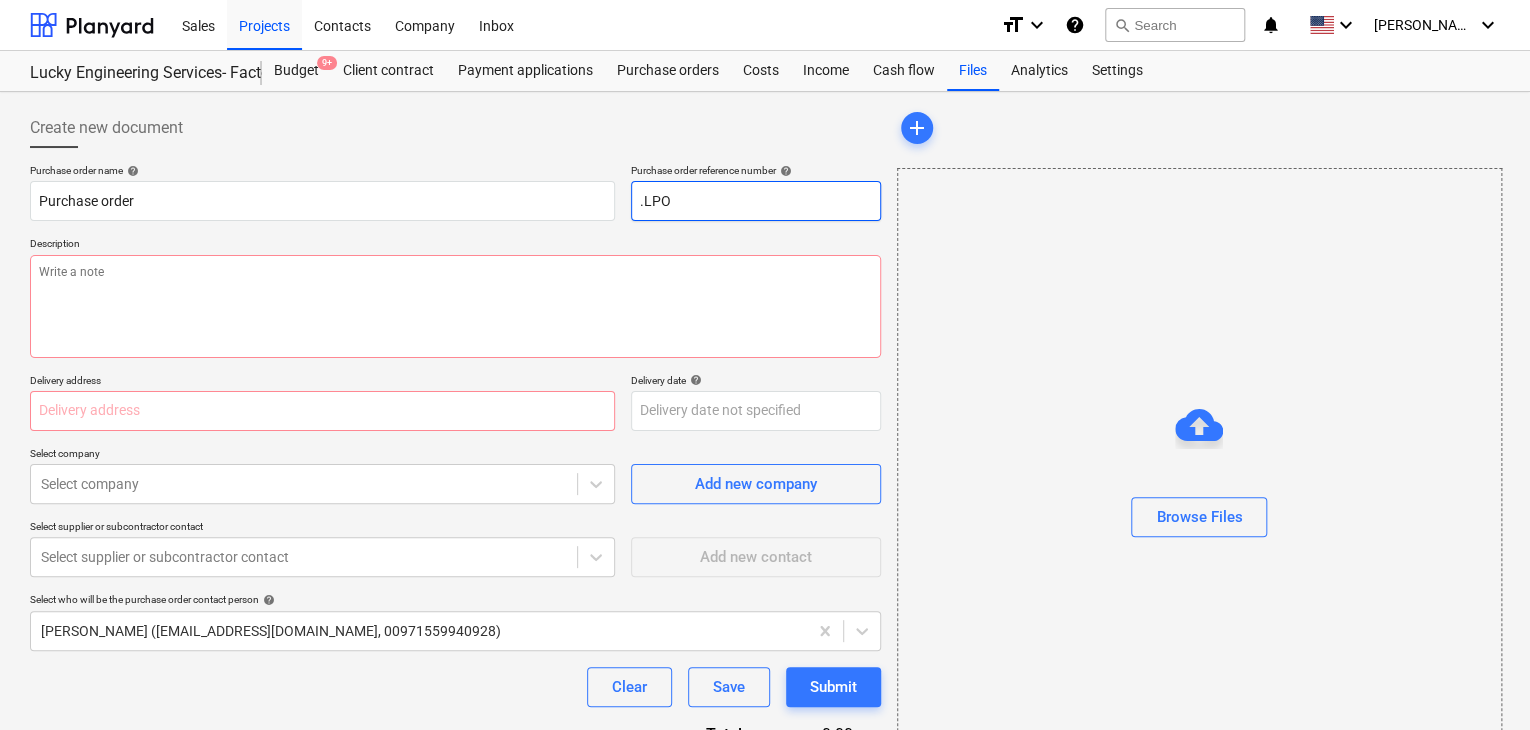 type on "x" 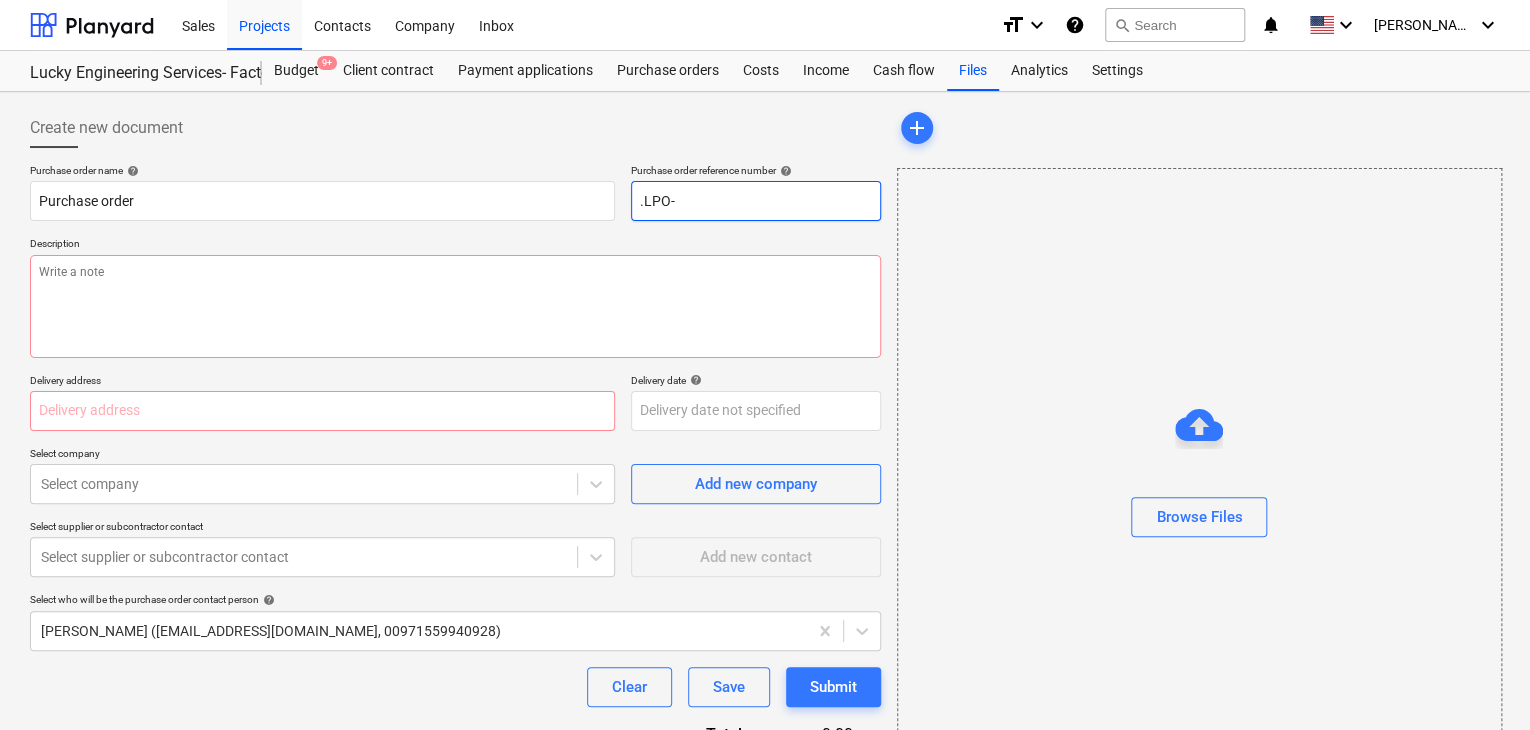 type on ".LPO-" 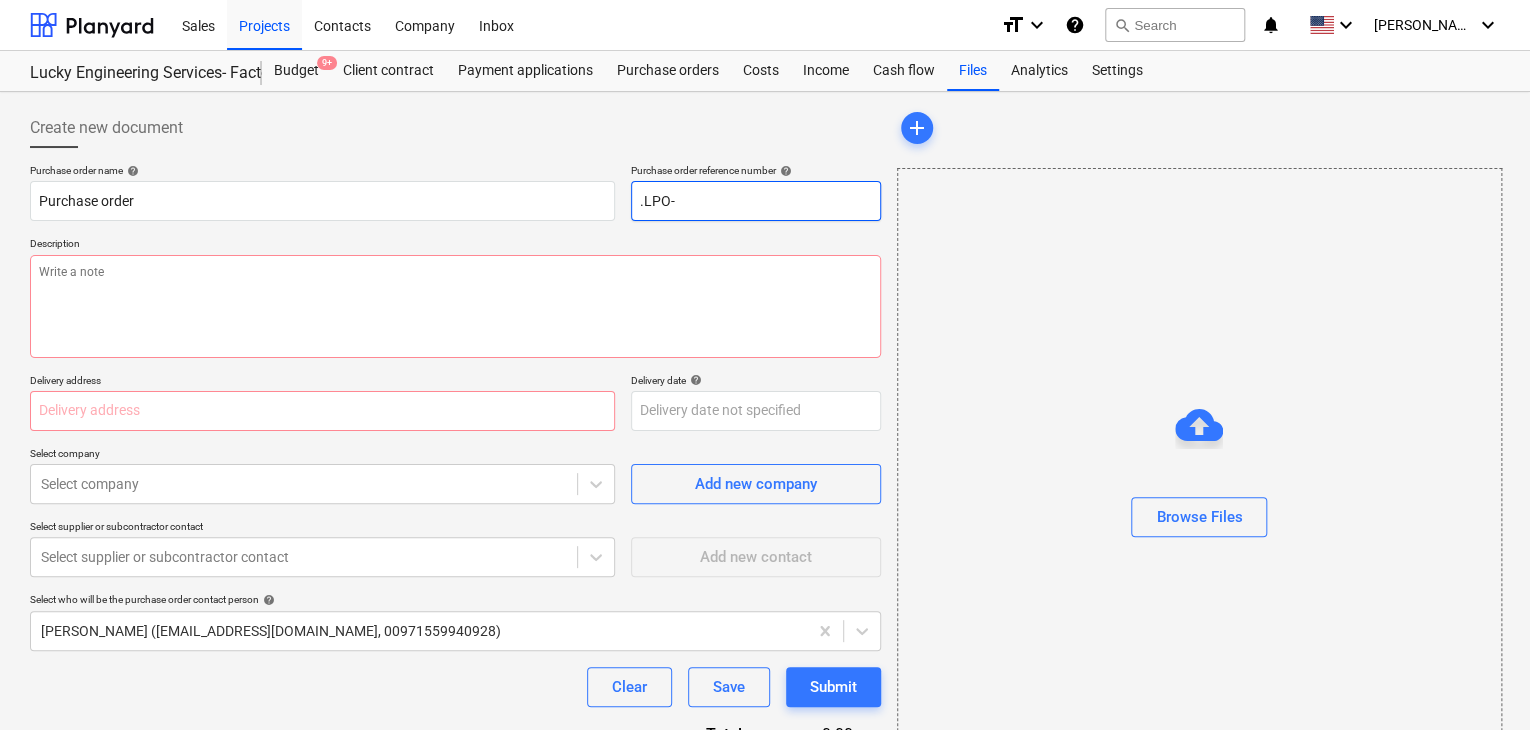 type on "x" 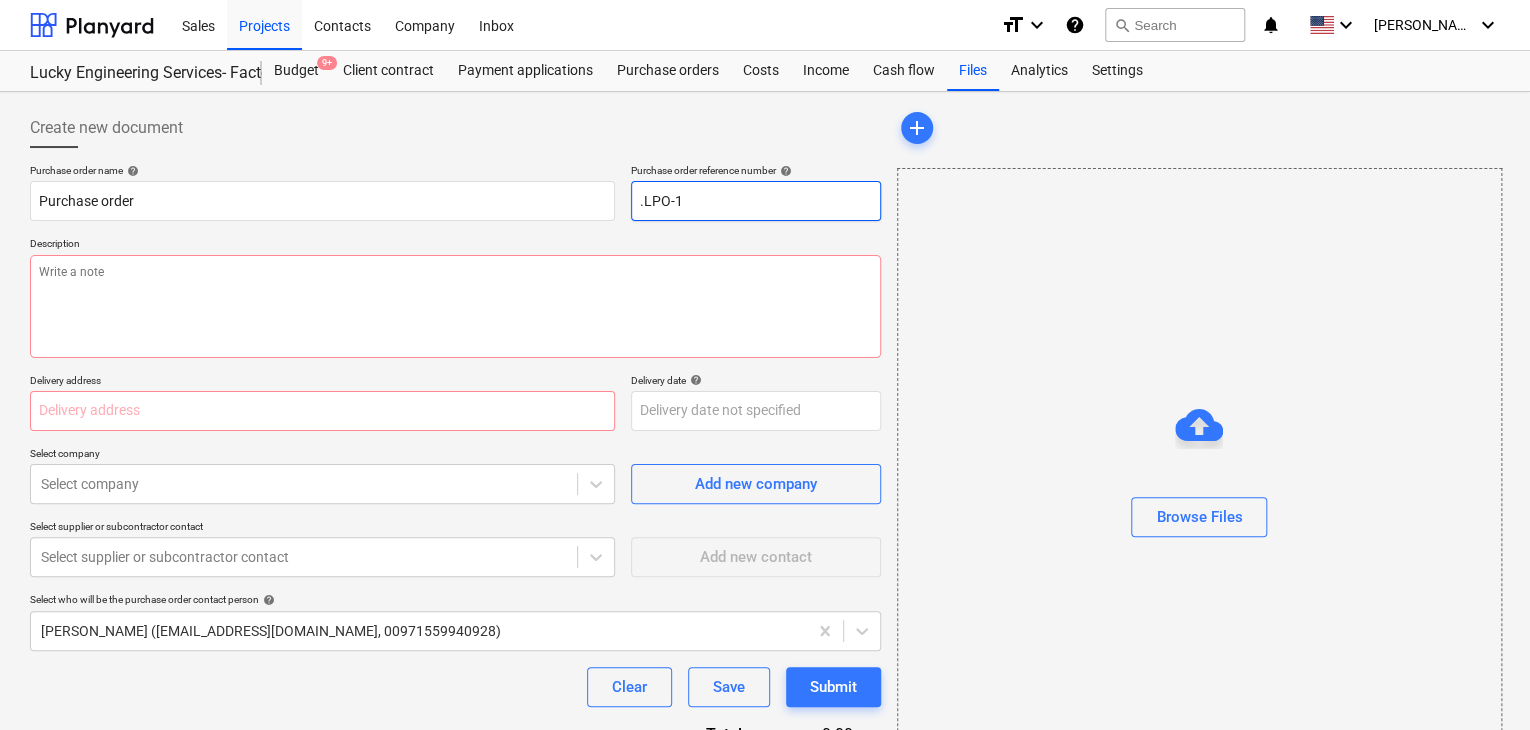 type on "x" 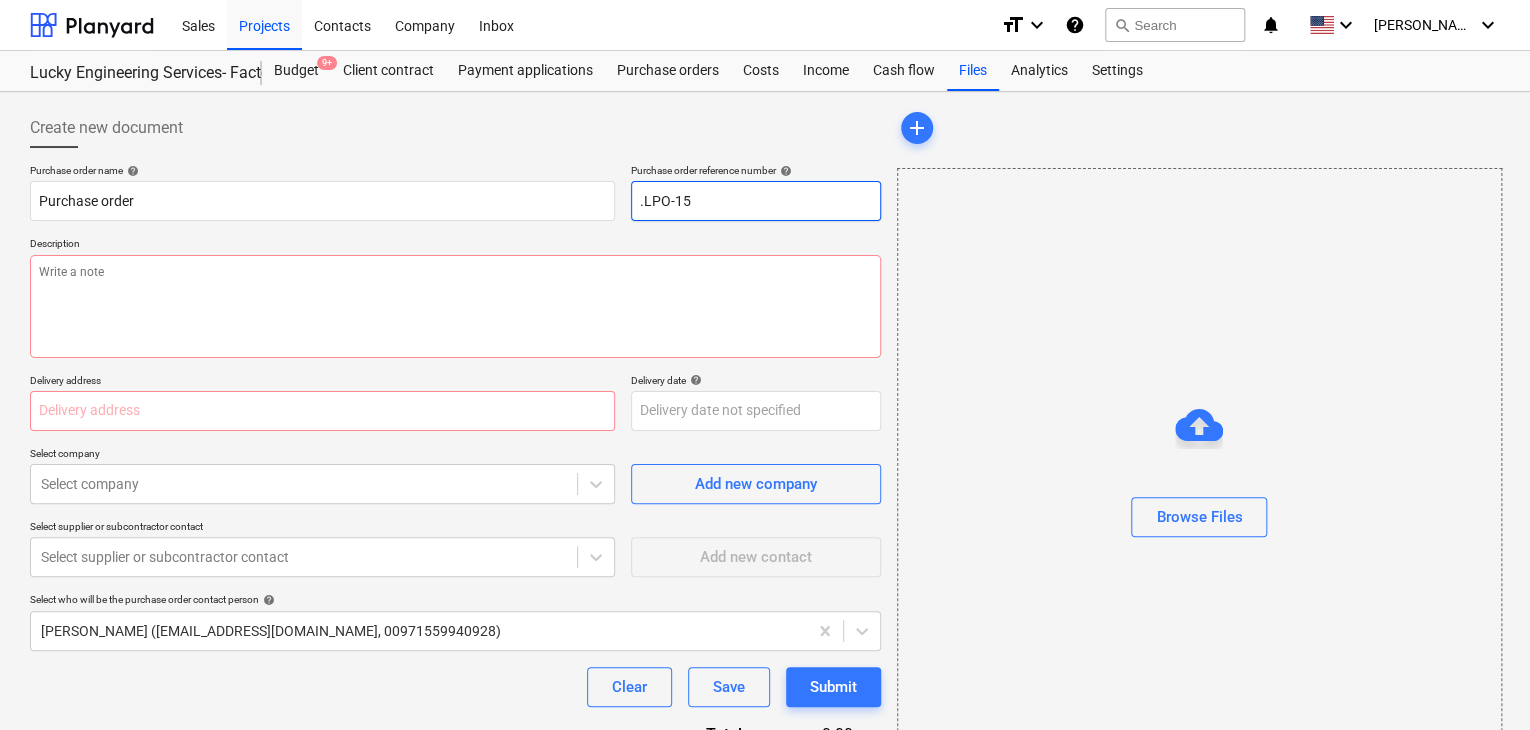 type on "x" 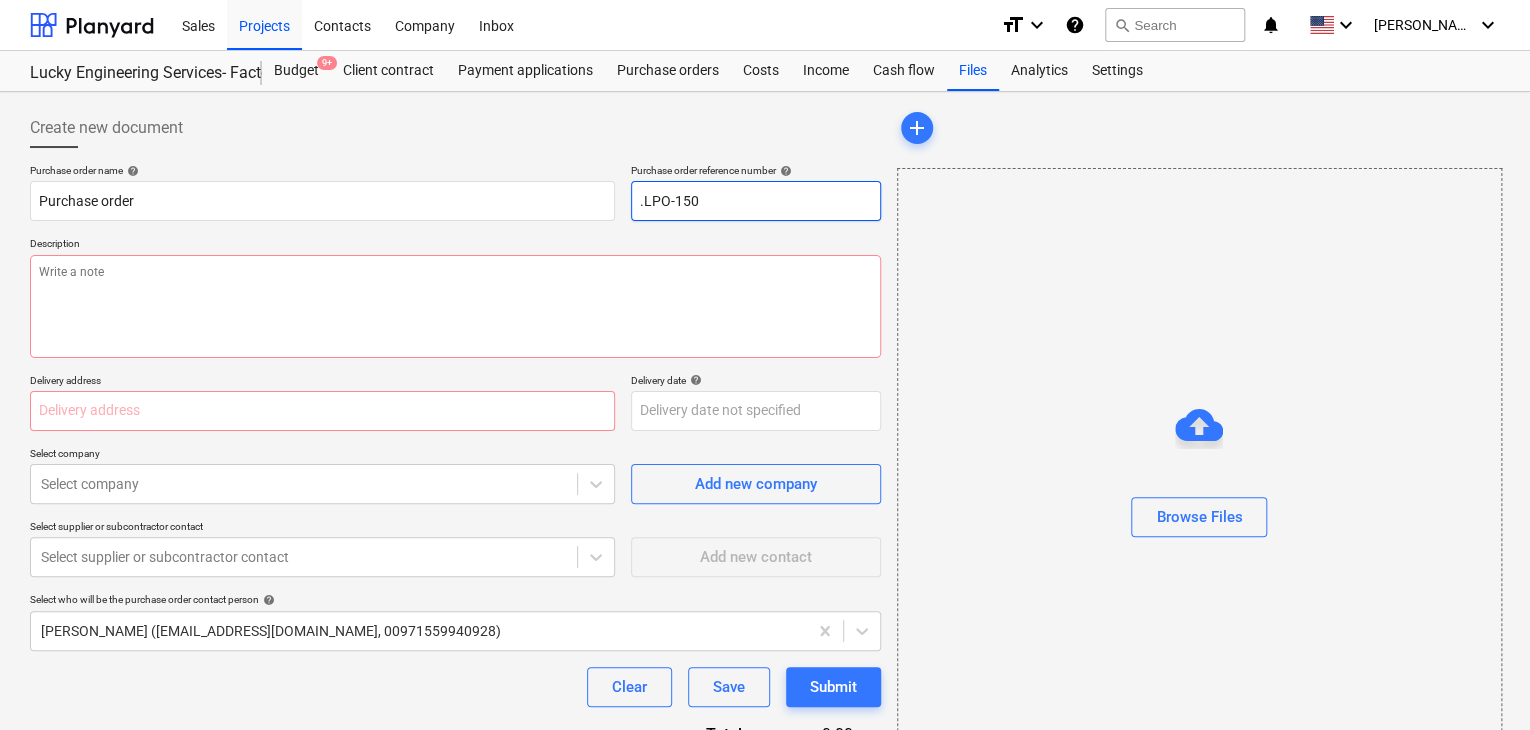 type on "x" 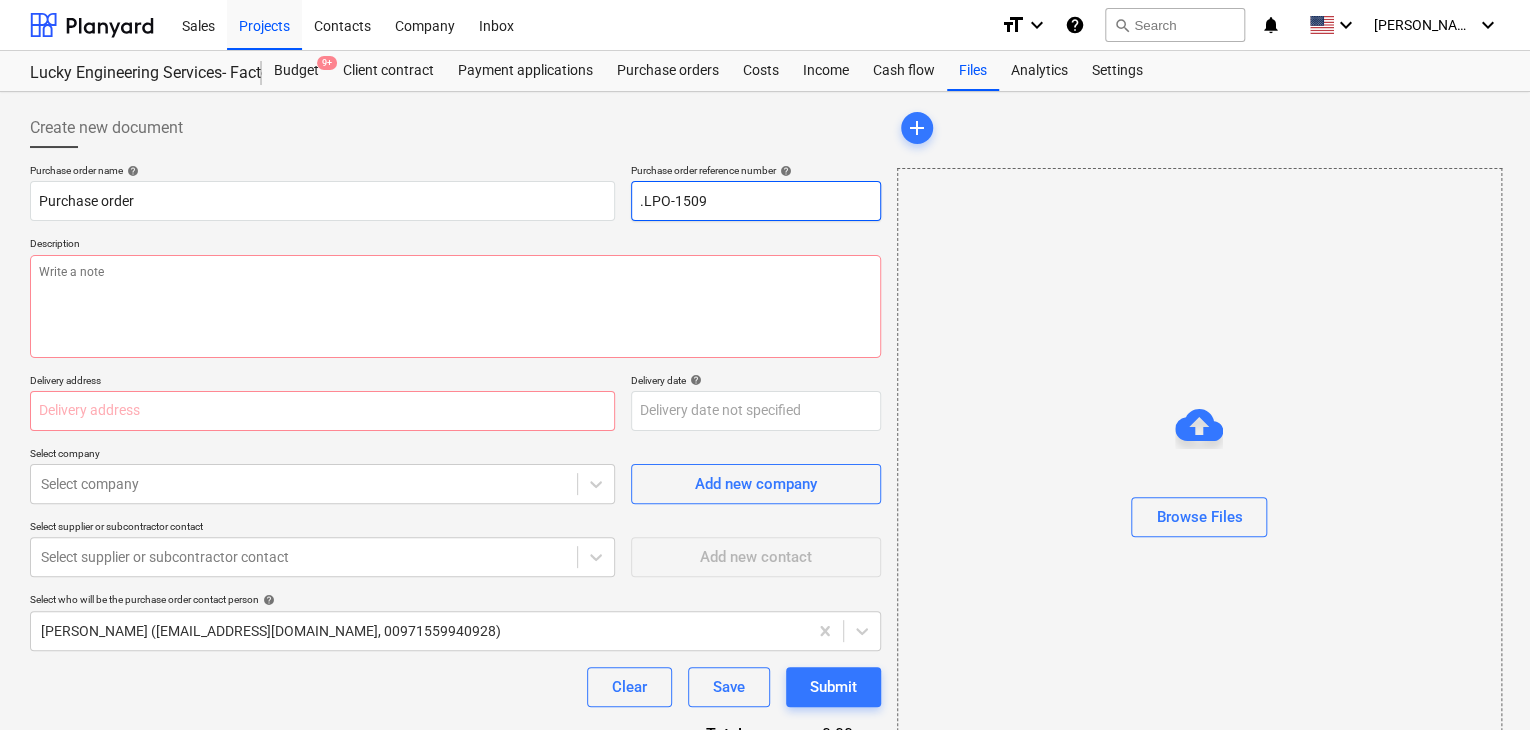 type on "x" 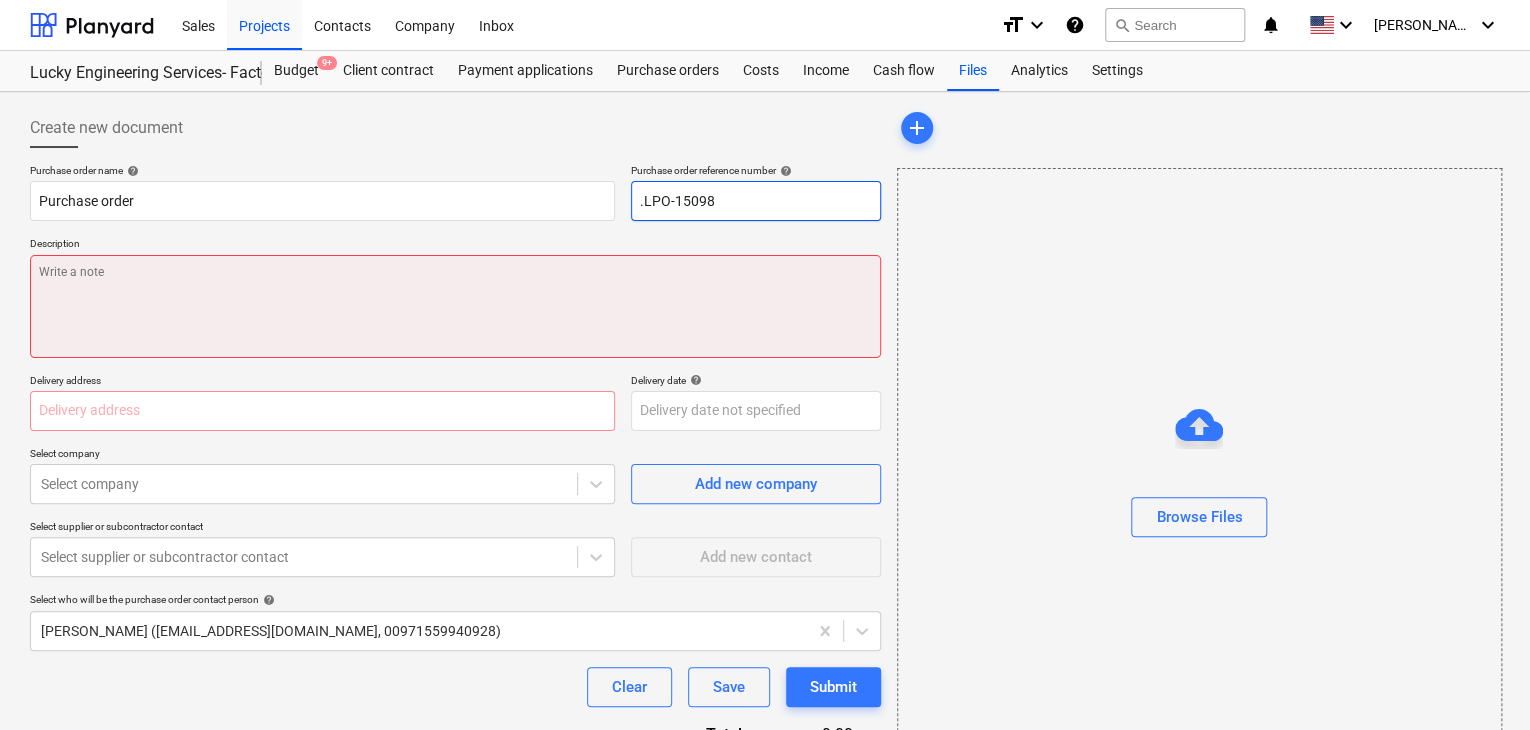type on ".LPO-15098" 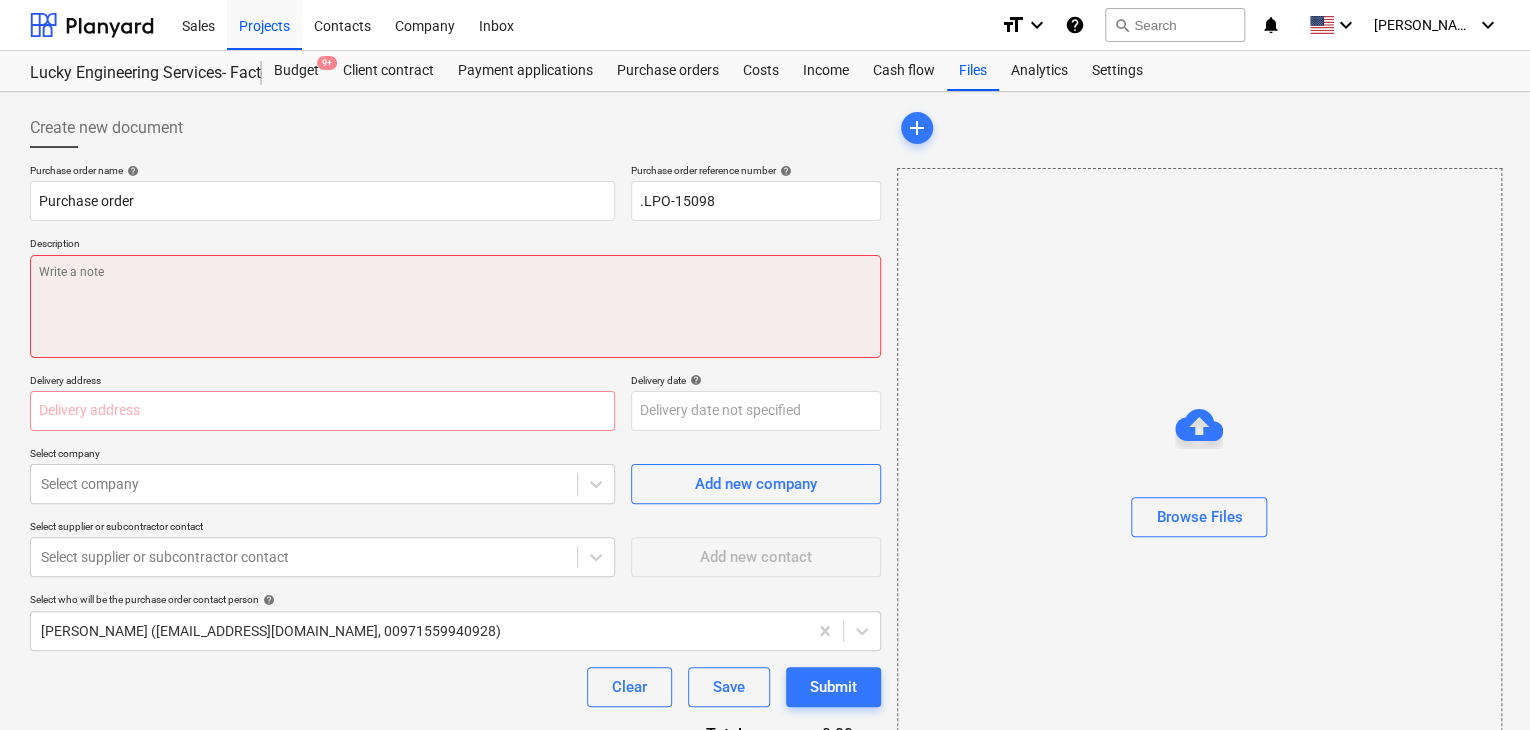click at bounding box center (455, 306) 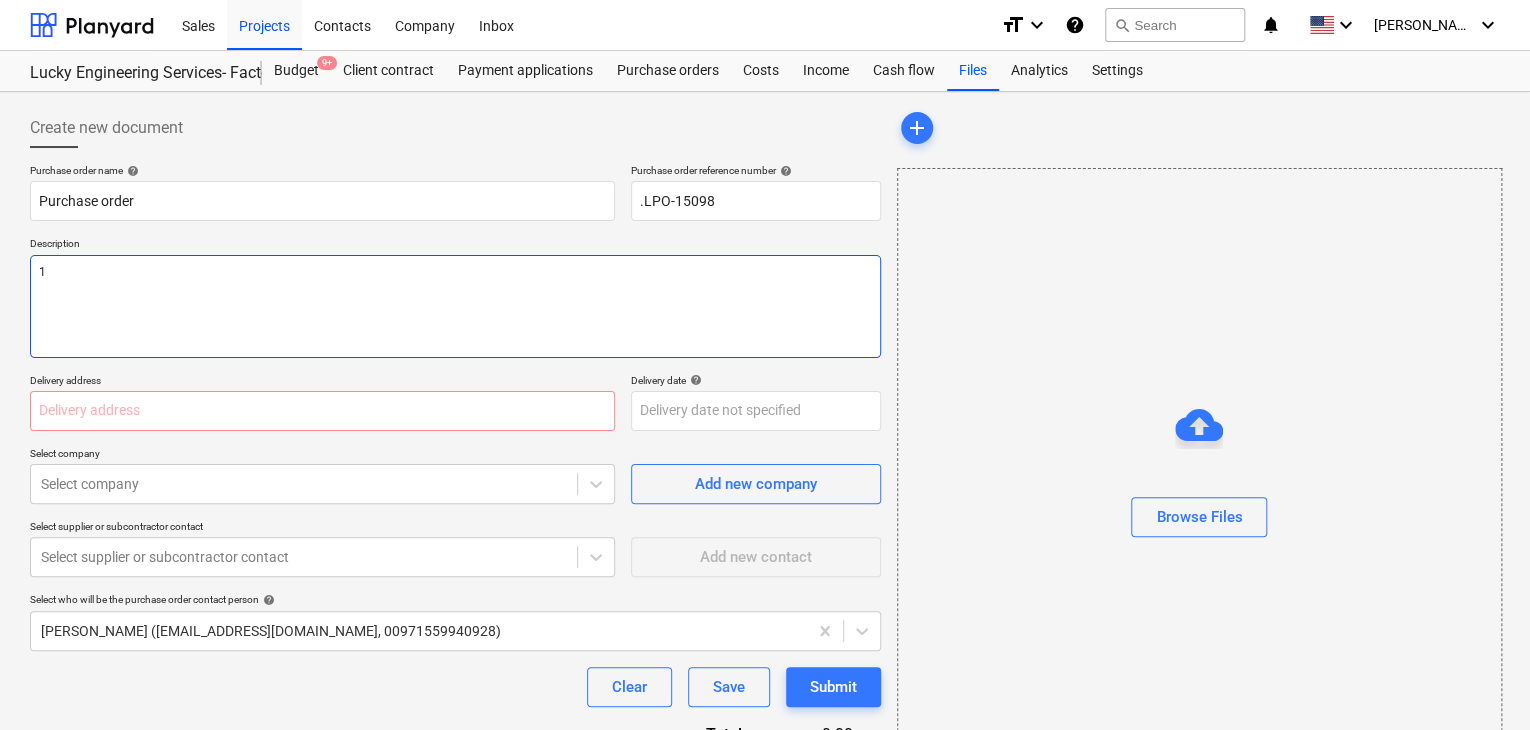 type on "x" 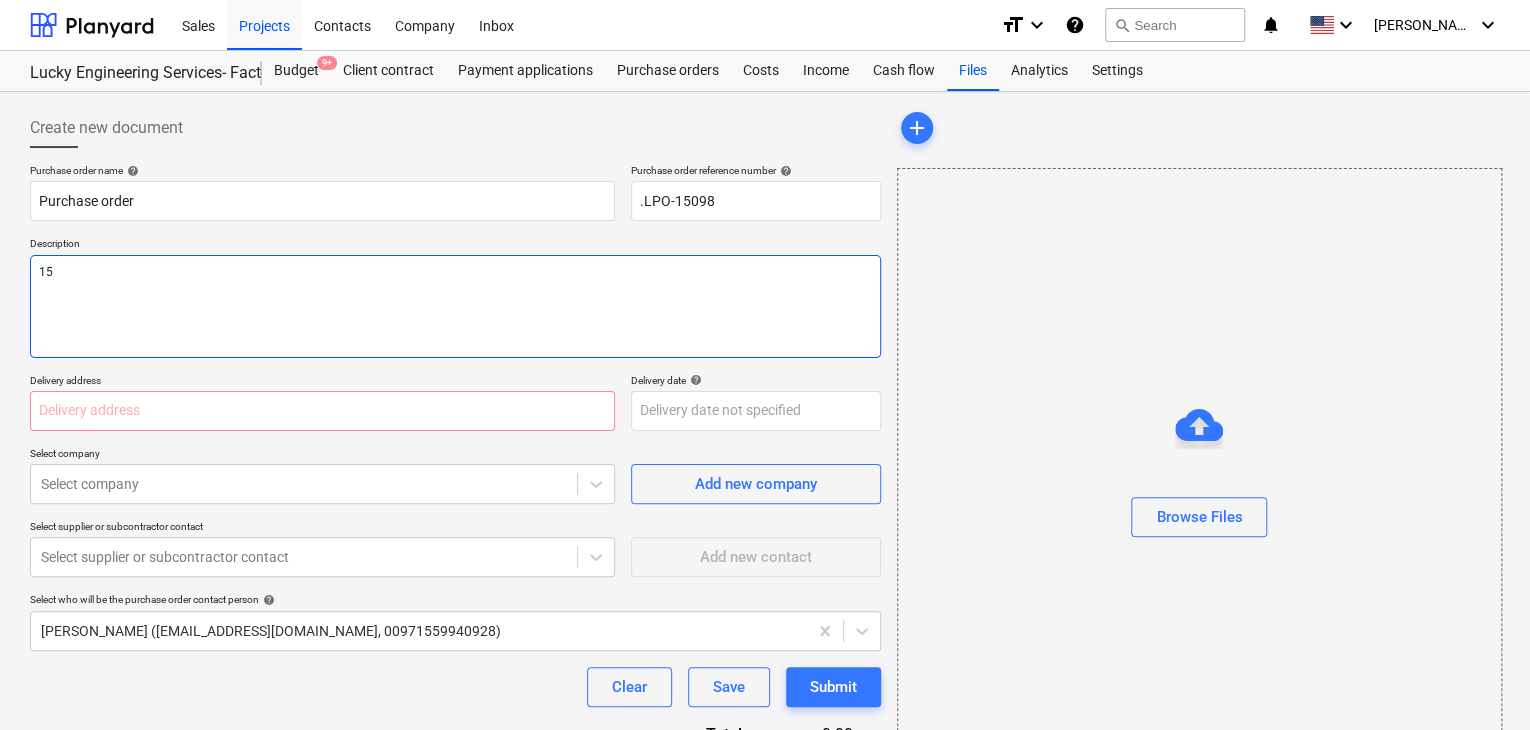 type on "x" 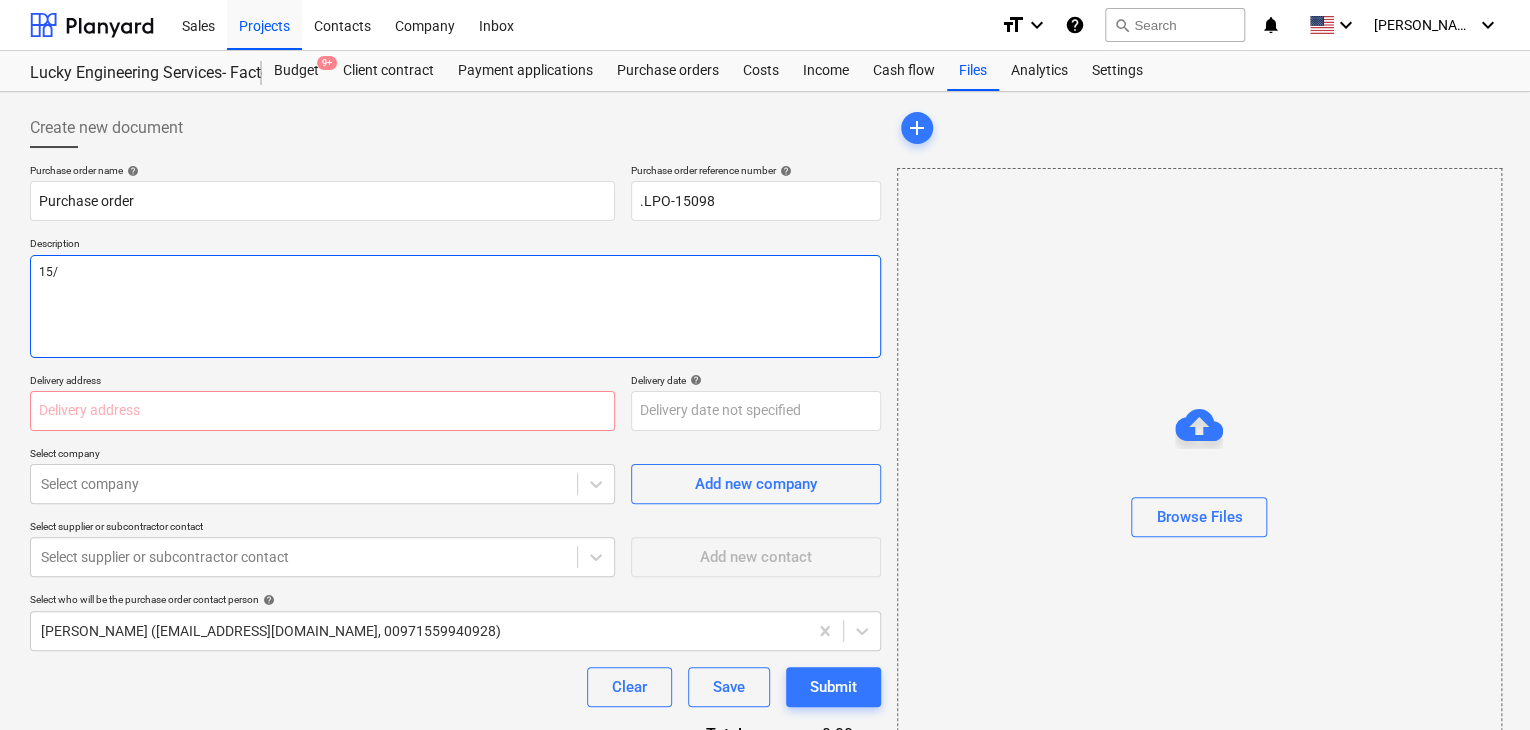 type on "x" 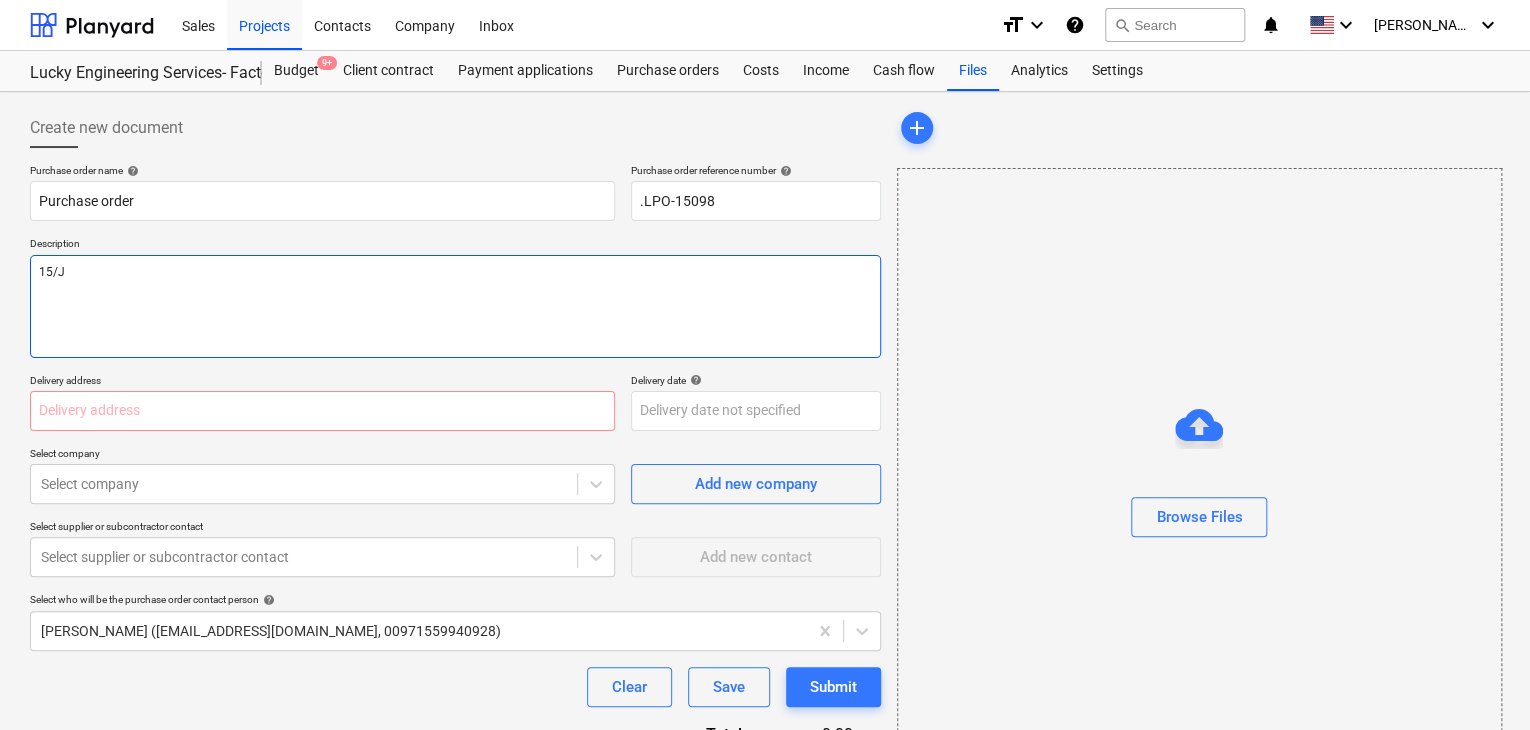 type on "x" 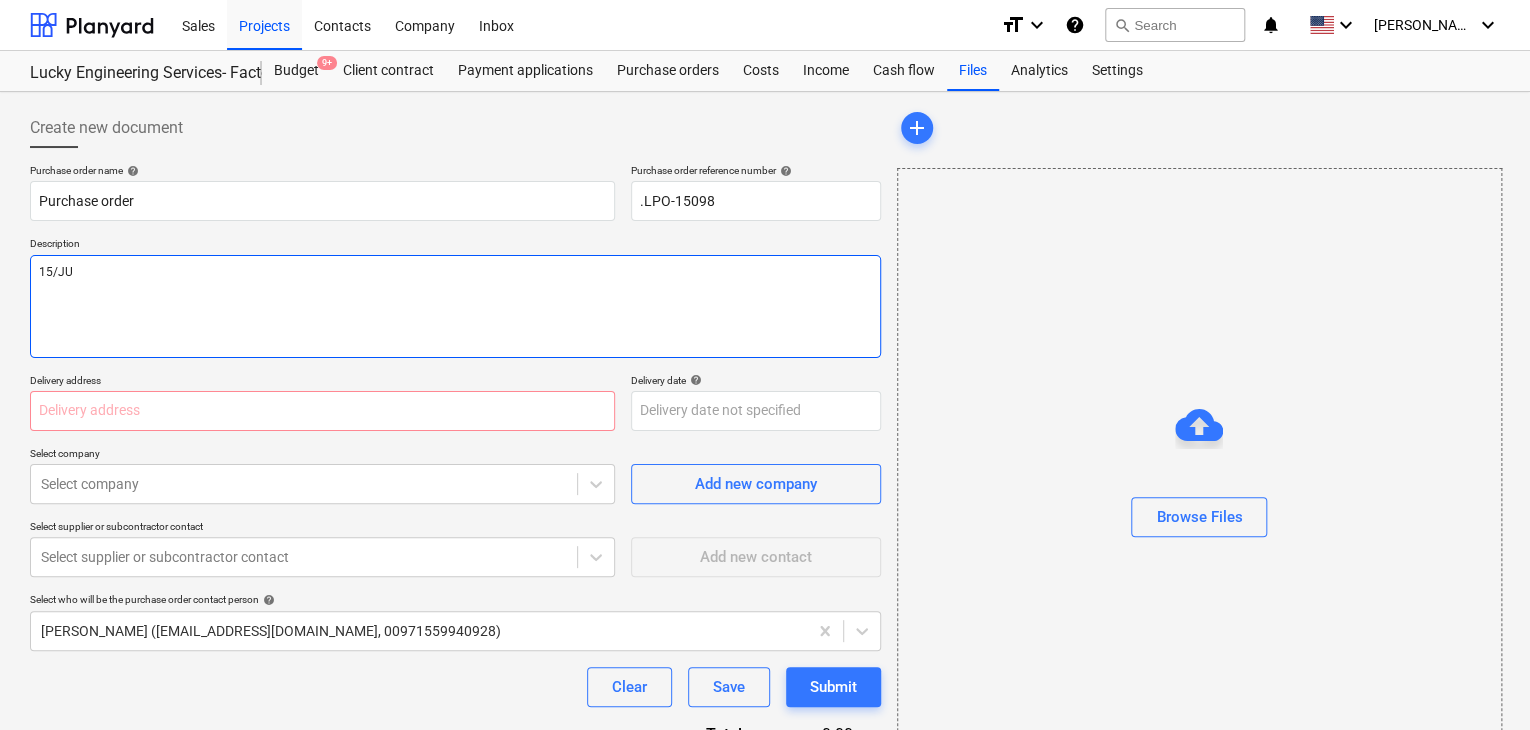 type on "x" 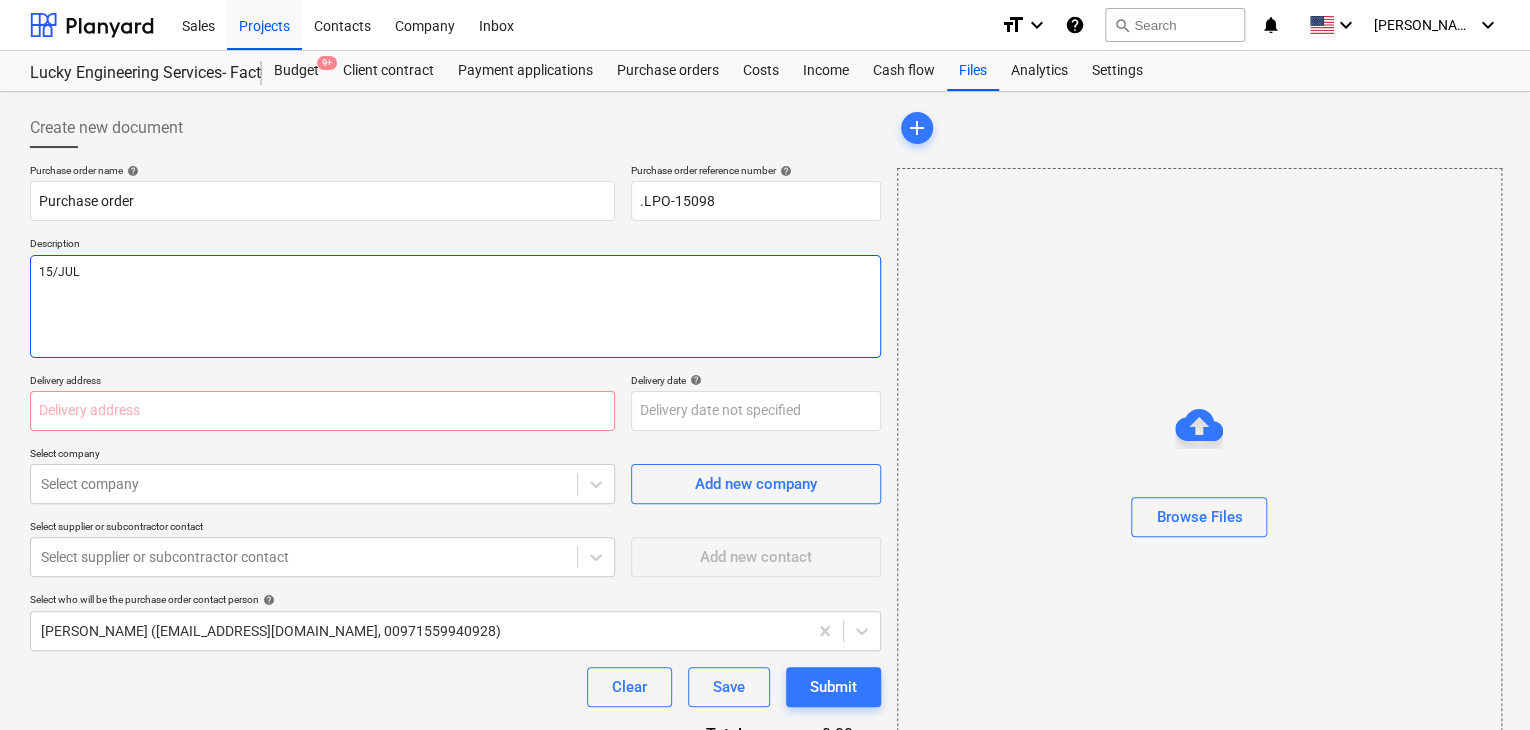 type on "x" 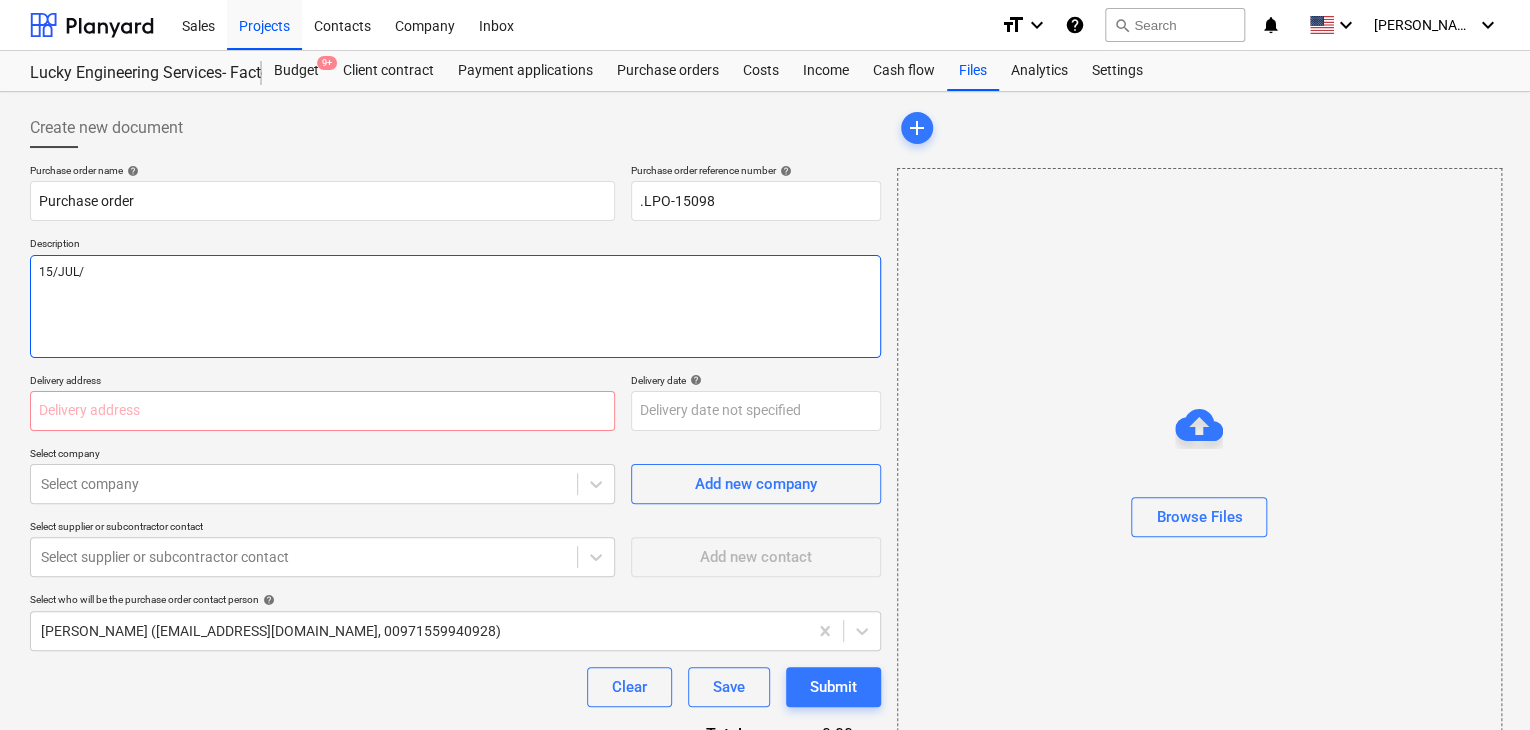 type on "x" 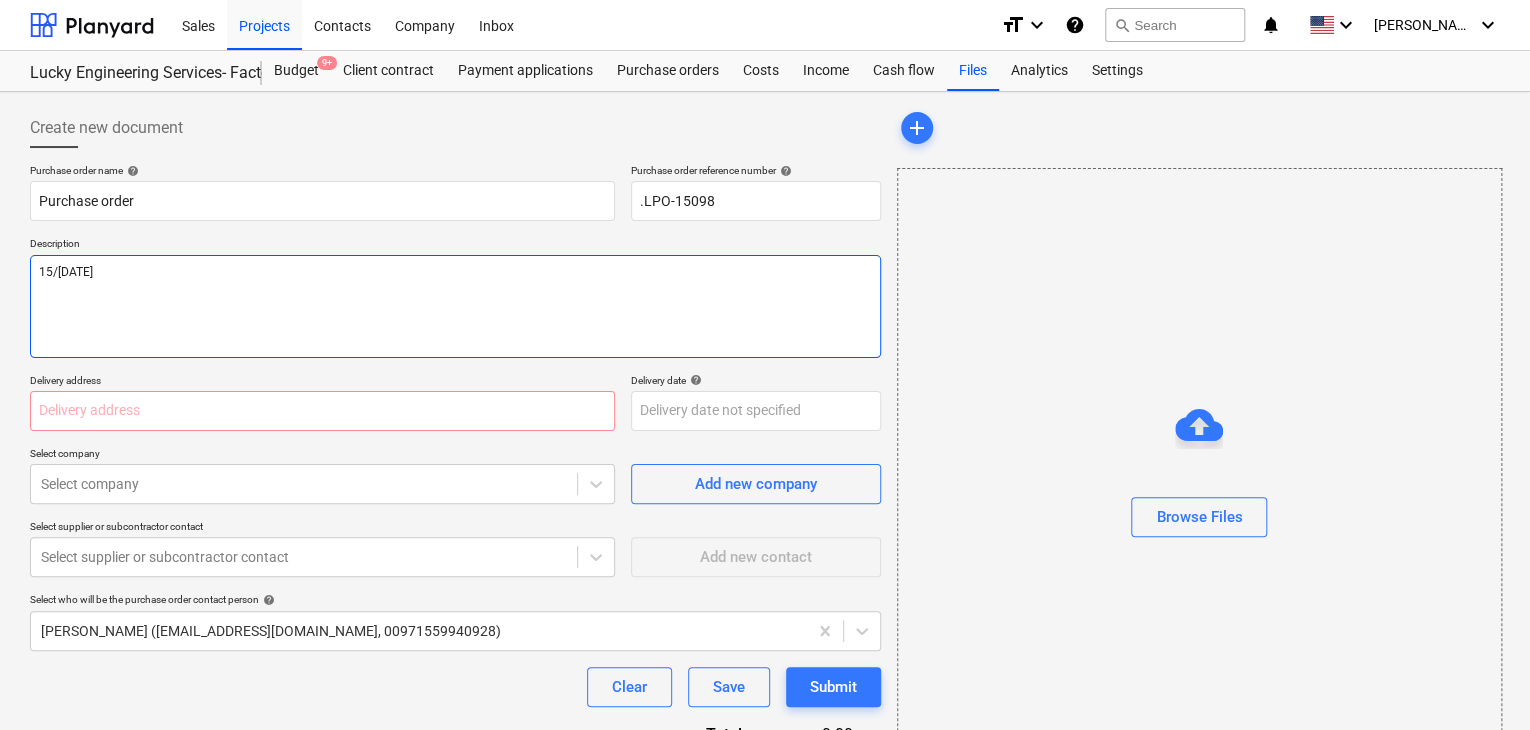 type on "x" 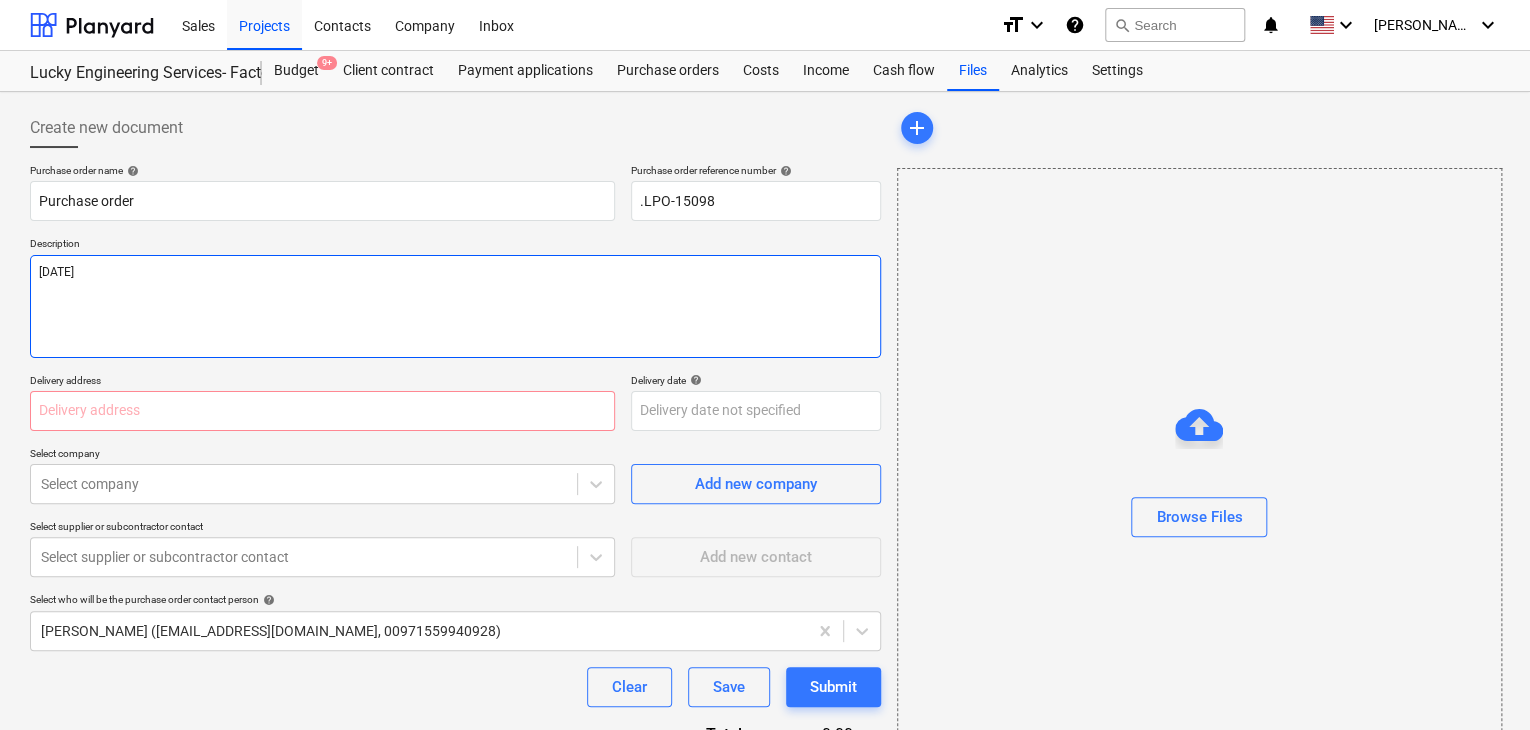 type on "x" 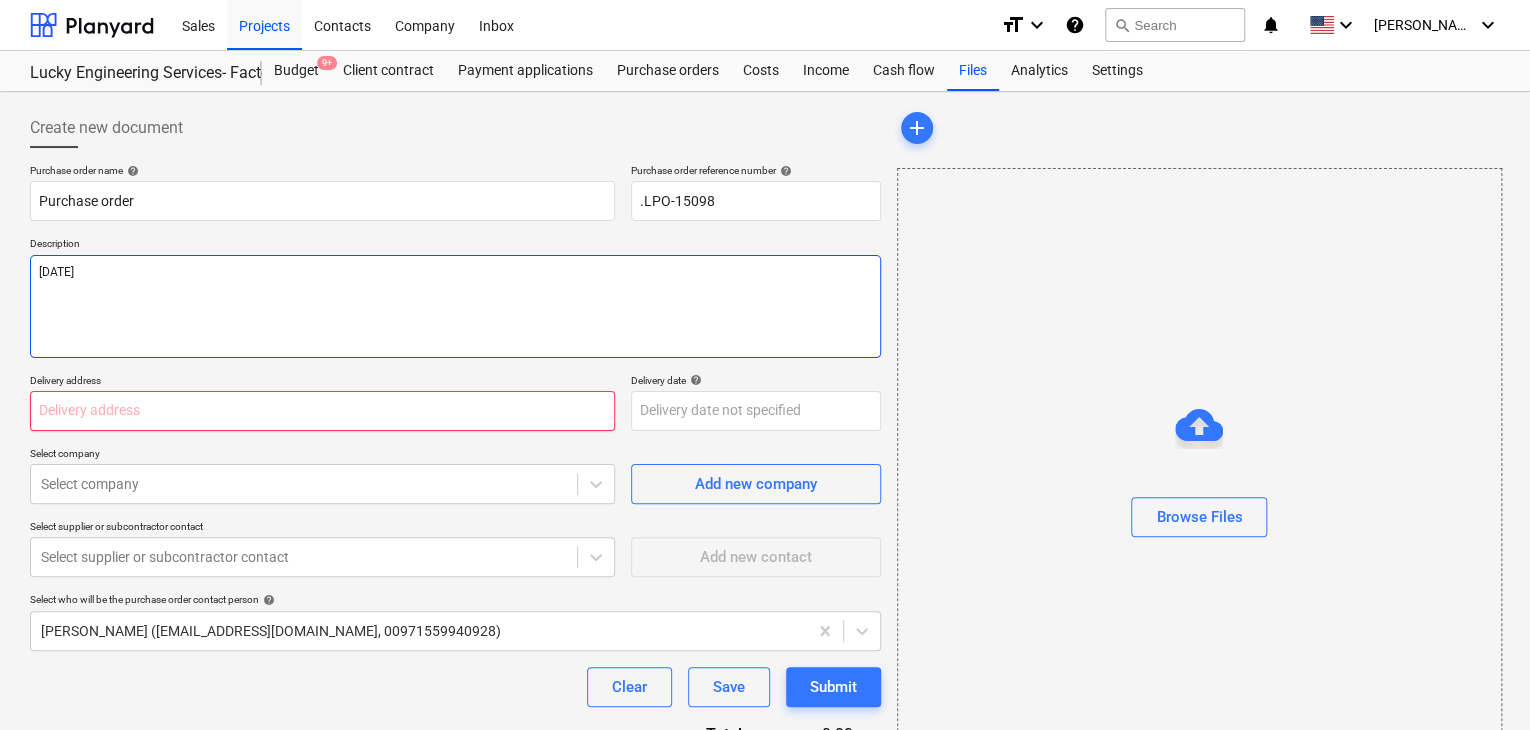 type on "[DATE]" 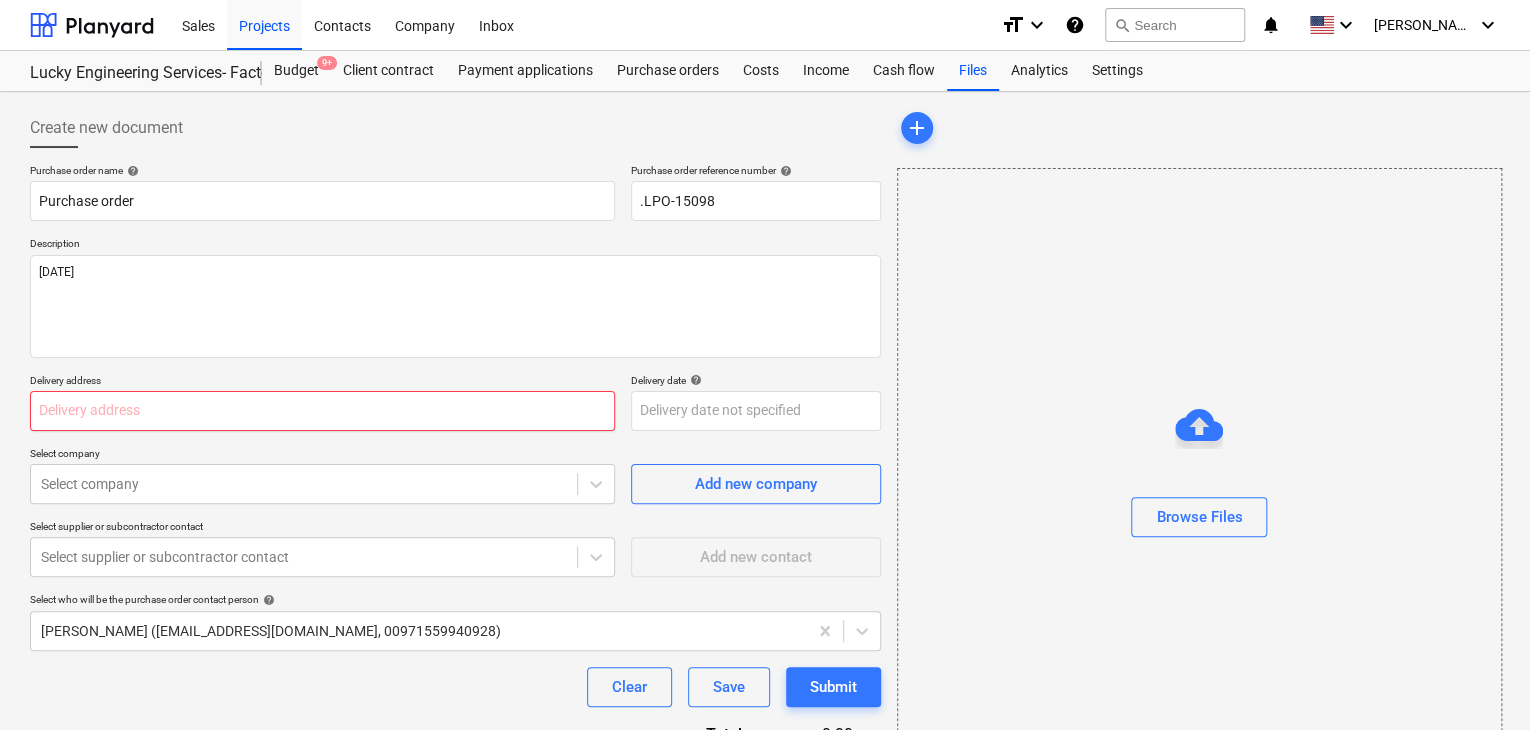 click at bounding box center (322, 411) 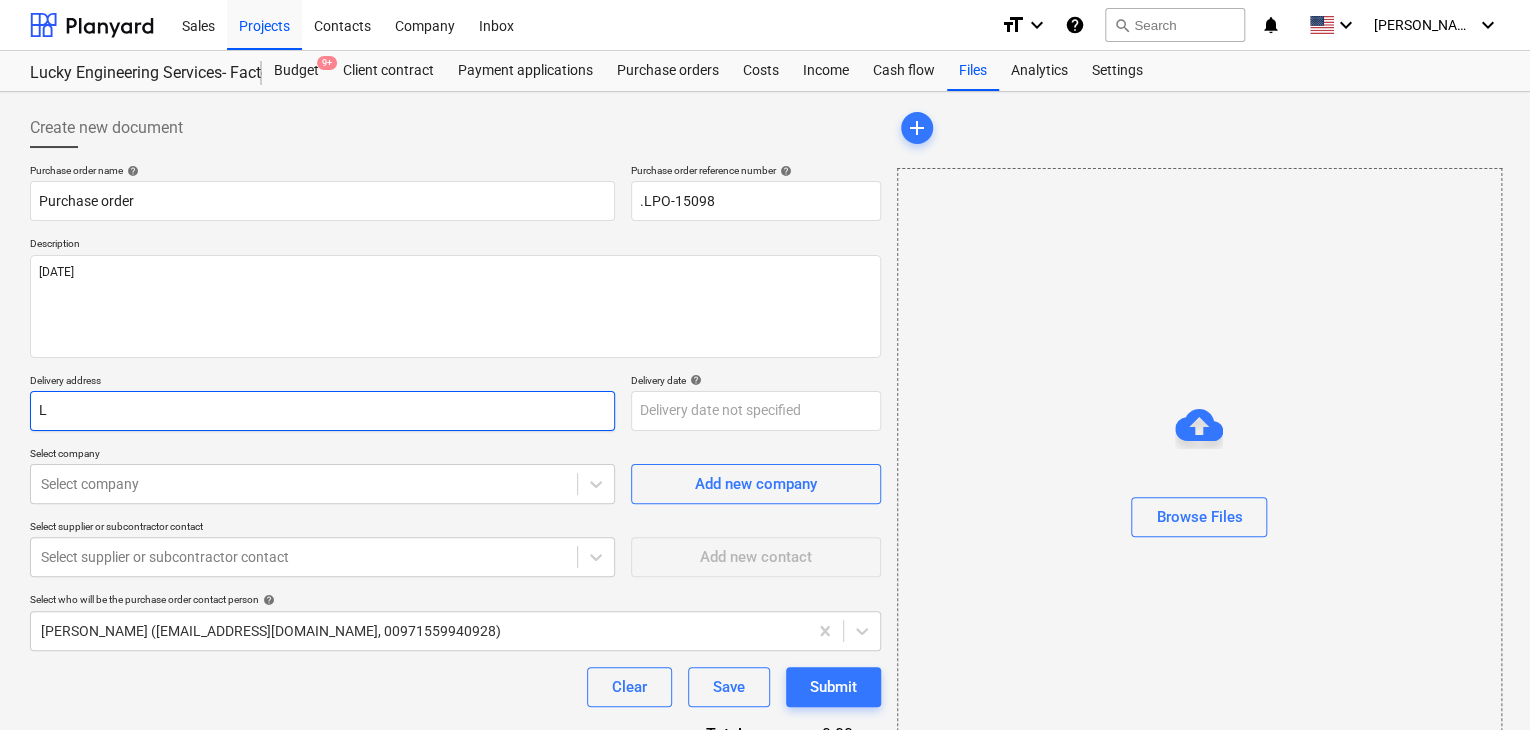 type on "x" 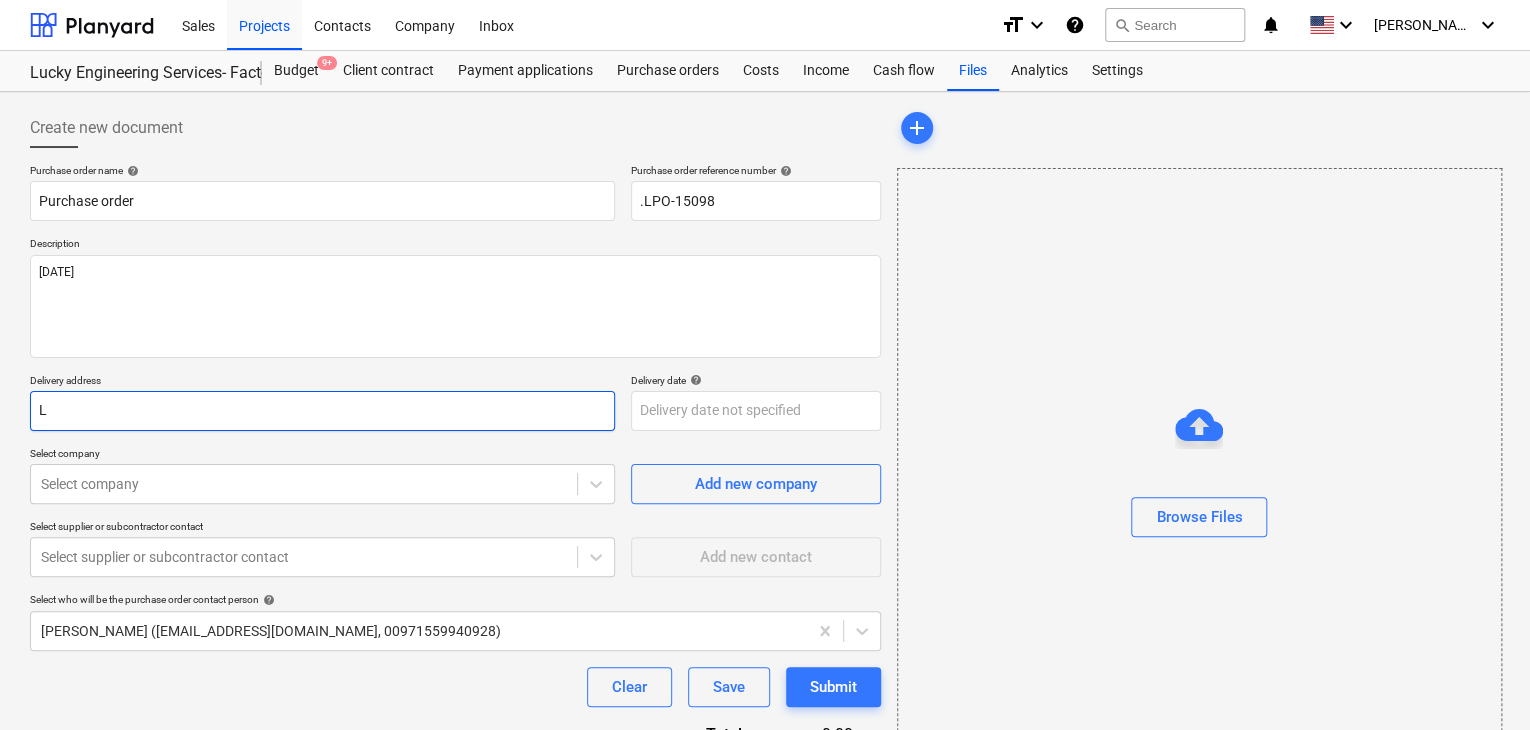 type on "LU" 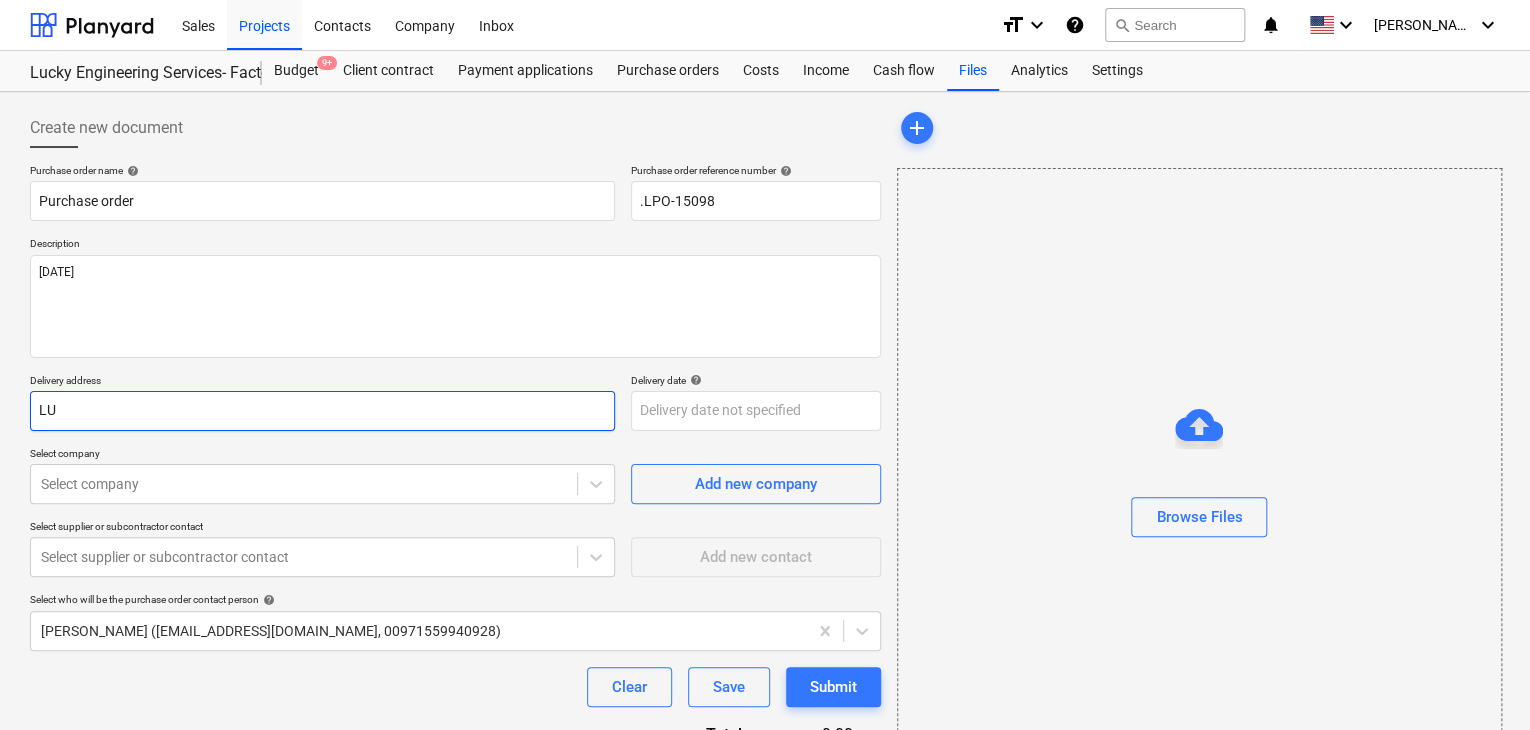 type on "x" 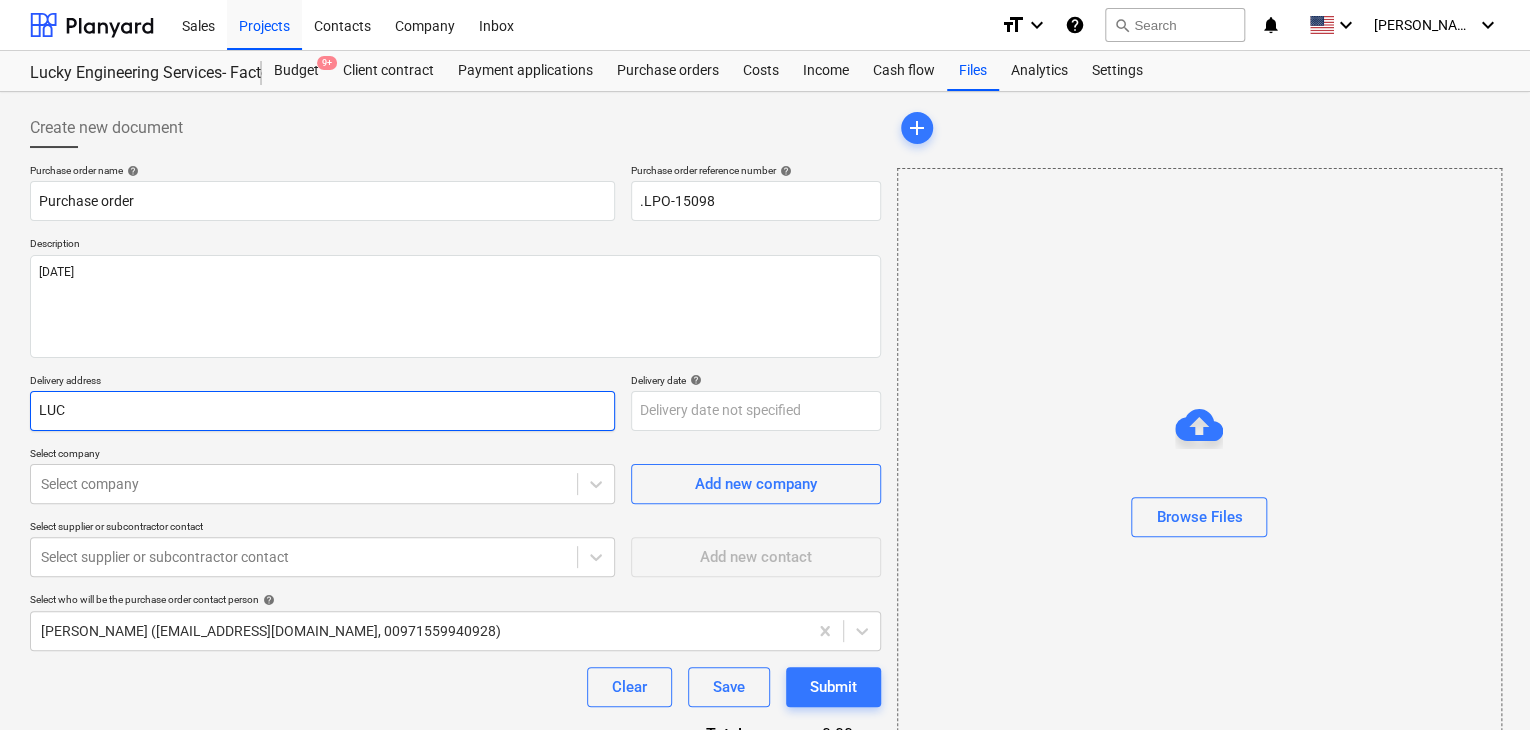 type on "x" 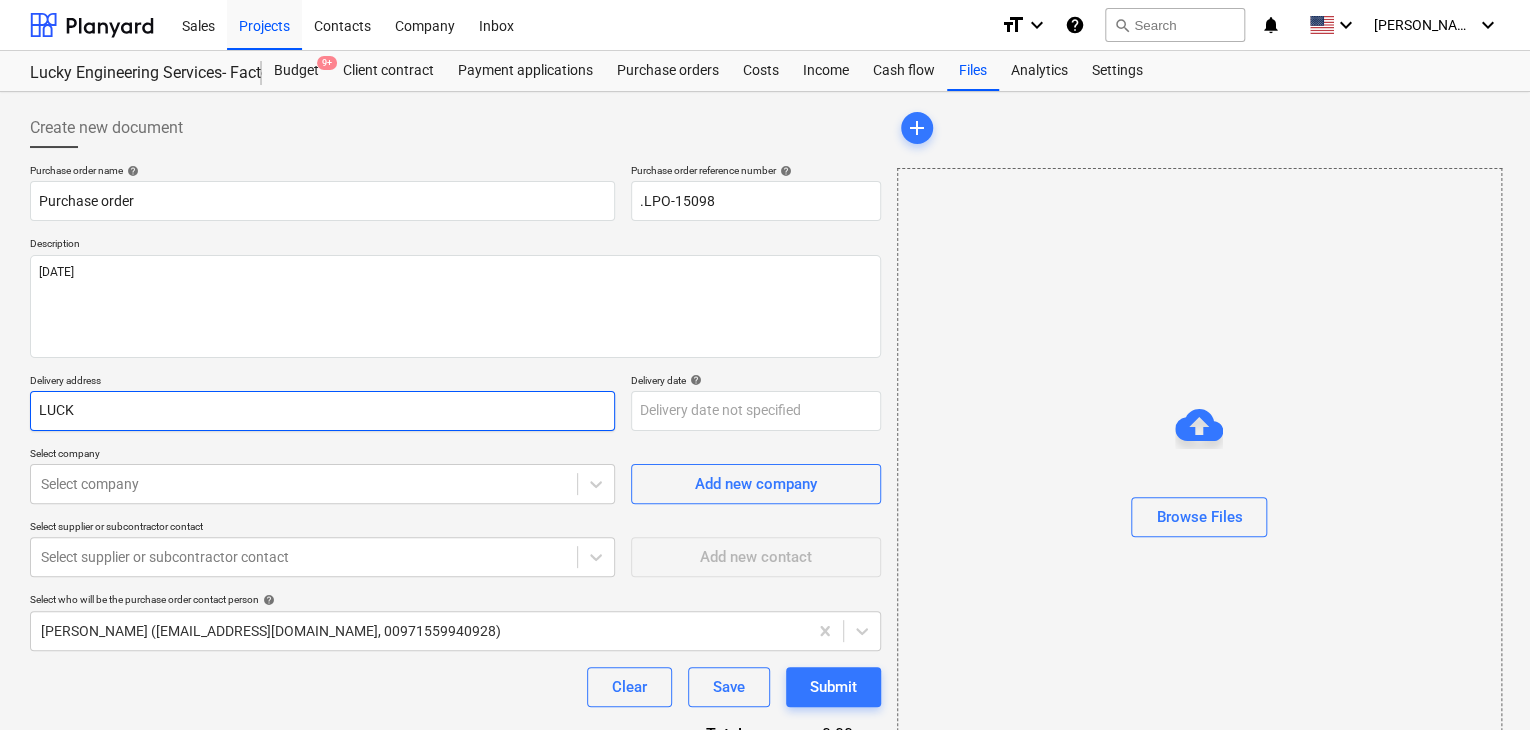 type on "x" 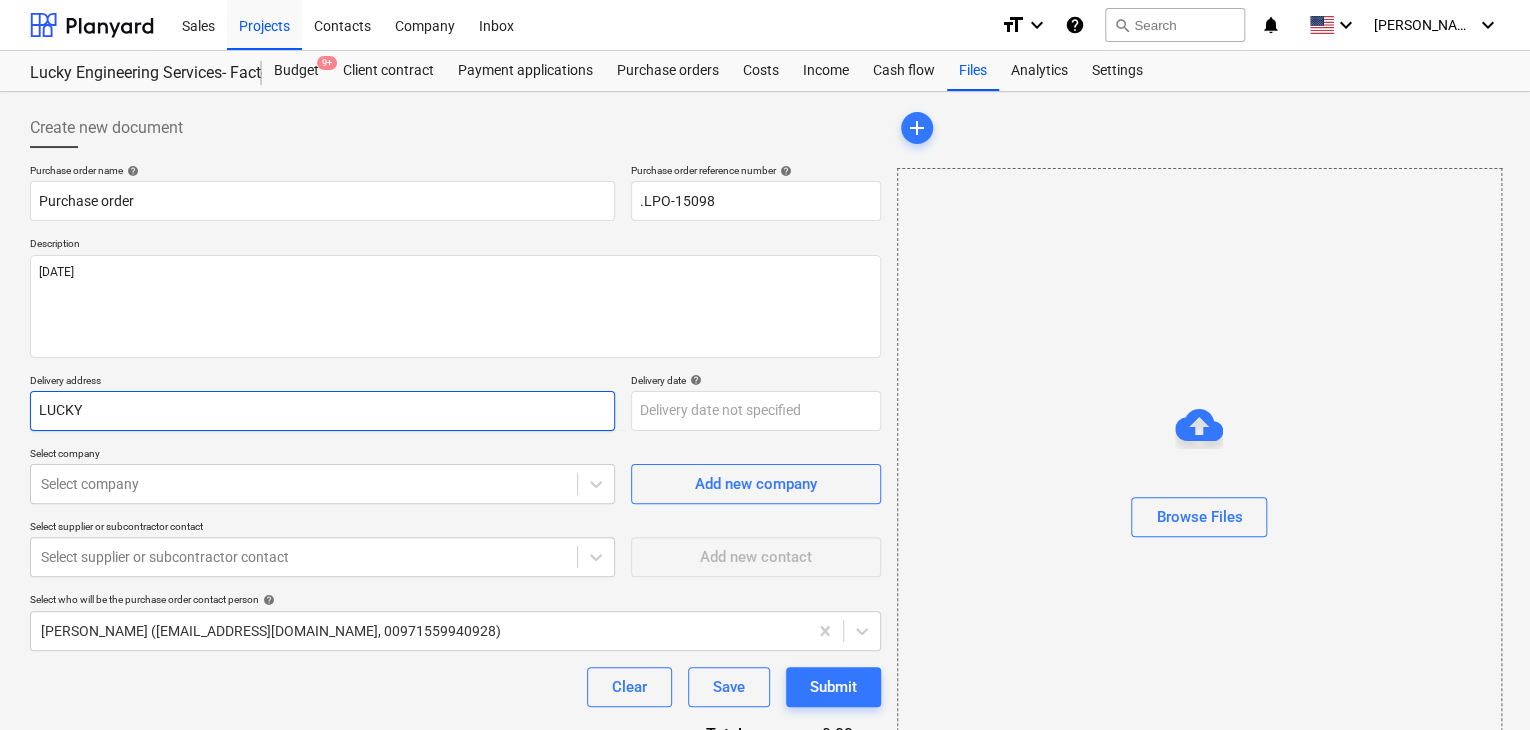 type on "x" 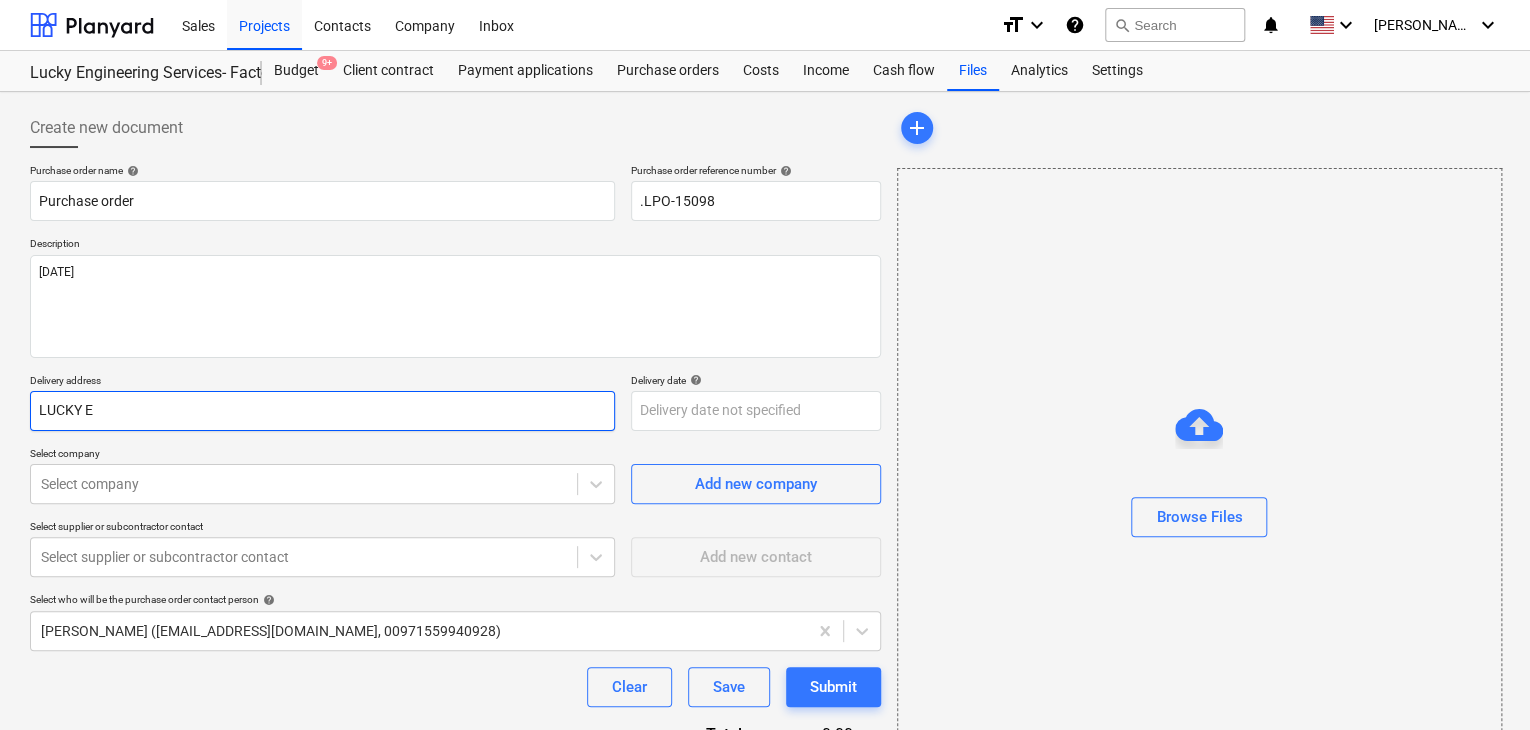 type on "LUCKY EN" 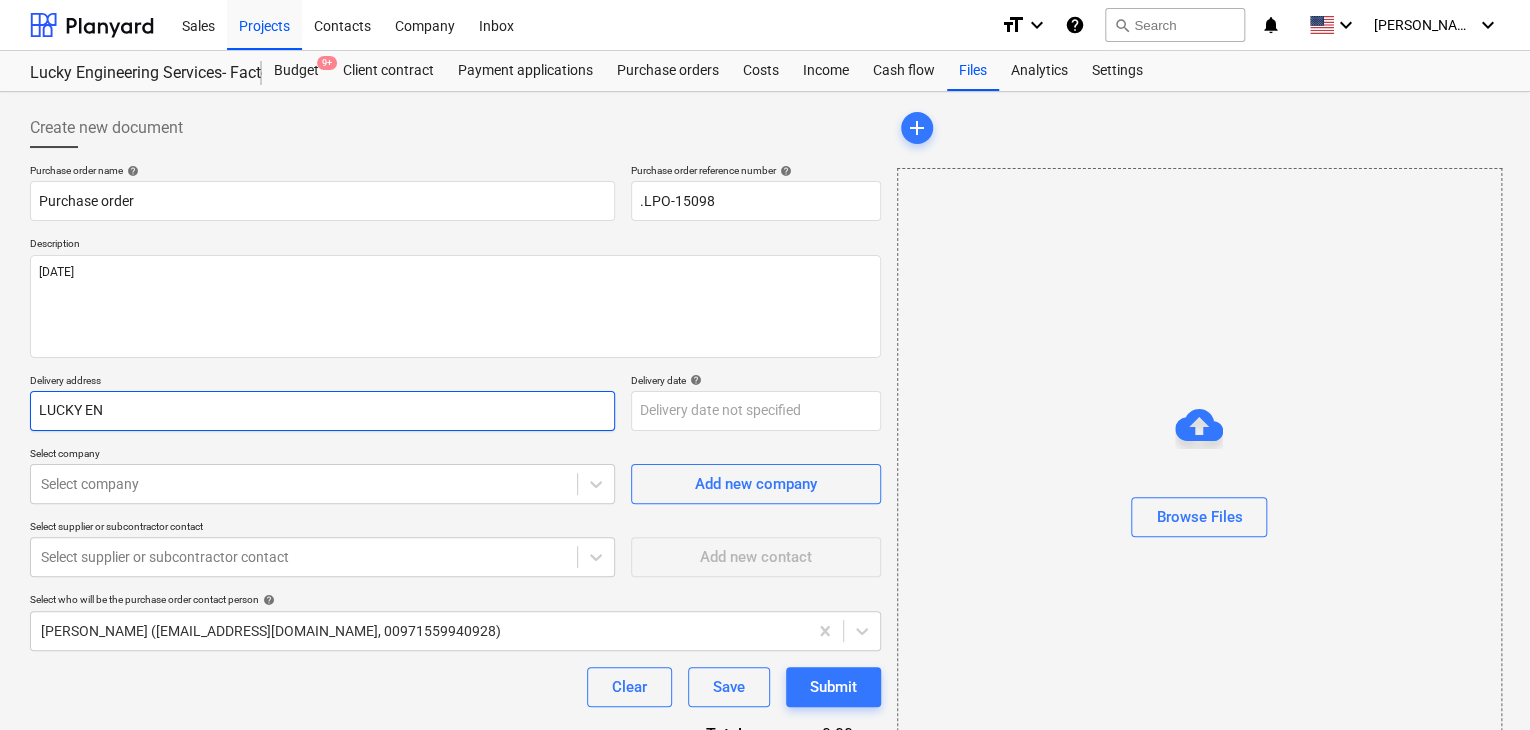 type on "x" 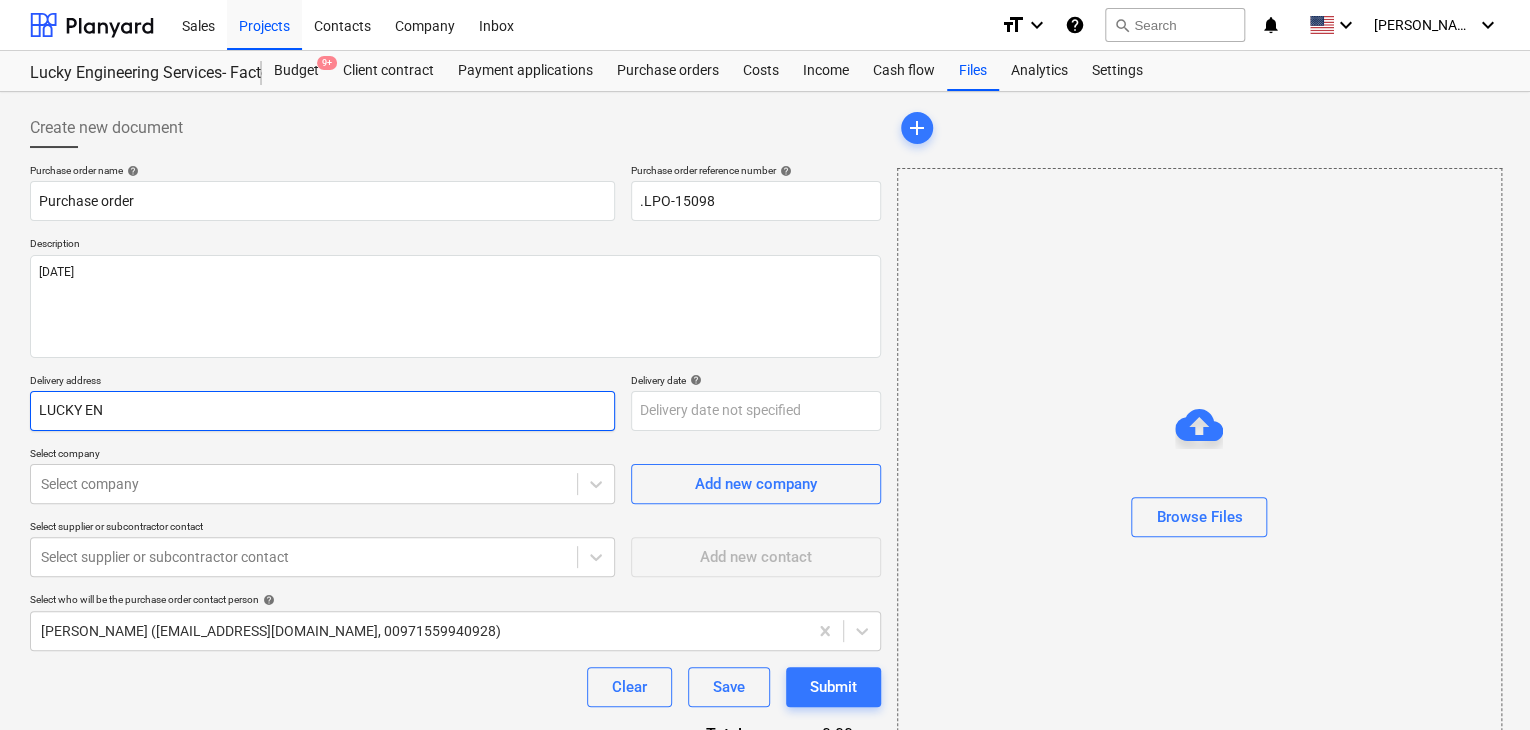 type on "LUCKY ENG" 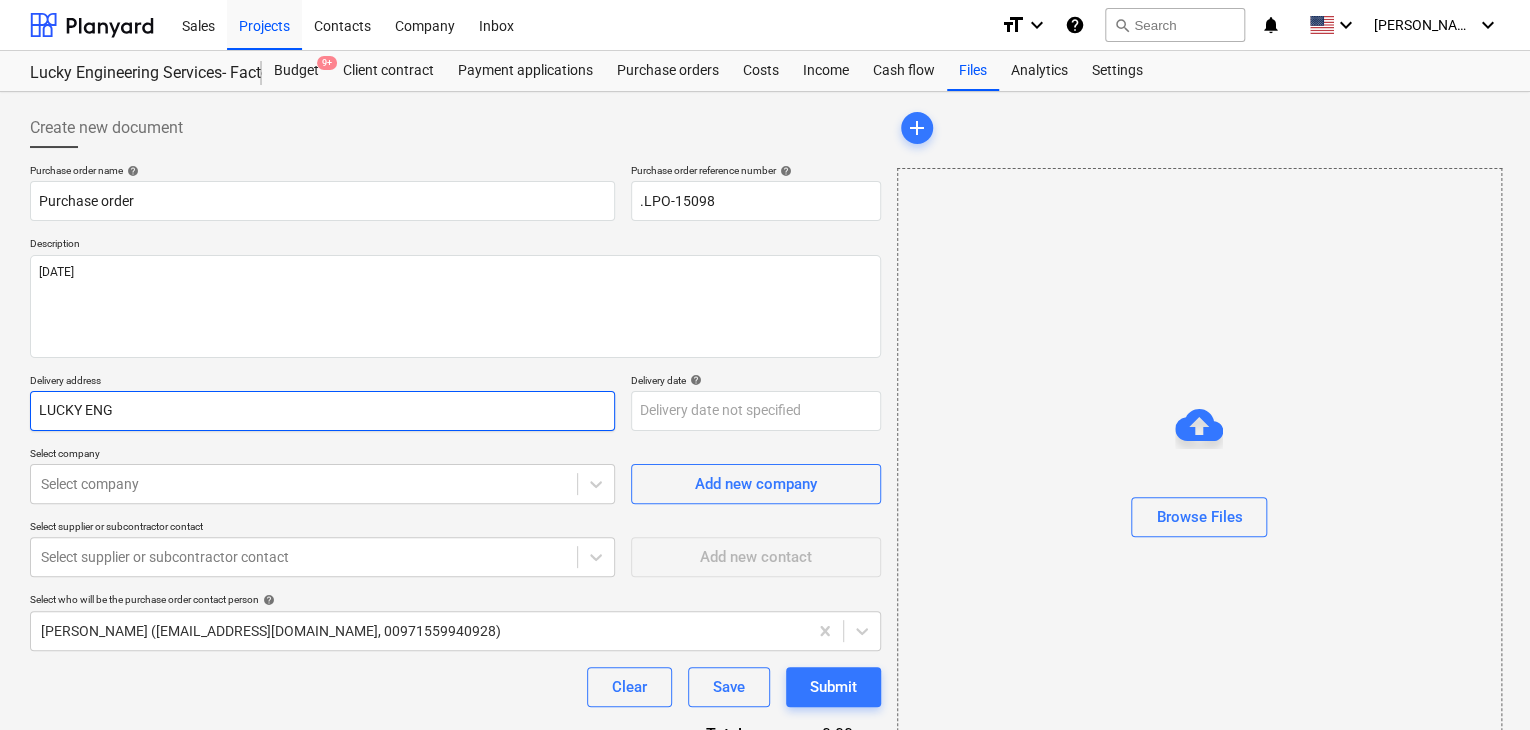 type on "x" 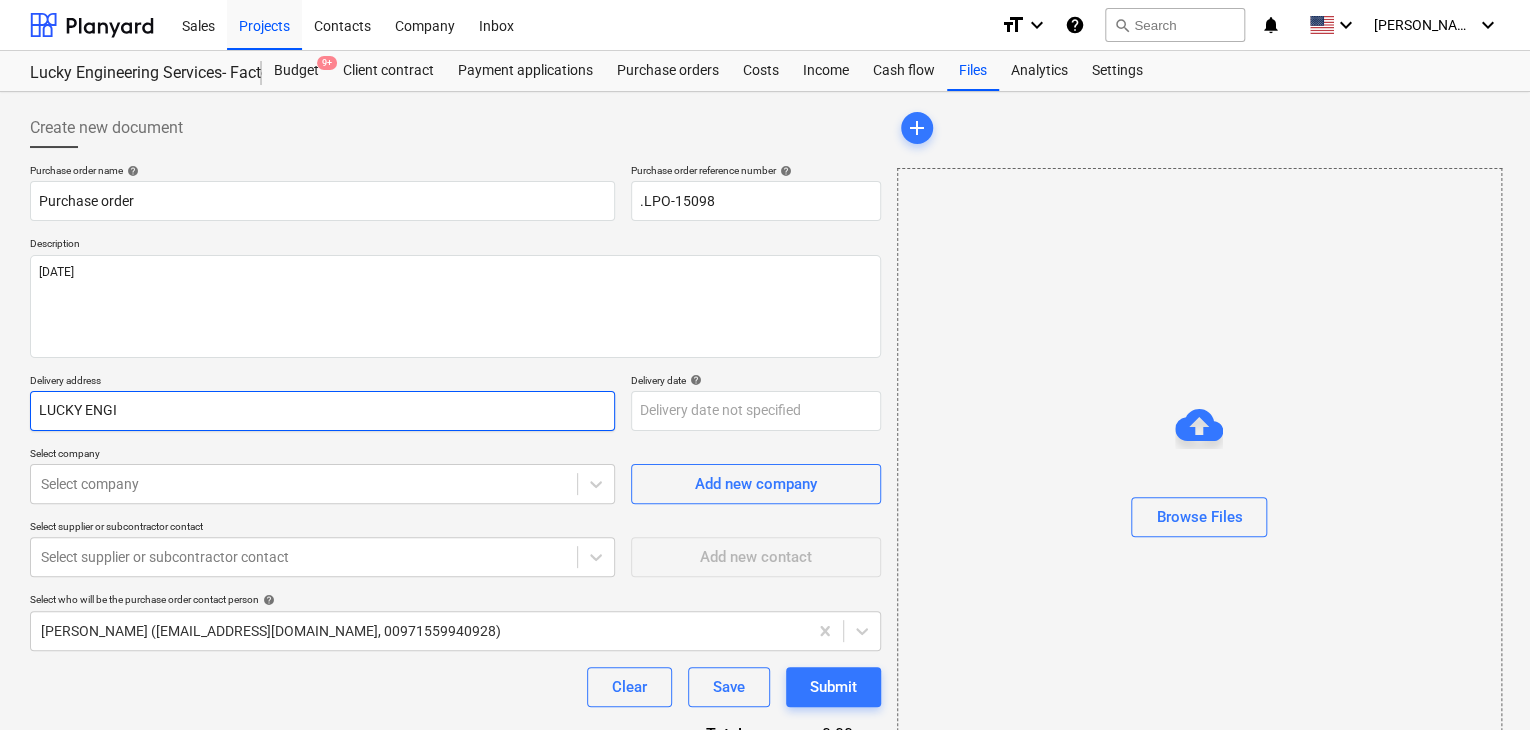 type on "x" 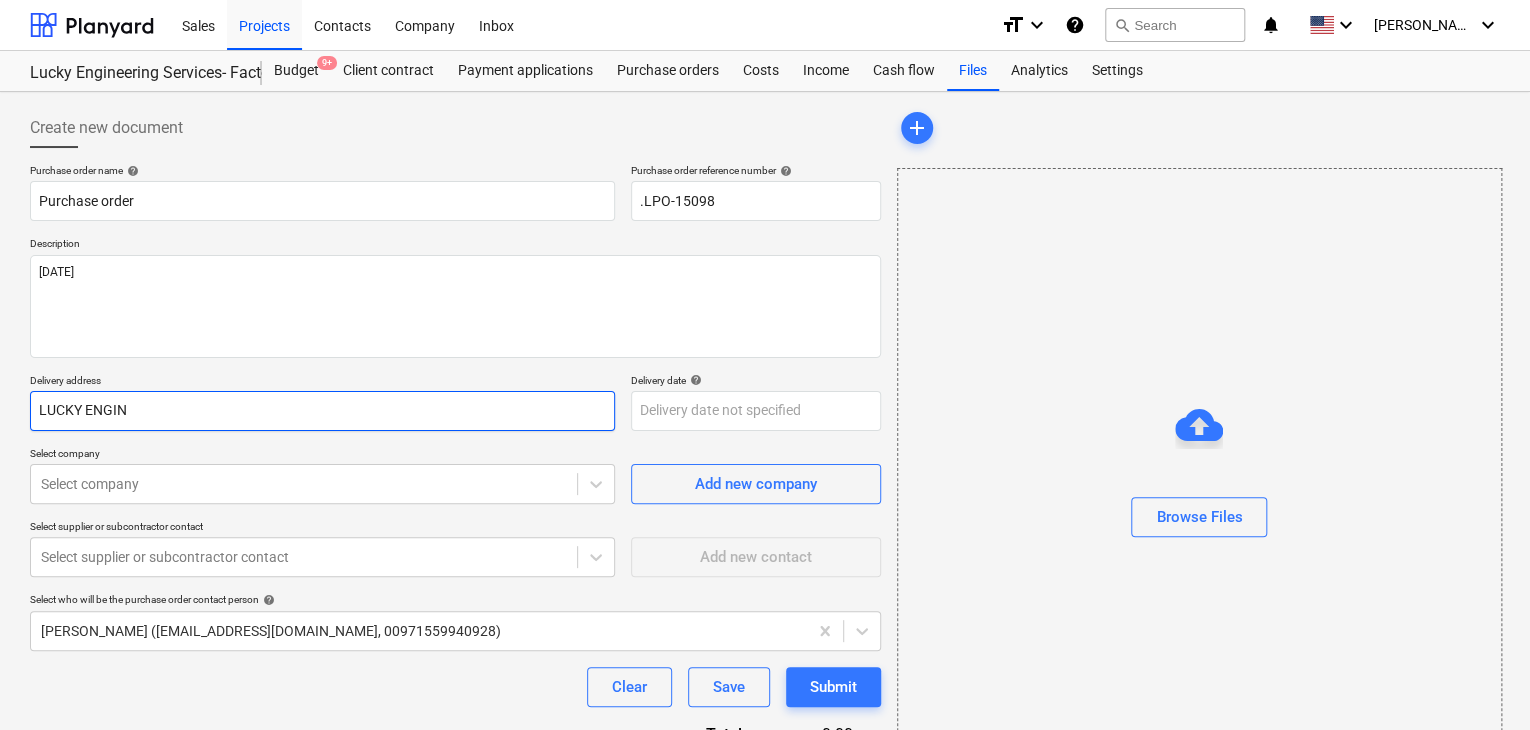 type on "x" 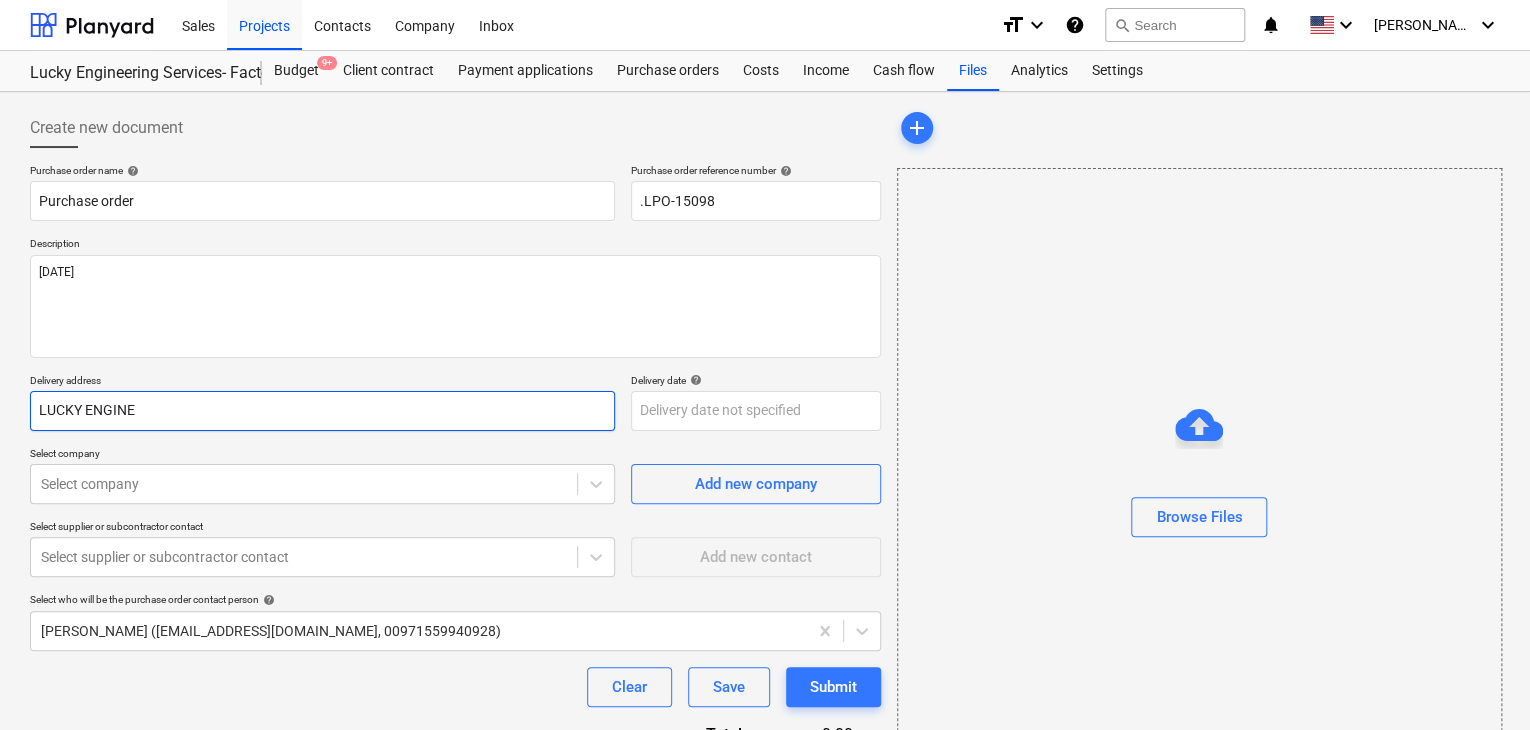 type on "x" 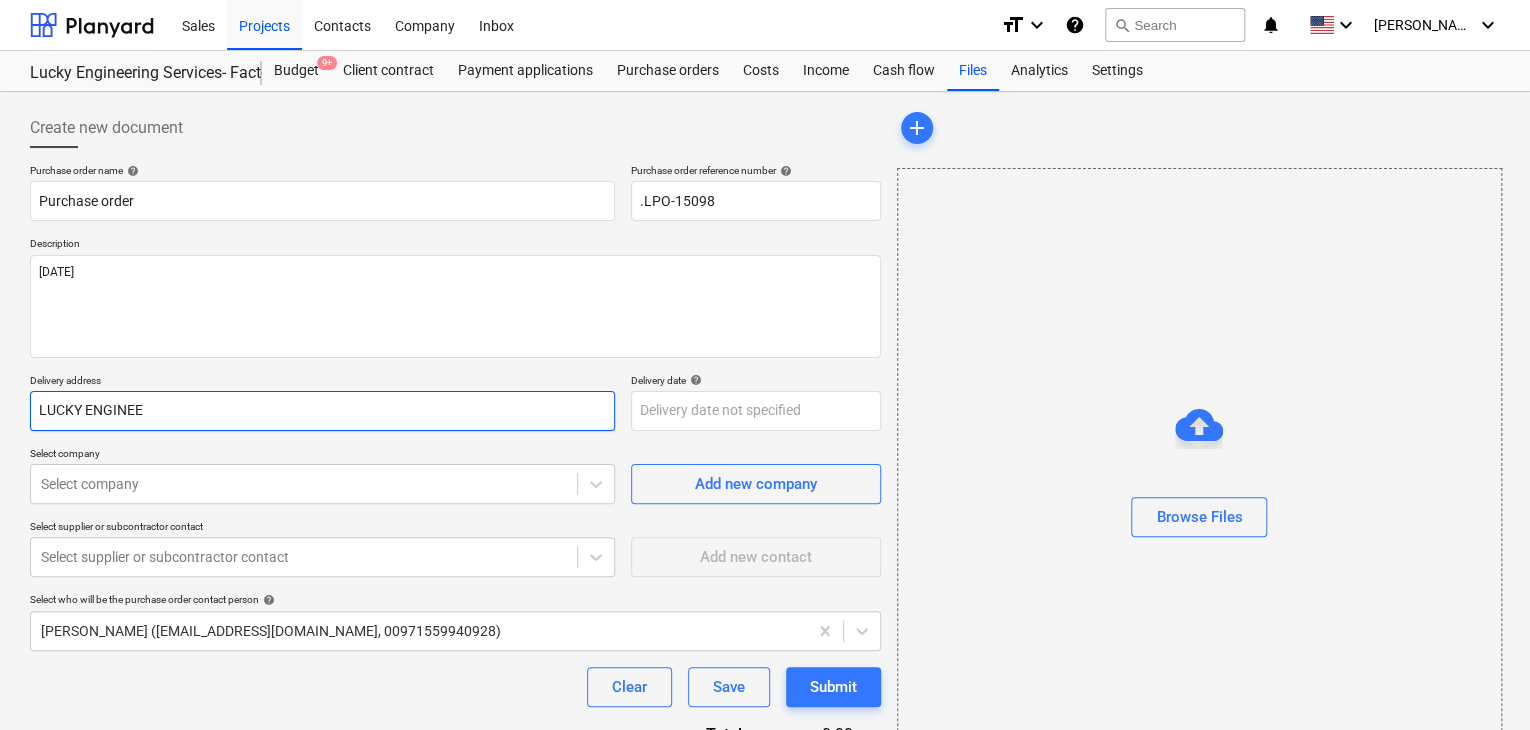 type on "x" 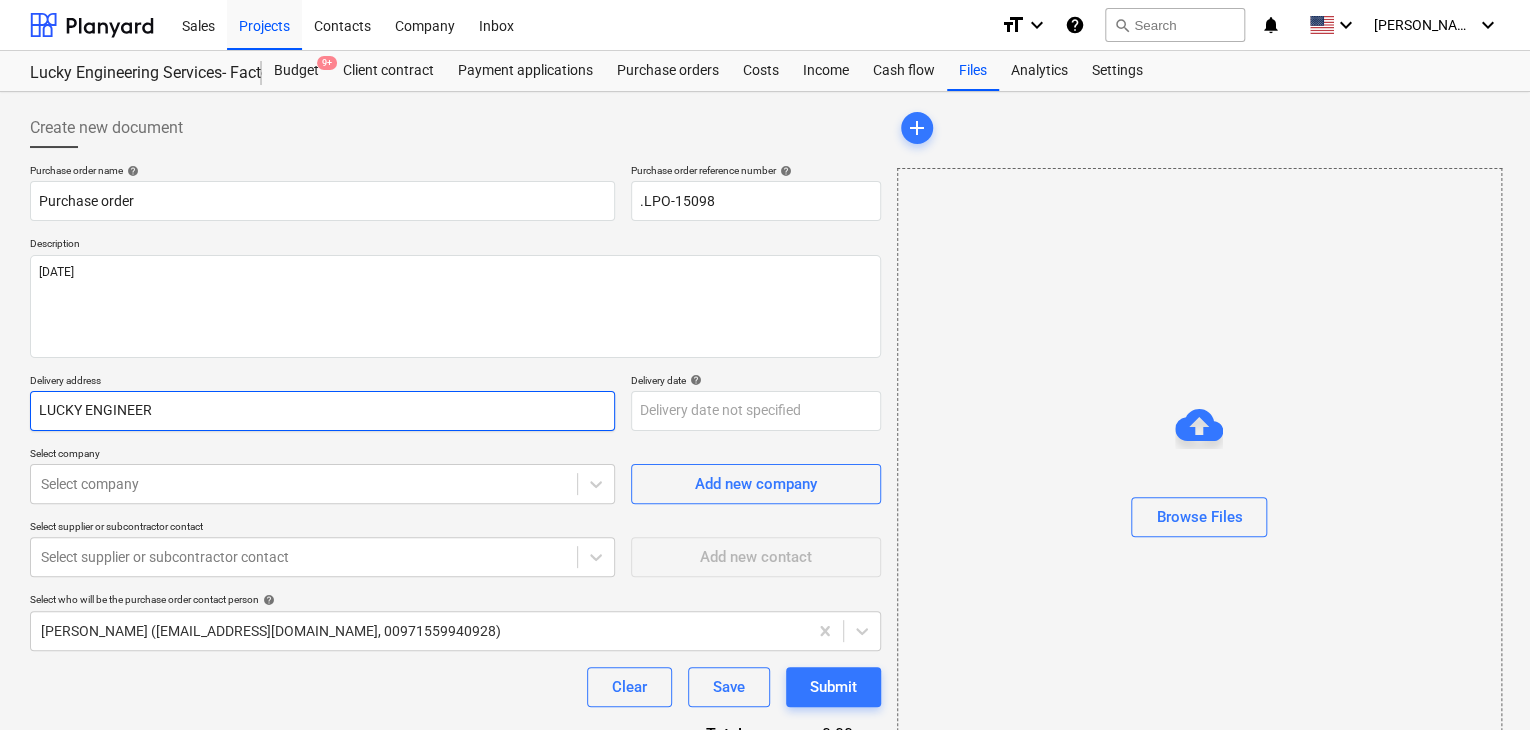 type on "x" 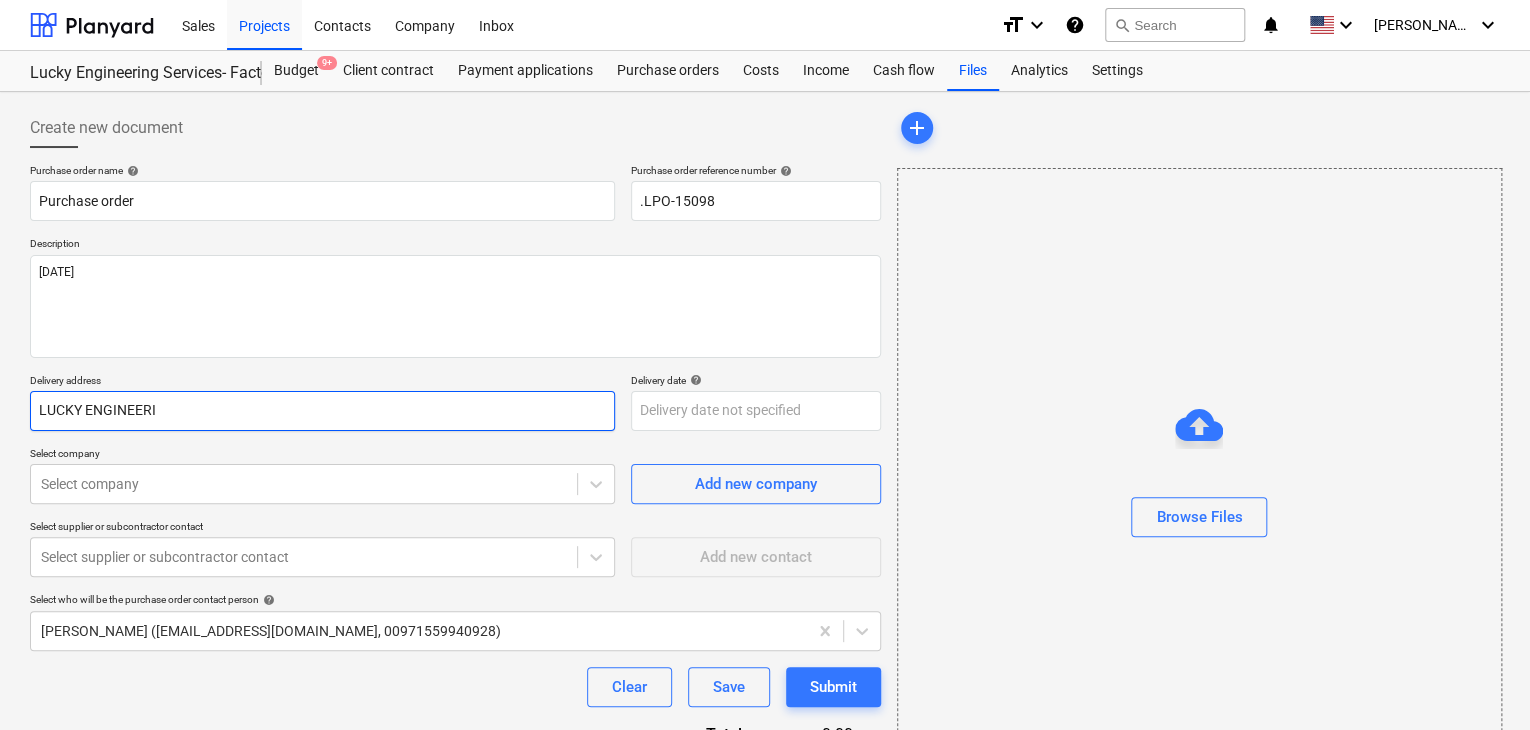 type on "x" 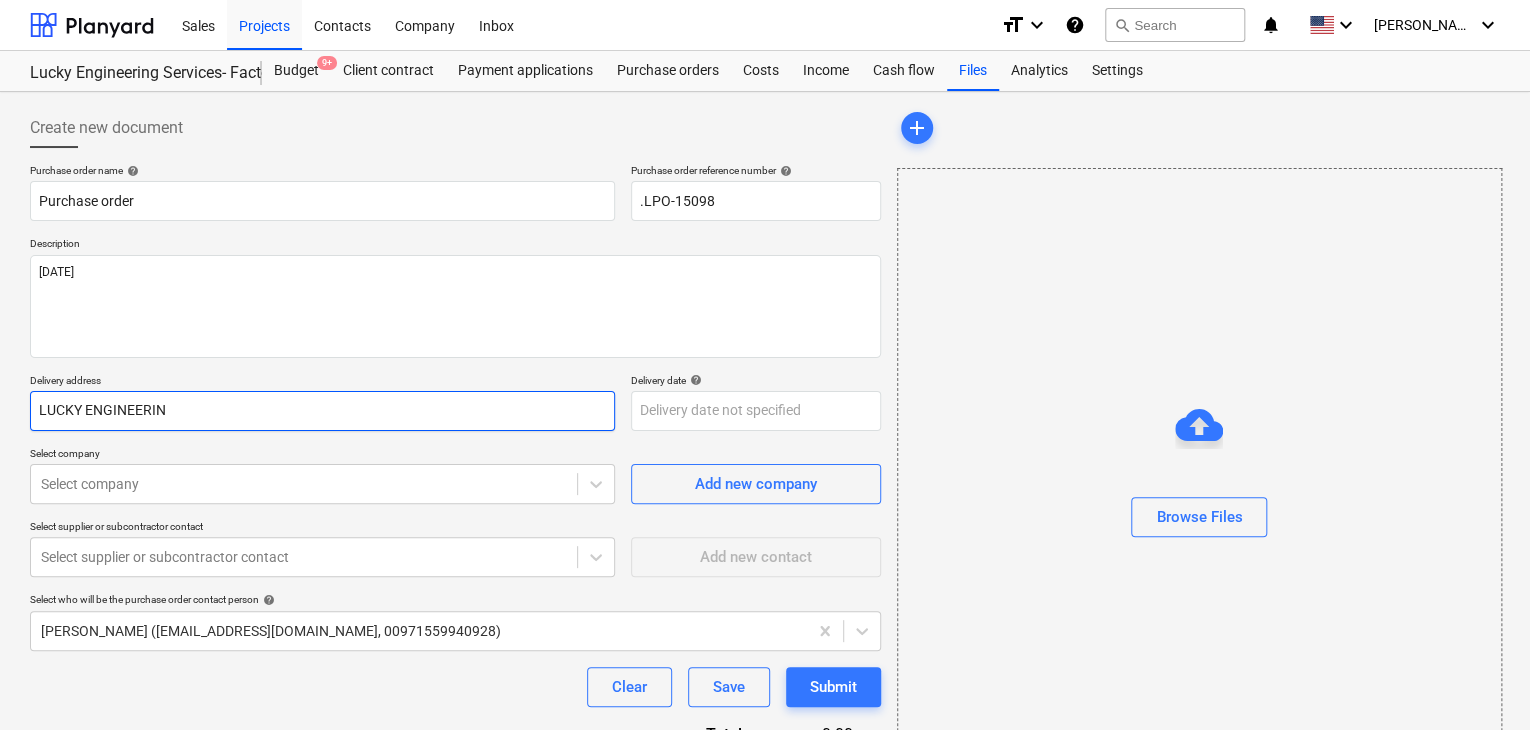 type on "x" 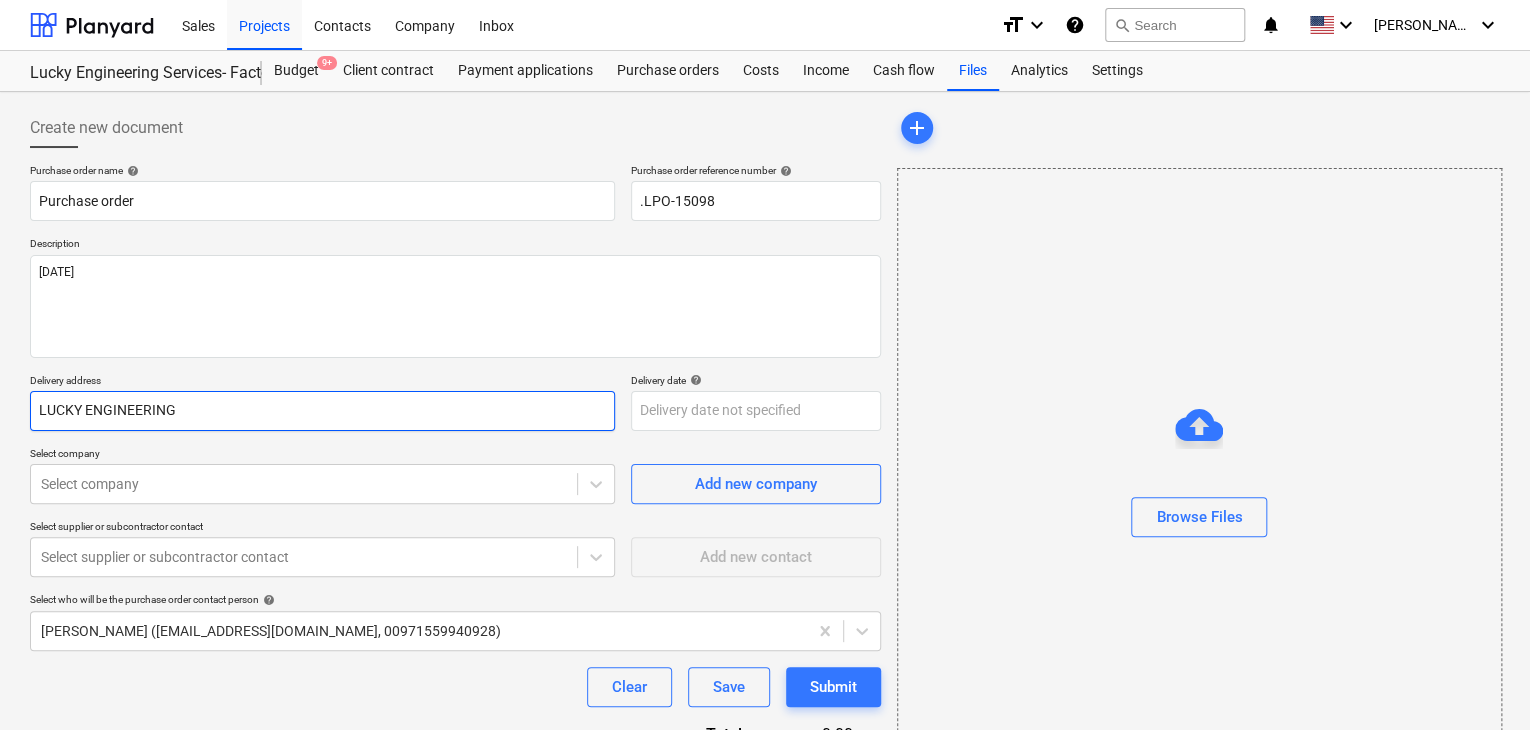 type on "x" 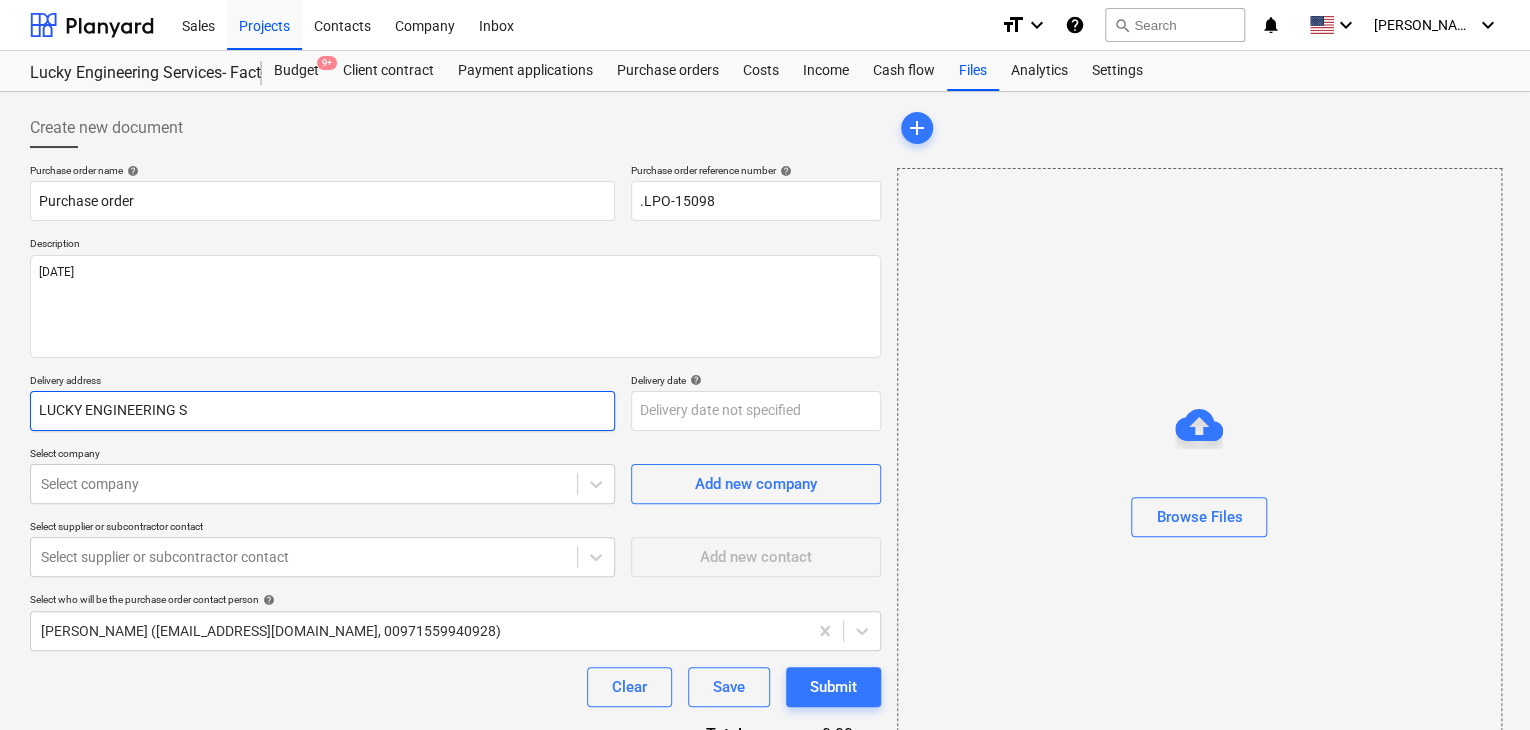 type on "x" 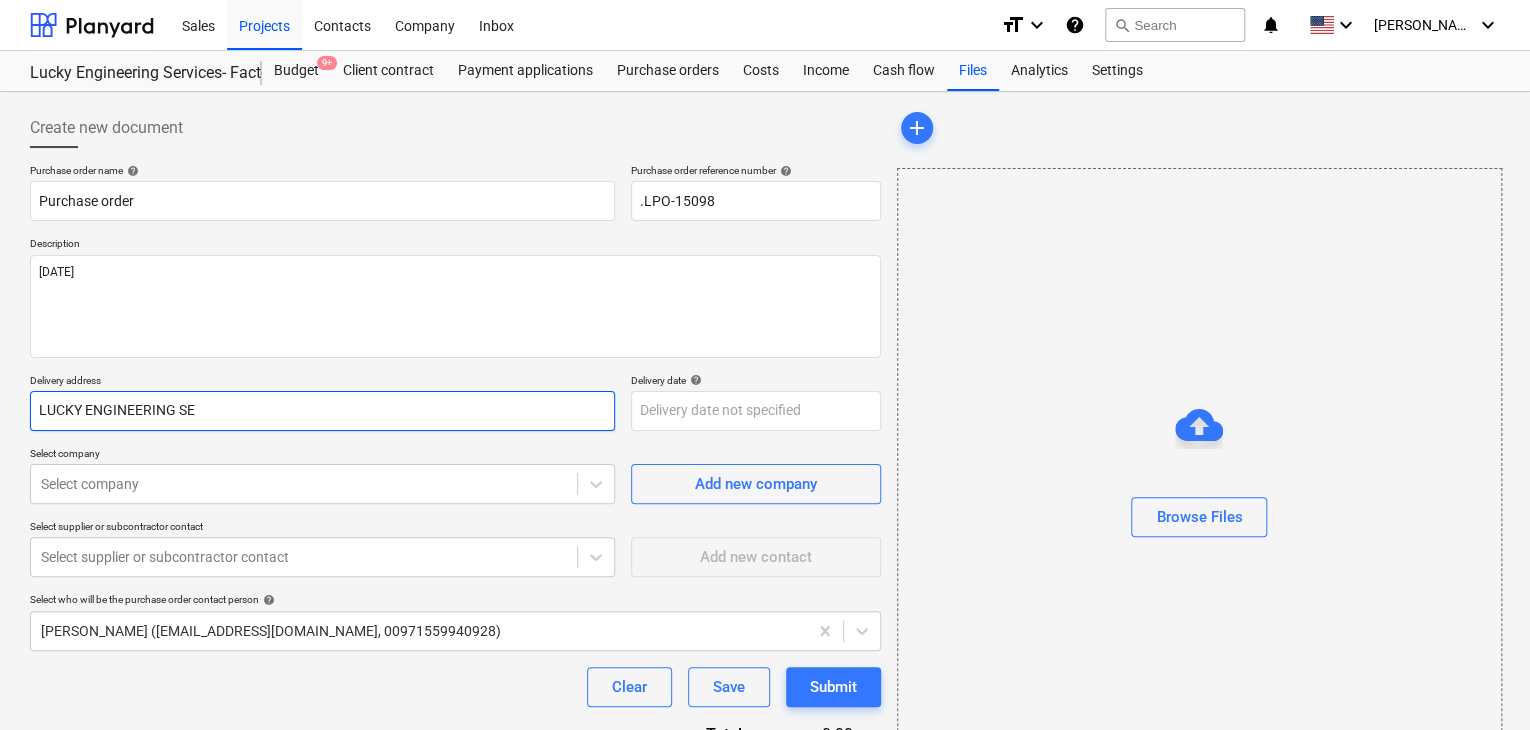 type on "x" 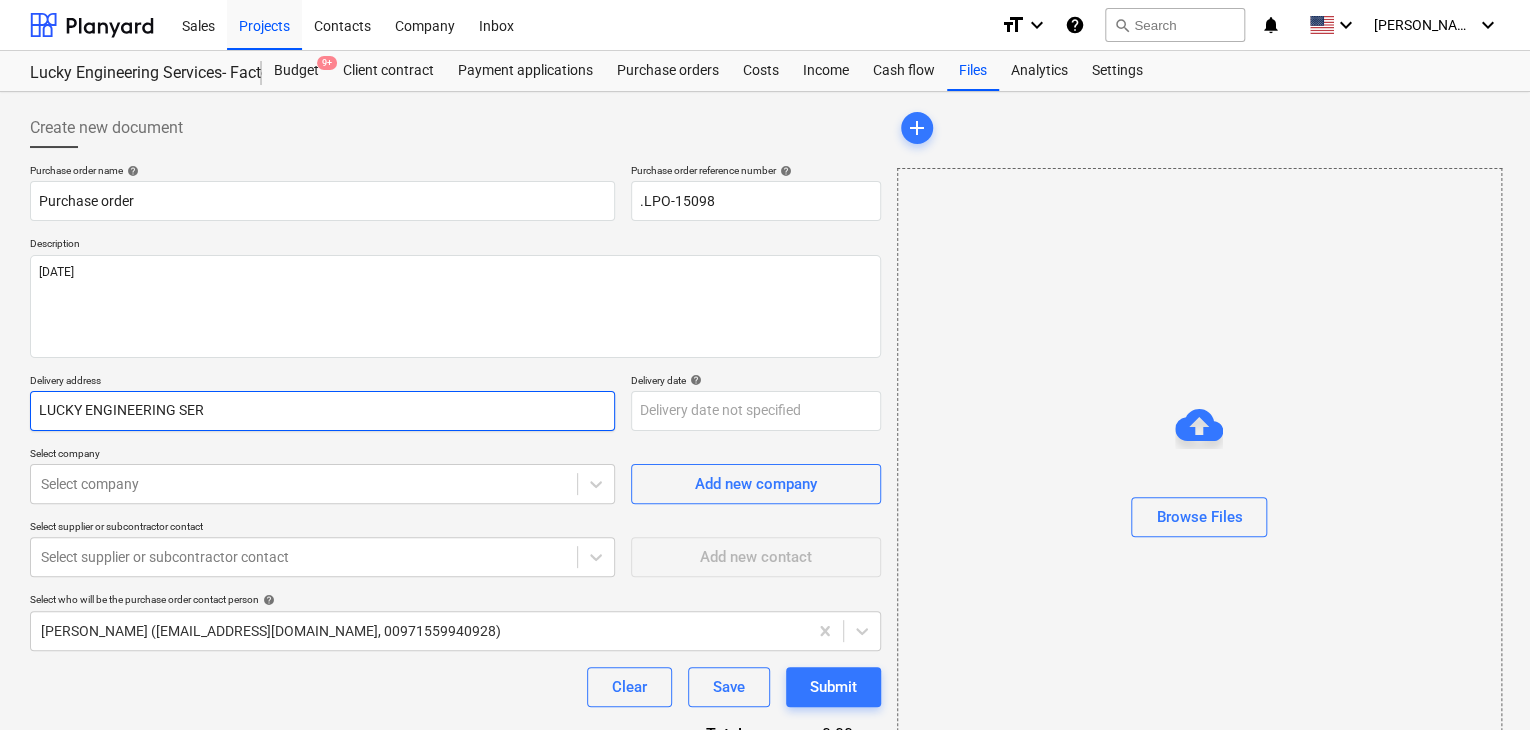 type on "LUCKY ENGINEERING SERV" 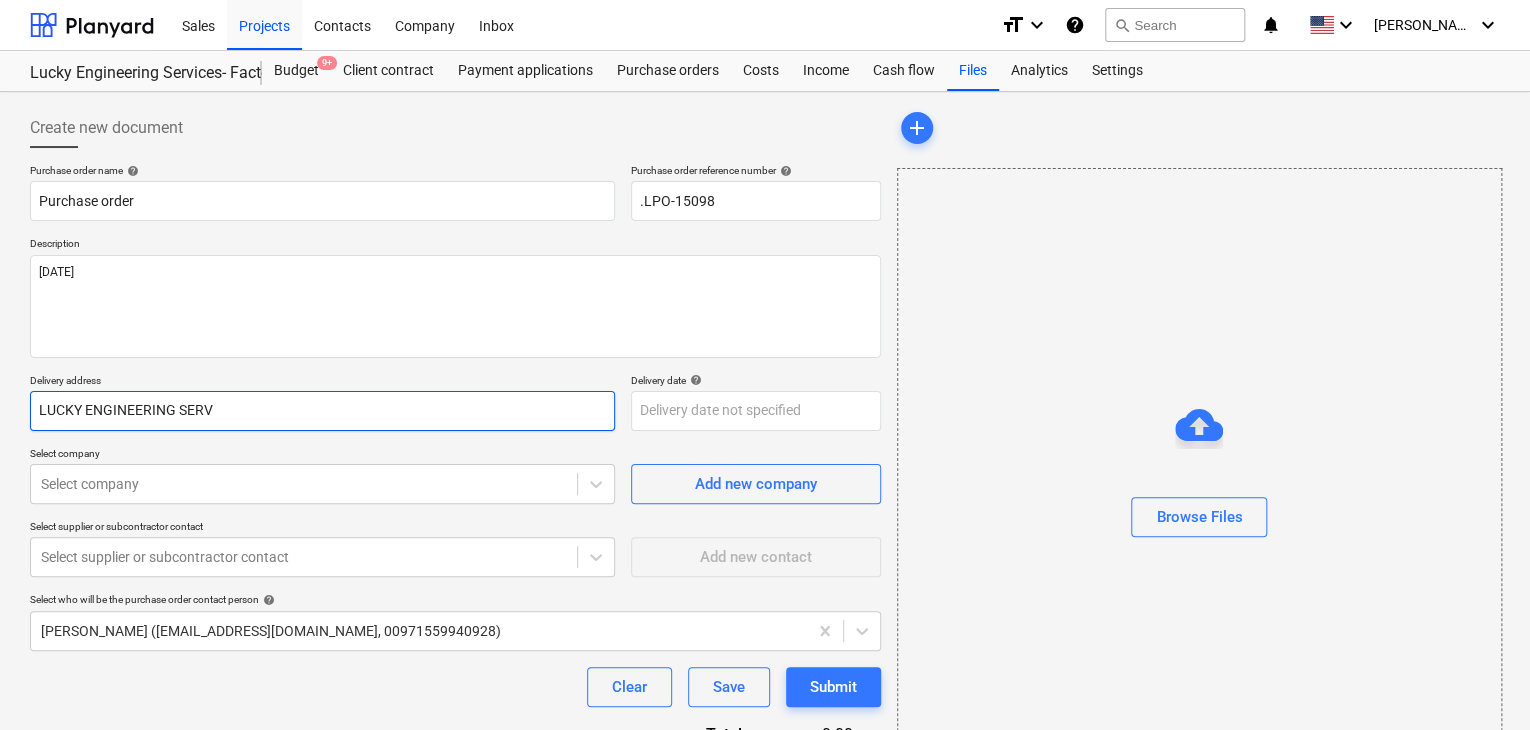 type on "x" 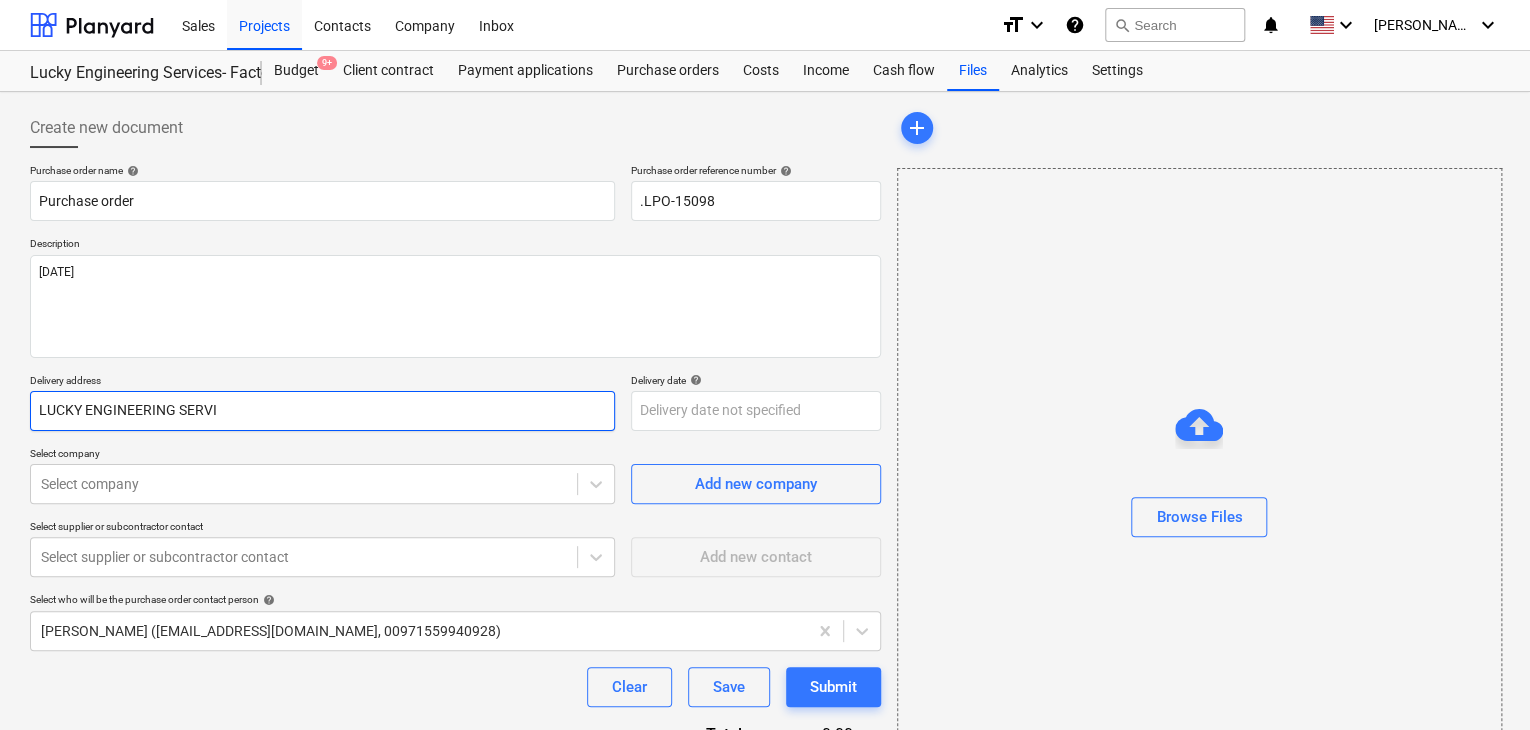 type on "x" 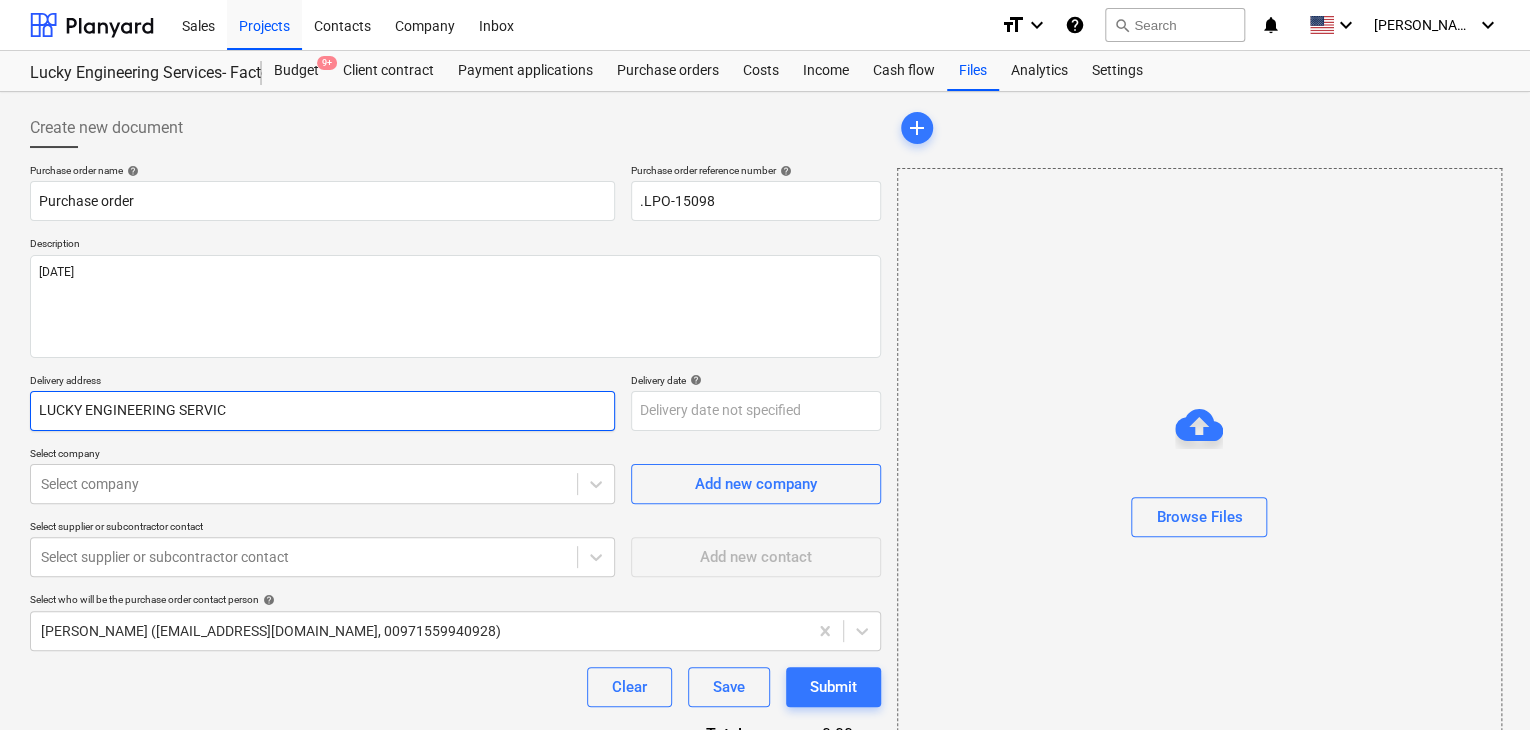 type on "x" 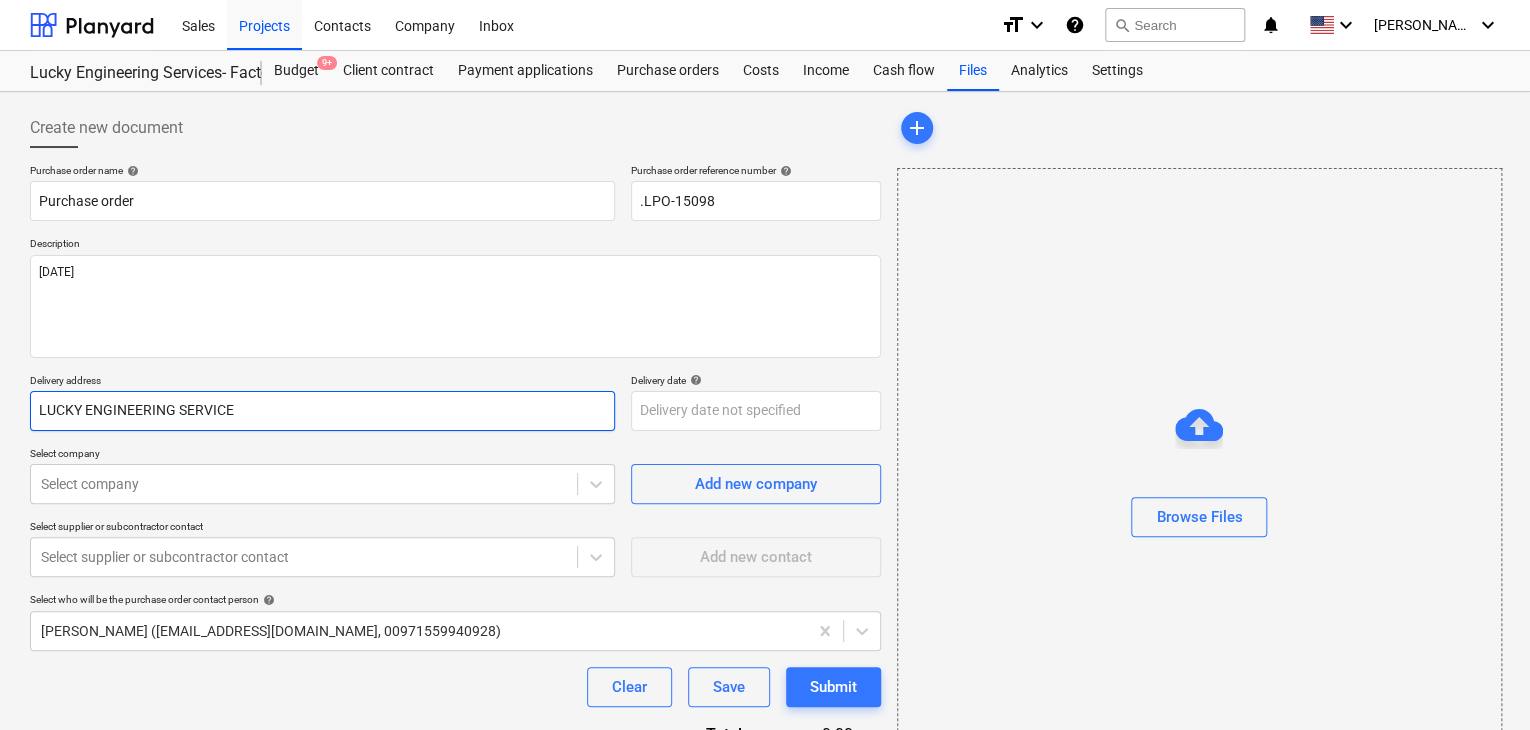 type on "x" 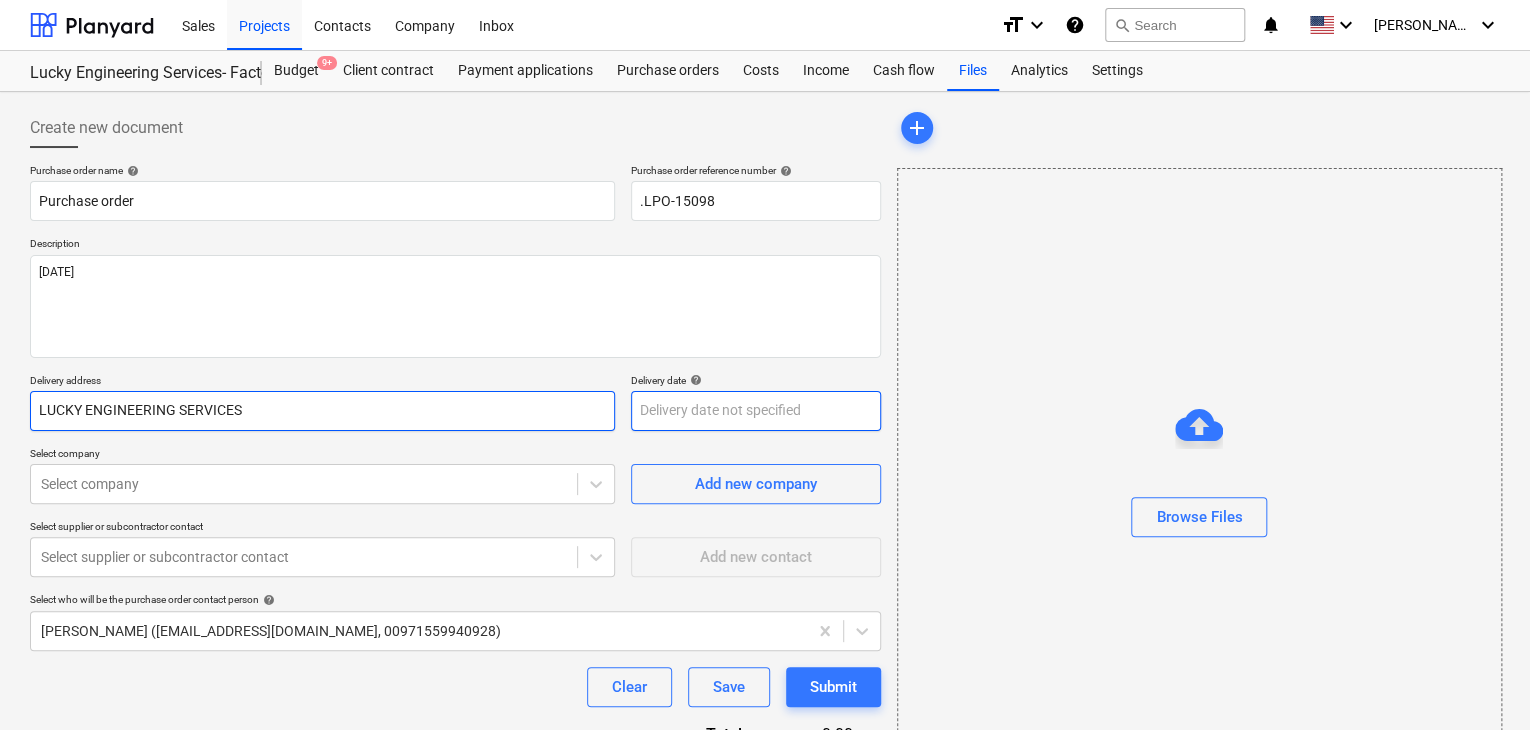 type on "LUCKY ENGINEERING SERVICES" 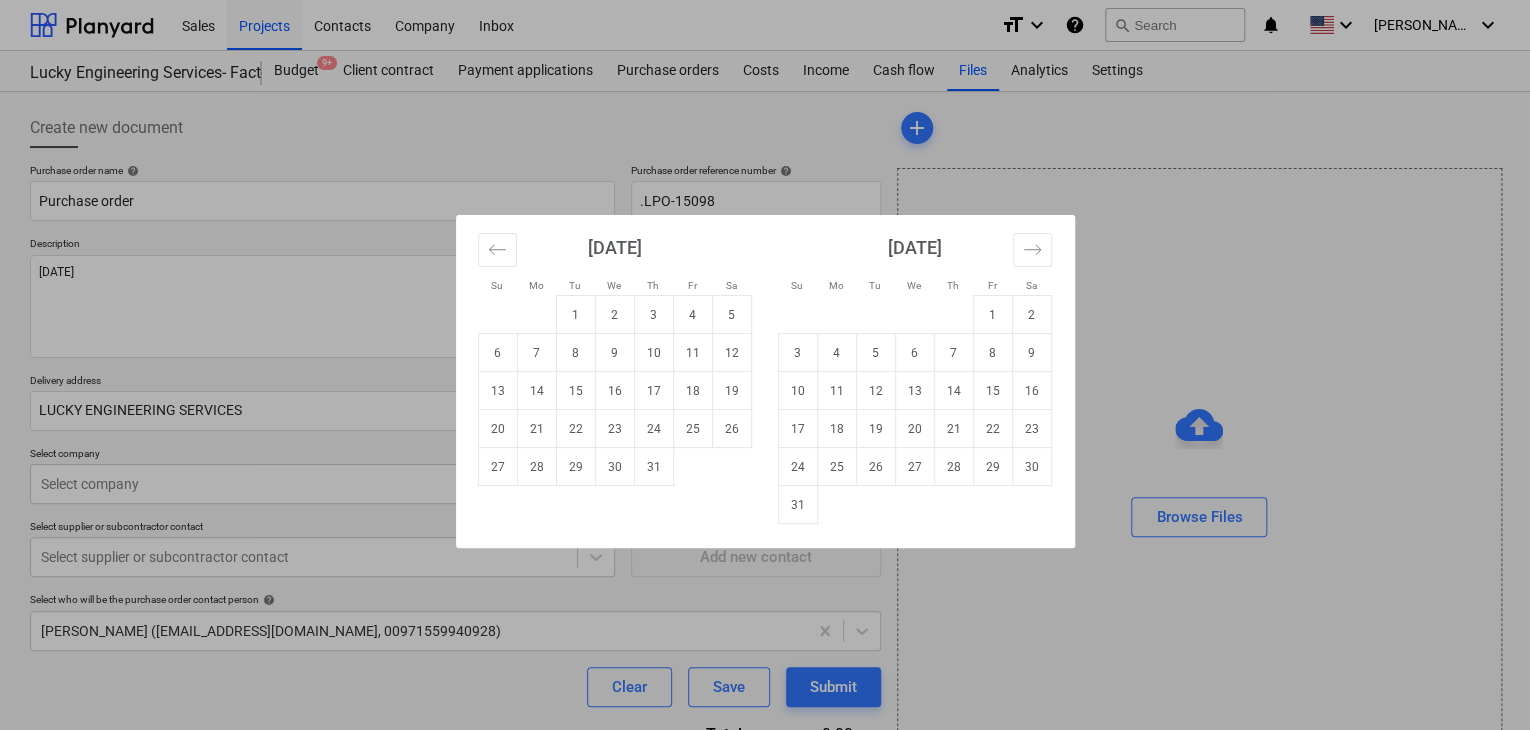 click on "Sales Projects Contacts Company Inbox format_size keyboard_arrow_down help search Search notifications 0 keyboard_arrow_down [PERSON_NAME] keyboard_arrow_down Lucky Engineering Services- Factory/Office Budget 9+ Client contract Payment applications Purchase orders Costs Income Cash flow Files Analytics Settings Create new document Purchase order name help Purchase order Purchase order reference number help .LPO-15098 Description [DATE] Delivery address LUCKY ENGINEERING SERVICES Delivery date help Press the down arrow key to interact with the calendar and
select a date. Press the question mark key to get the keyboard shortcuts for changing dates. Select company Select company Add new company Select supplier or subcontractor contact Select supplier or subcontractor contact Add new contact Select who will be the purchase order contact person help [PERSON_NAME] ([EMAIL_ADDRESS][DOMAIN_NAME], 00971559940928) Clear Save Submit Total 0.00د.إ.‏ Select line-items to add help Search or select a line-item add" at bounding box center [765, 365] 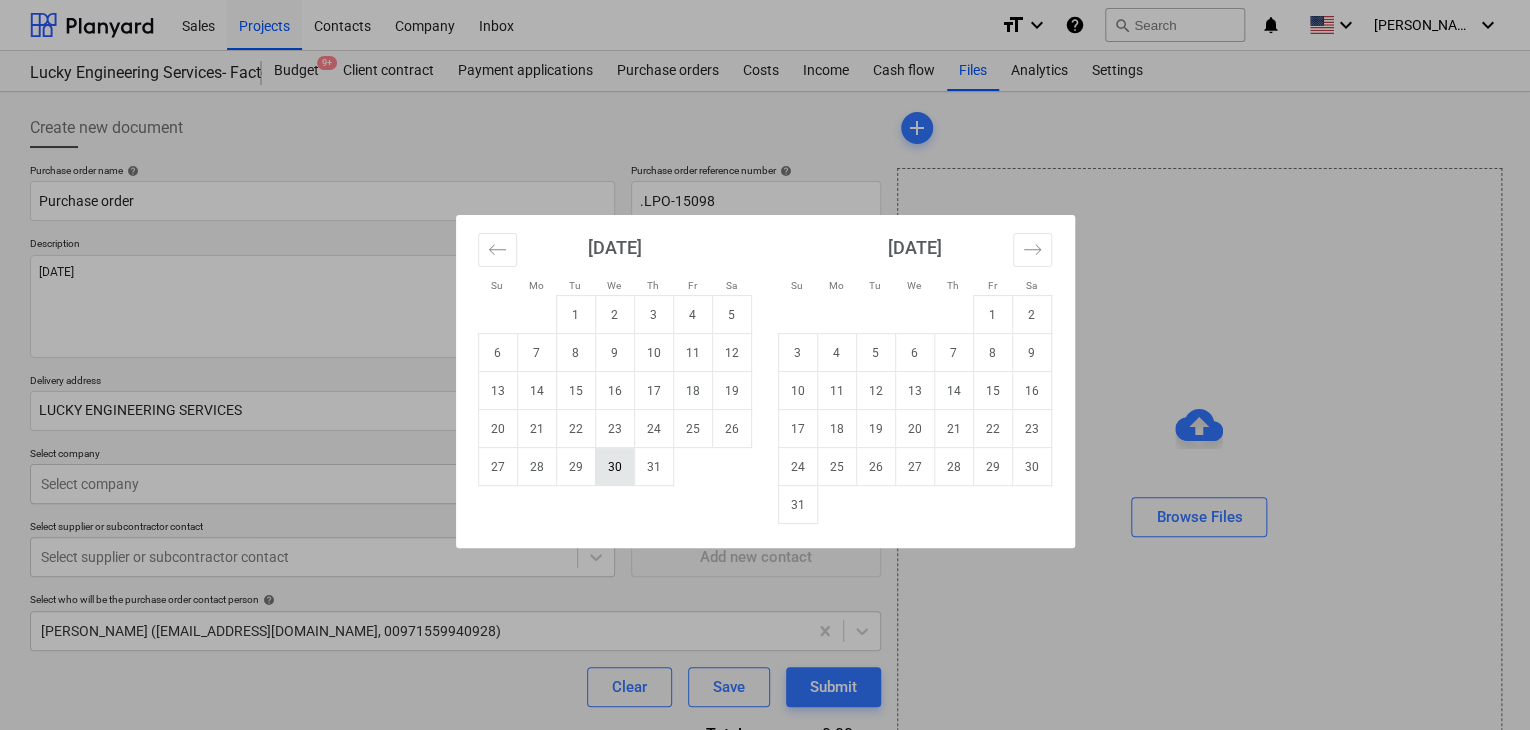 click on "30" at bounding box center [614, 467] 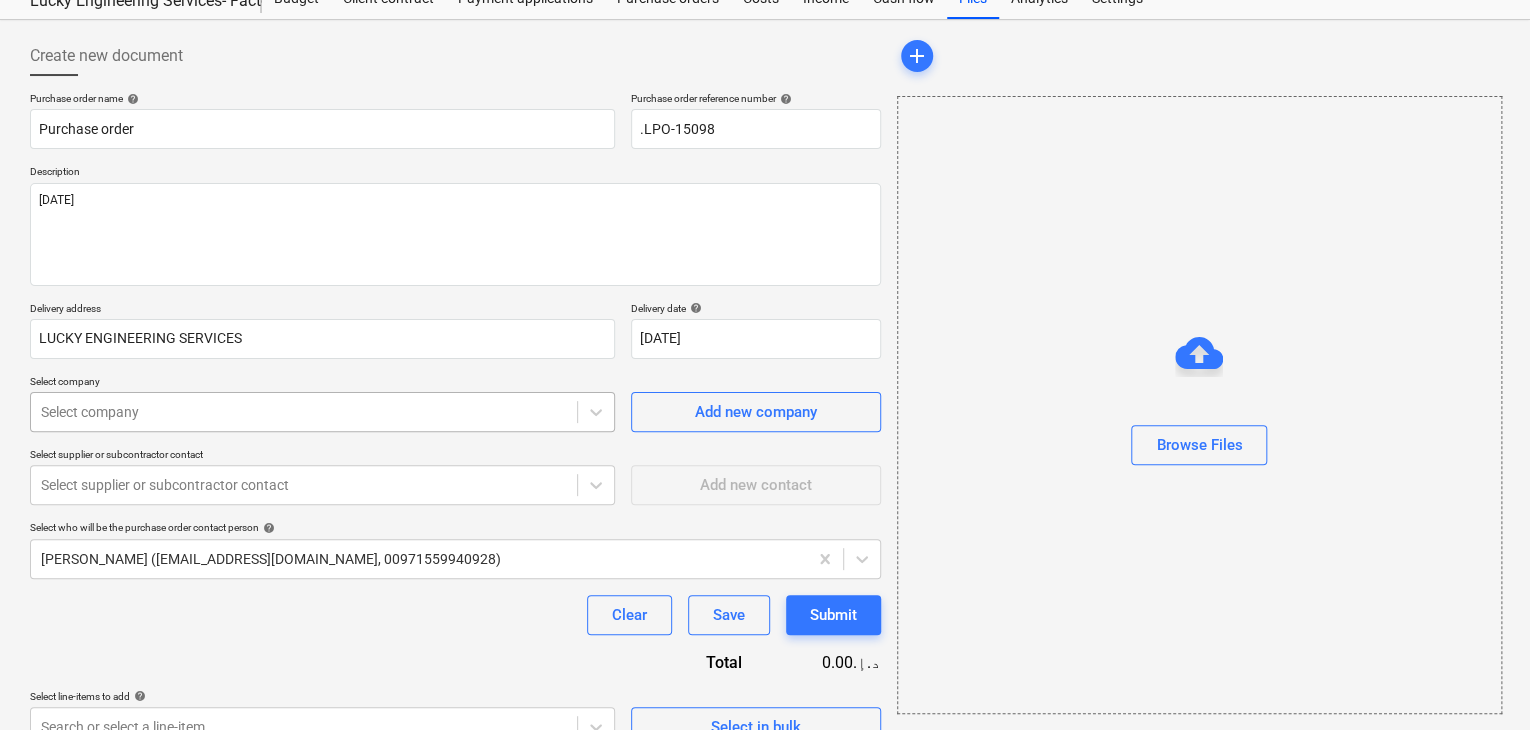 click on "Sales Projects Contacts Company Inbox format_size keyboard_arrow_down help search Search notifications 0 keyboard_arrow_down [PERSON_NAME] keyboard_arrow_down Lucky Engineering Services- Factory/Office Budget 9+ Client contract Payment applications Purchase orders Costs Income Cash flow Files Analytics Settings Create new document Purchase order name help Purchase order Purchase order reference number help .LPO-15098 Description [DATE] Delivery address LUCKY ENGINEERING SERVICES Delivery date help [DATE] [DATE] Press the down arrow key to interact with the calendar and
select a date. Press the question mark key to get the keyboard shortcuts for changing dates. Select company Select company Add new company Select supplier or subcontractor contact Select supplier or subcontractor contact Add new contact Select who will be the purchase order contact person help [PERSON_NAME] ([EMAIL_ADDRESS][DOMAIN_NAME], 00971559940928) Clear Save Submit Total 0.00د.إ.‏ Select line-items to add help Select in bulk" at bounding box center [765, 293] 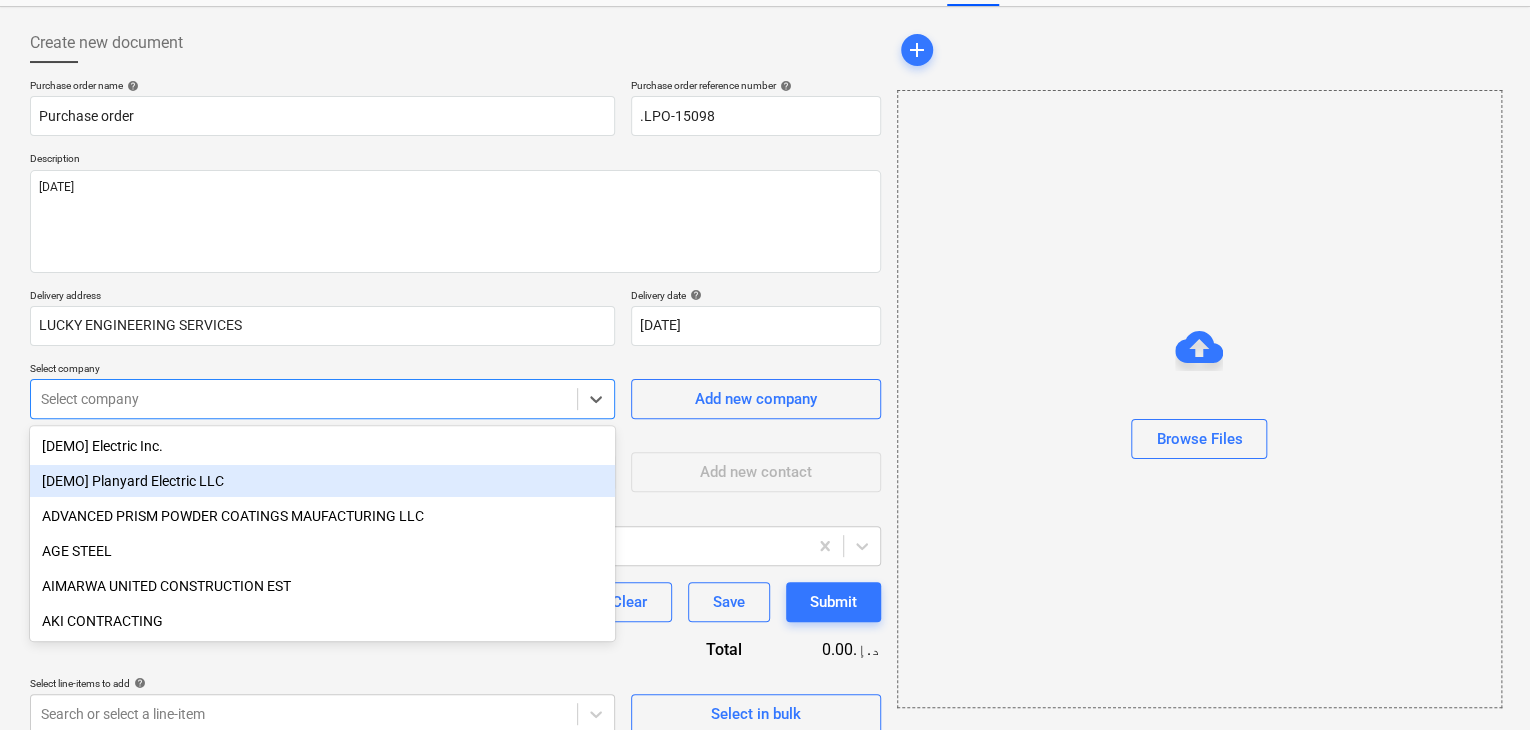 scroll, scrollTop: 93, scrollLeft: 0, axis: vertical 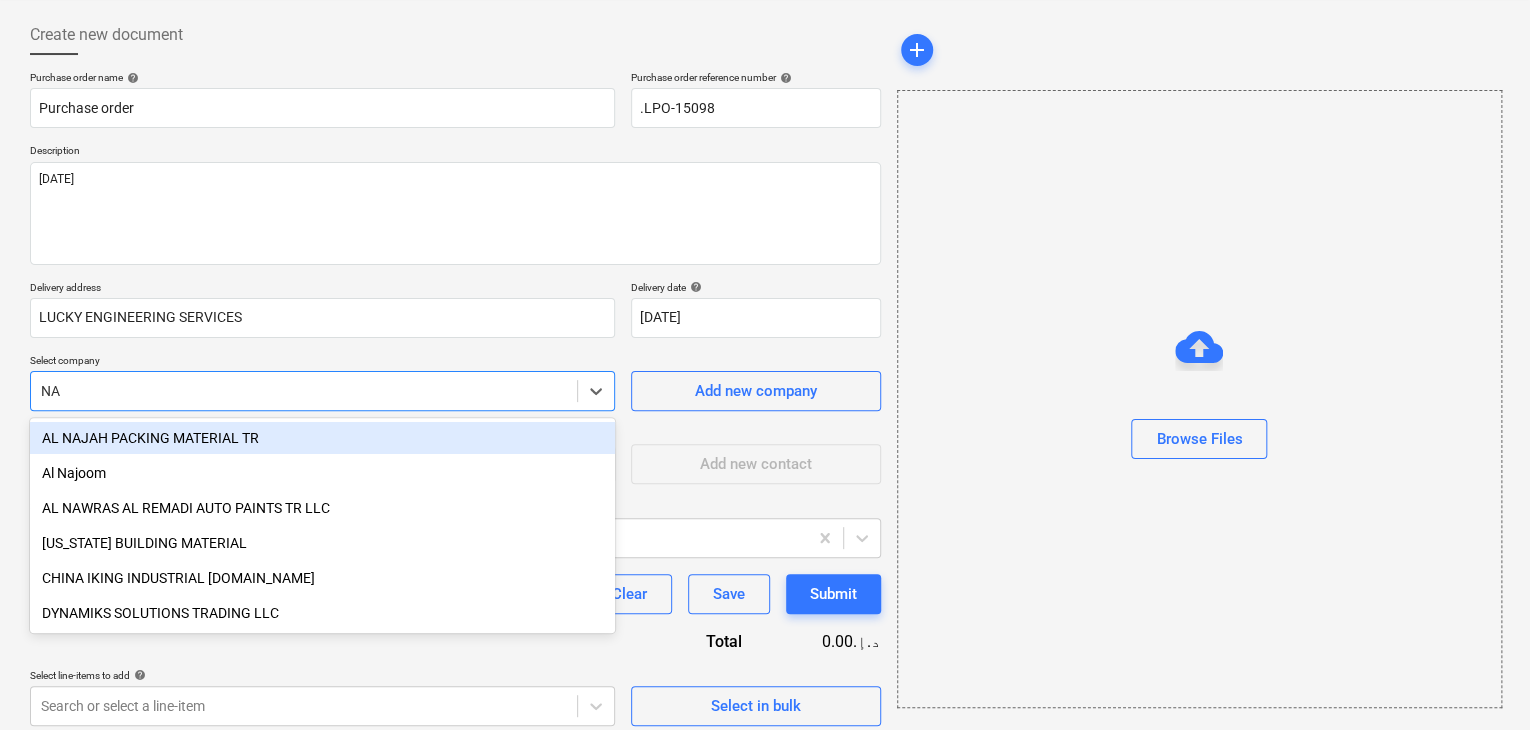 type on "NAT" 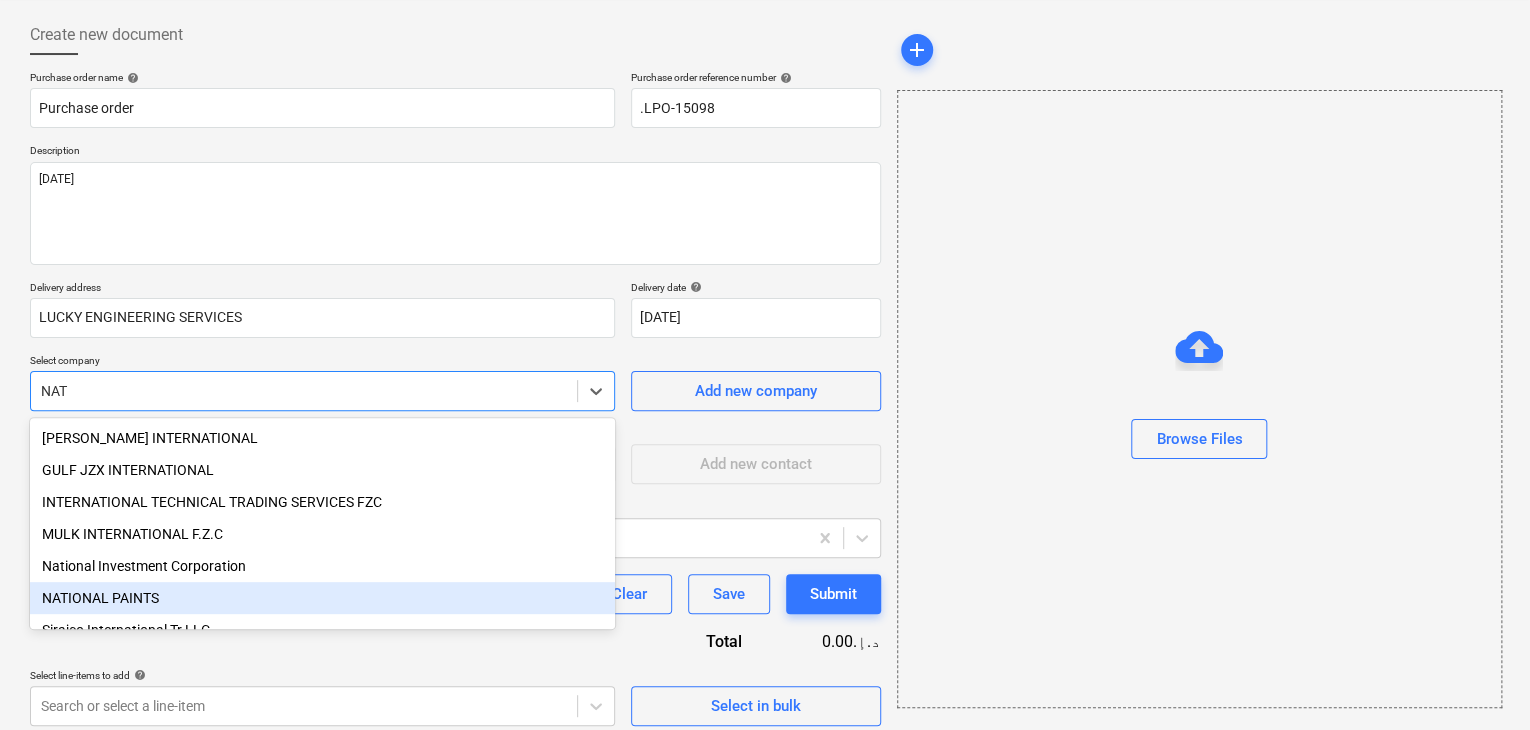 click on "NATIONAL PAINTS" at bounding box center (322, 598) 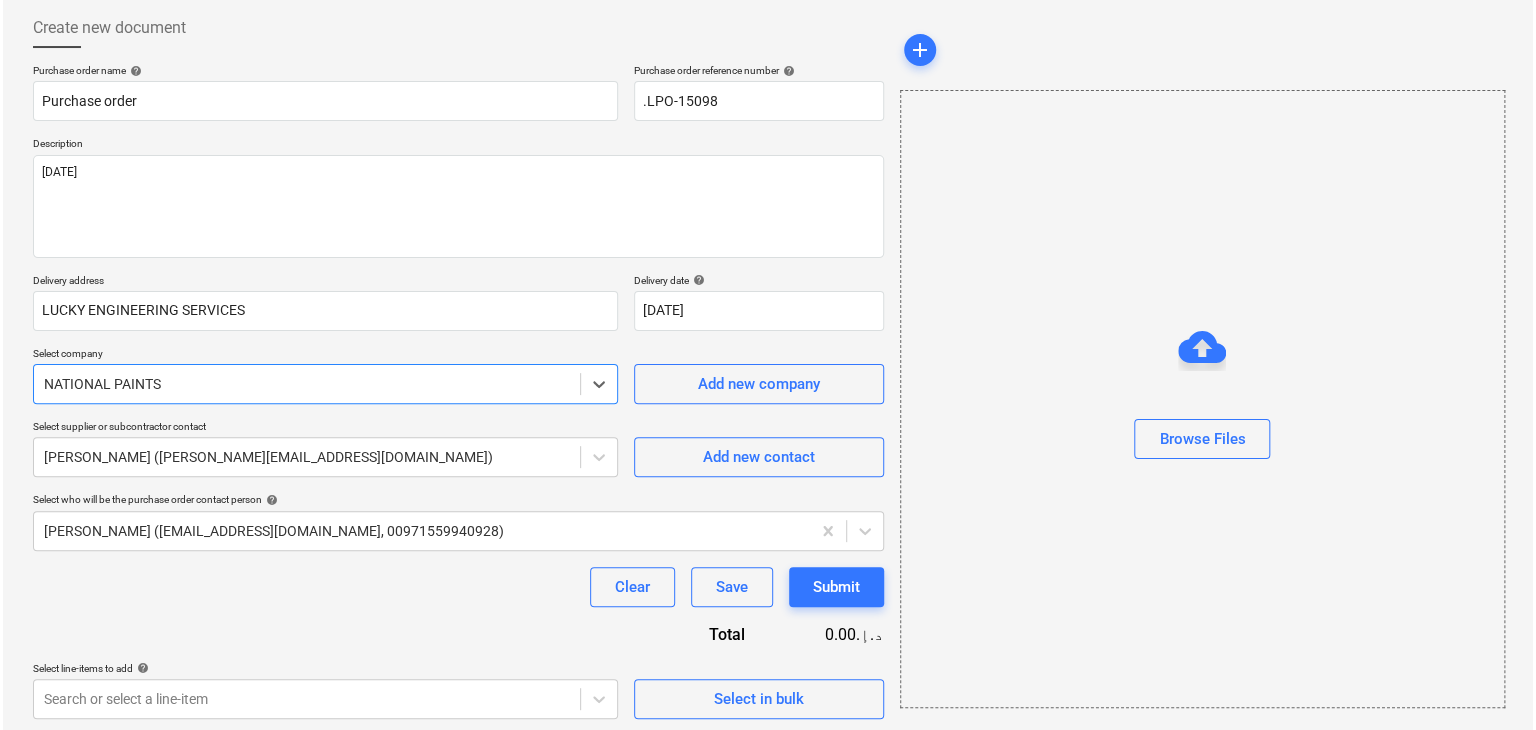 scroll, scrollTop: 104, scrollLeft: 0, axis: vertical 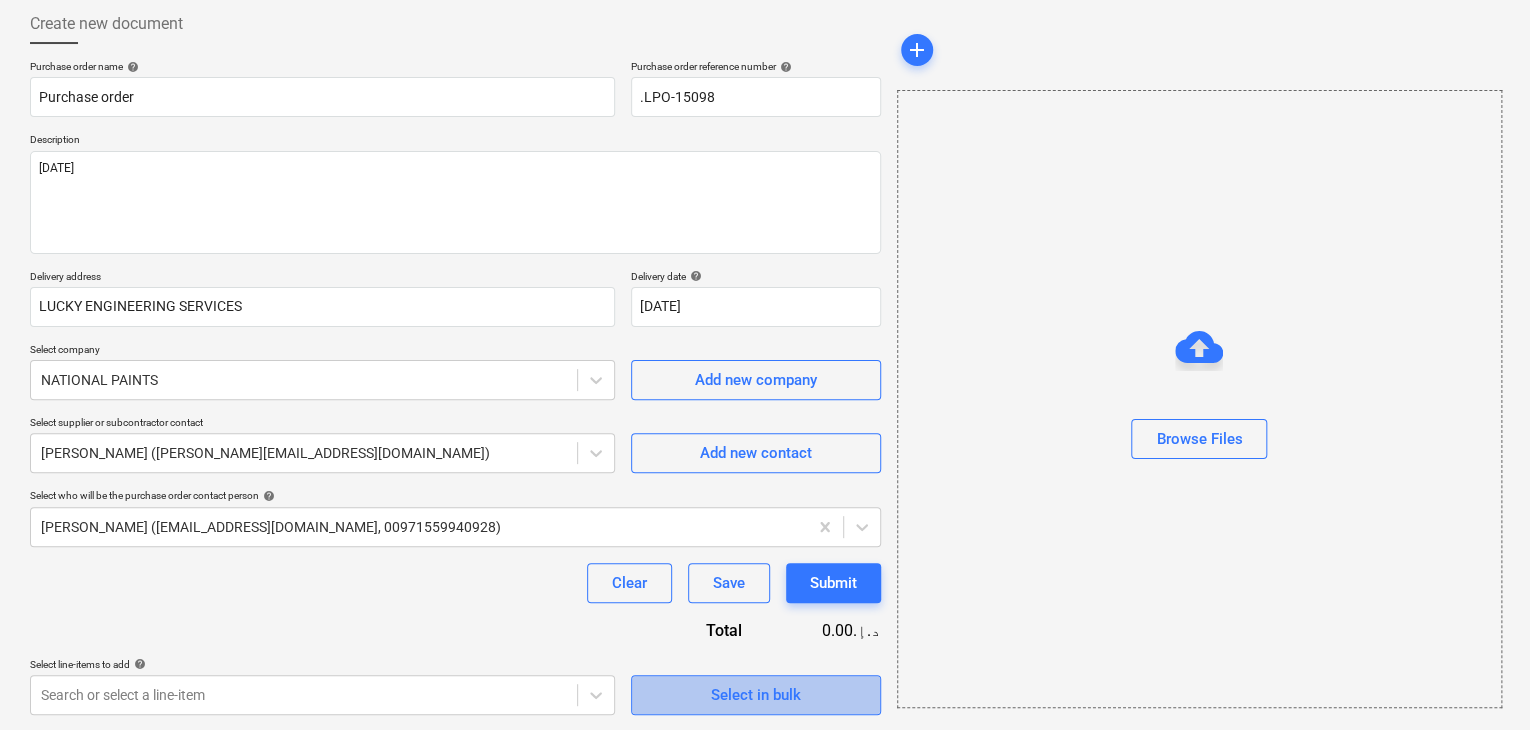 click on "Select in bulk" at bounding box center [756, 695] 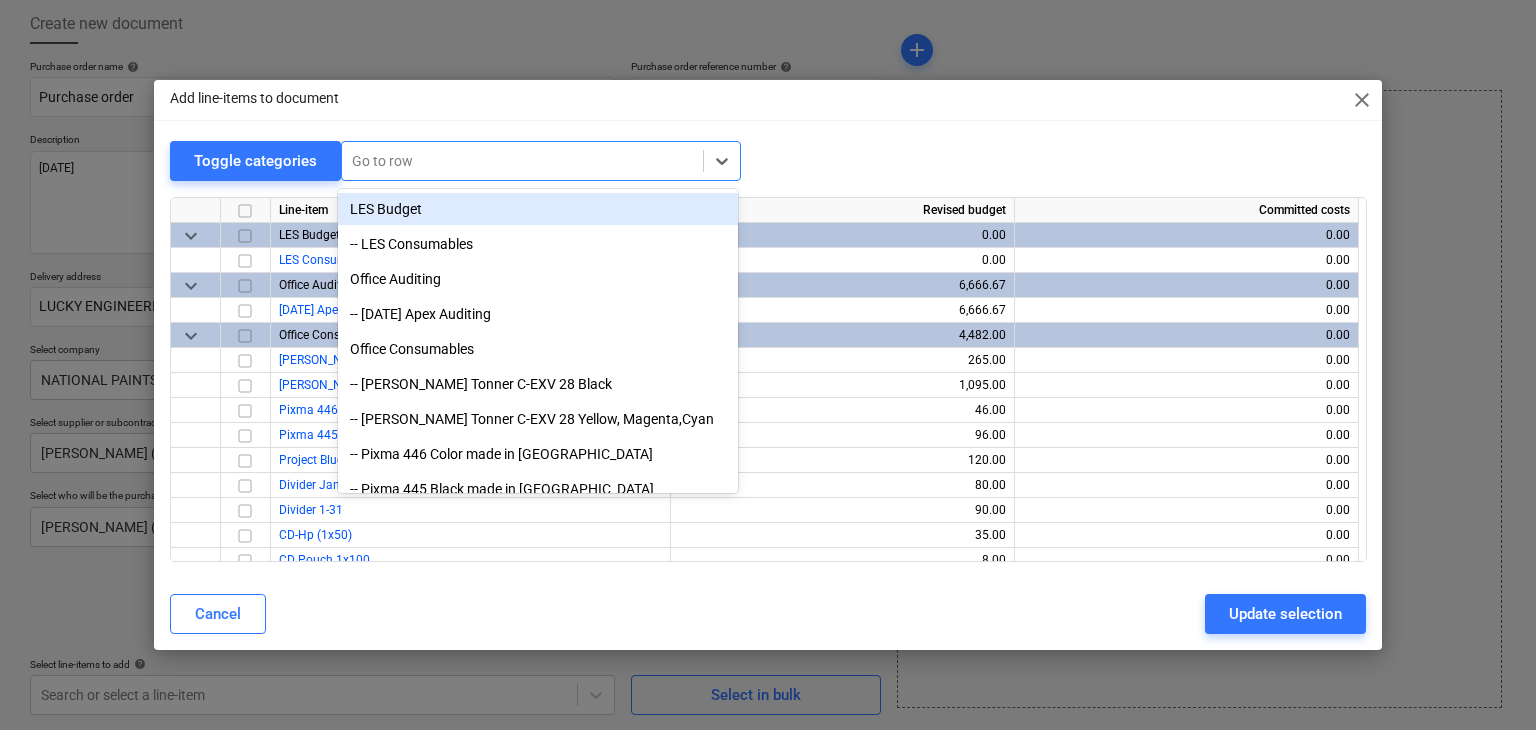 click on "Go to row" at bounding box center (522, 161) 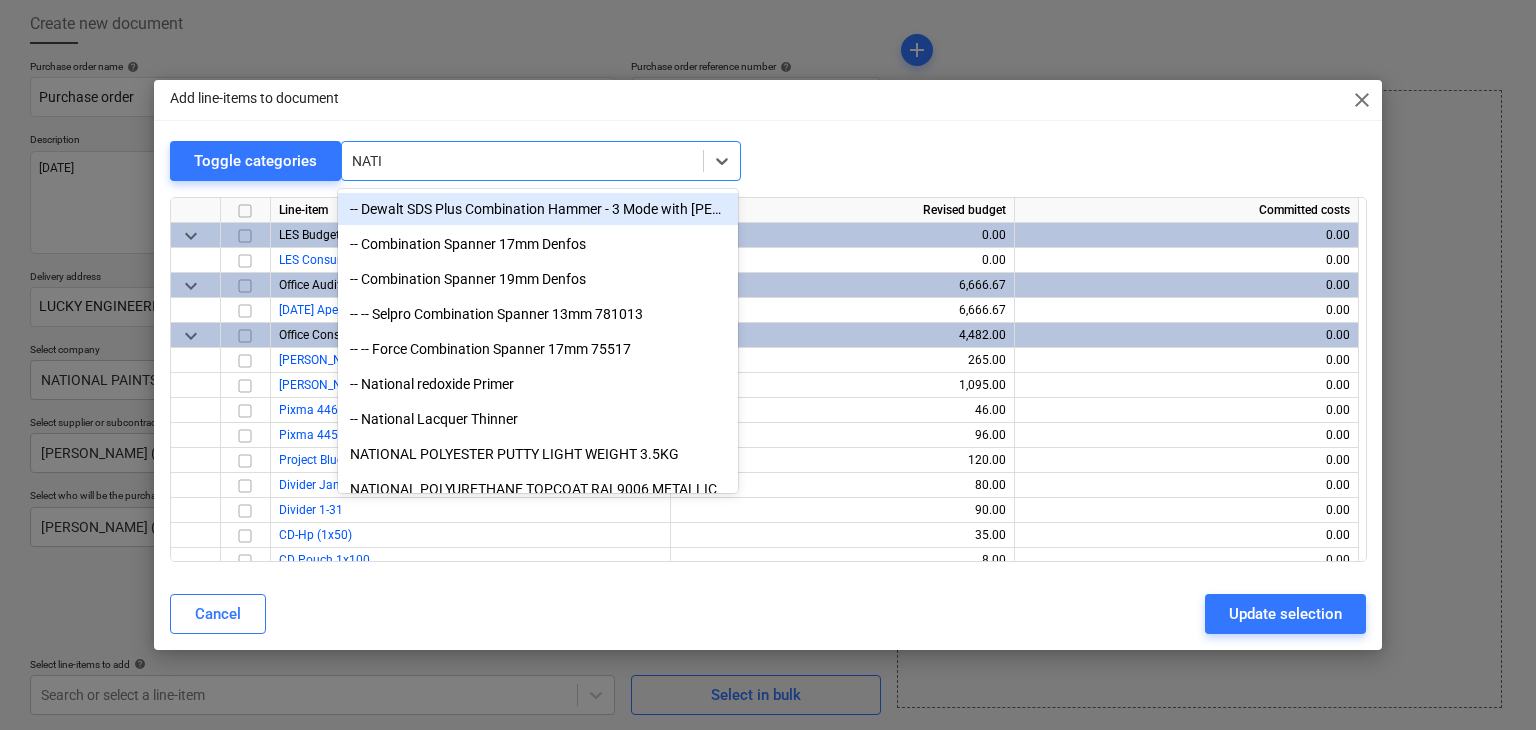 type on "NATIO" 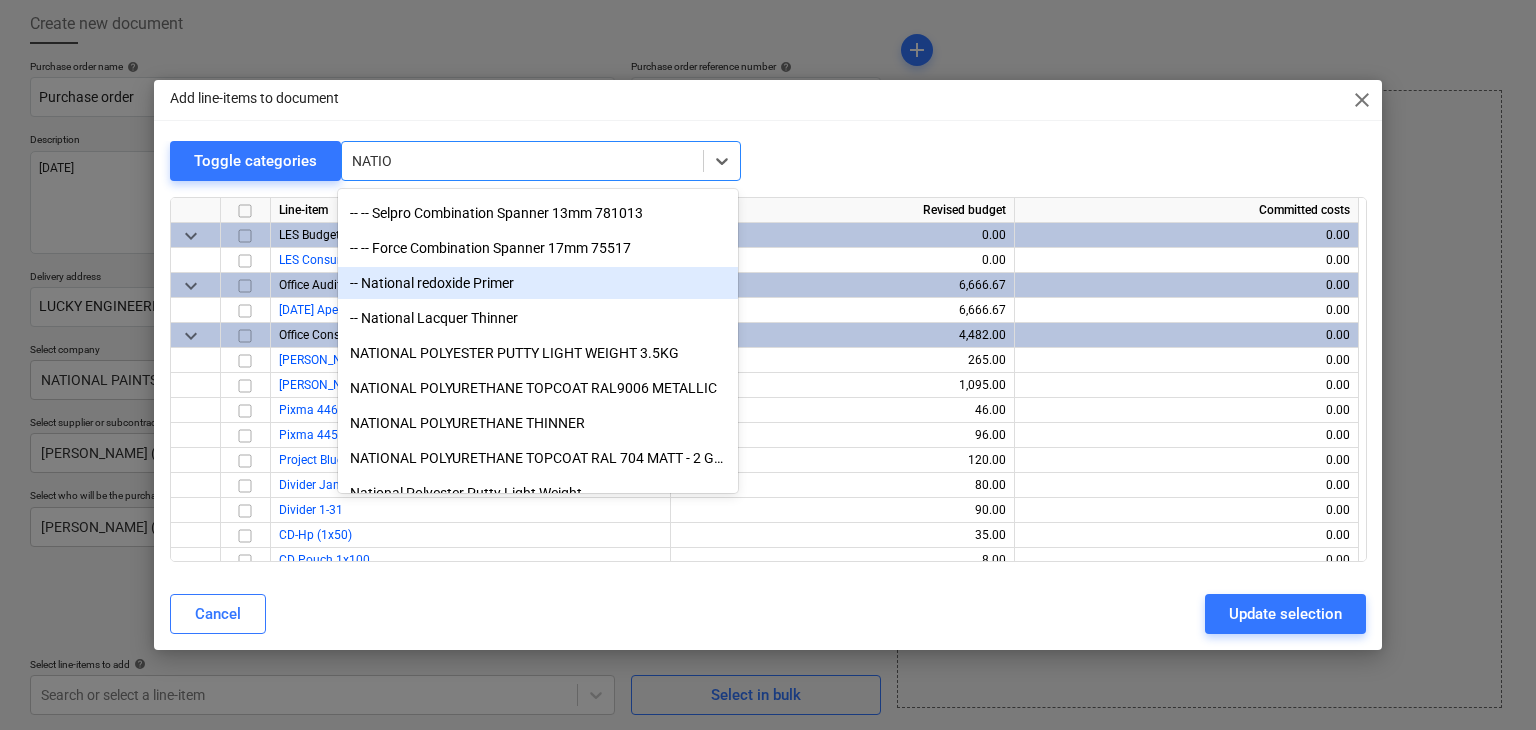 scroll, scrollTop: 200, scrollLeft: 0, axis: vertical 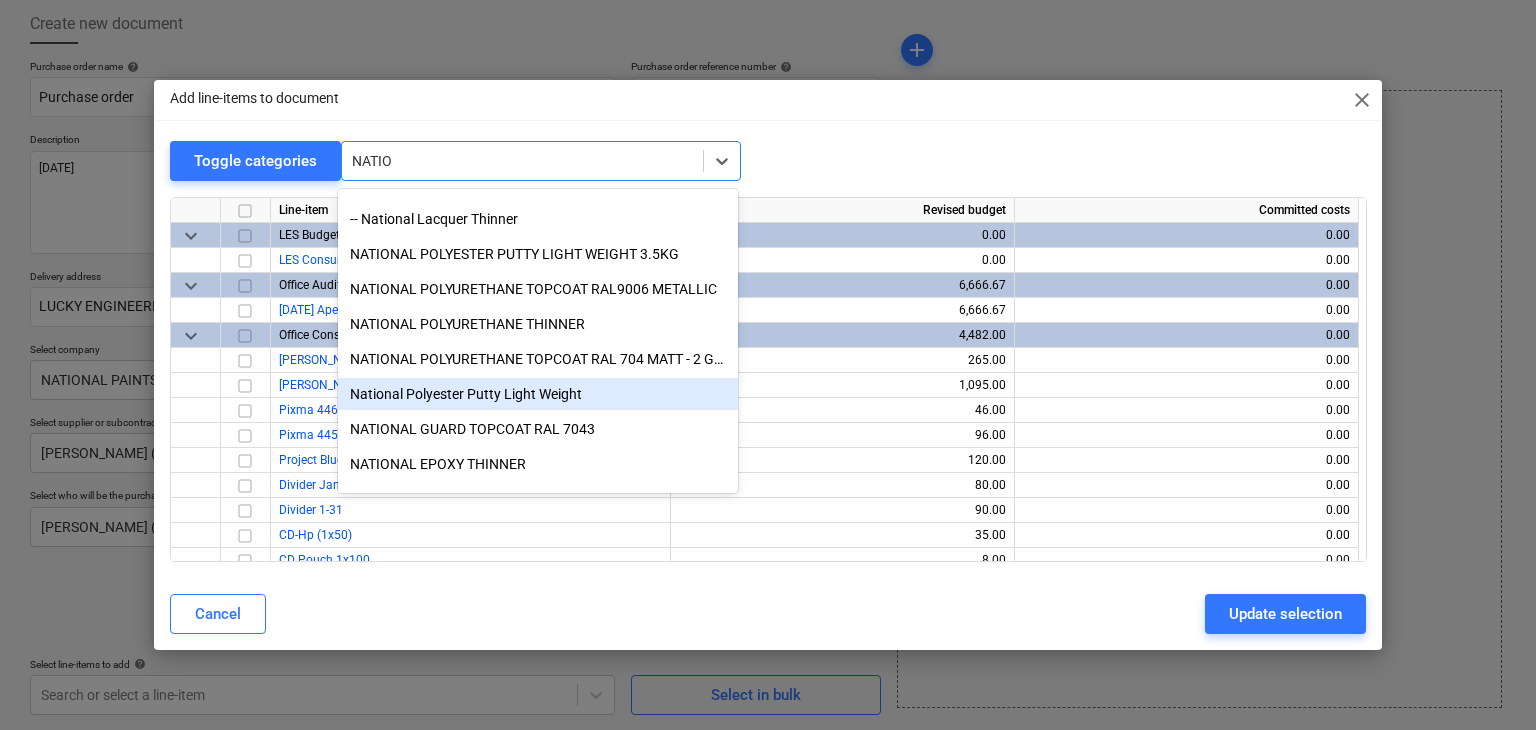 click on "National Polyester Putty Light Weight" at bounding box center (538, 394) 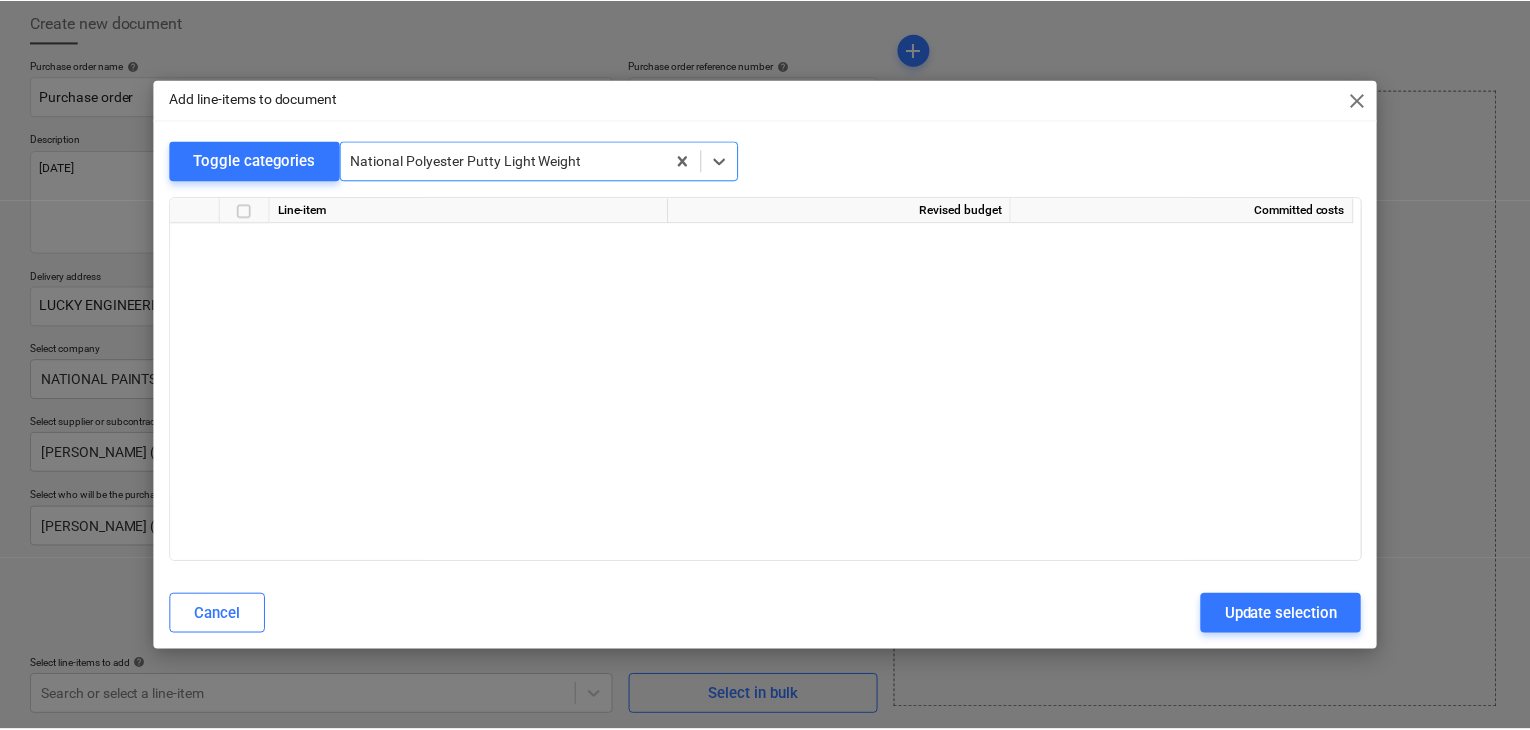 scroll, scrollTop: 13800, scrollLeft: 0, axis: vertical 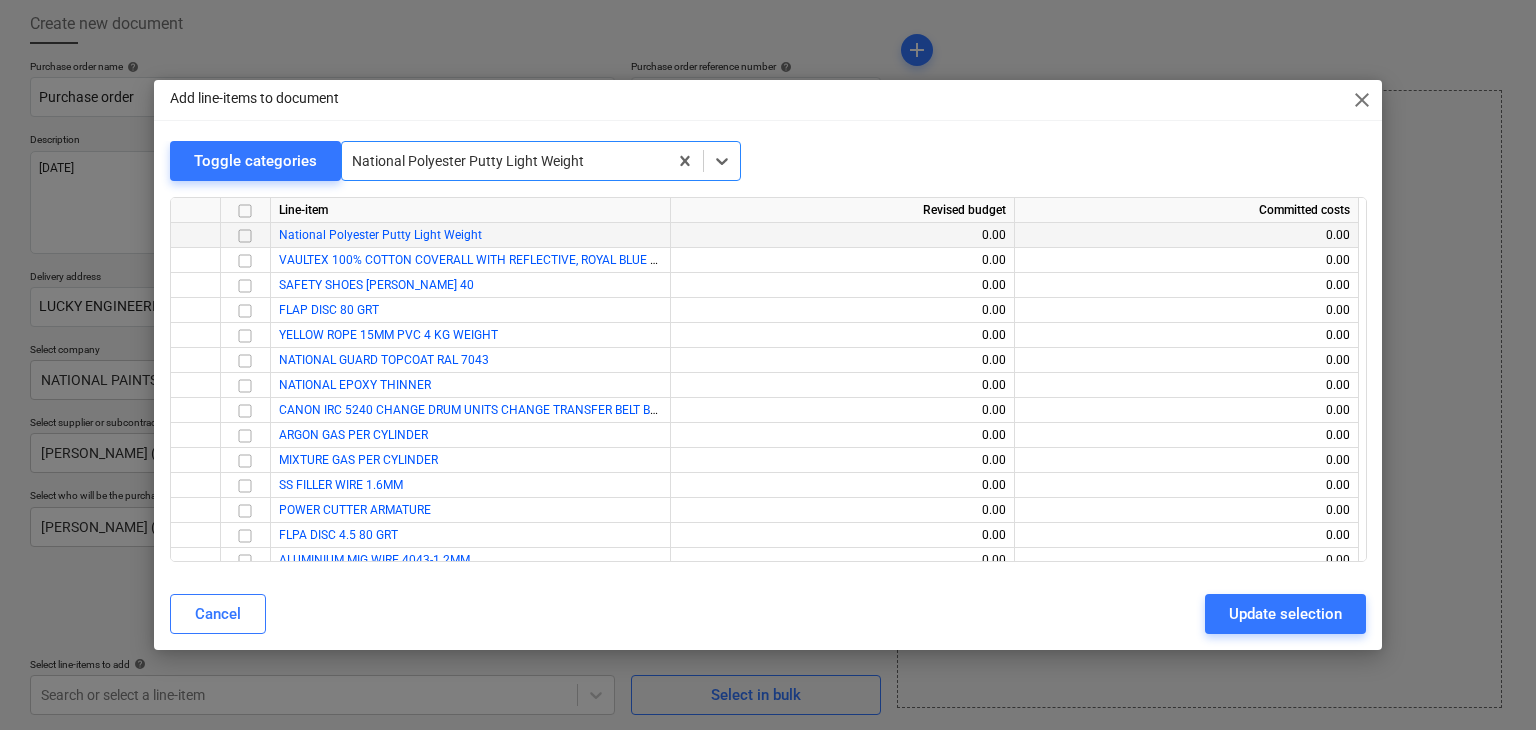 click at bounding box center [245, 236] 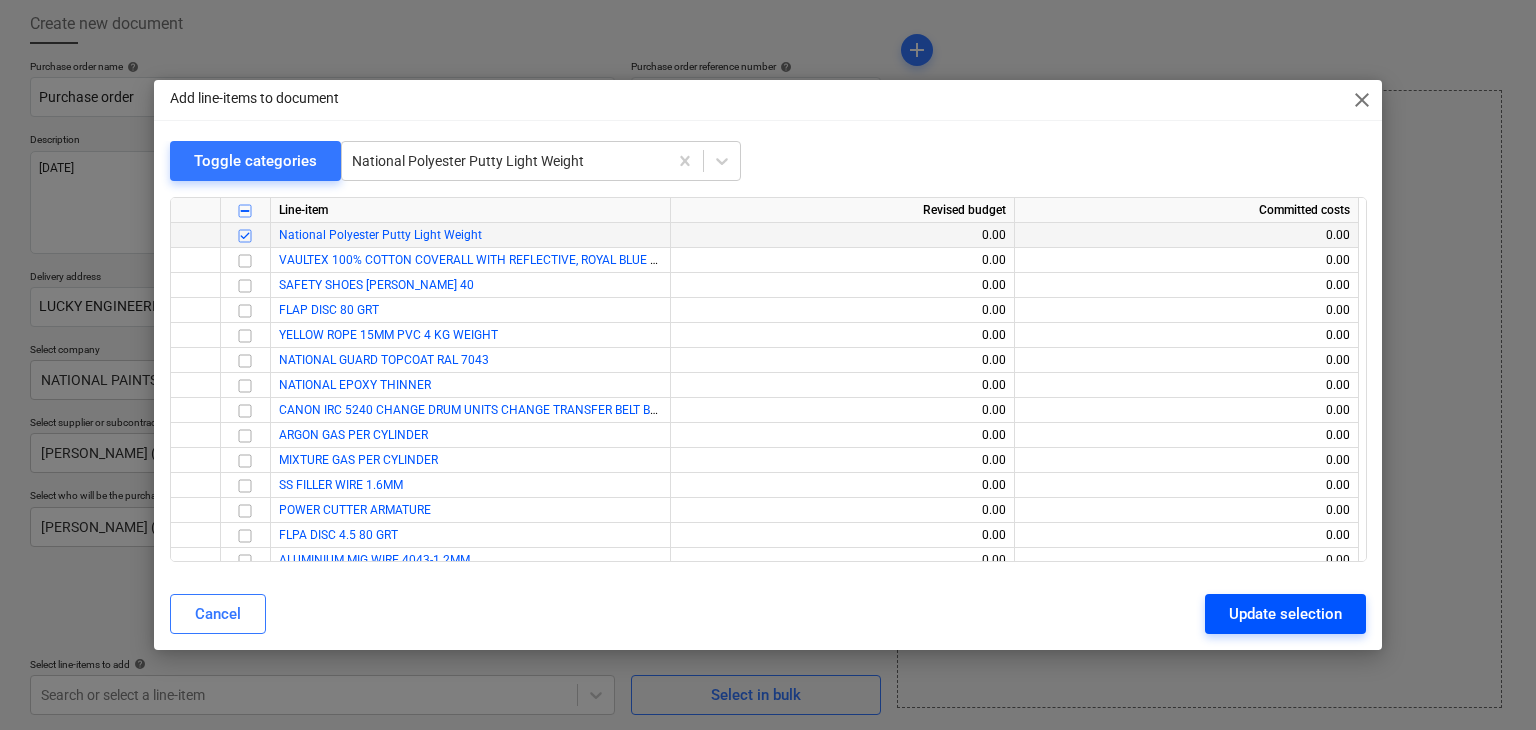click on "Update selection" at bounding box center [1285, 614] 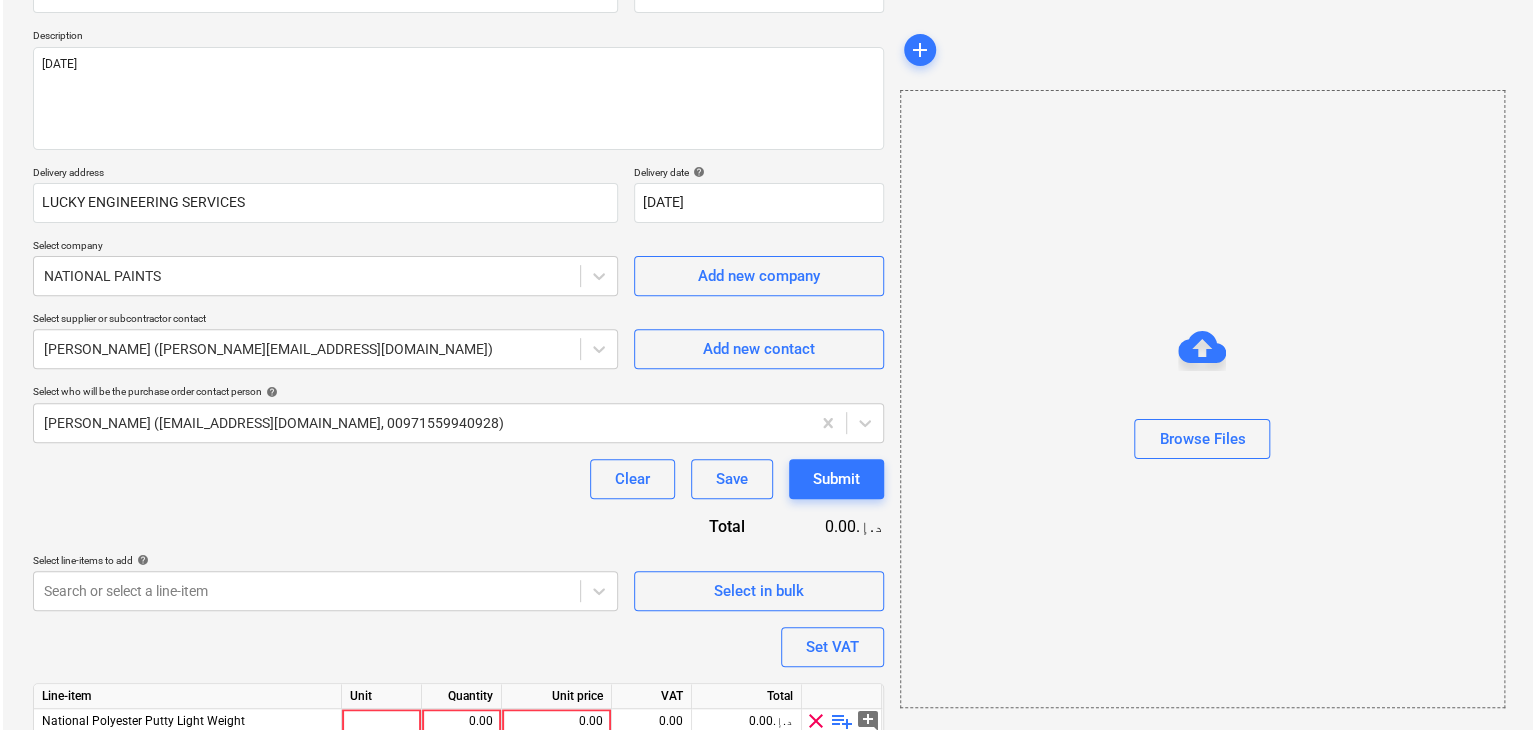 scroll, scrollTop: 292, scrollLeft: 0, axis: vertical 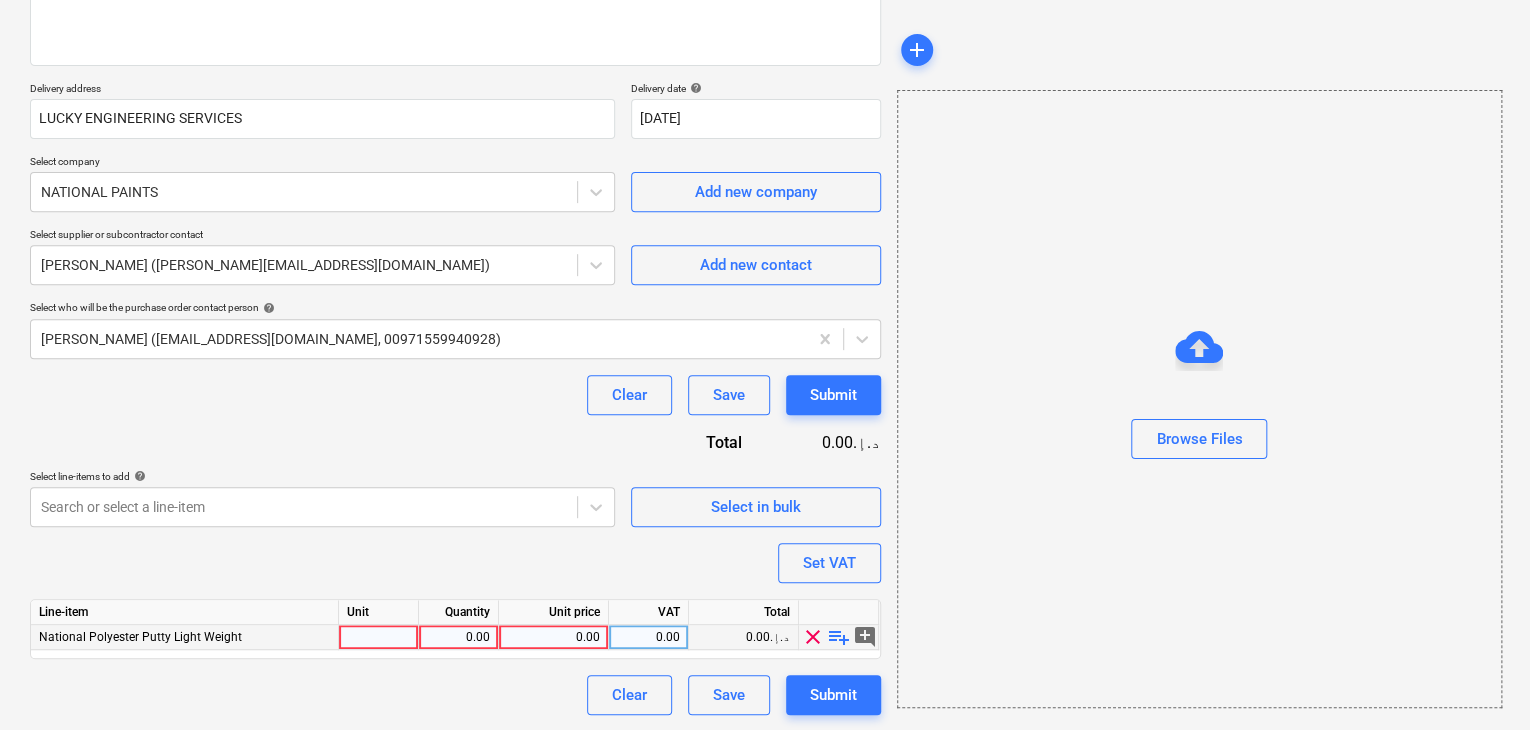 click at bounding box center [379, 637] 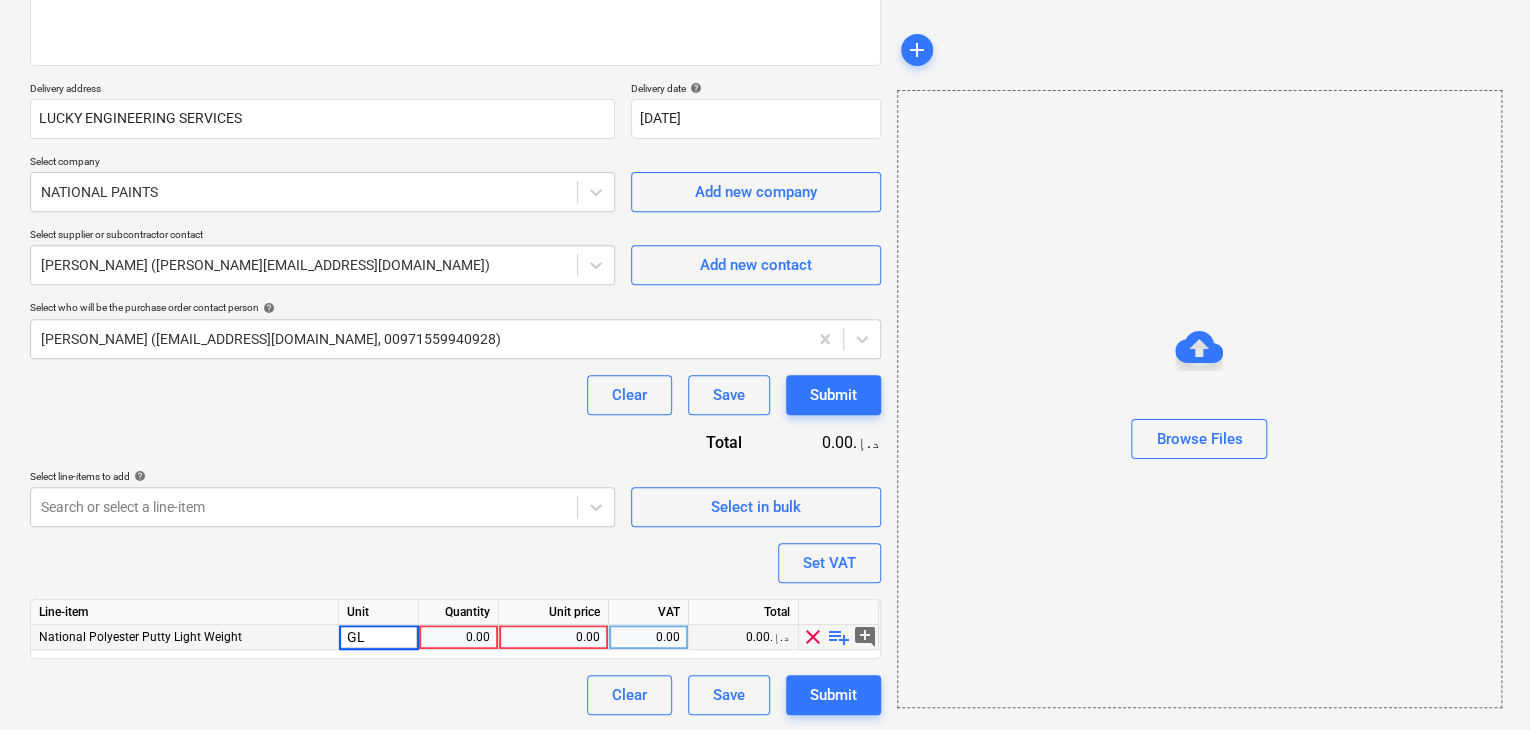 type on "GLN" 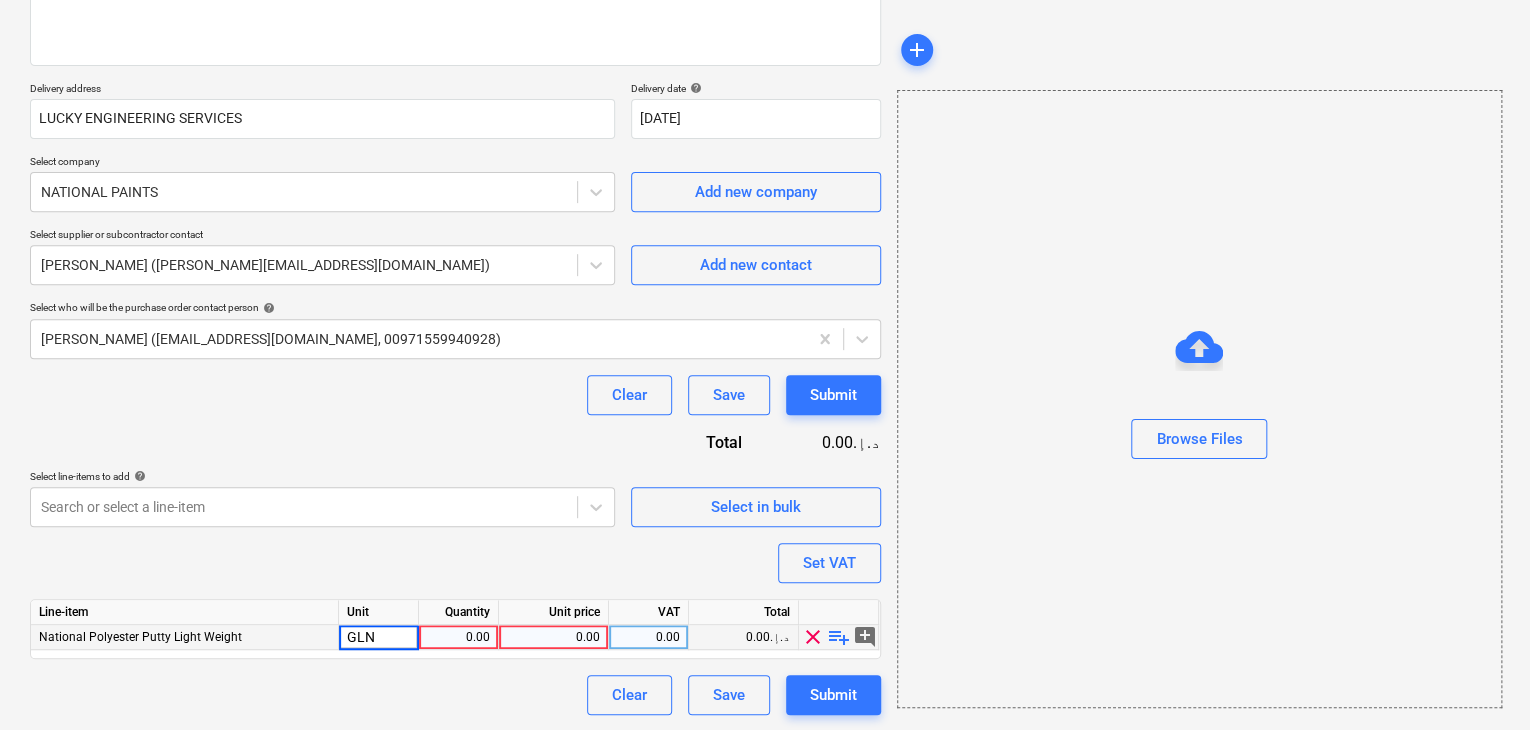 type on "x" 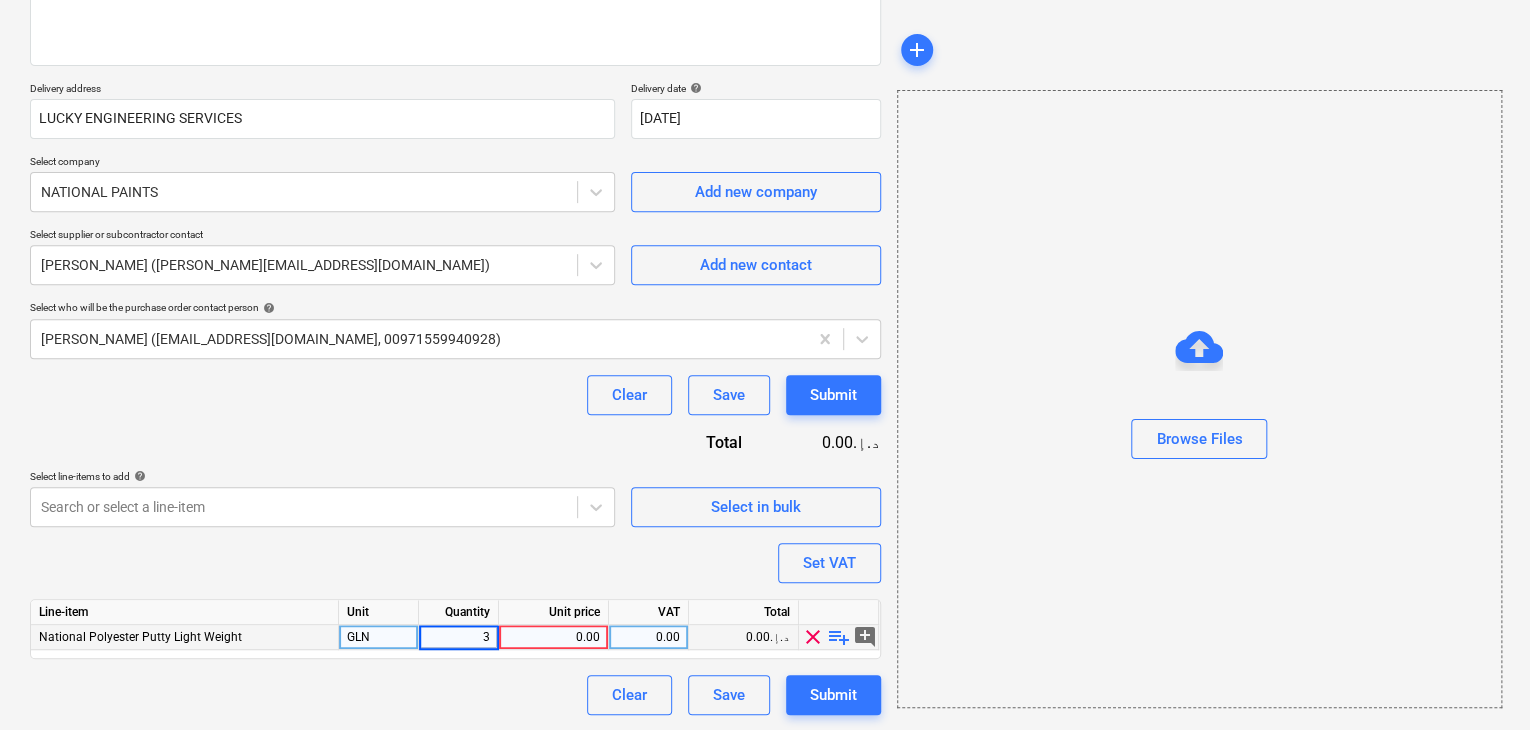 type on "30" 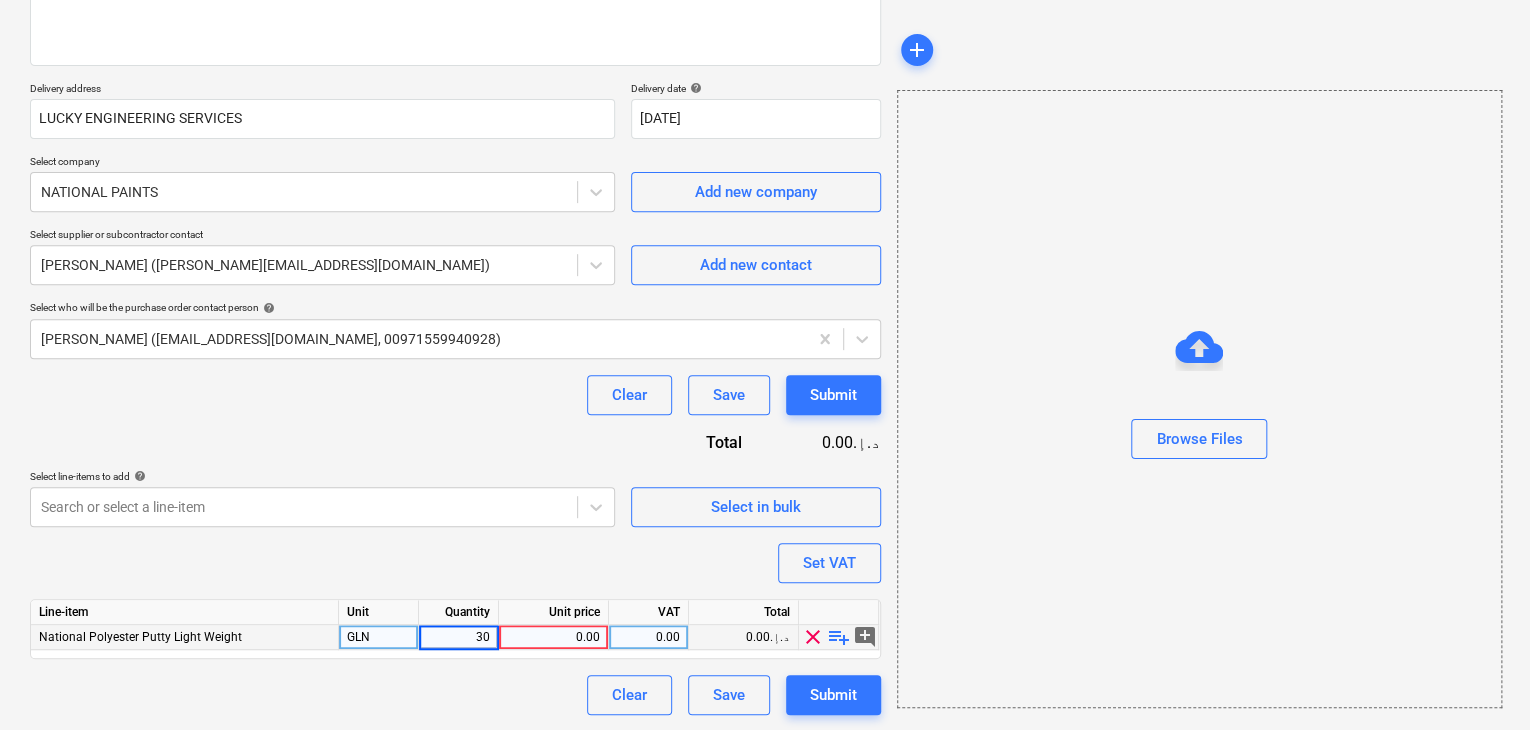 type on "x" 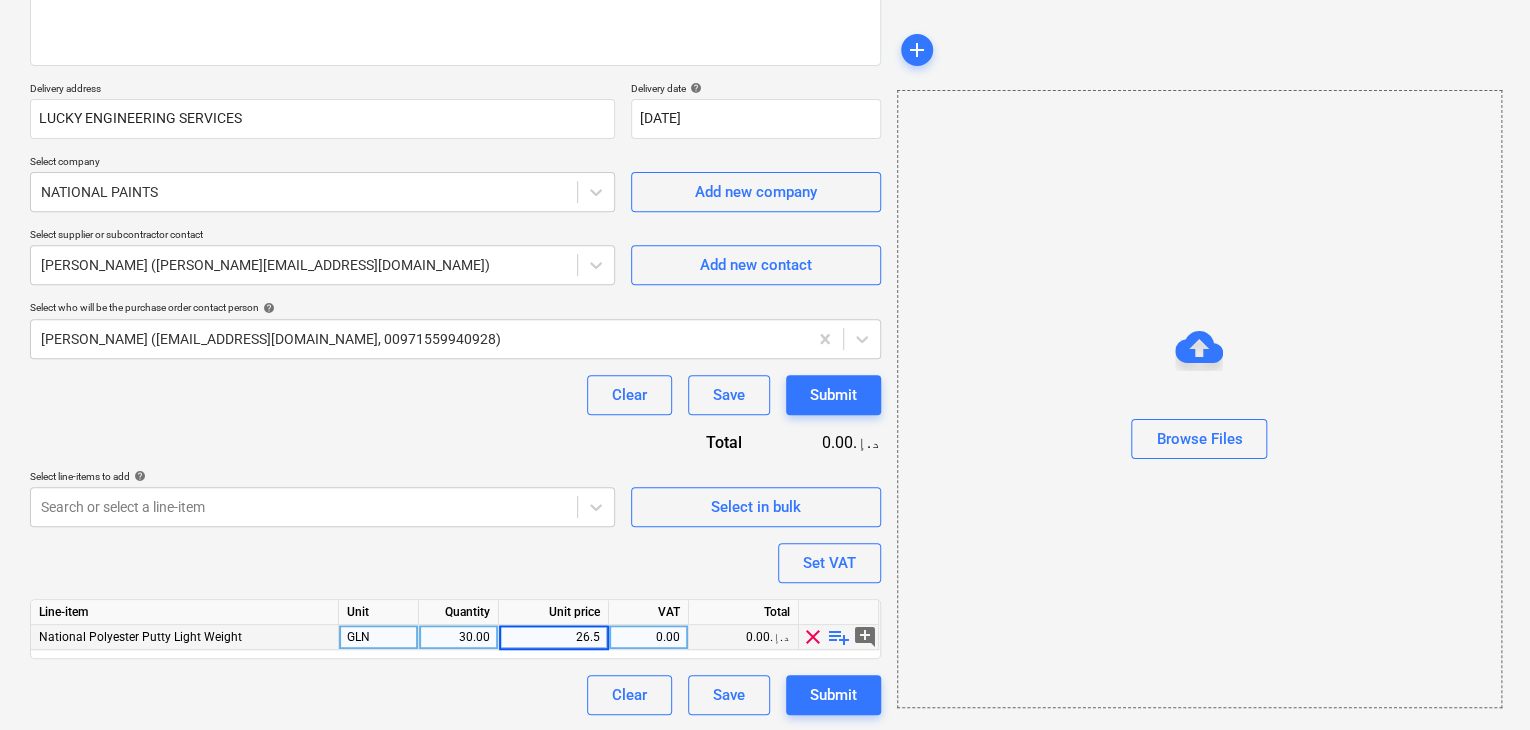 type on "26.56" 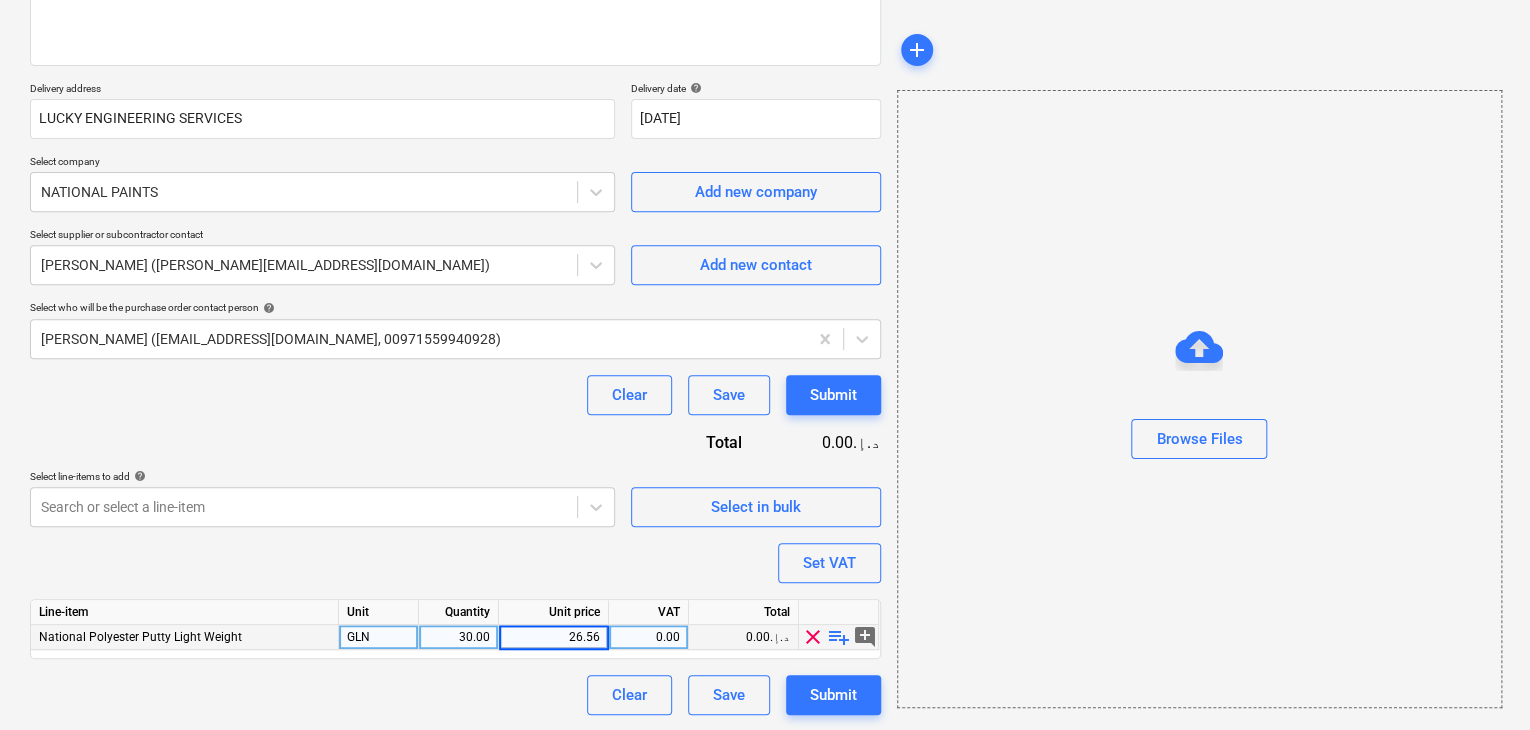 type on "x" 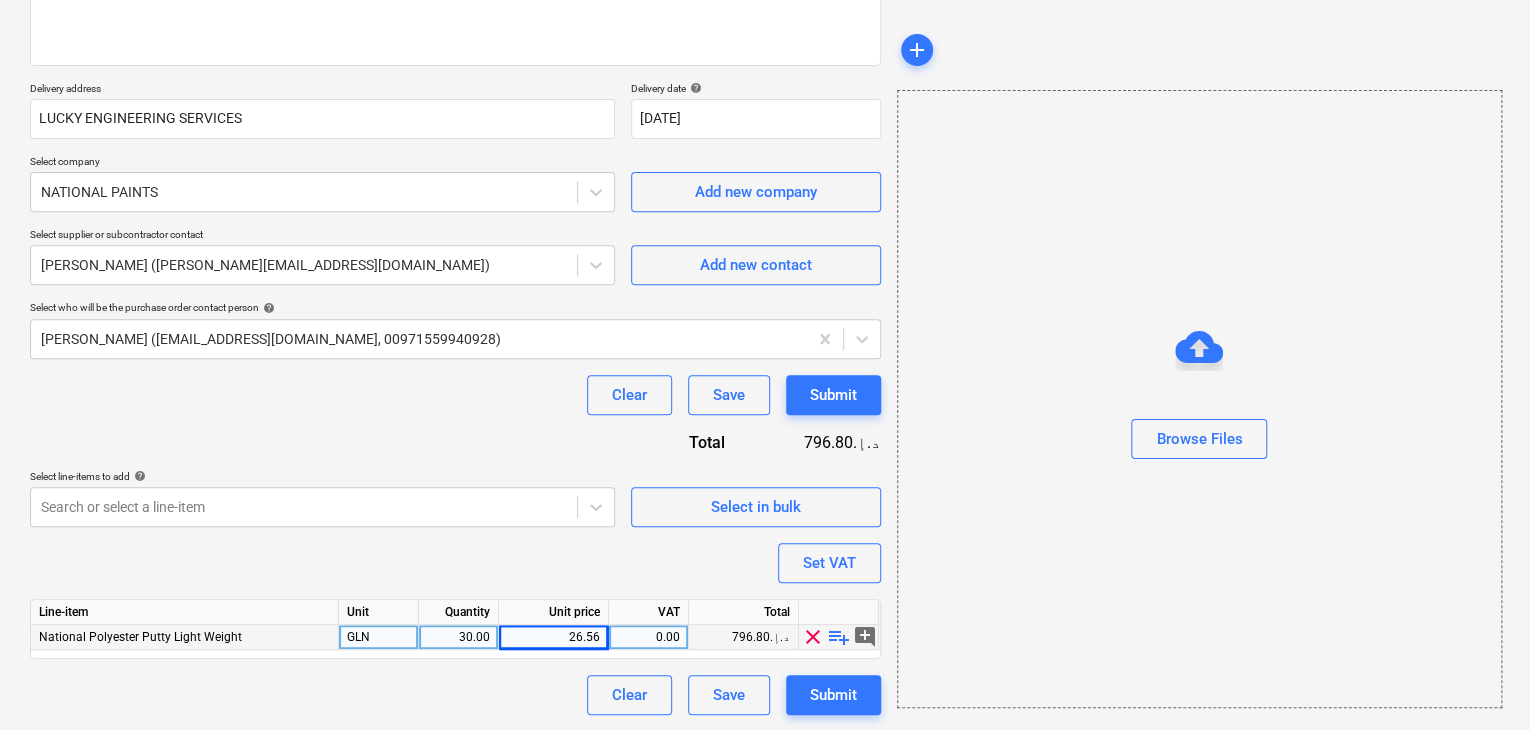 click on "Create new document Purchase order name help Purchase order Purchase order reference number help .LPO-15098 Description [DATE] Delivery address LUCKY ENGINEERING SERVICES Delivery date help [DATE] [DATE] Press the down arrow key to interact with the calendar and
select a date. Press the question mark key to get the keyboard shortcuts for changing dates. Select company NATIONAL PAINTS   Add new company Select supplier or subcontractor contact [PERSON_NAME] S ([PERSON_NAME][EMAIL_ADDRESS][DOMAIN_NAME]) Add new contact Select who will be the purchase order contact person help [PERSON_NAME] ([EMAIL_ADDRESS][DOMAIN_NAME], 00971559940928) Clear Save Submit Total 796.80د.إ.‏ Select line-items to add help Search or select a line-item Select in bulk Set VAT Line-item Unit Quantity Unit price VAT Total  National Polyester Putty Light Weight GLN 30.00 26.56 0.00 796.80د.إ.‏ clear playlist_add add_comment Clear Save Submit" at bounding box center [455, 265] 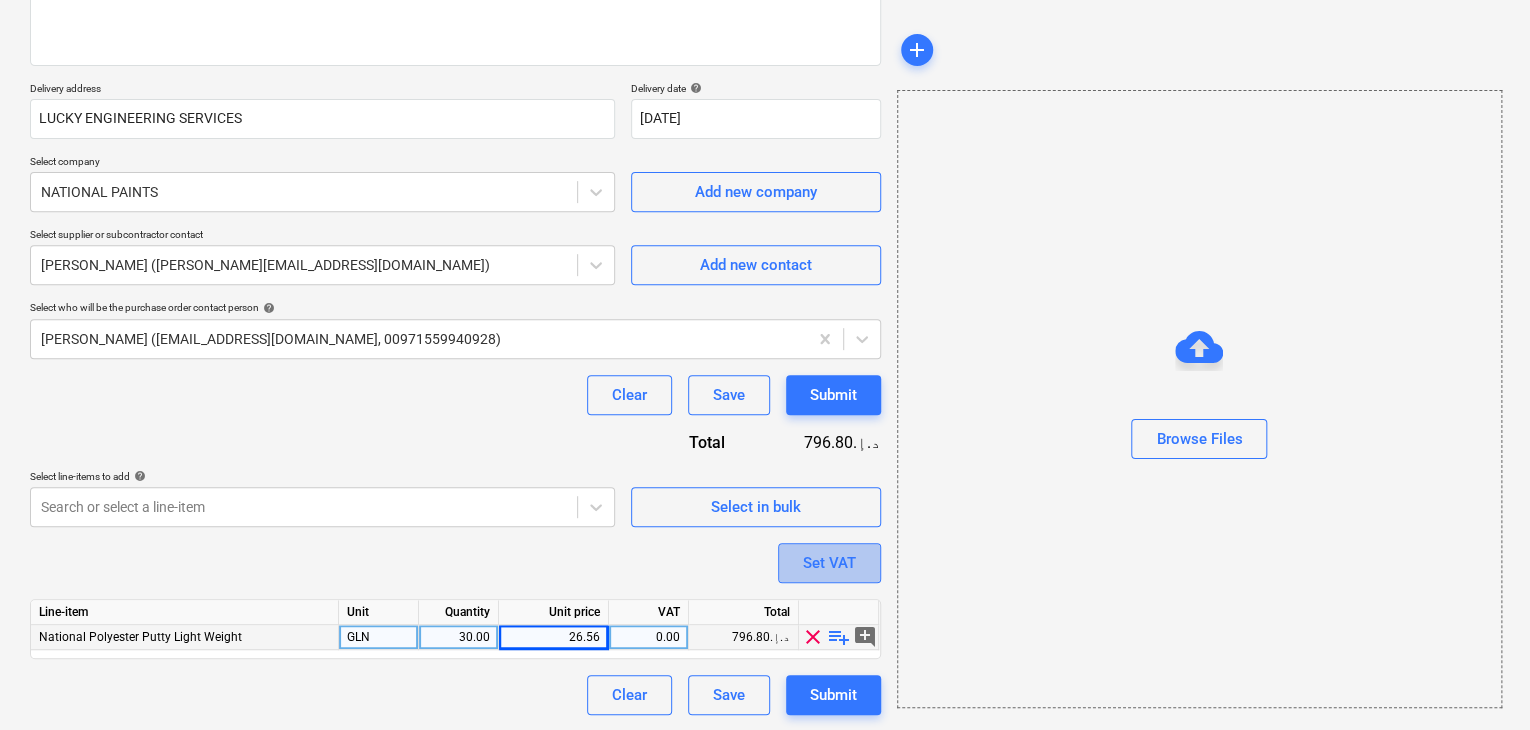 click on "Set VAT" at bounding box center (829, 563) 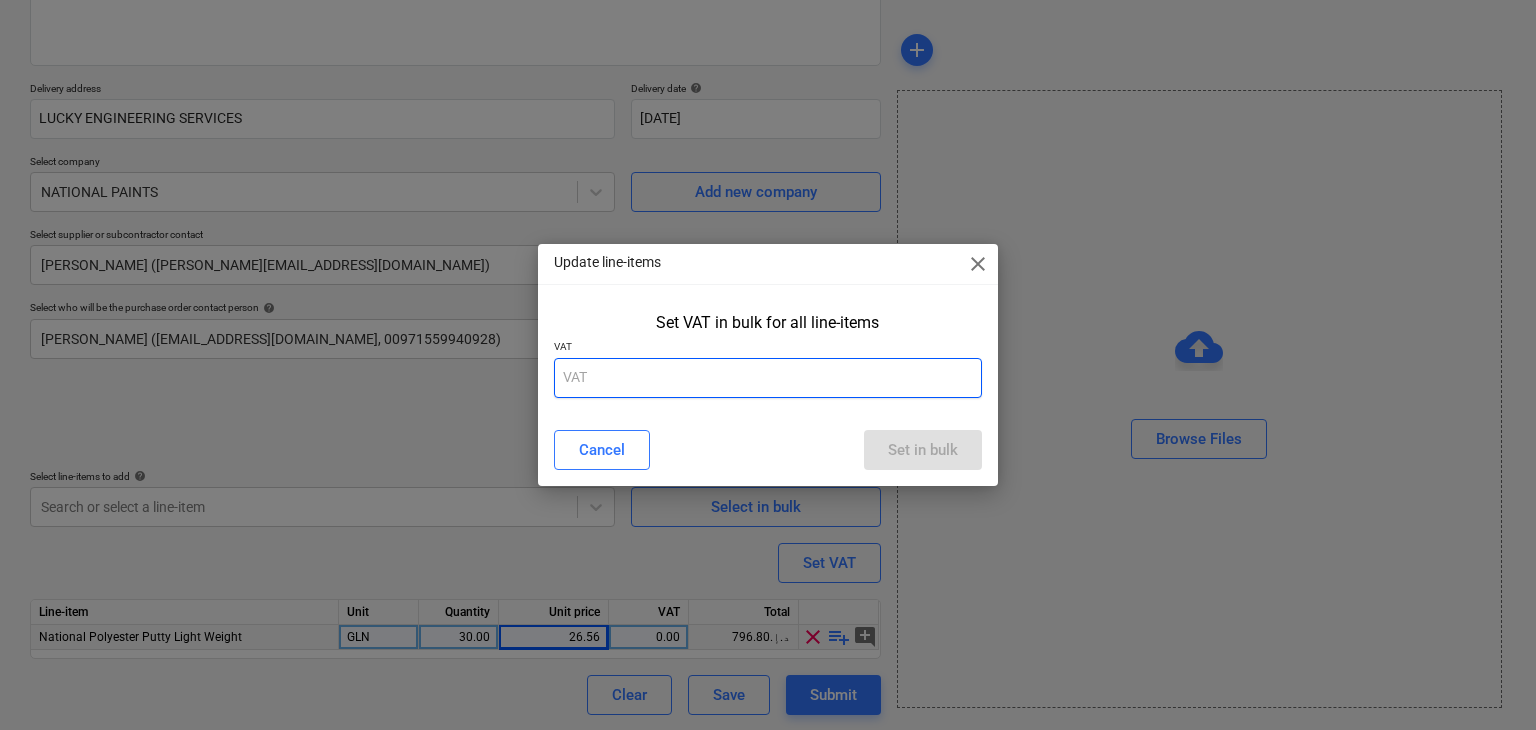 click at bounding box center (768, 378) 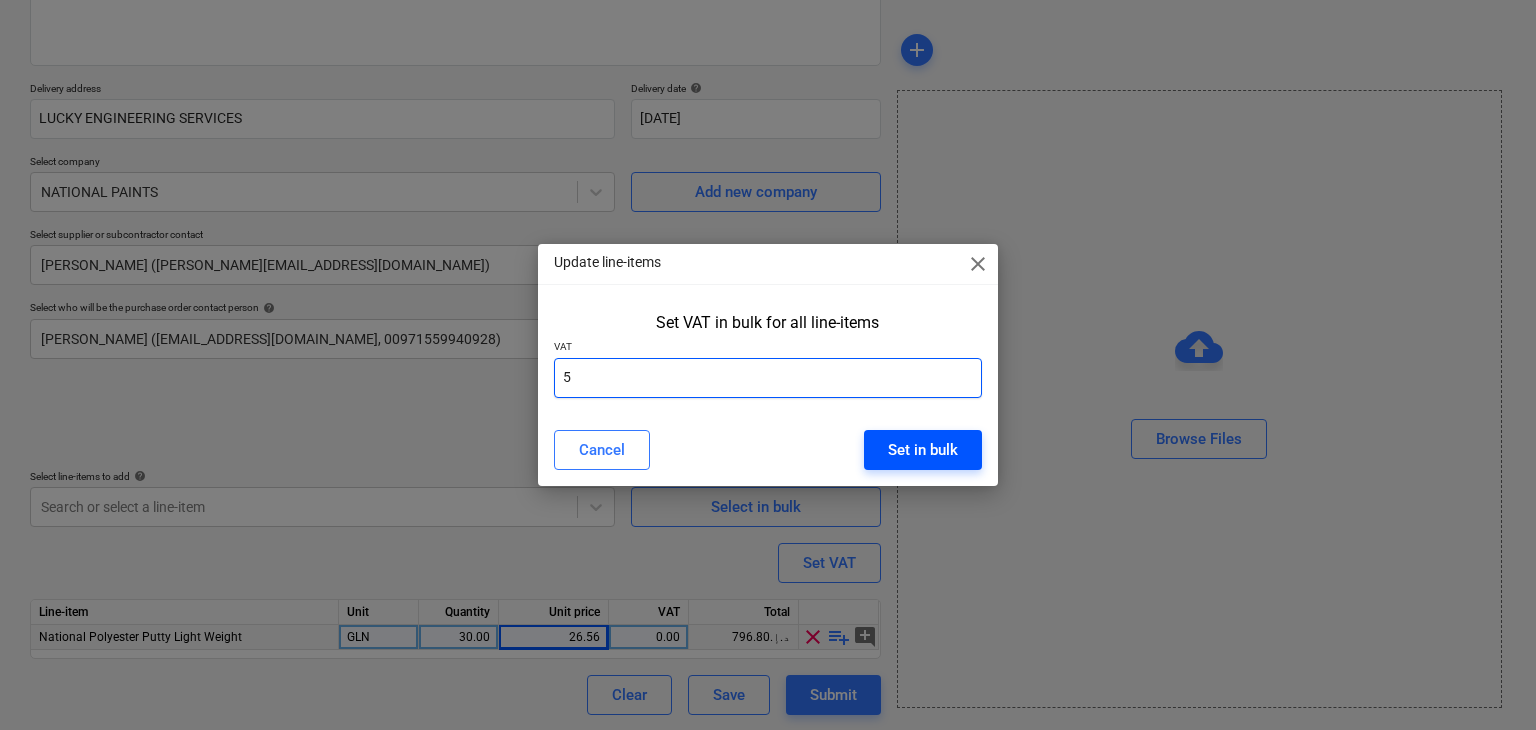 type on "5" 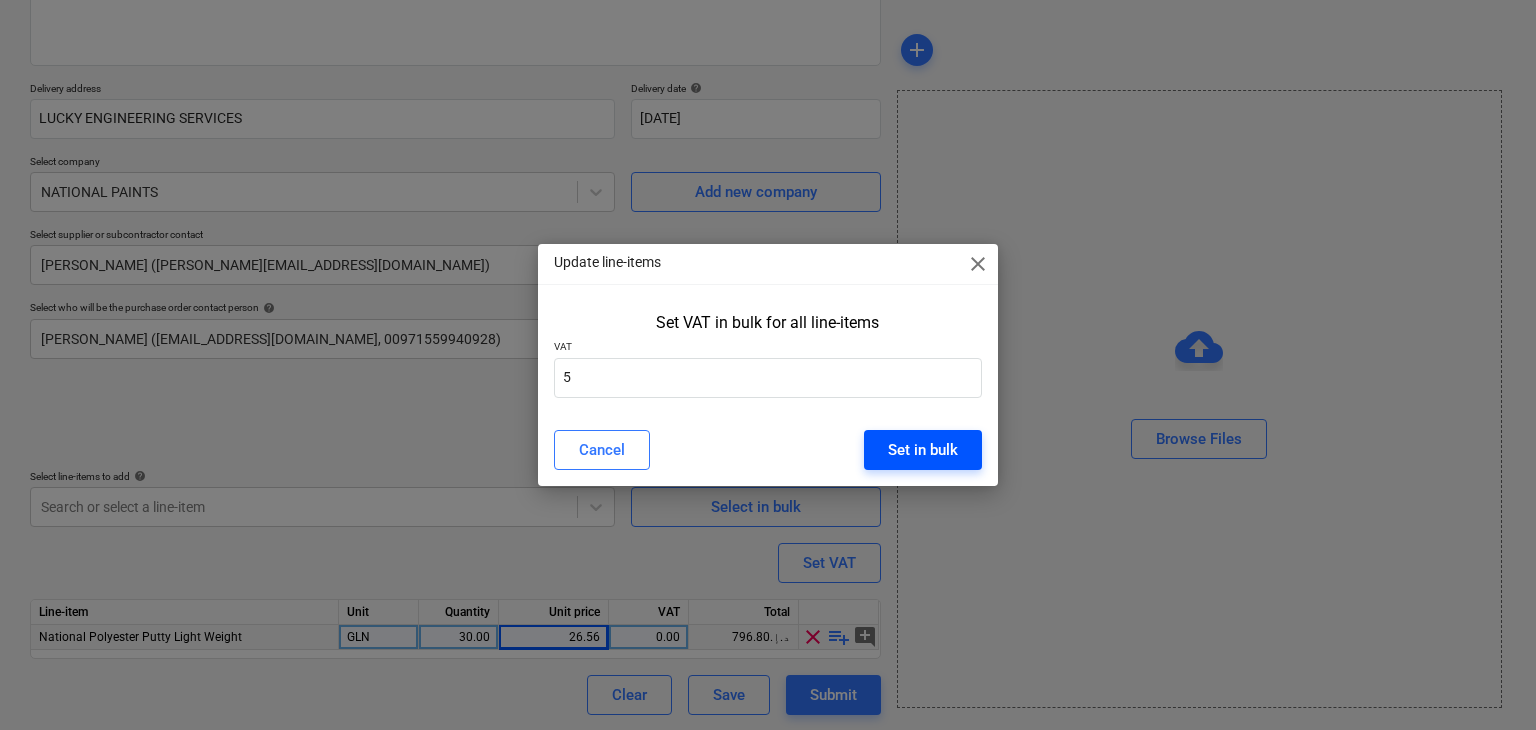 click on "Set in bulk" at bounding box center (923, 450) 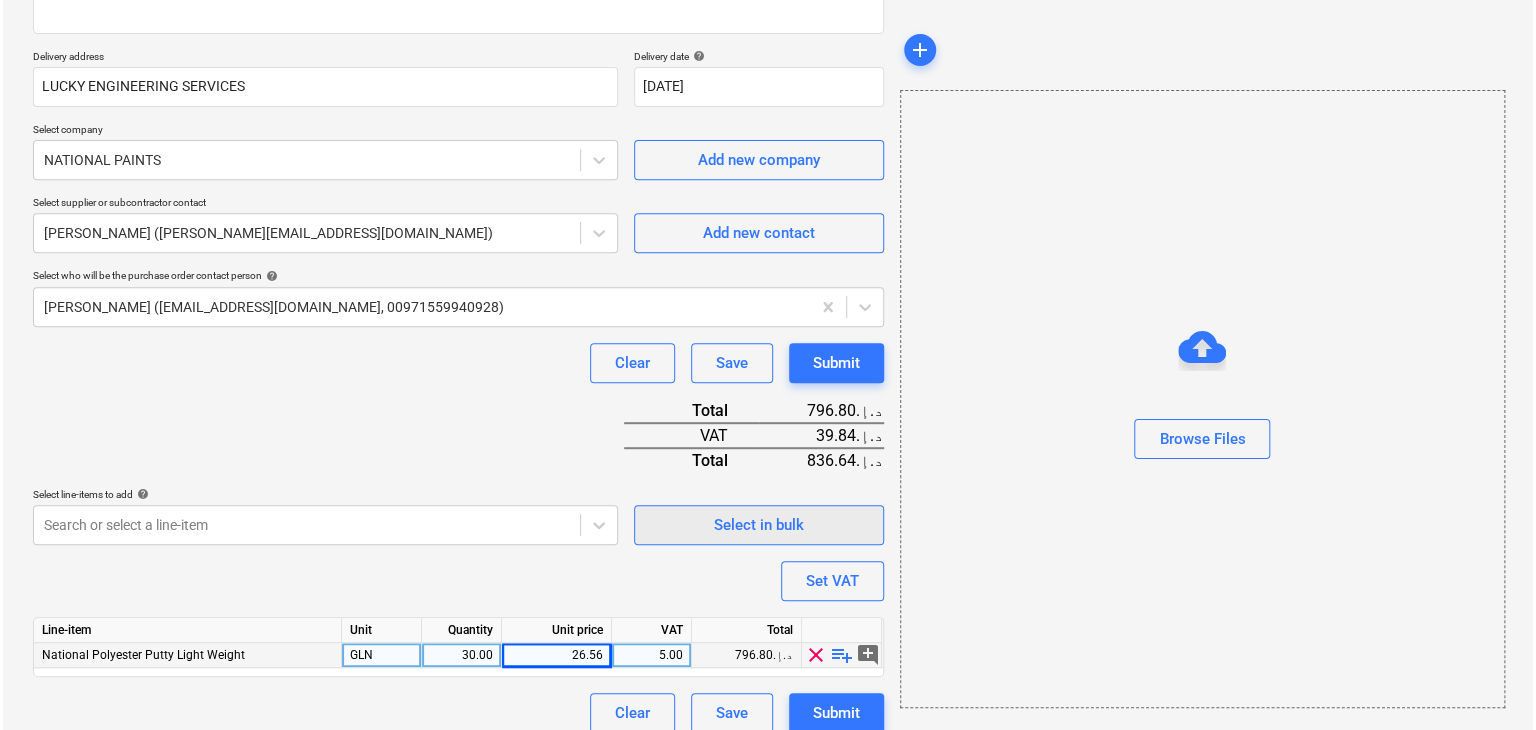 scroll, scrollTop: 342, scrollLeft: 0, axis: vertical 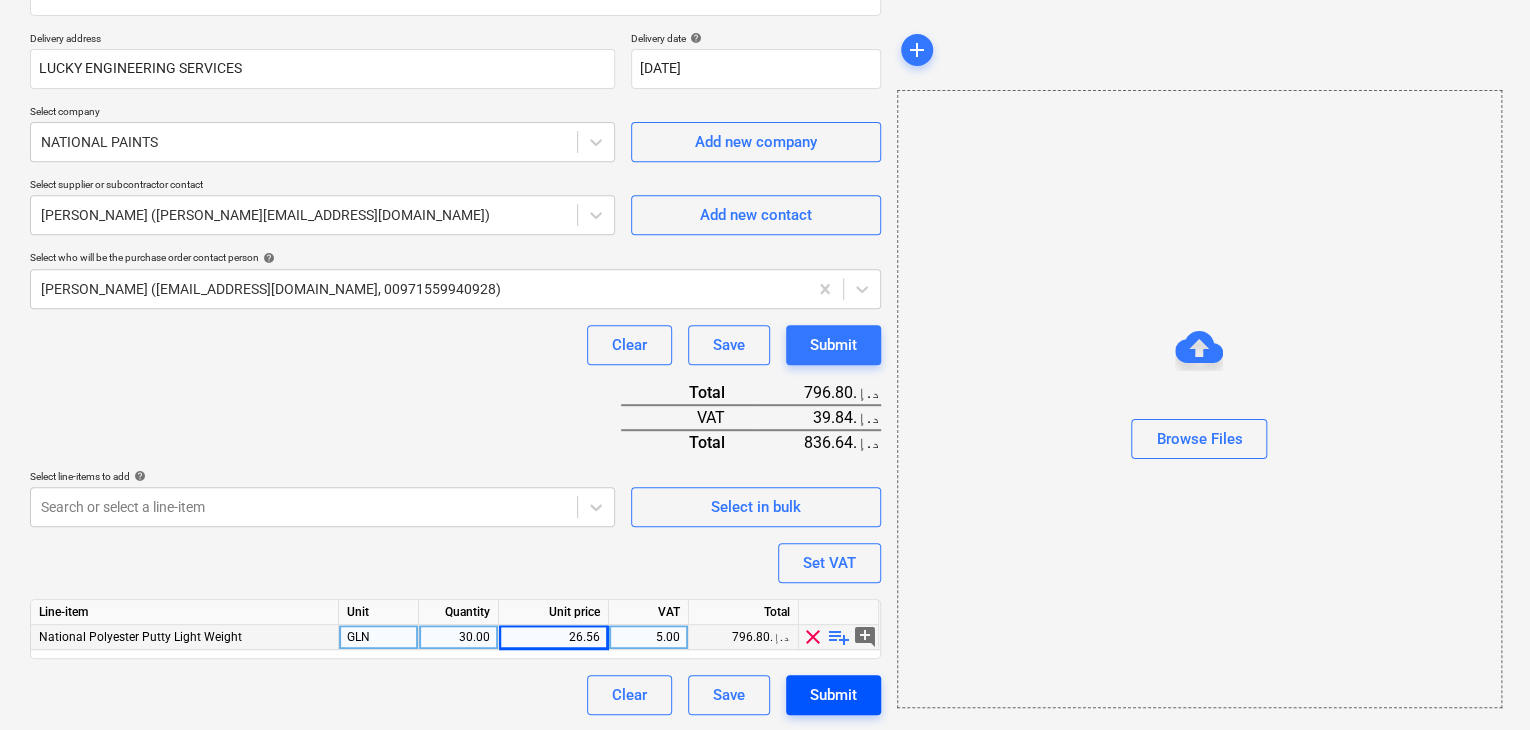 click on "Submit" at bounding box center (833, 695) 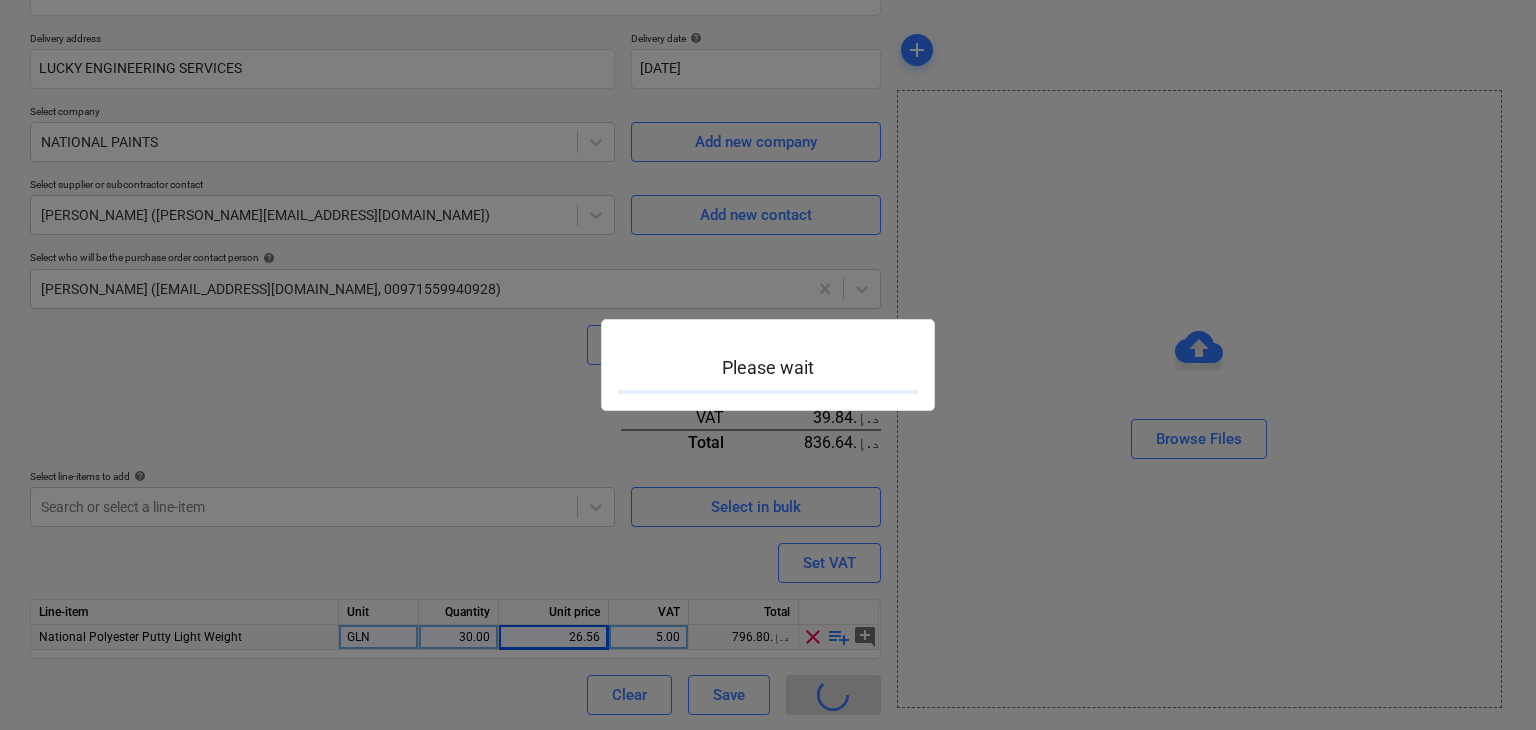 scroll, scrollTop: 0, scrollLeft: 0, axis: both 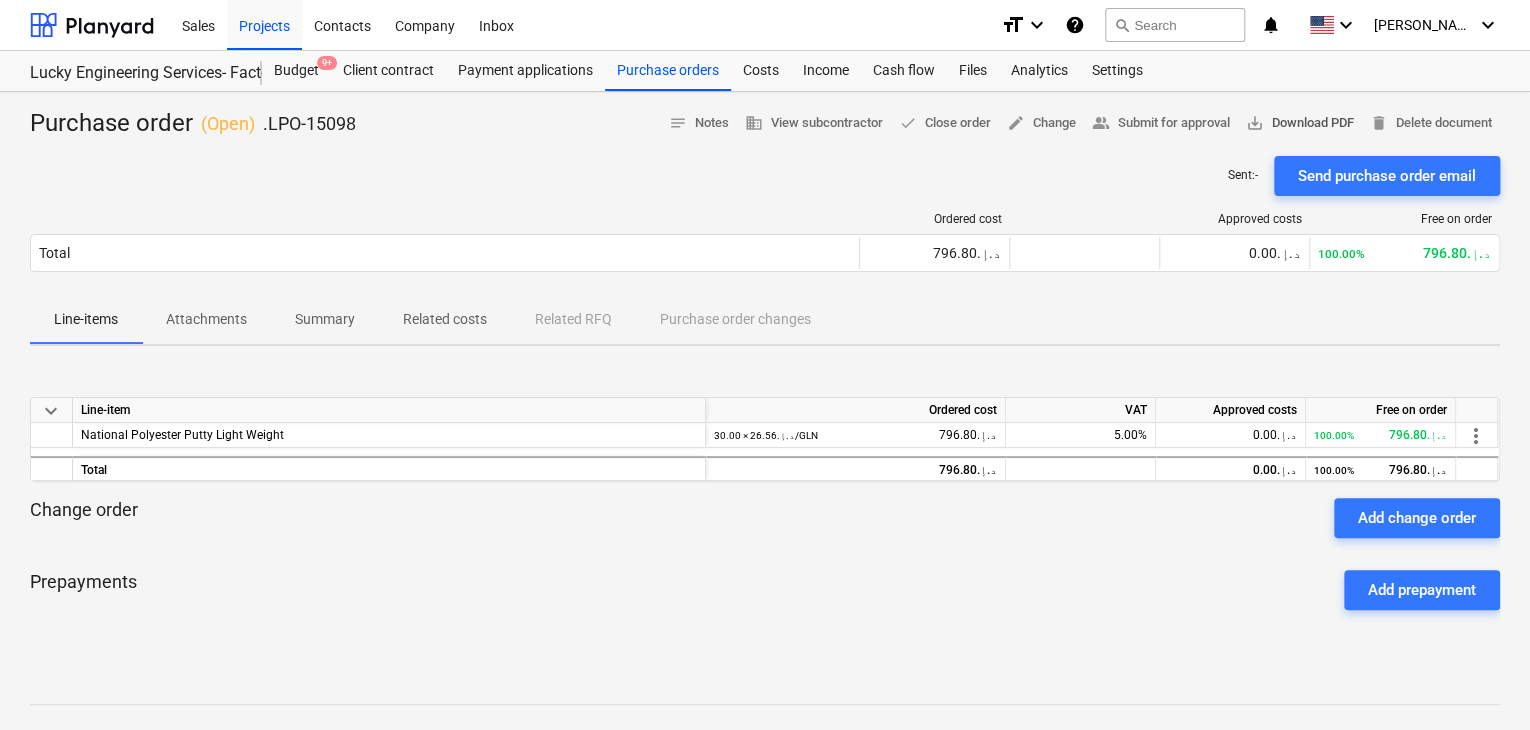 click on "save_alt Download PDF" at bounding box center (1300, 123) 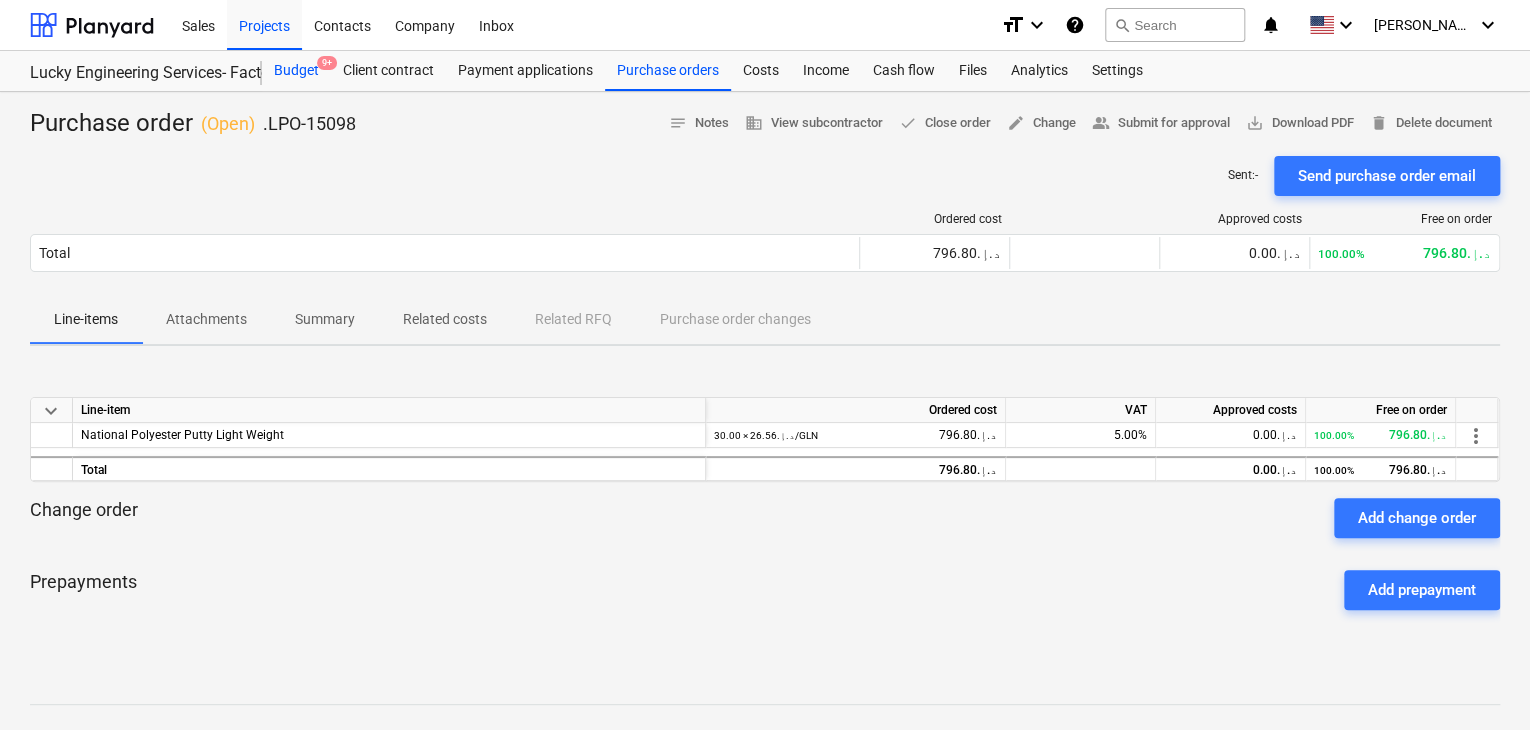 click on "Budget 9+" at bounding box center (296, 71) 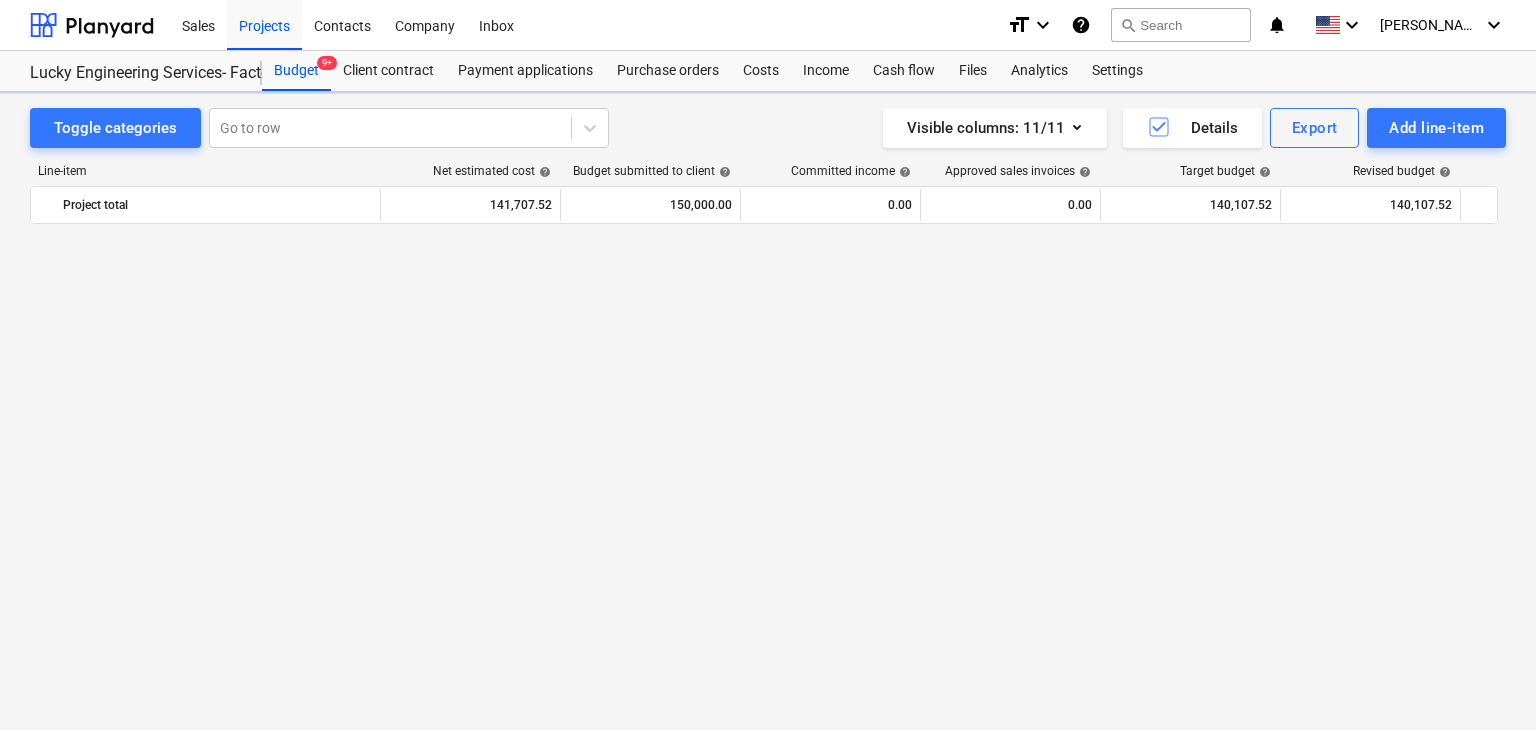 scroll, scrollTop: 42529, scrollLeft: 0, axis: vertical 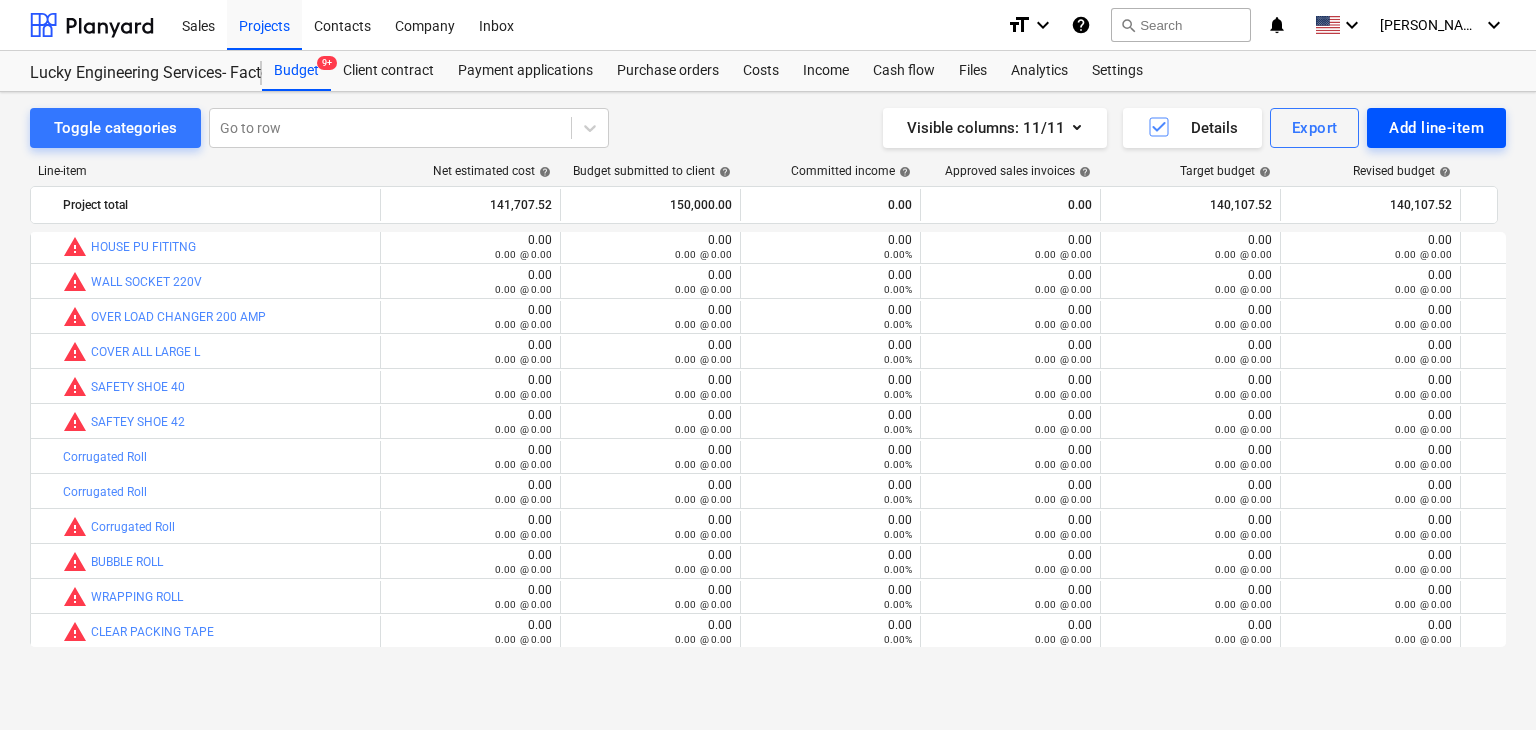 click on "Add line-item" at bounding box center (1436, 128) 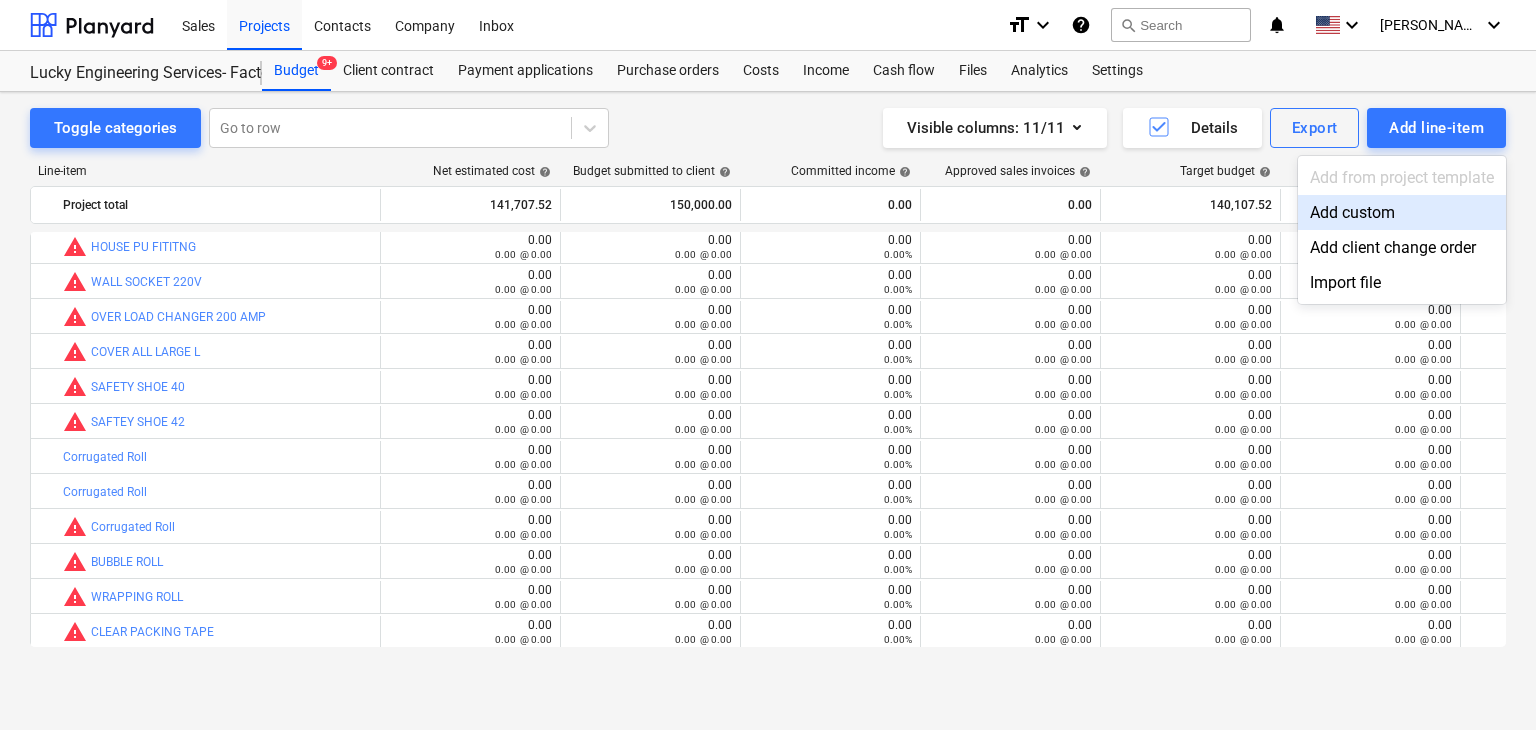 click on "Add custom" at bounding box center [1402, 212] 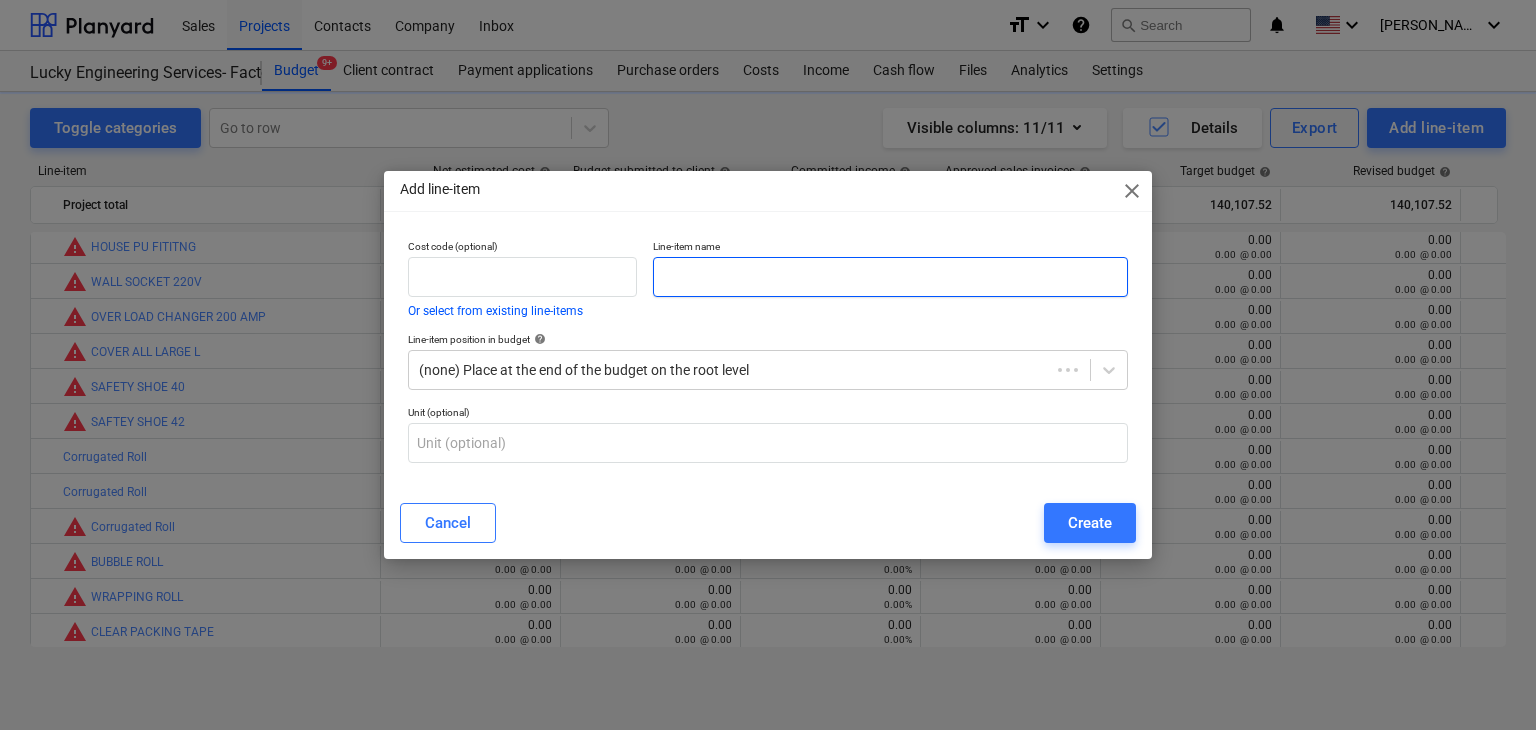 click at bounding box center [890, 277] 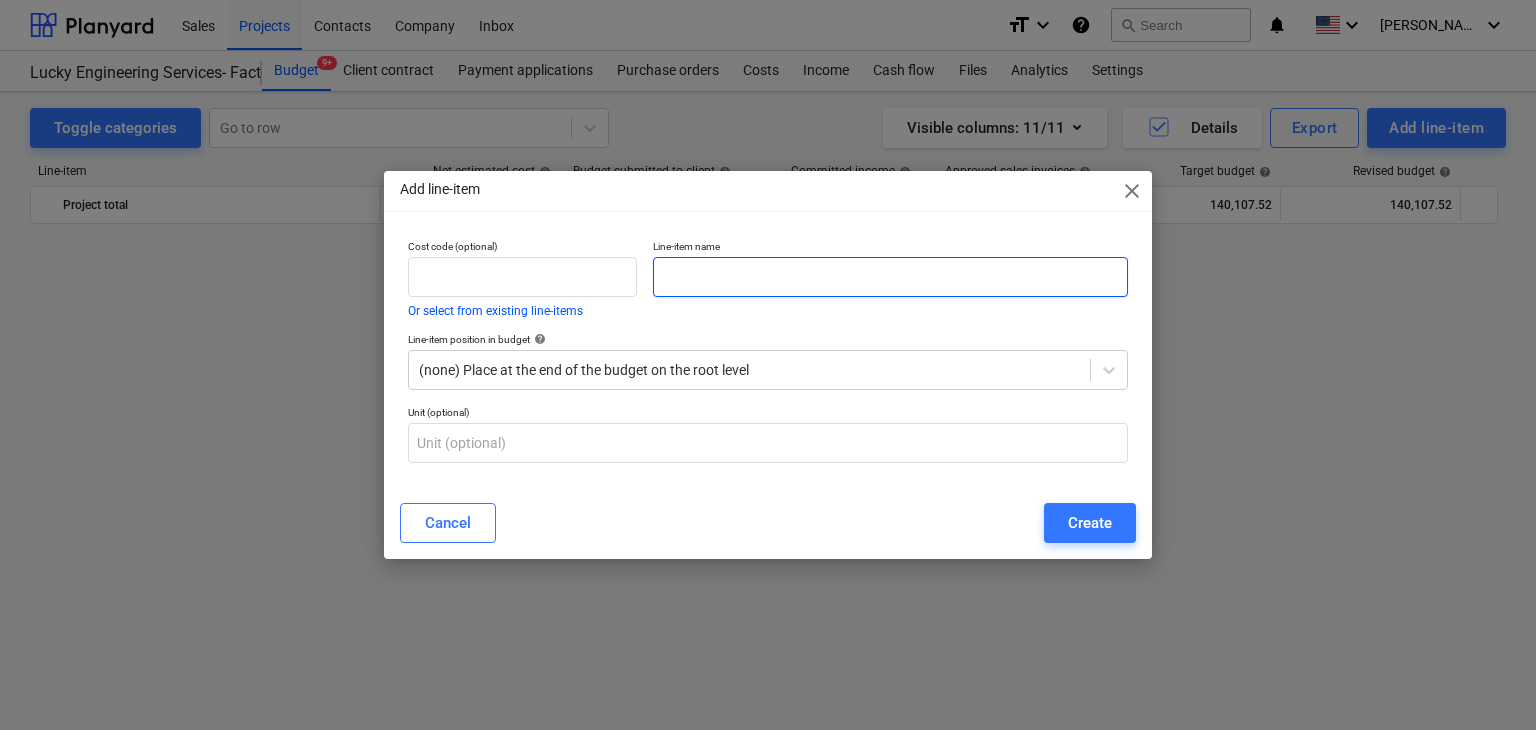 scroll, scrollTop: 42529, scrollLeft: 0, axis: vertical 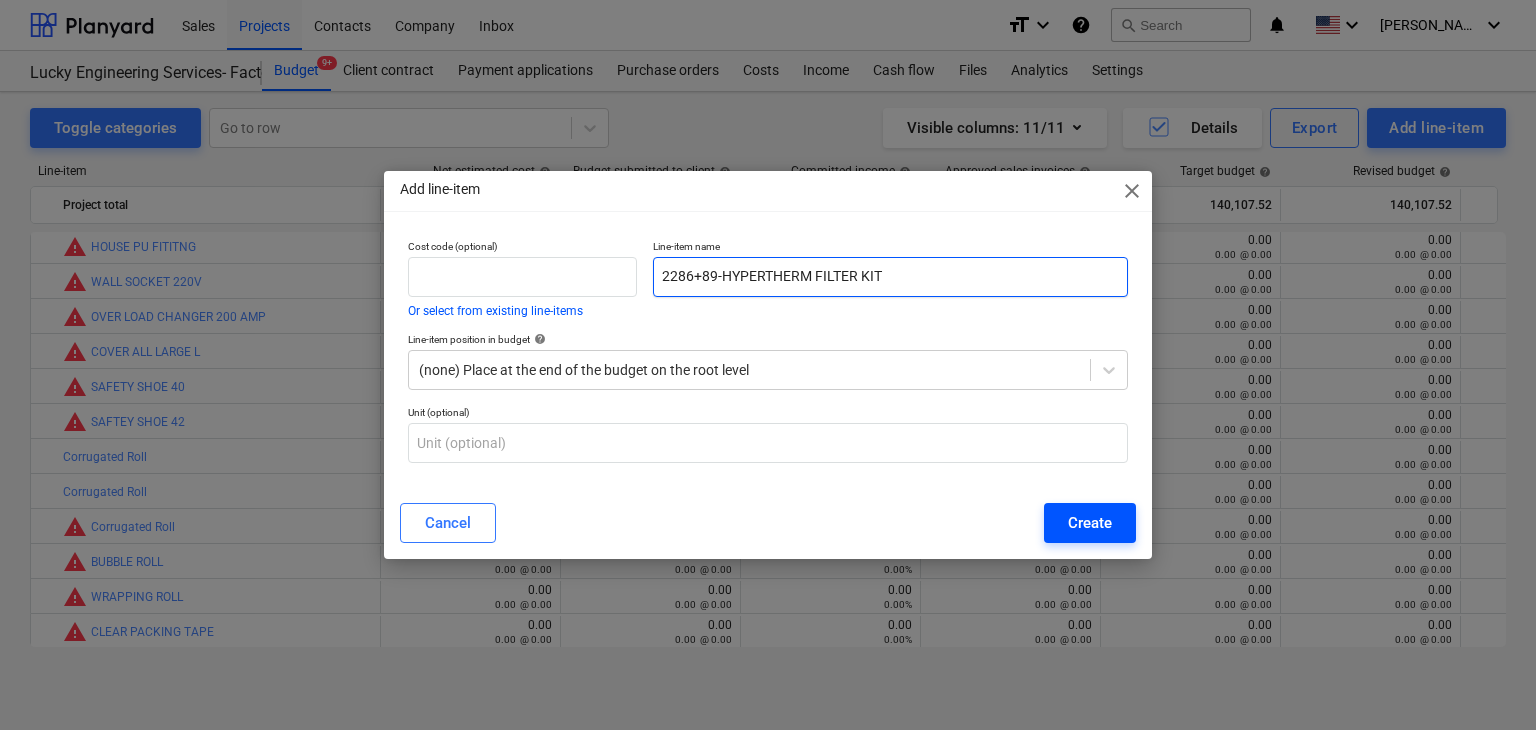 type on "2286+89-HYPERTHERM FILTER KIT" 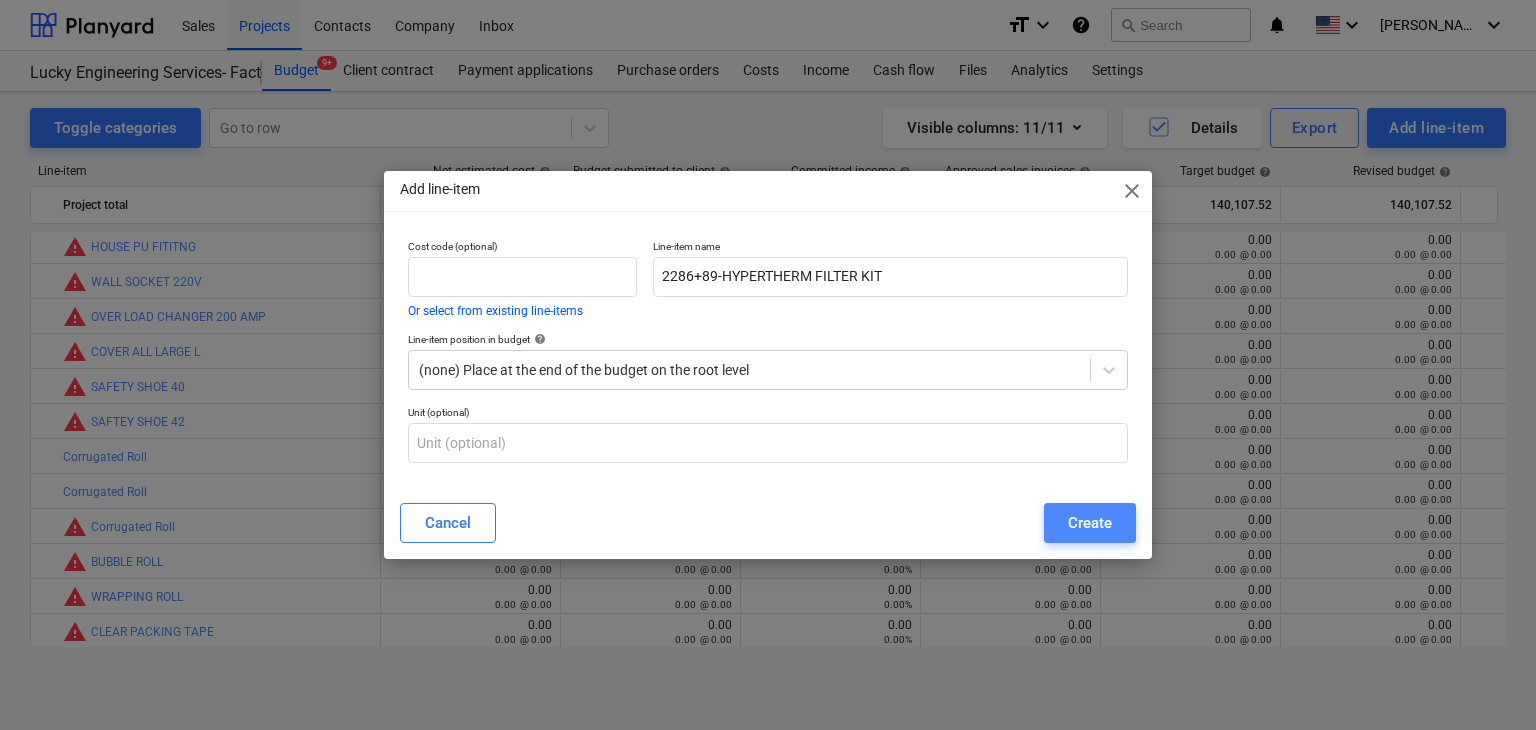 click on "Create" at bounding box center (1090, 523) 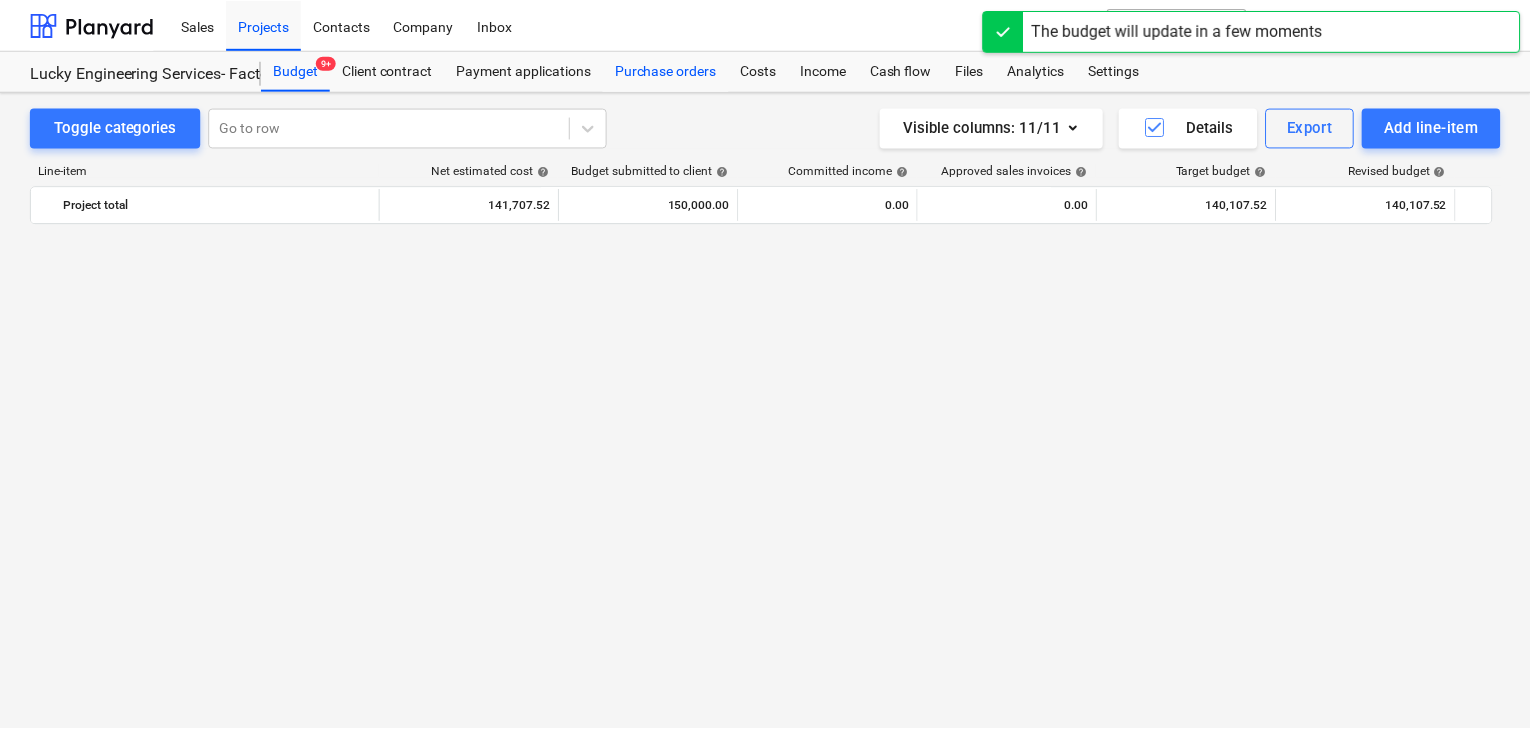 scroll, scrollTop: 42529, scrollLeft: 0, axis: vertical 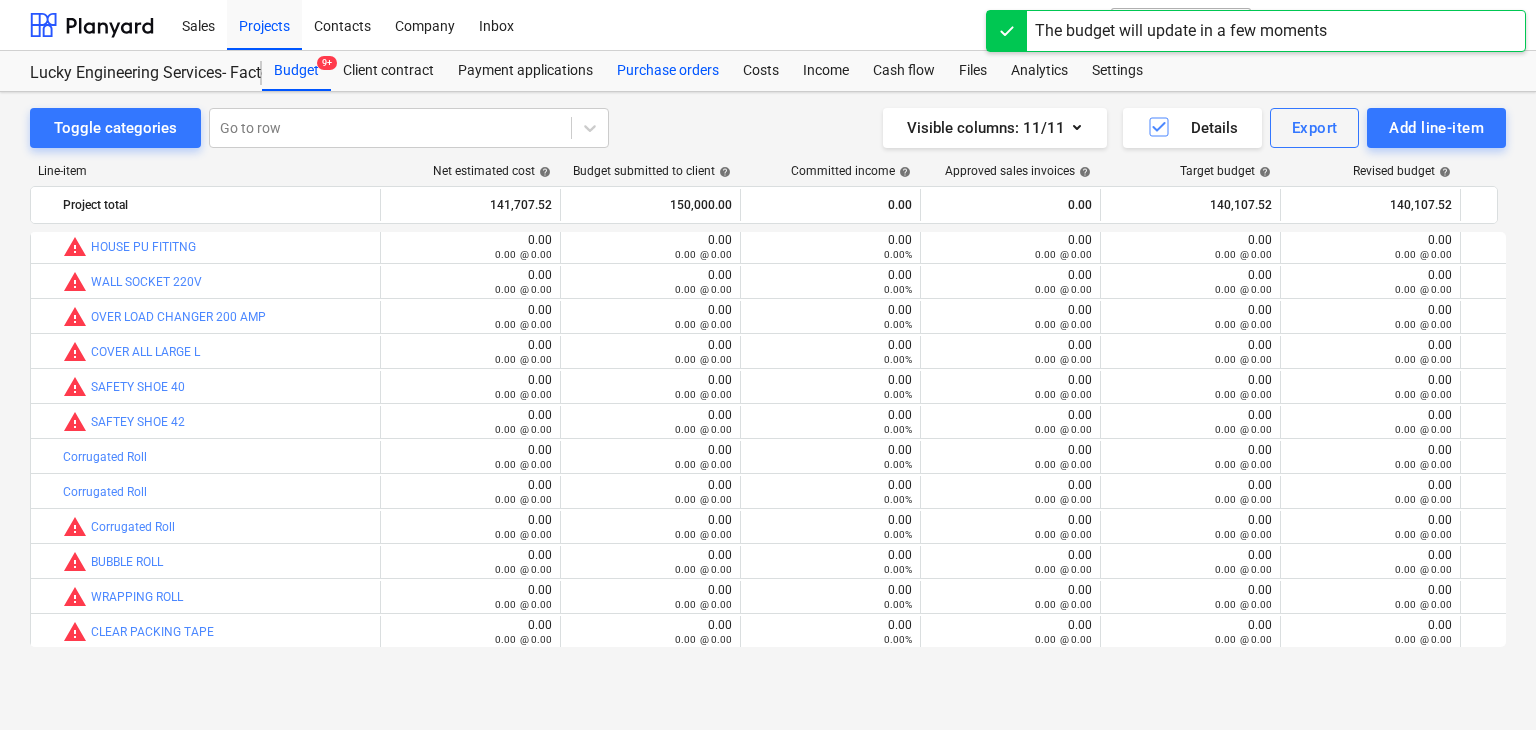 click on "Purchase orders" at bounding box center [668, 71] 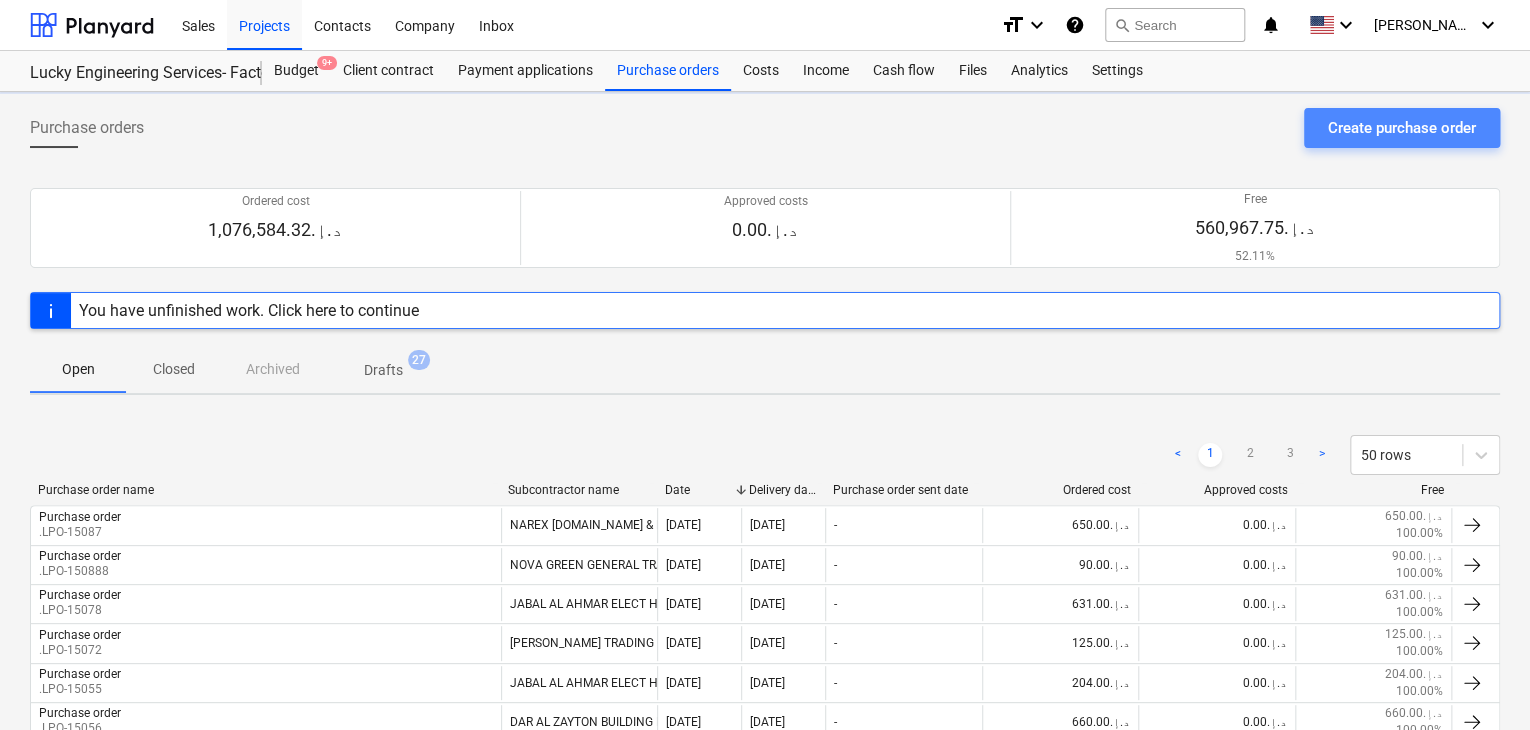 click on "Create purchase order" at bounding box center [1402, 128] 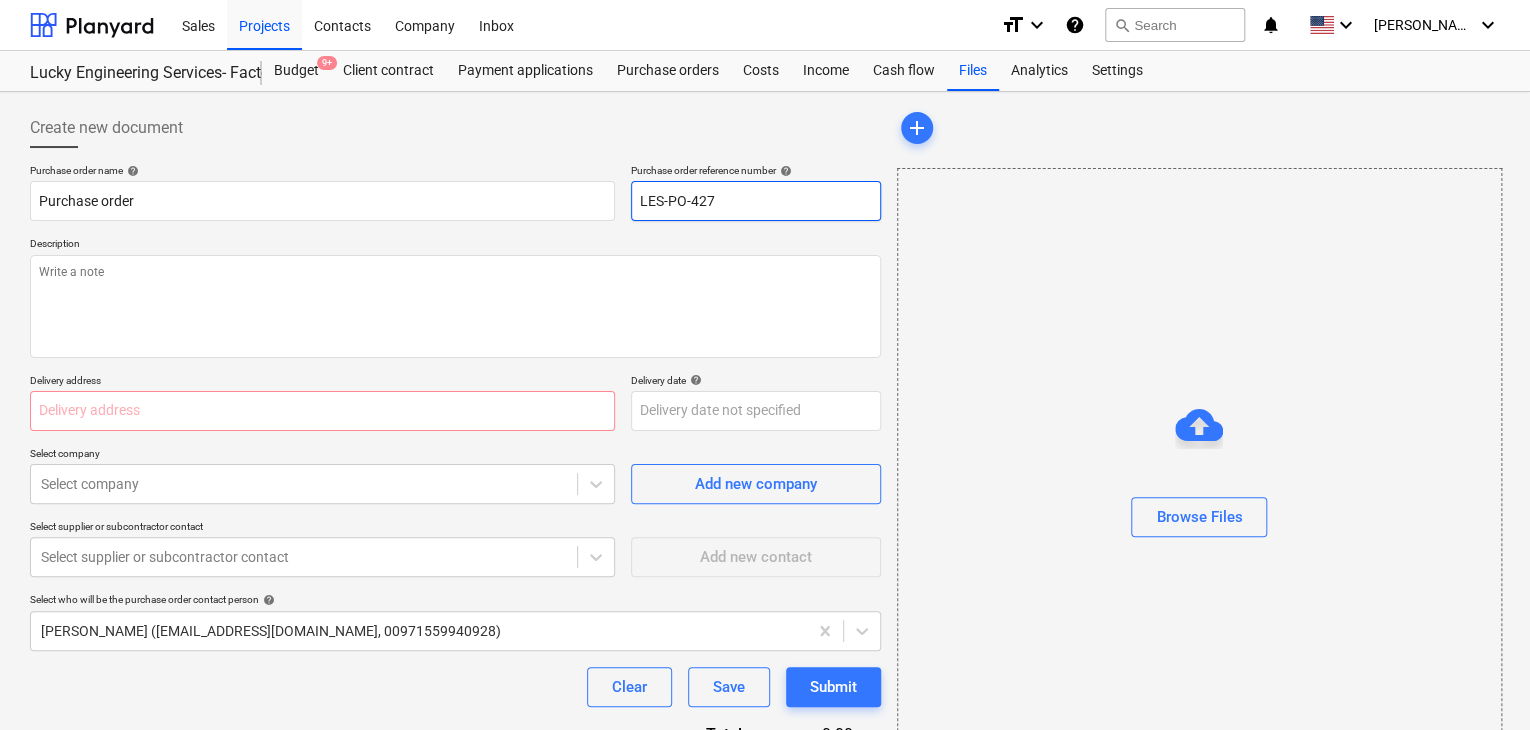 drag, startPoint x: 736, startPoint y: 206, endPoint x: 625, endPoint y: 226, distance: 112.78741 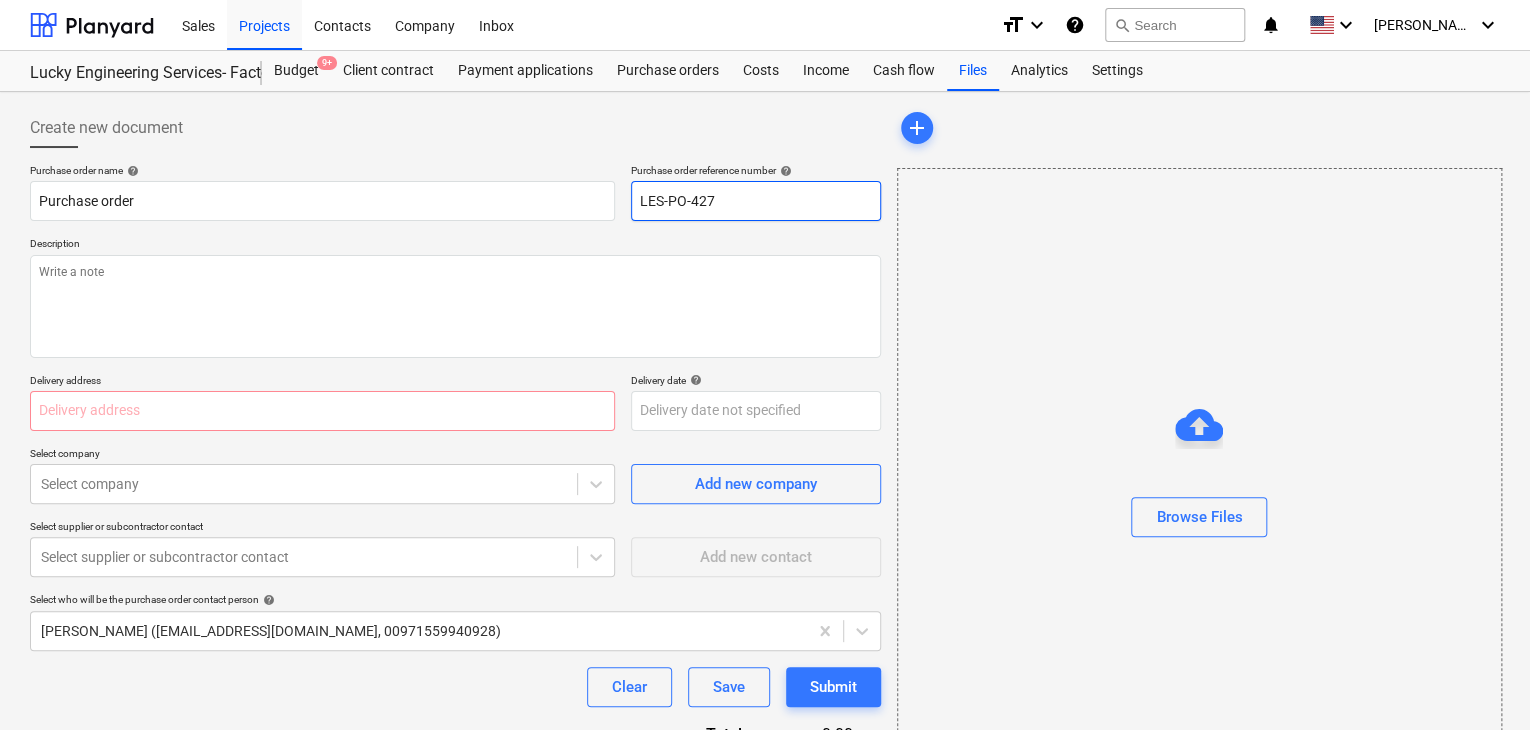 click on "Purchase order name help Purchase order Purchase order reference number help LES-PO-427 Description Delivery address Delivery date help Press the down arrow key to interact with the calendar and
select a date. Press the question mark key to get the keyboard shortcuts for changing dates. Select company Select company Add new company Select supplier or subcontractor contact Select supplier or subcontractor contact Add new contact Select who will be the purchase order contact person help [PERSON_NAME] ([EMAIL_ADDRESS][DOMAIN_NAME], 00971559940928) Clear Save Submit Total 0.00د.إ.‏ Select line-items to add help Search or select a line-item Select in bulk" at bounding box center [455, 491] 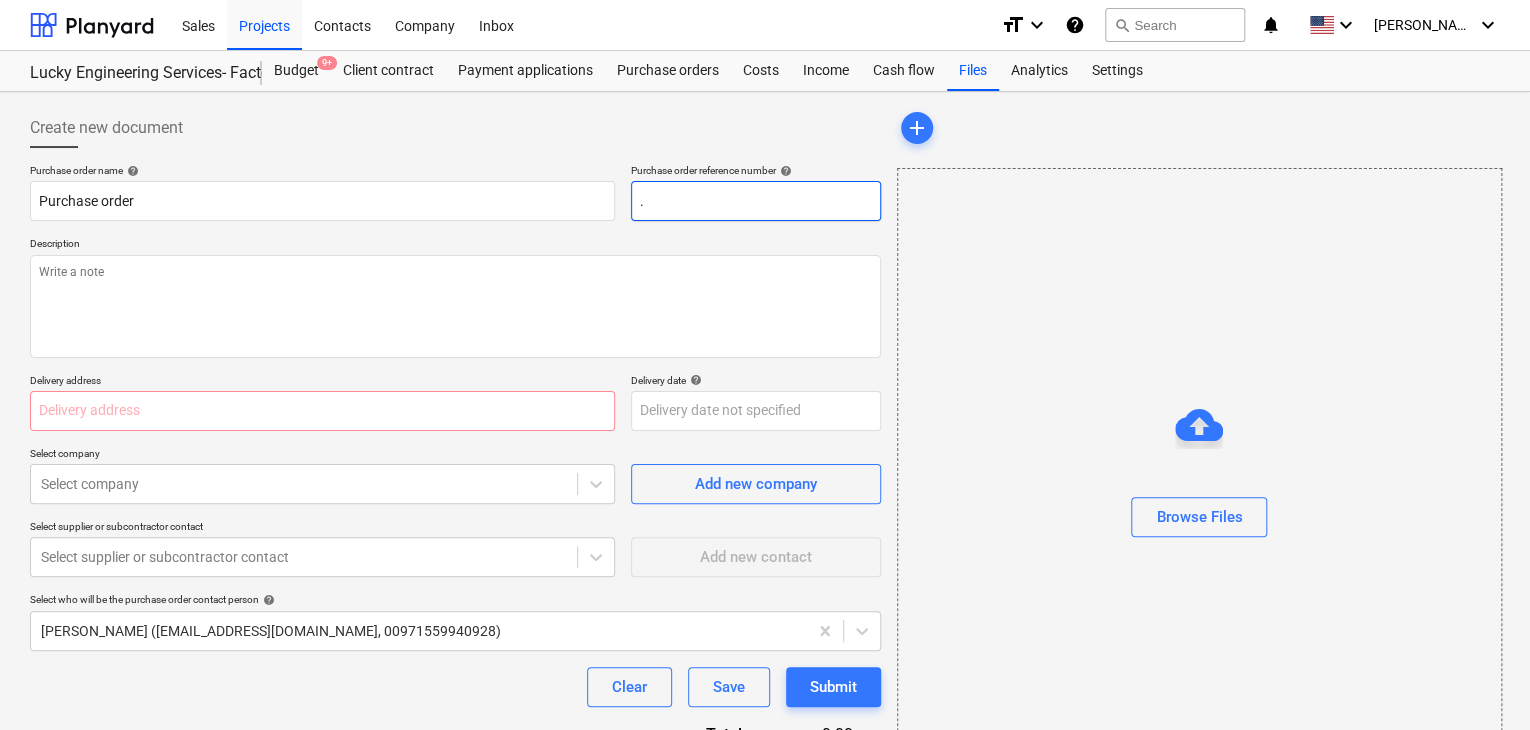 type on "x" 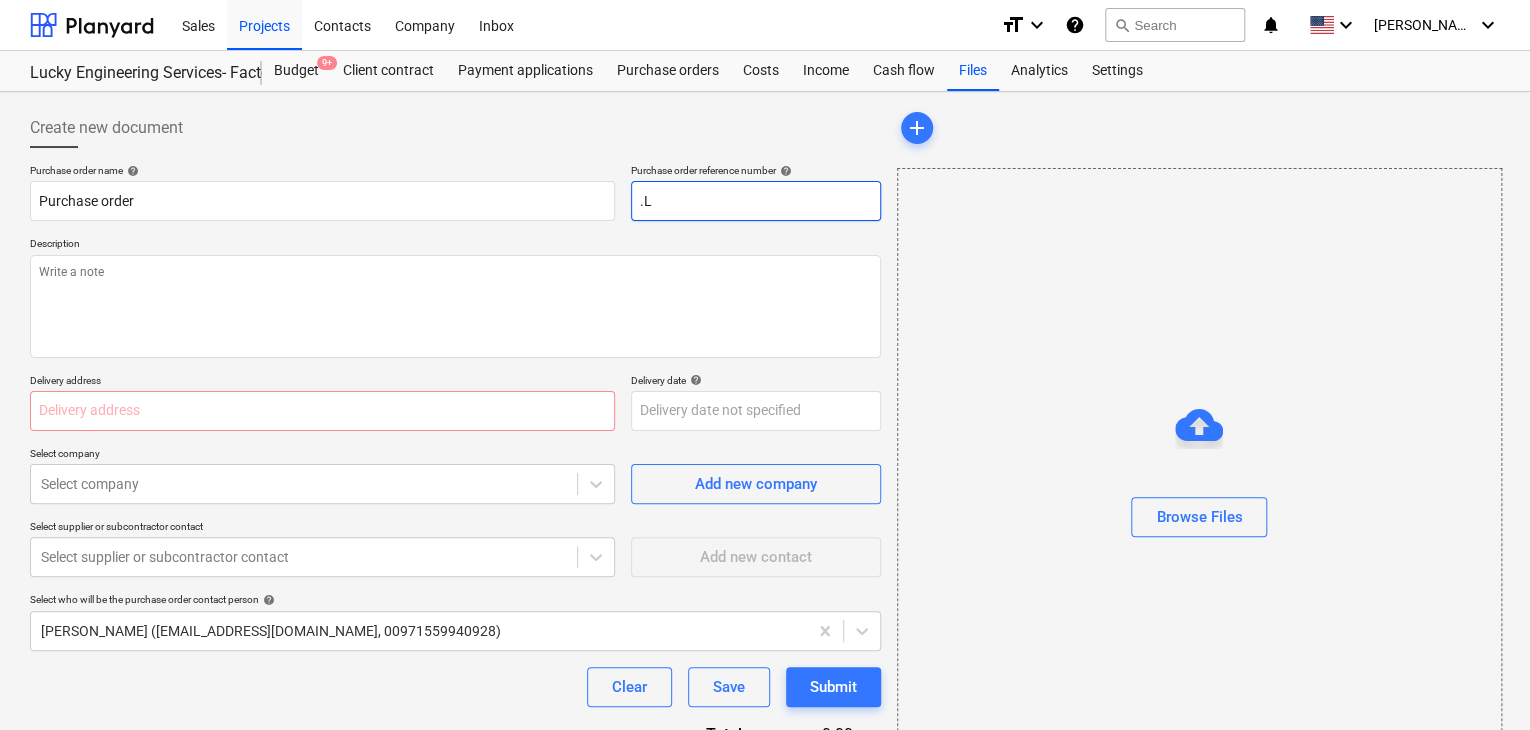 type on "x" 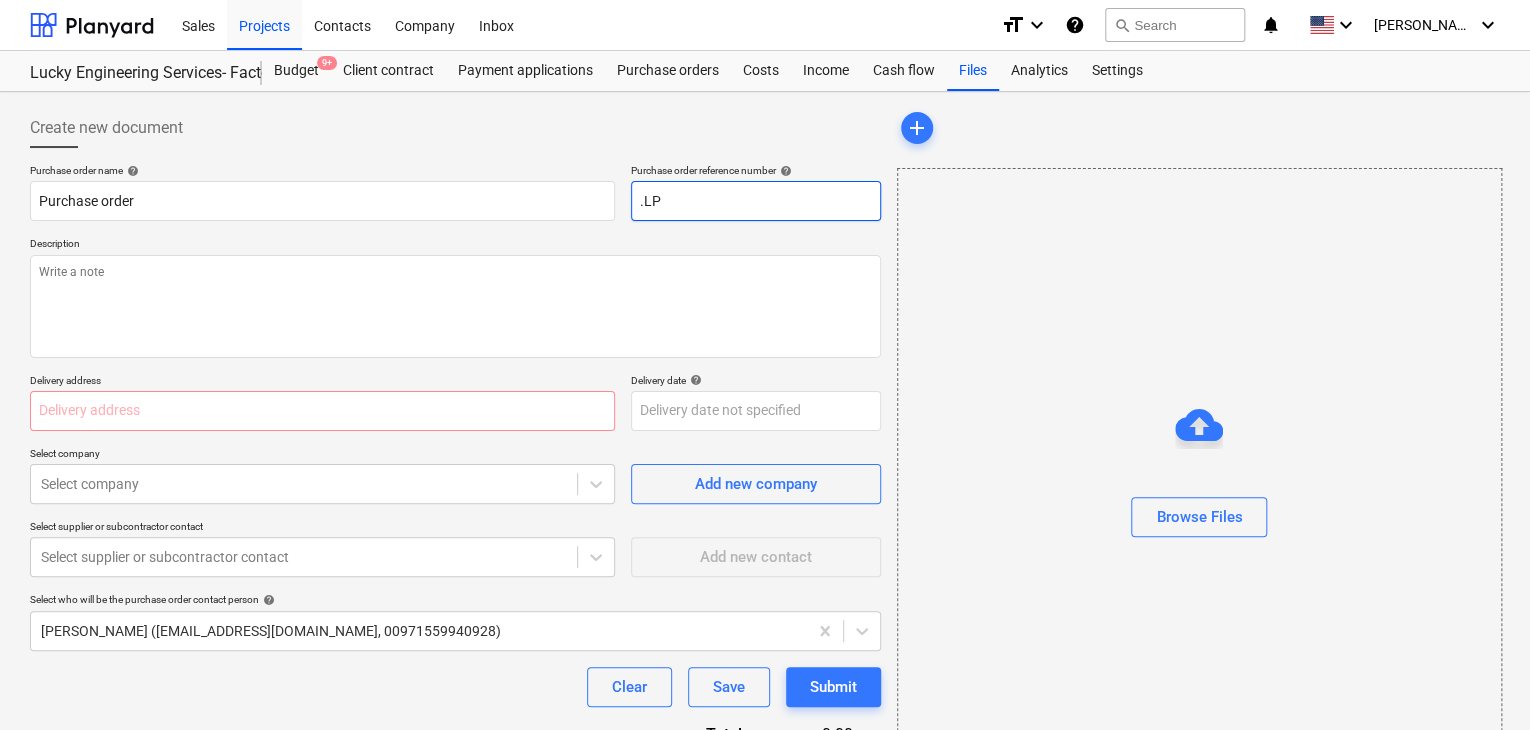 type on "x" 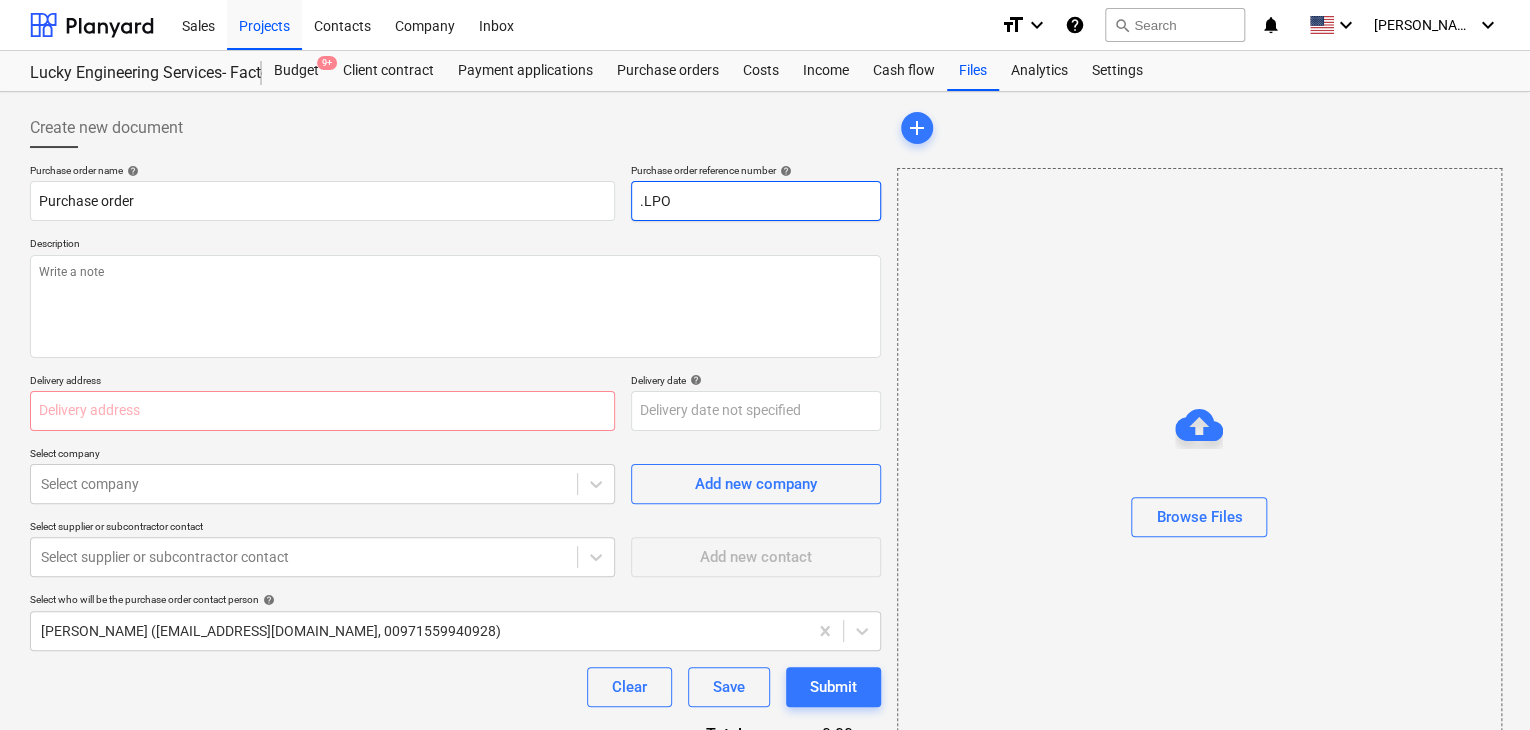 type on "x" 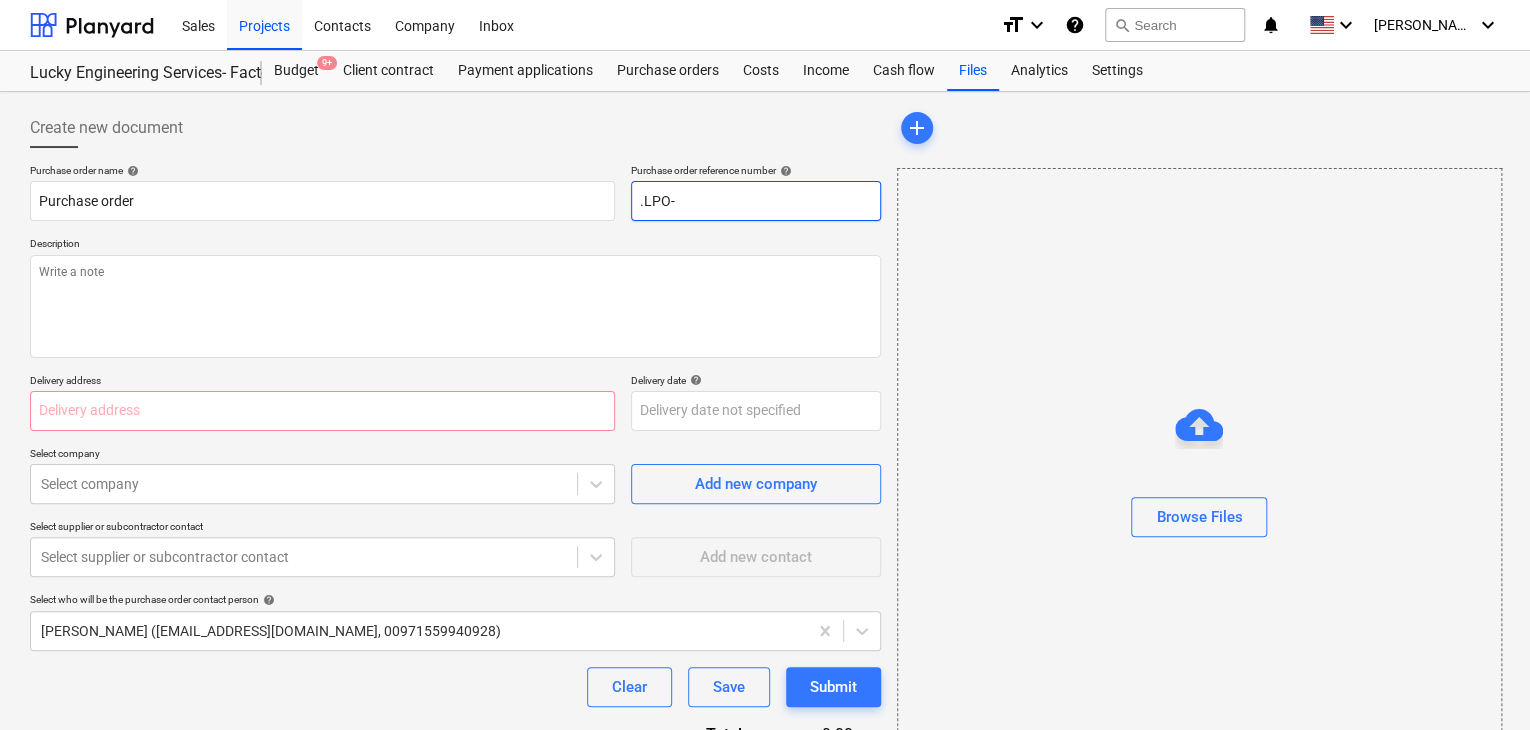 type on ".LPO-" 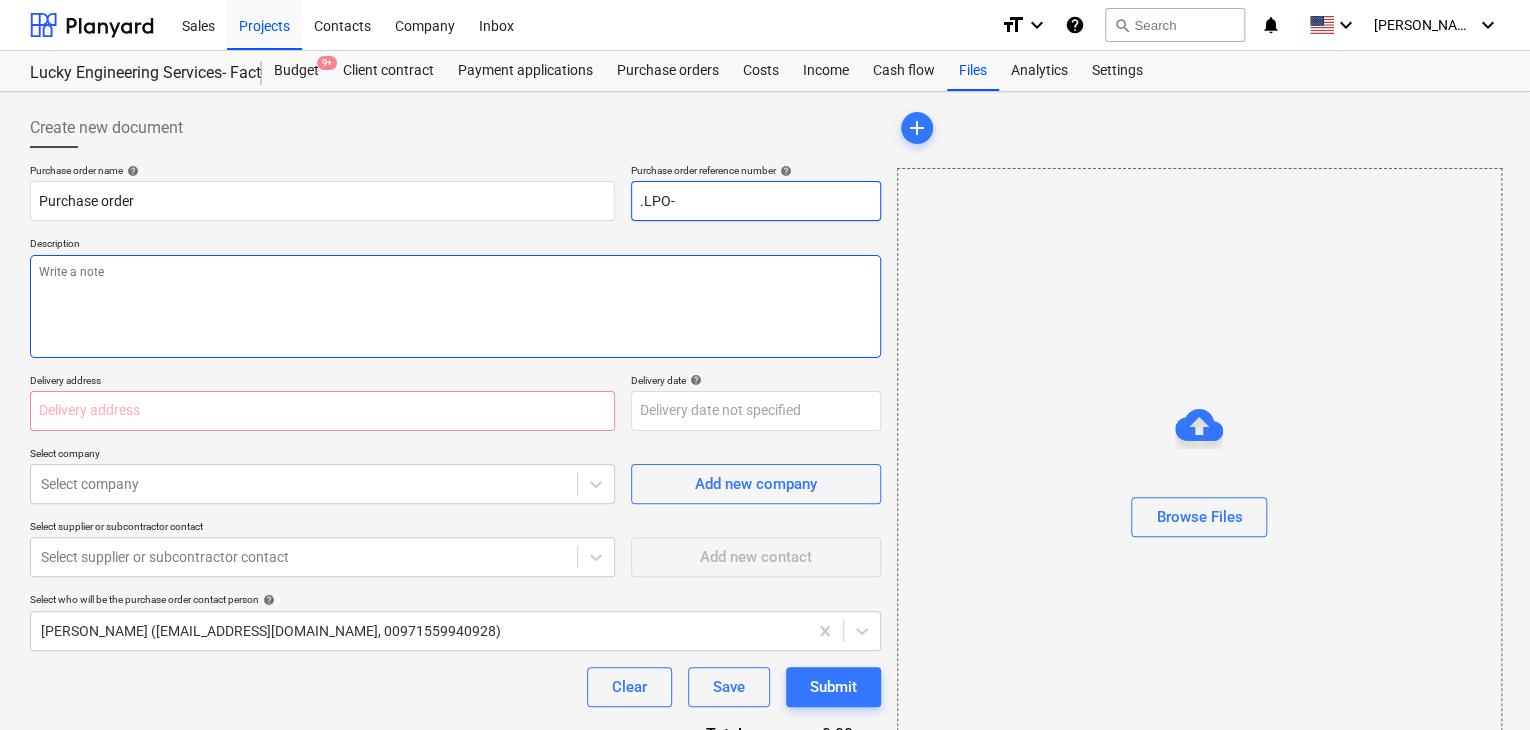 type on "x" 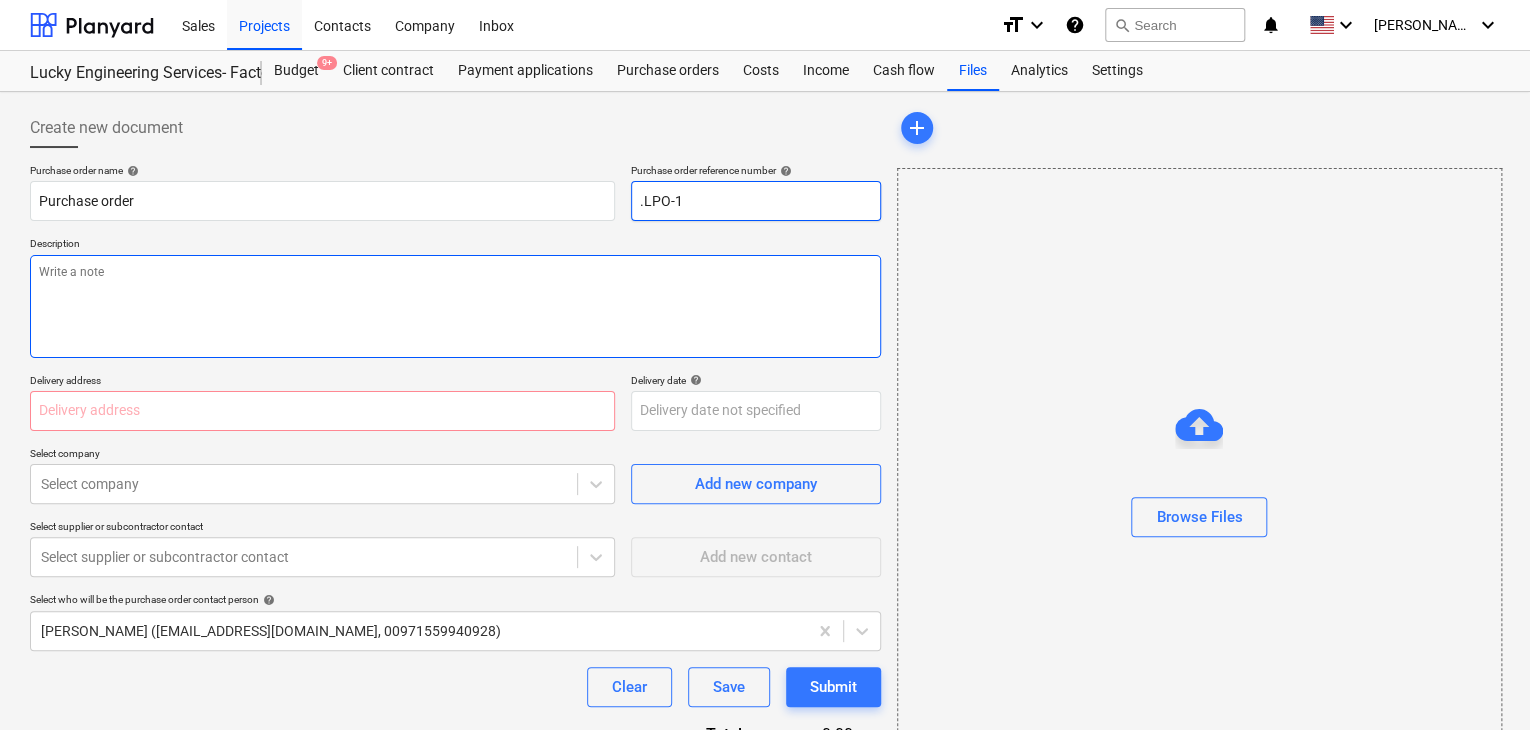 type on "x" 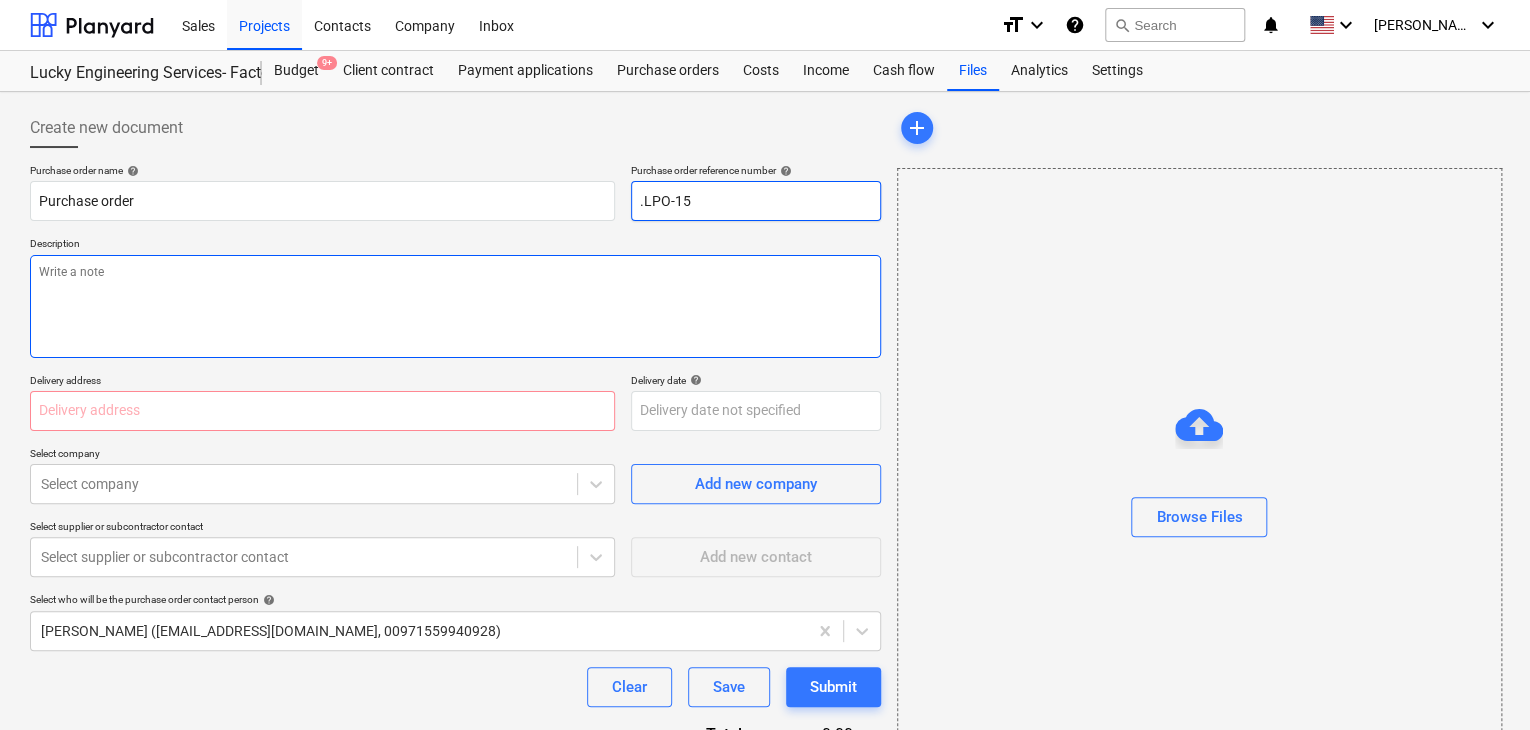 type on "x" 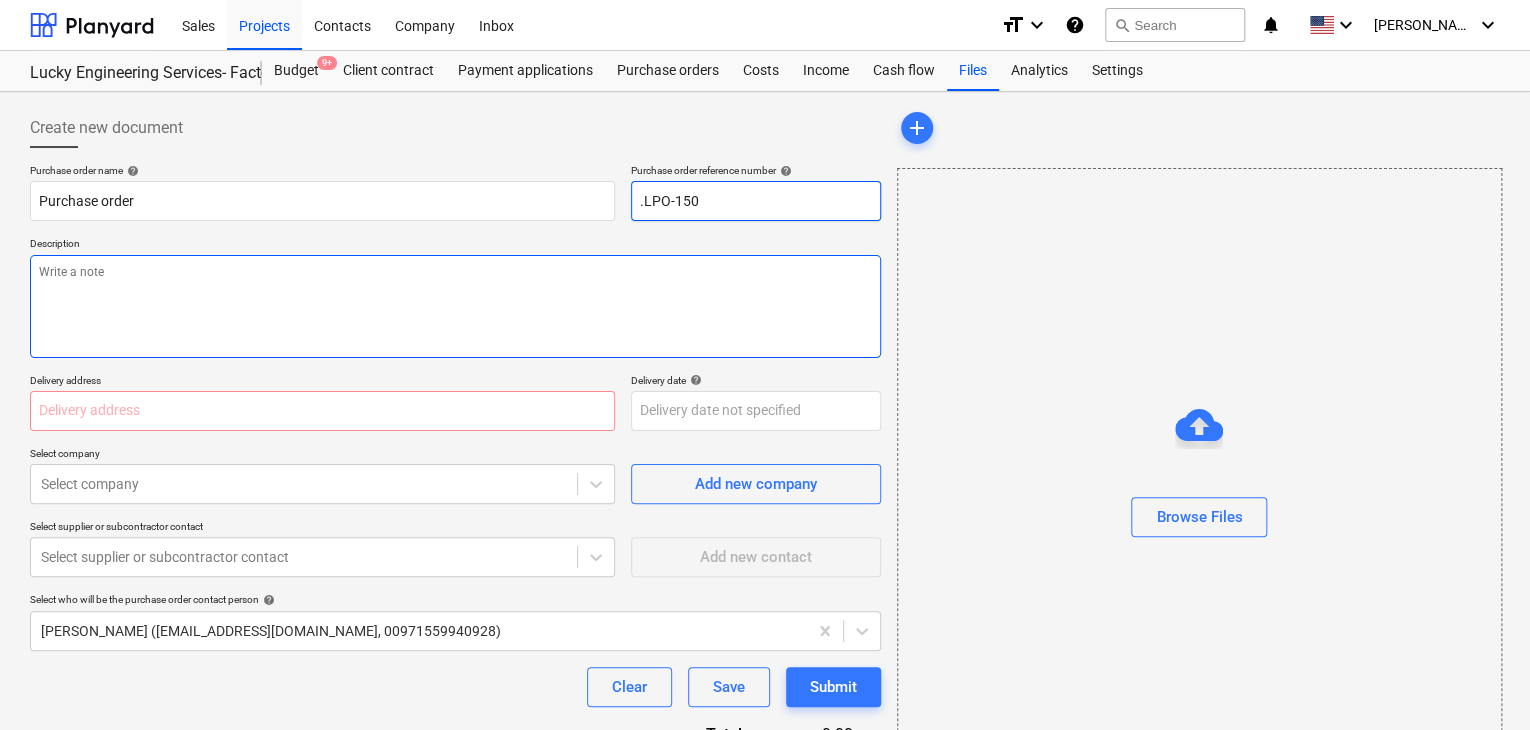 type on "x" 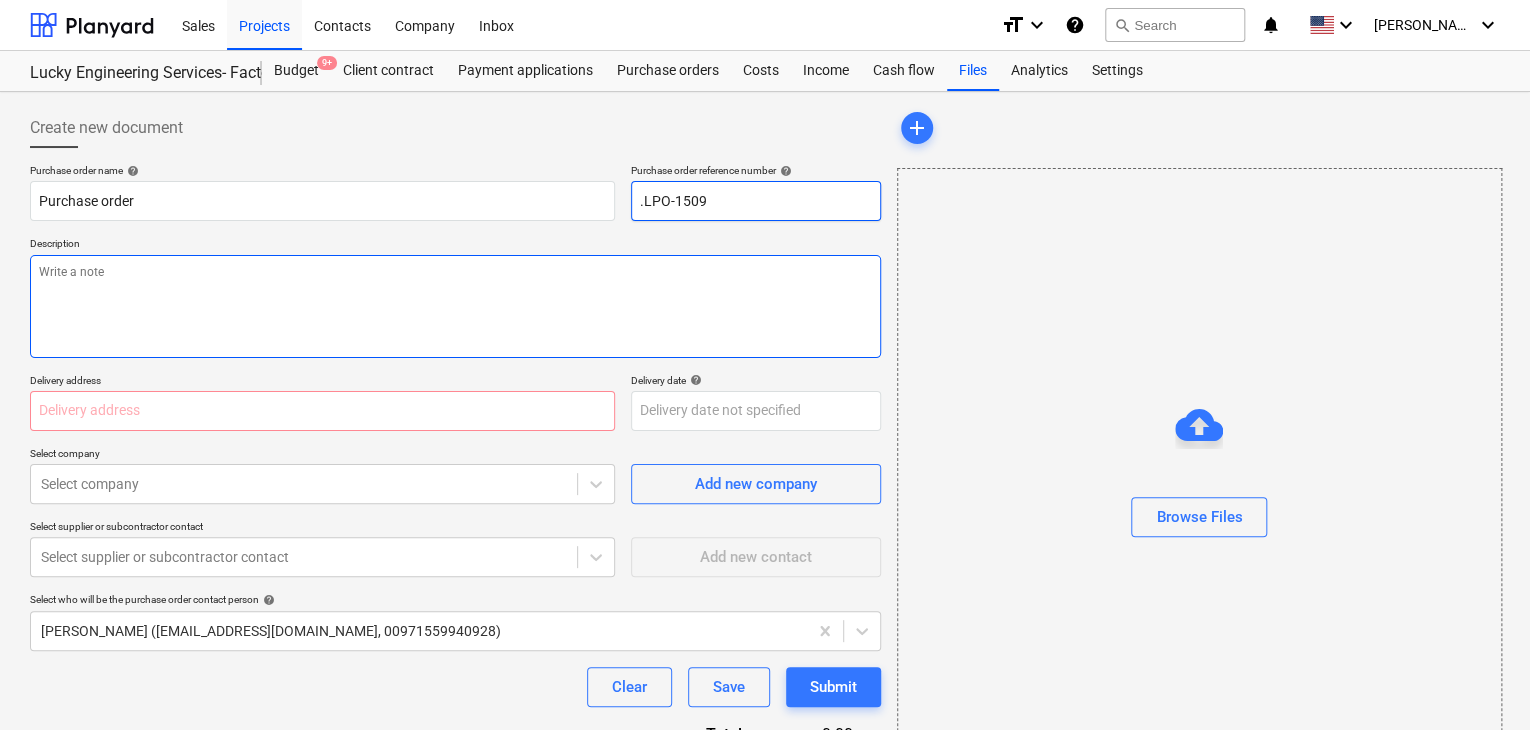 type on "x" 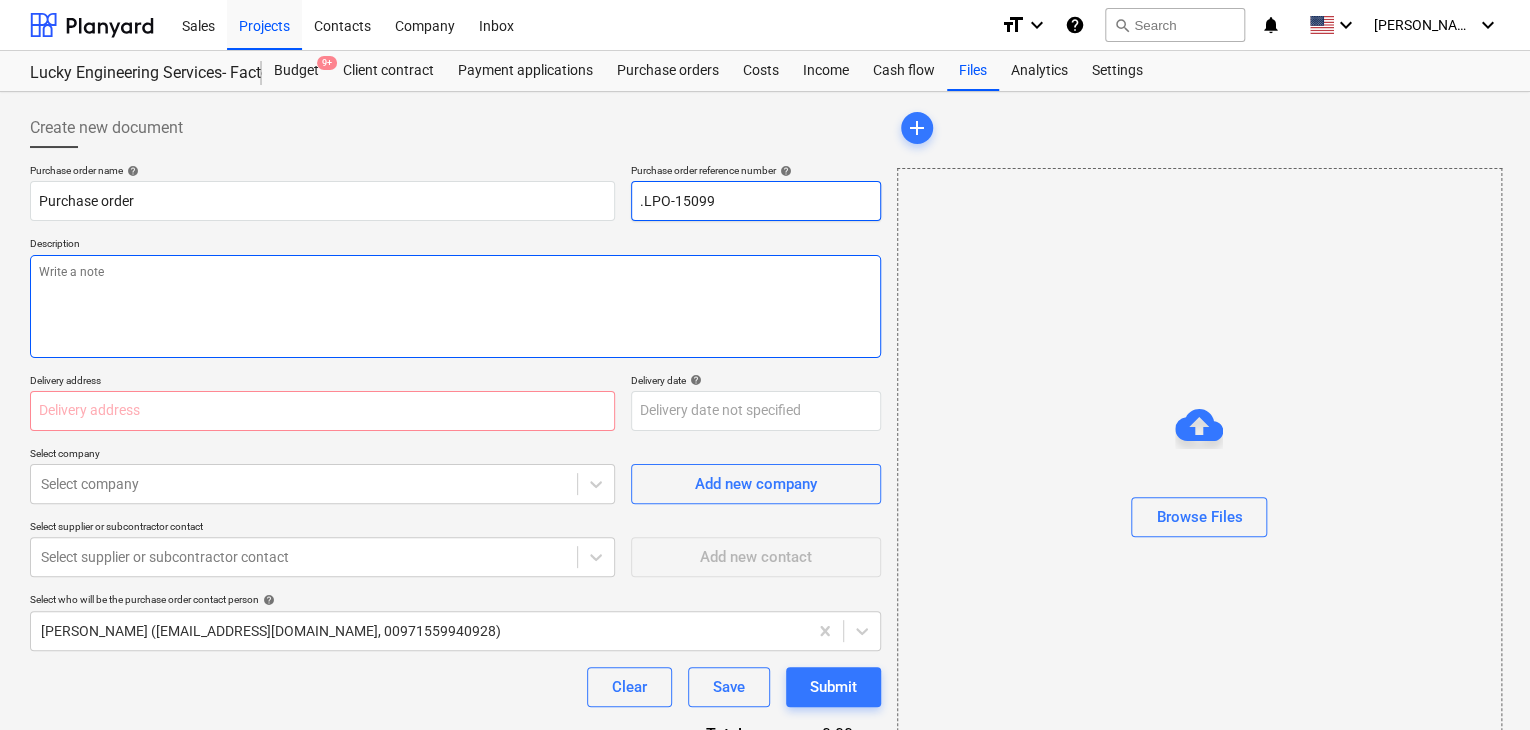 type on ".LPO-15099" 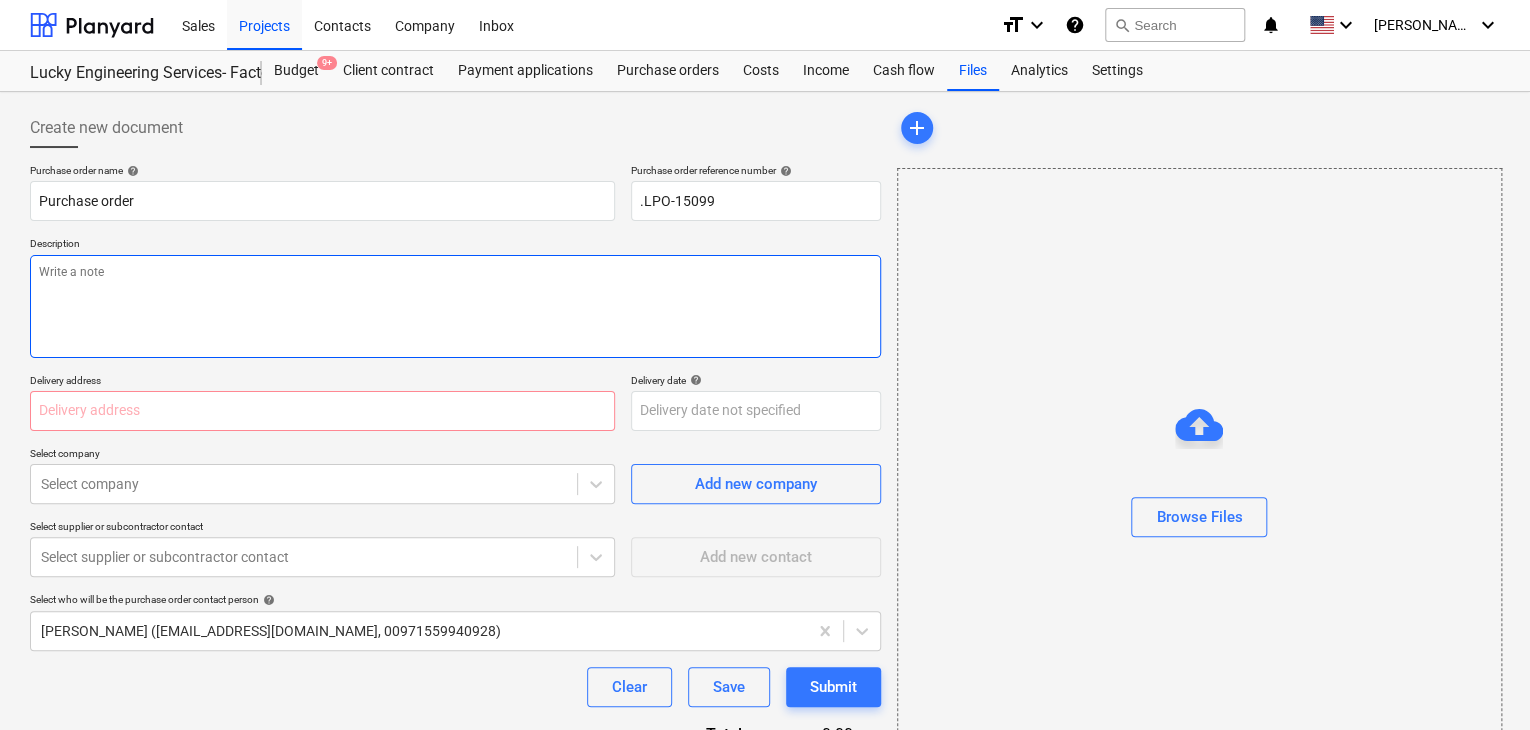 click at bounding box center [455, 306] 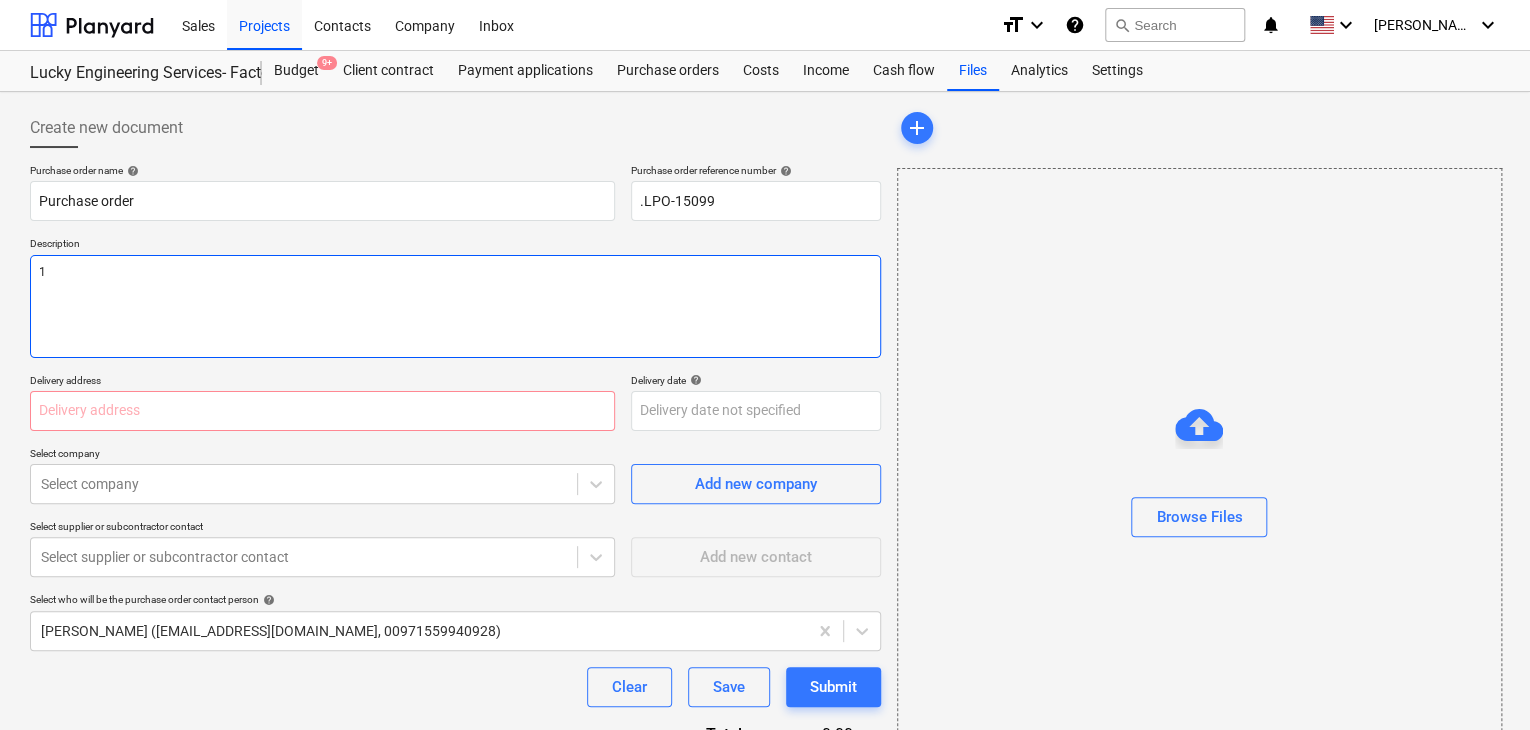 type on "x" 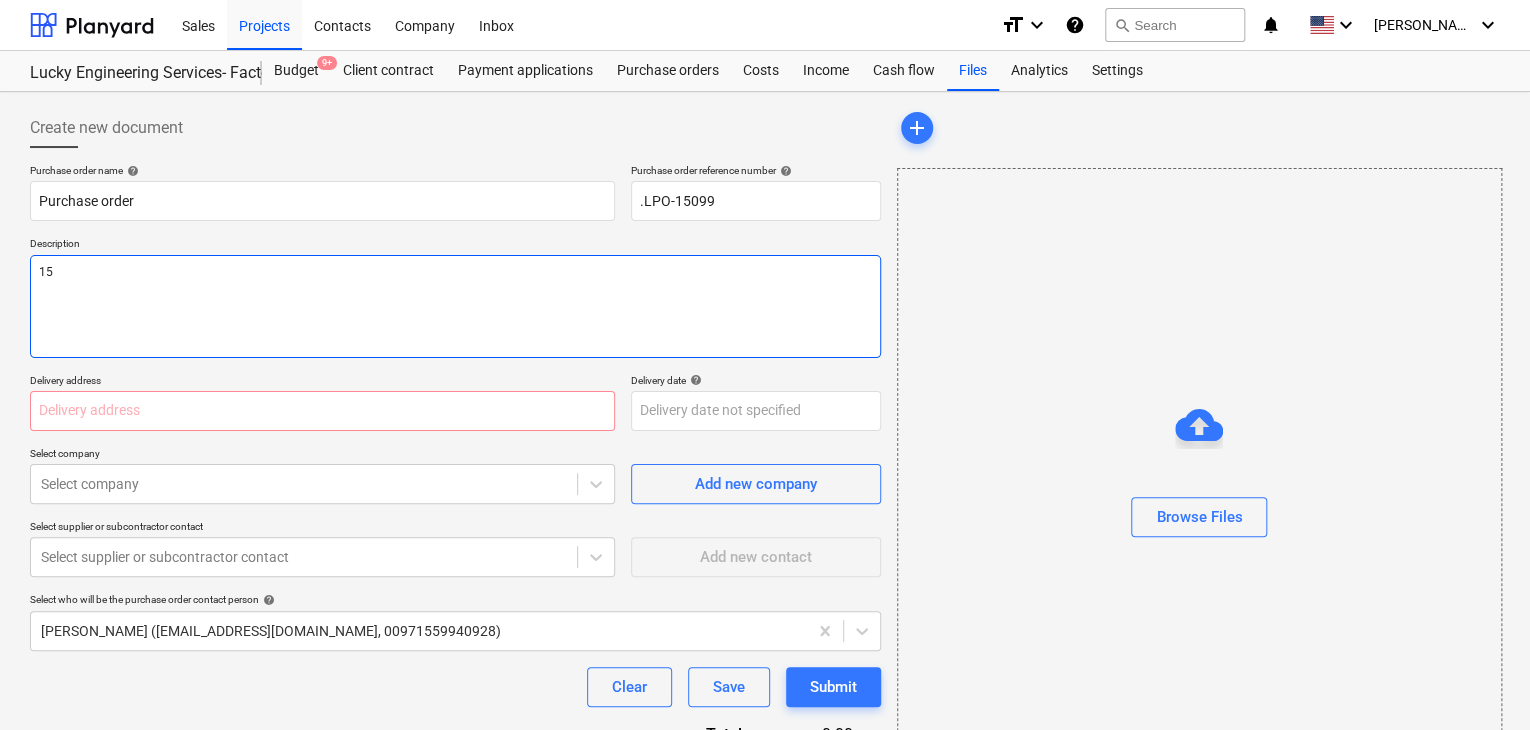 type on "x" 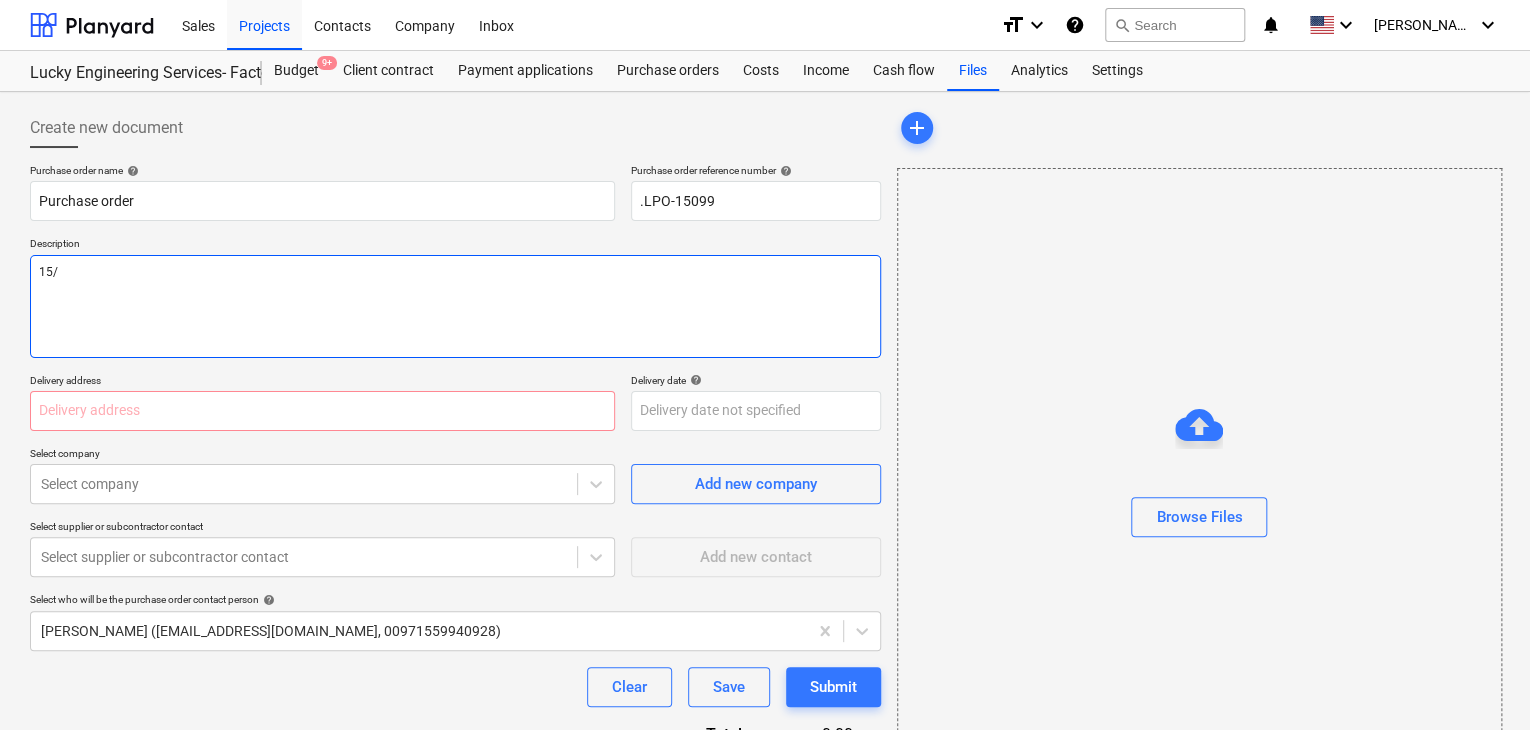 type on "x" 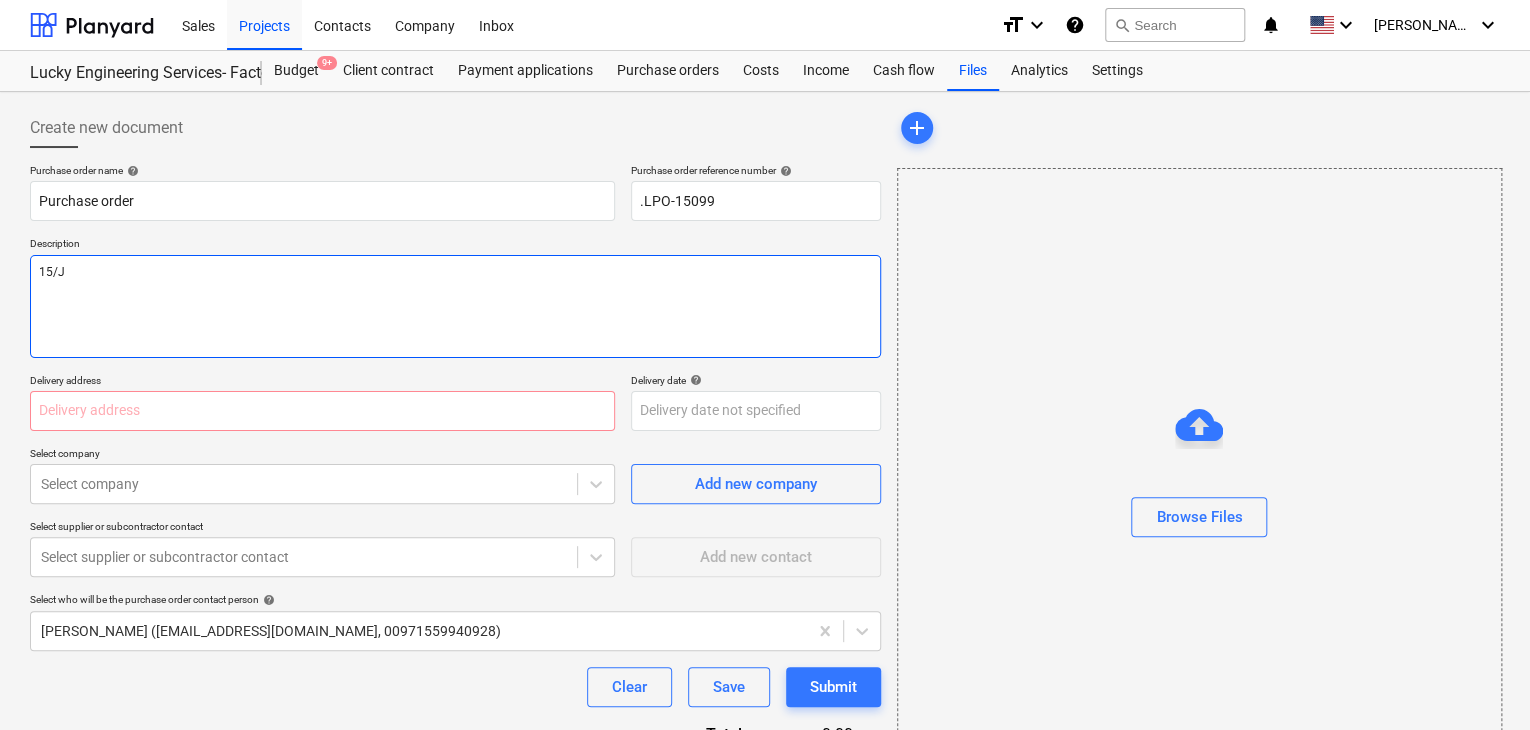 type on "x" 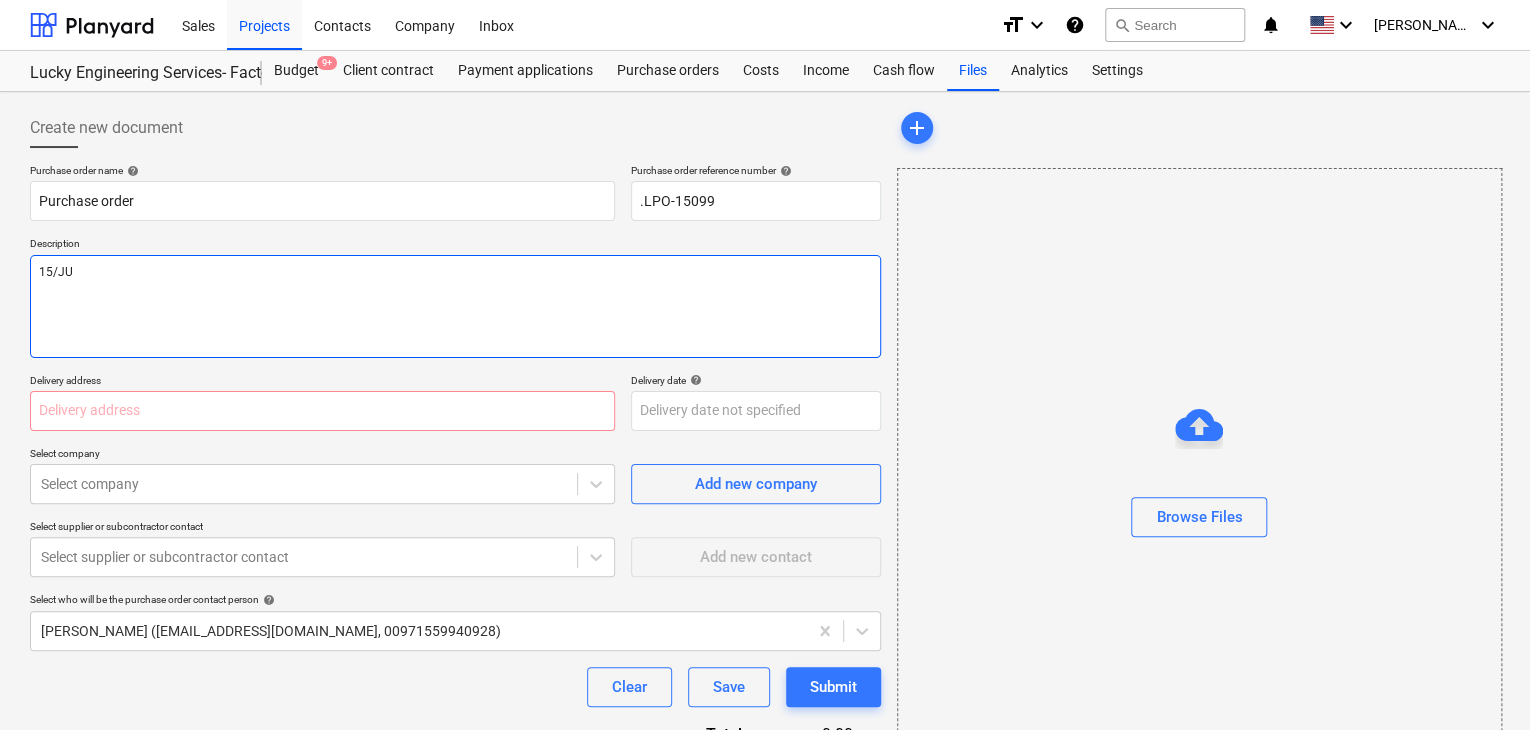type on "x" 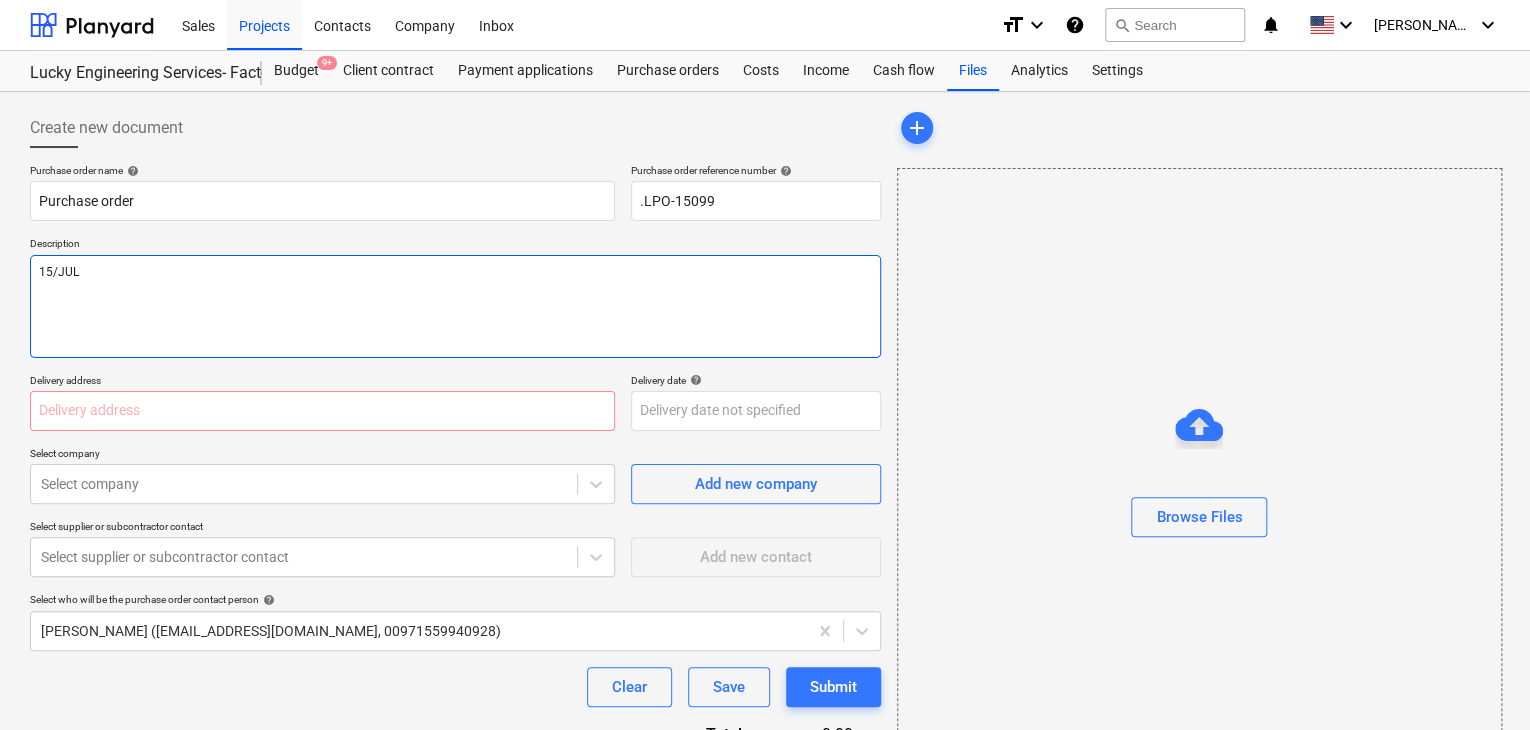 type on "x" 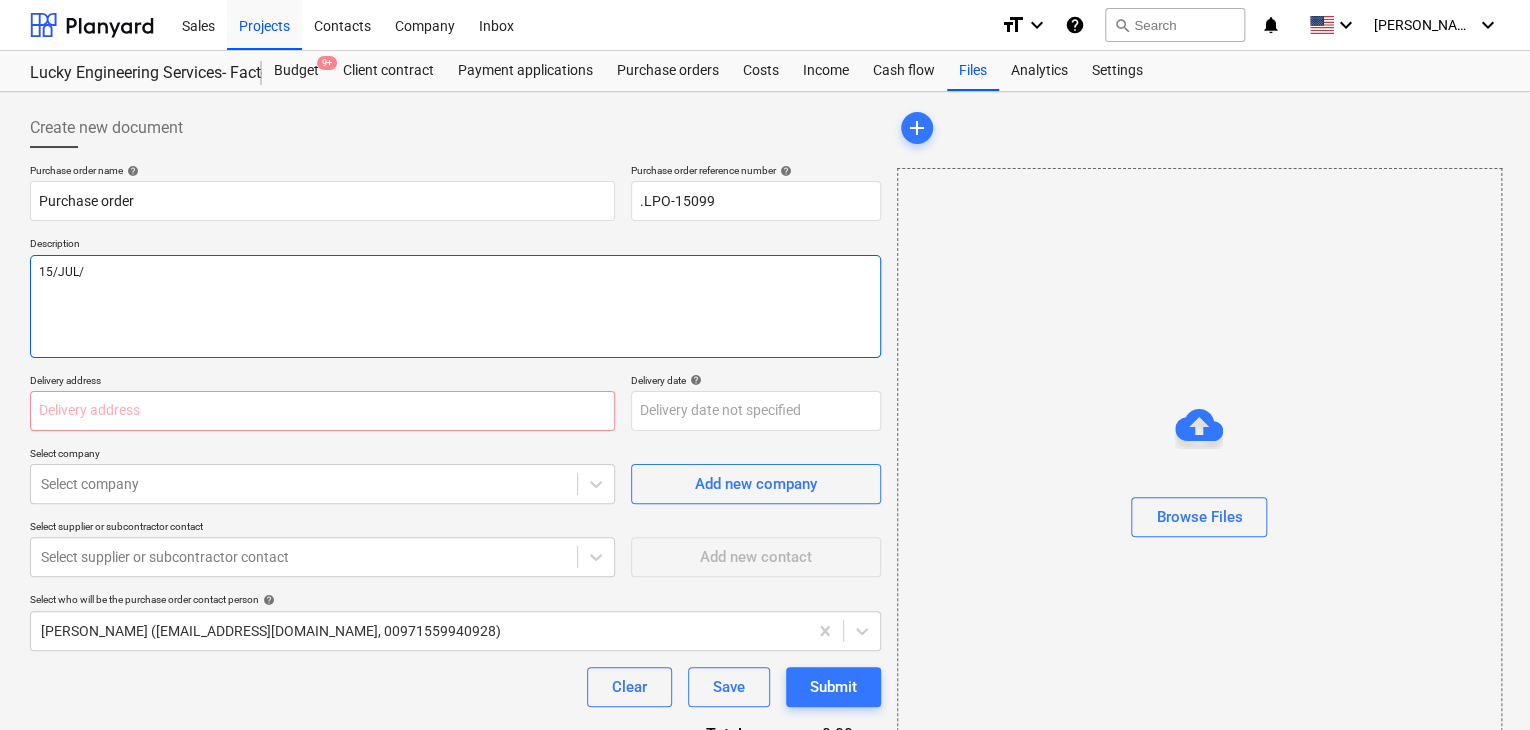 type on "x" 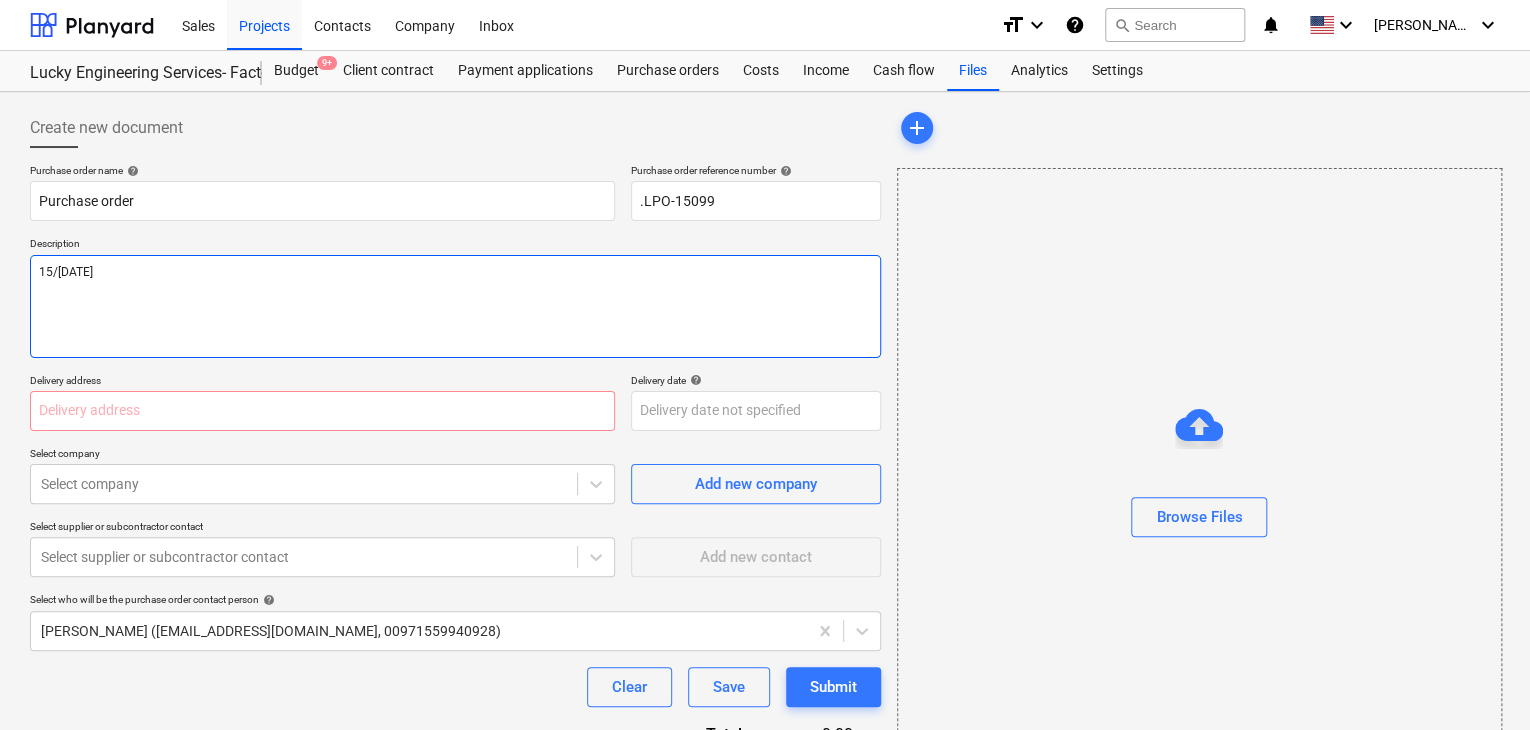 type on "x" 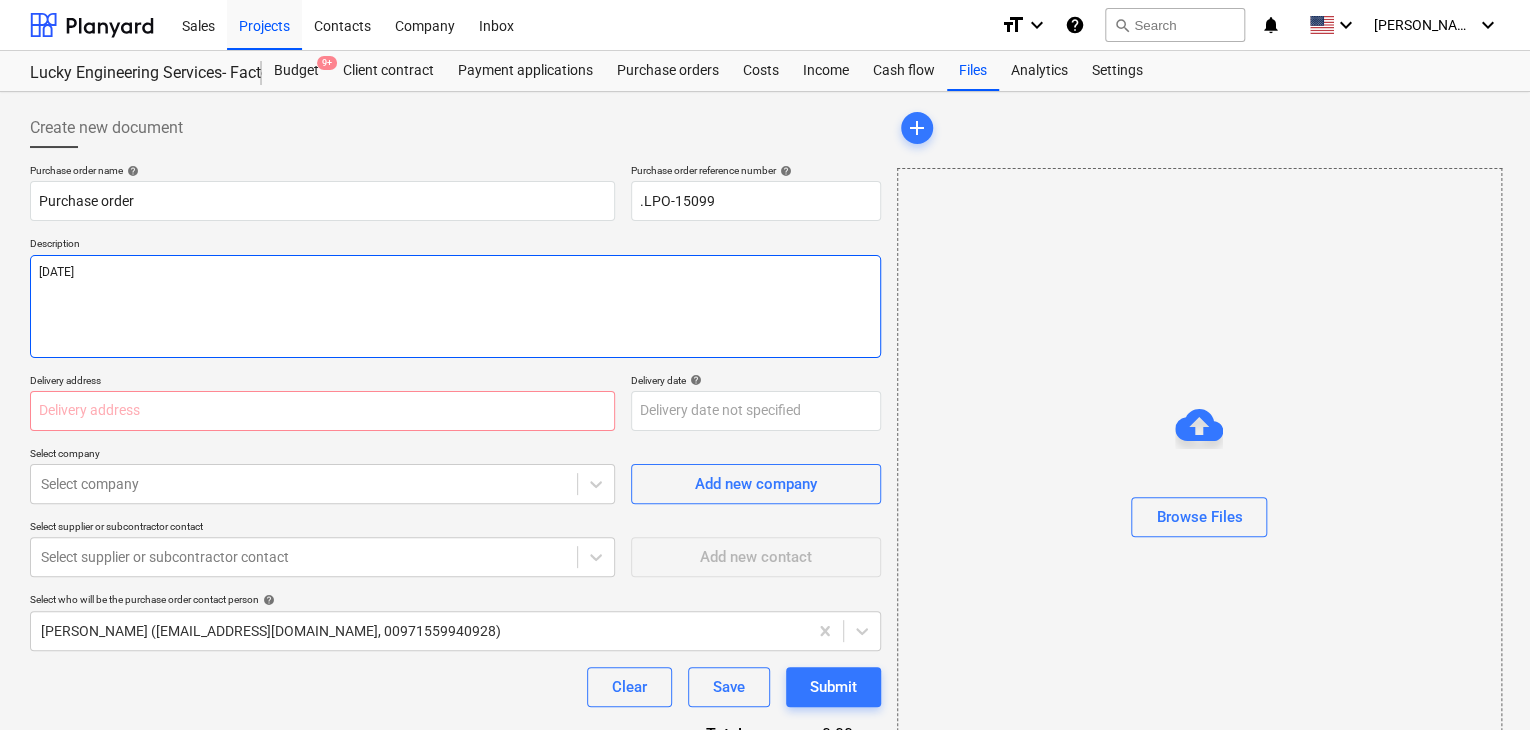 type on "x" 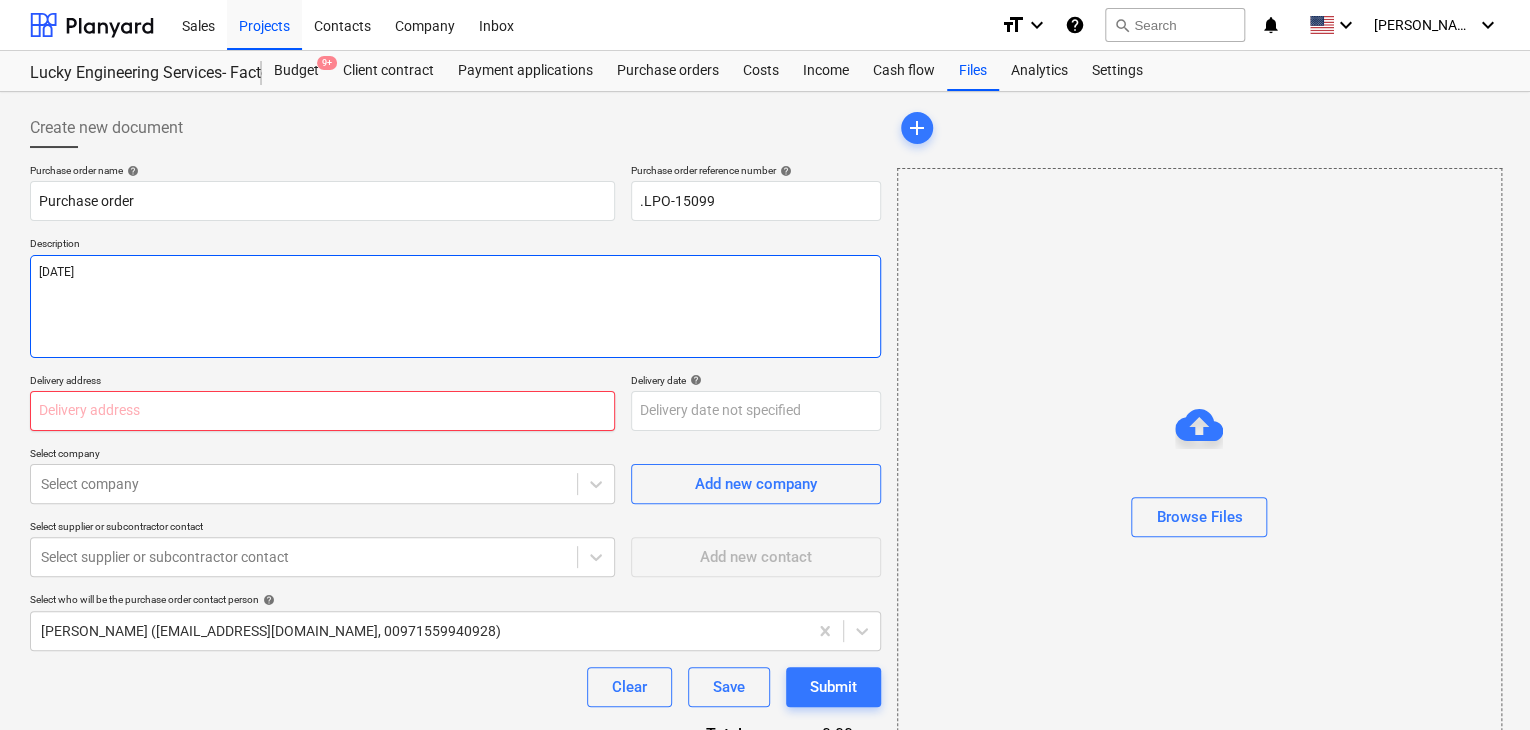 type on "[DATE]" 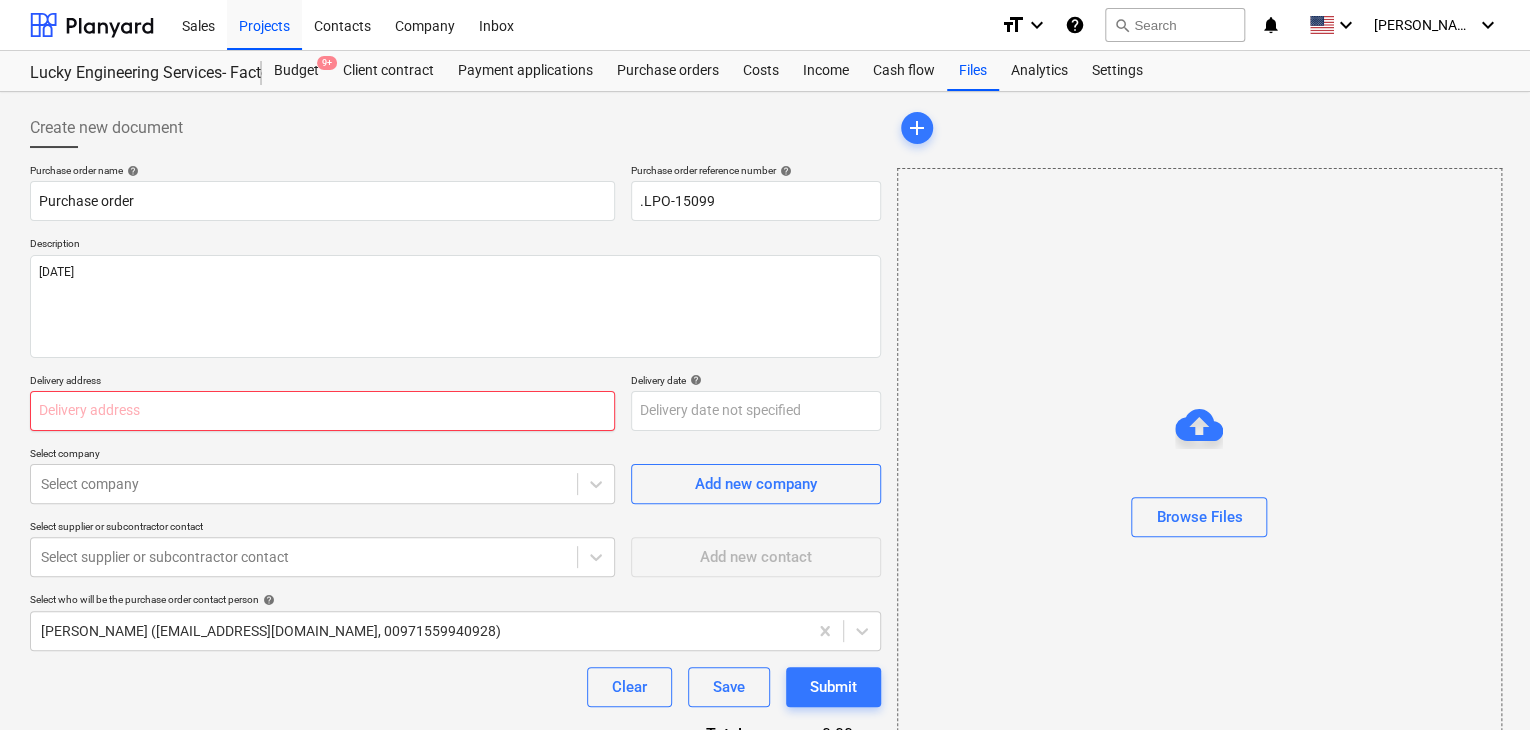 click at bounding box center [322, 411] 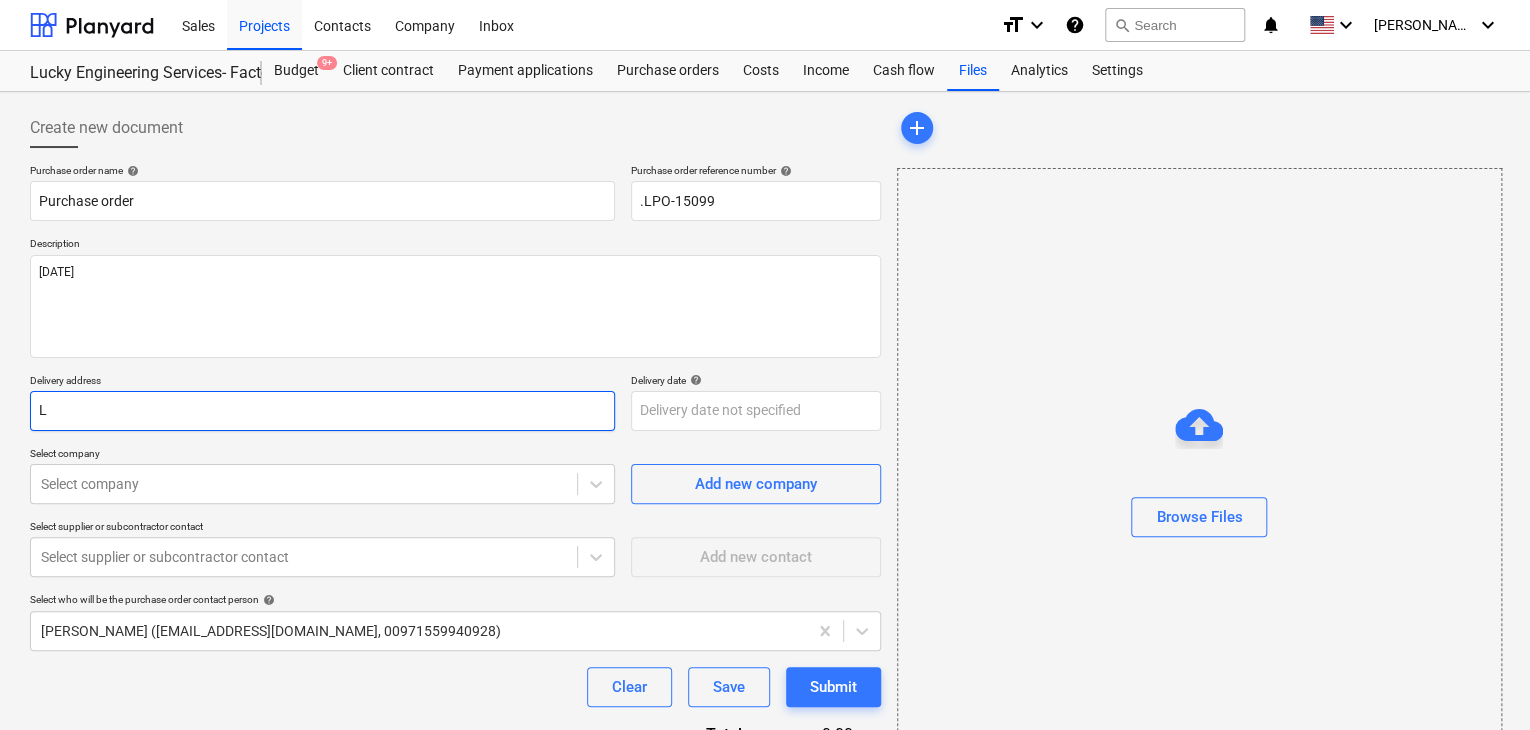 type on "x" 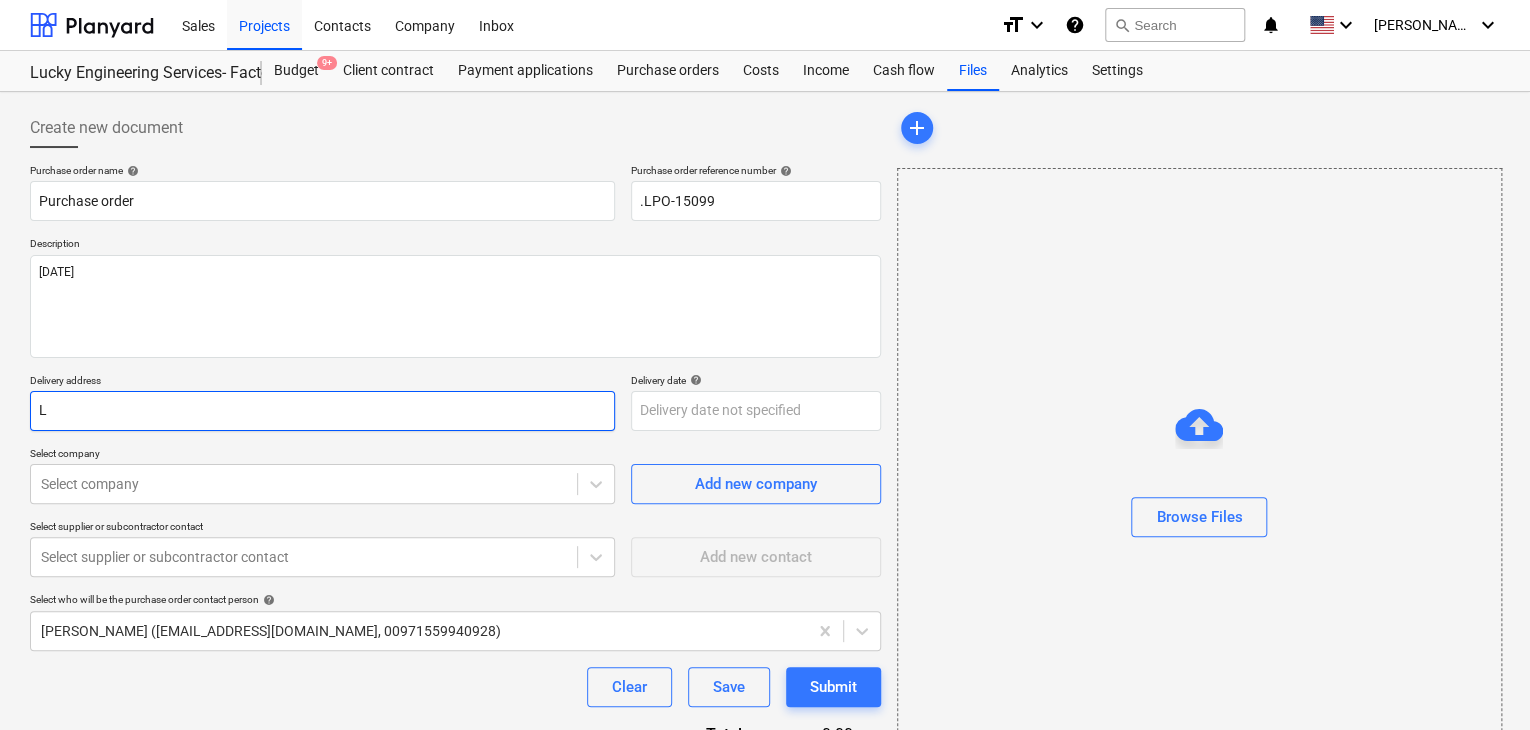 type on "LU" 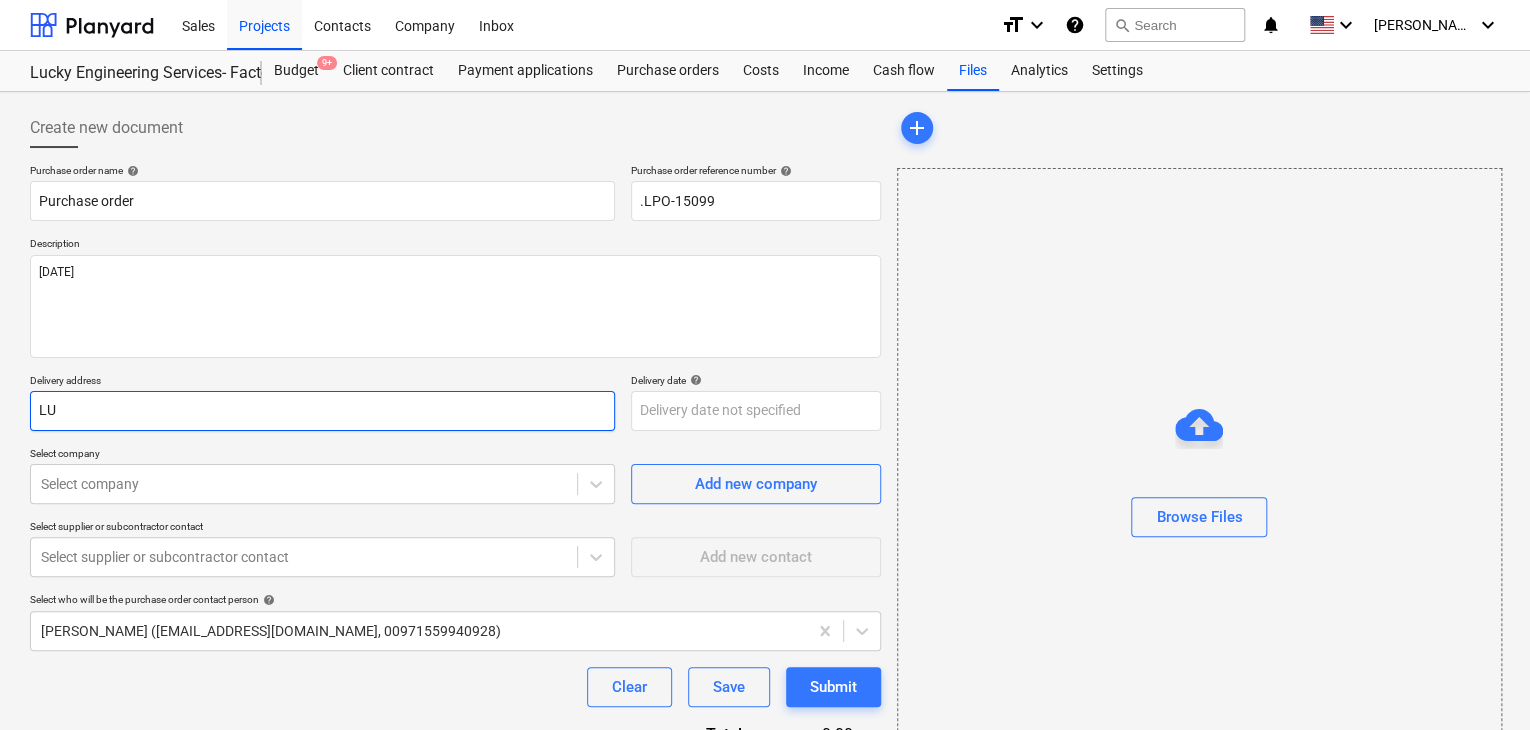 type on "x" 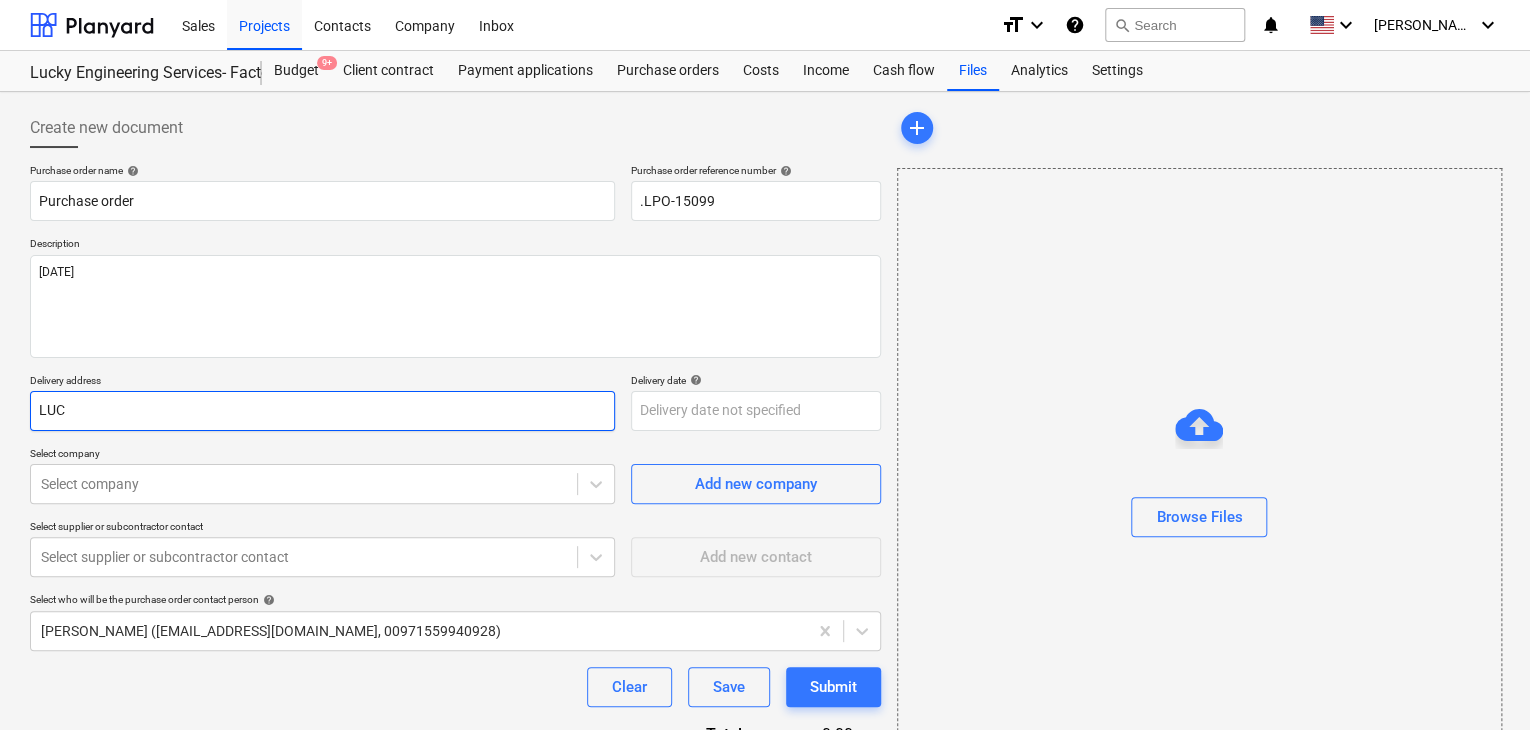 type on "x" 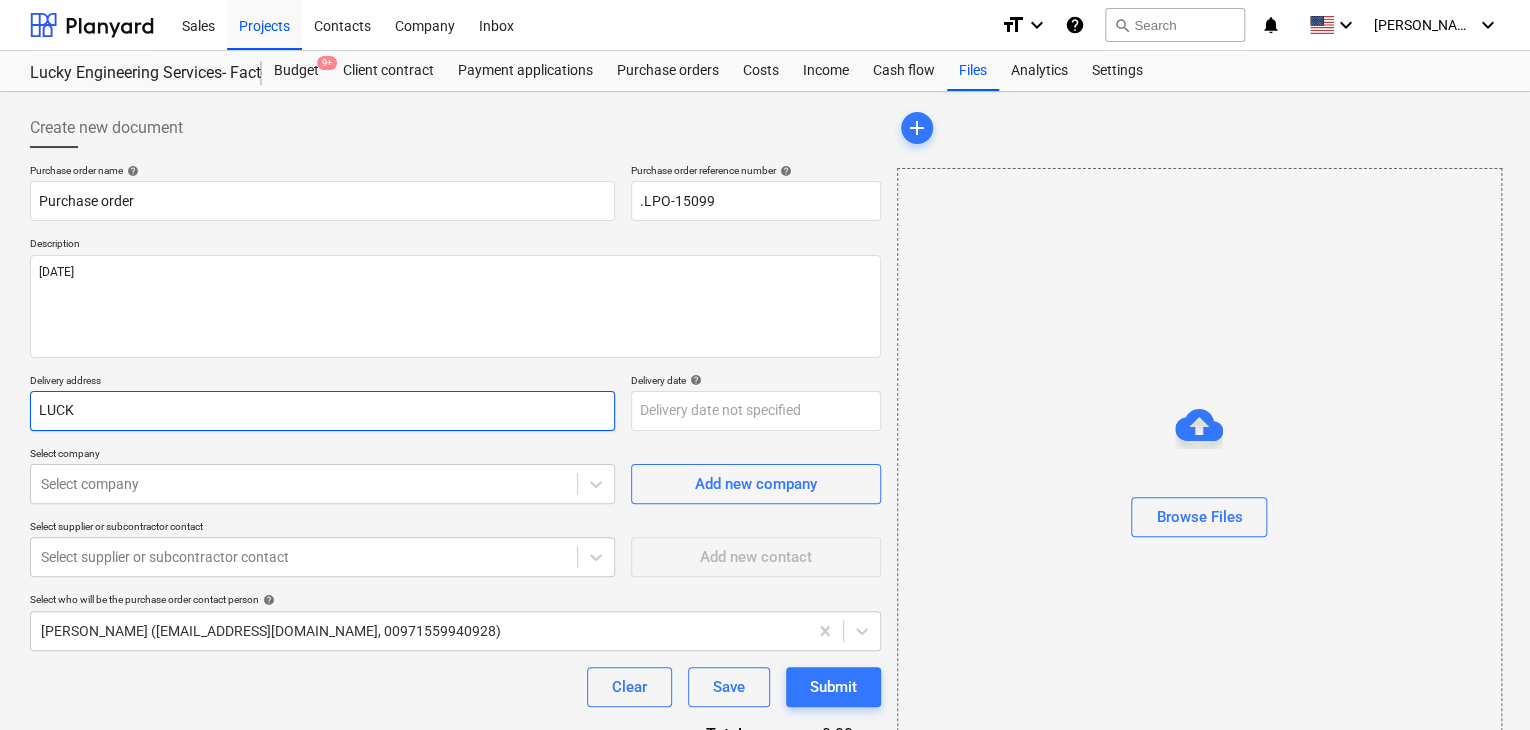 type on "x" 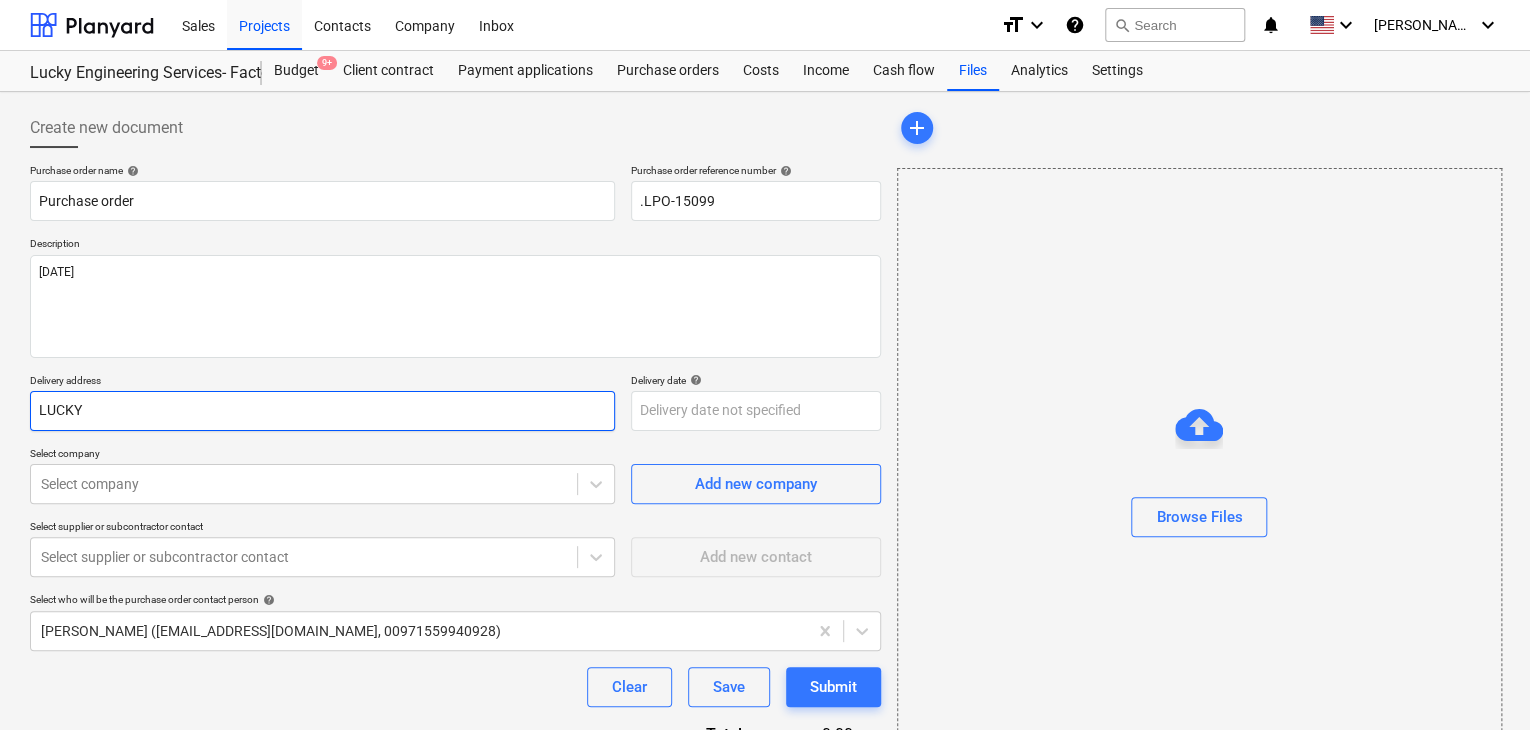 type on "x" 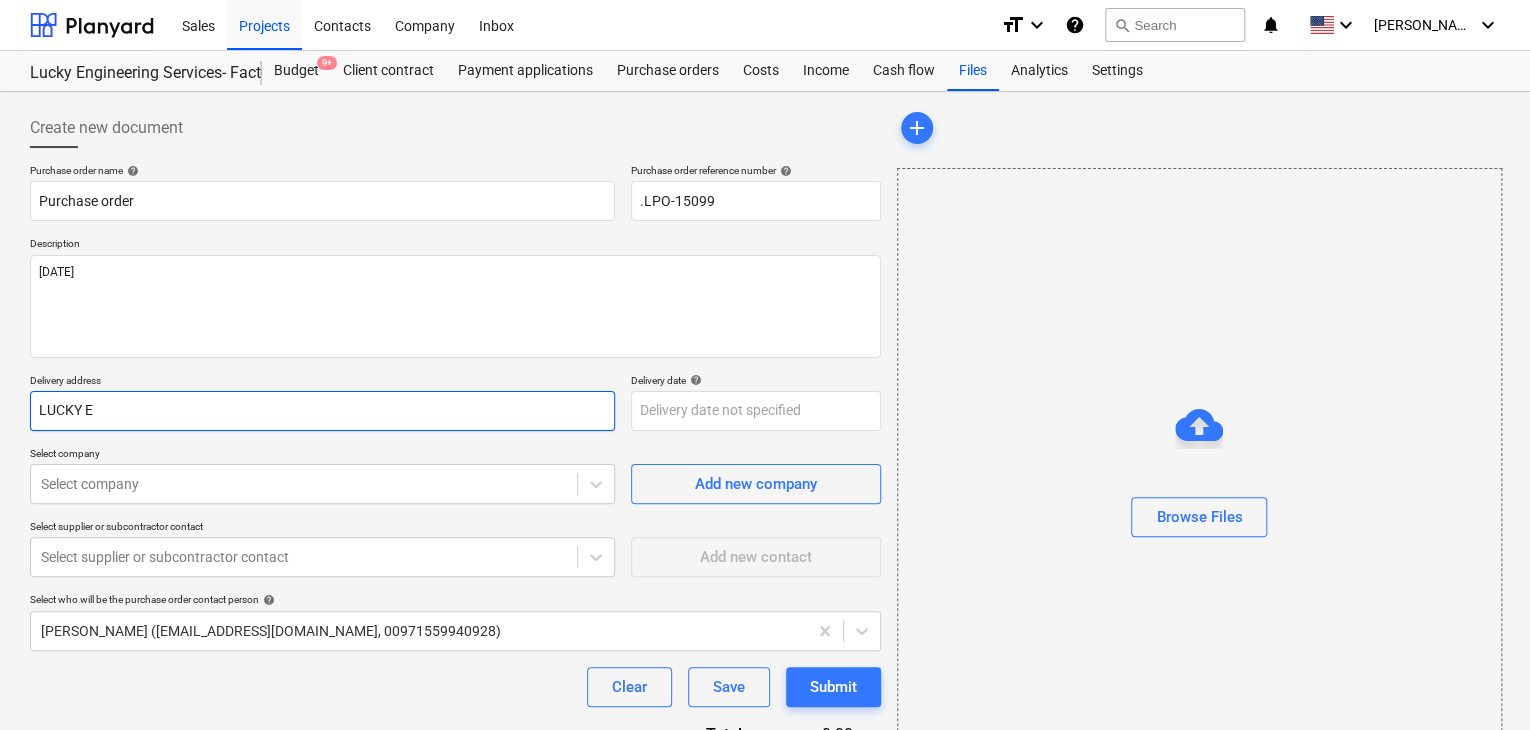 type on "x" 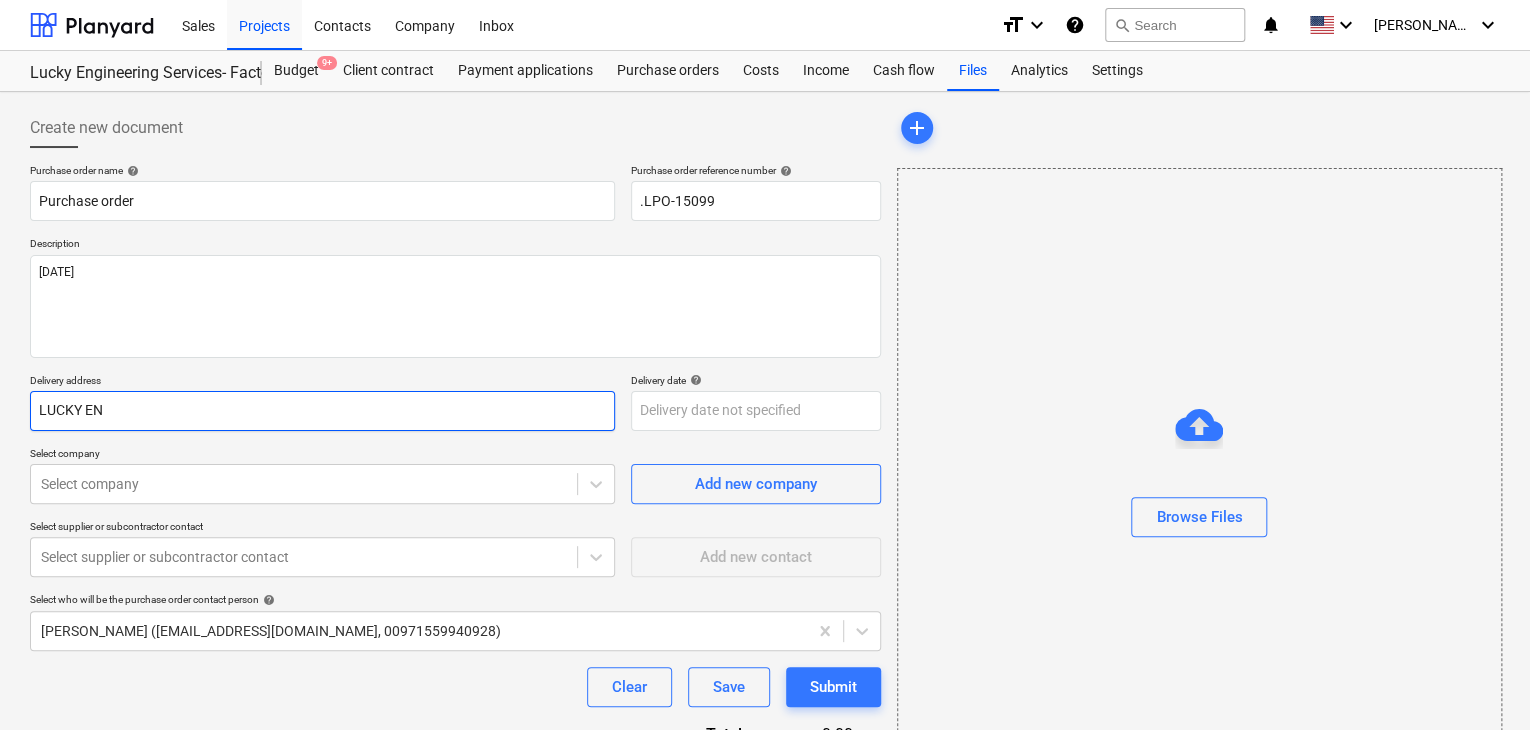 type on "x" 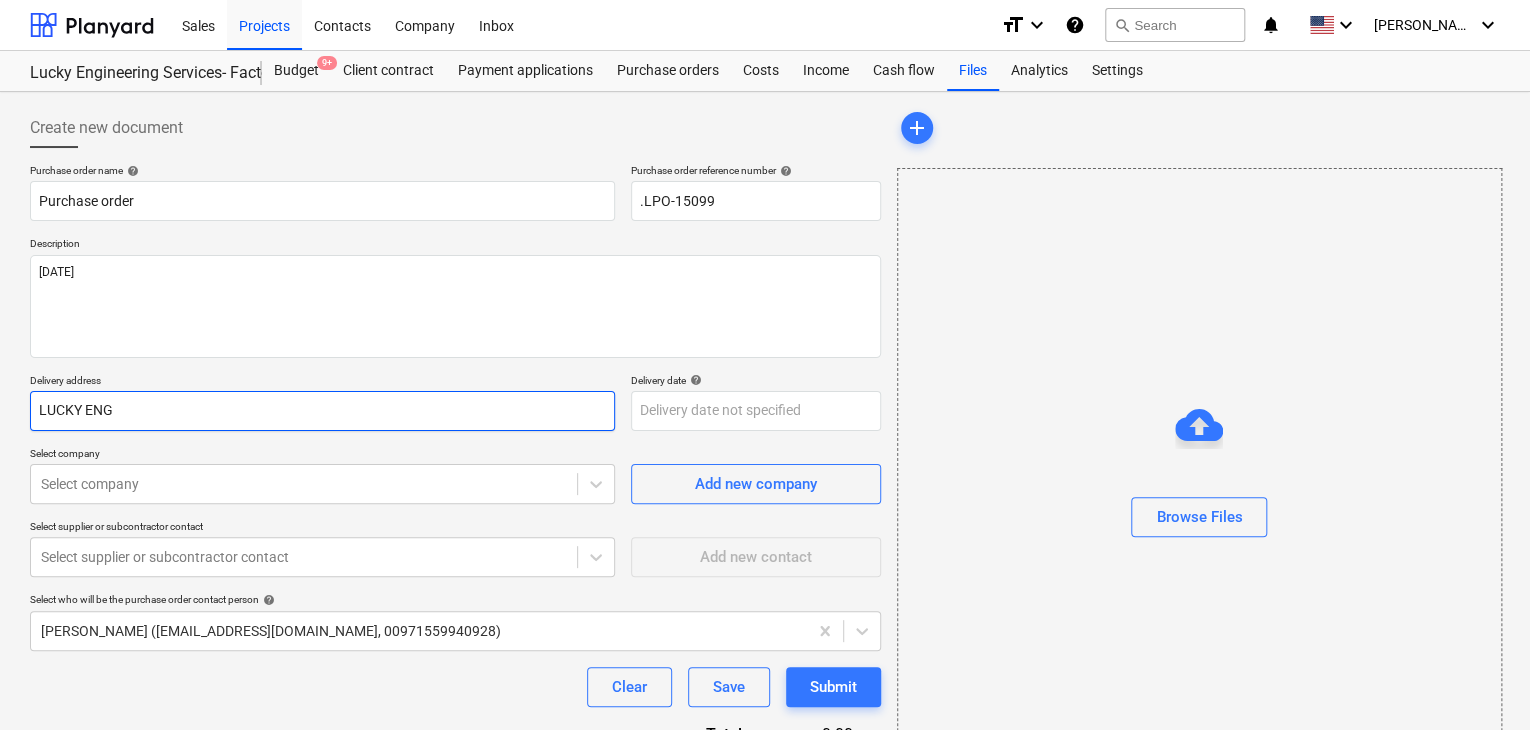 type on "x" 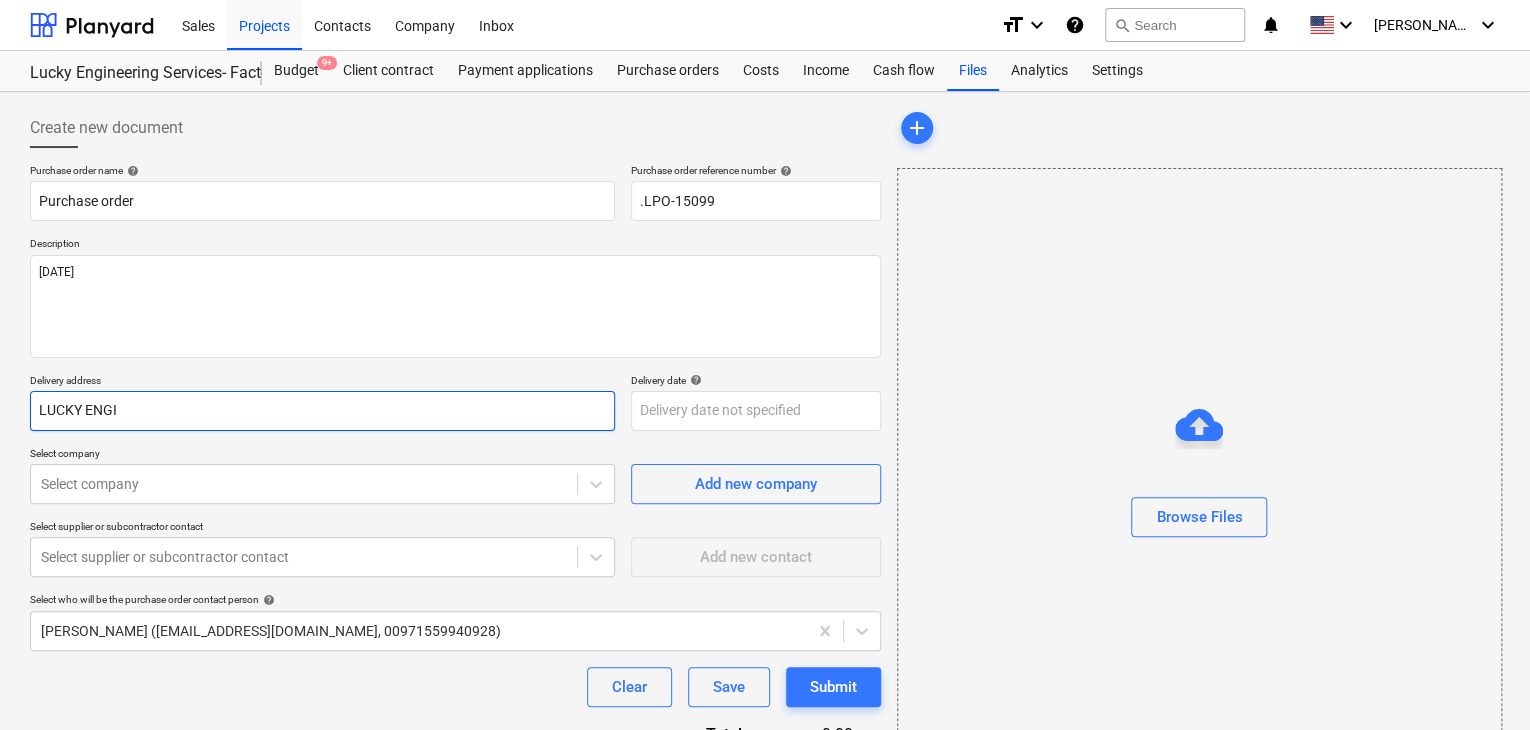 type on "x" 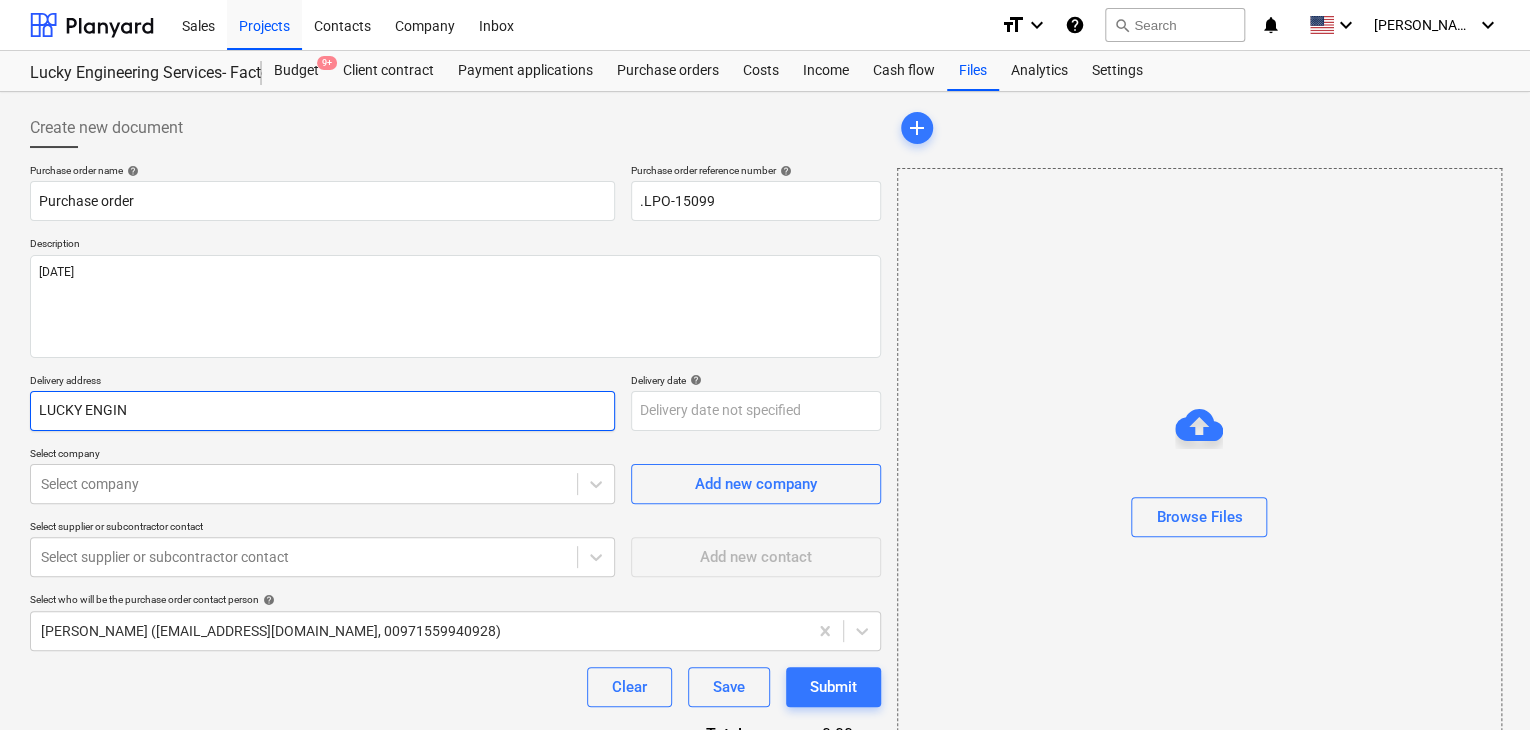 type on "x" 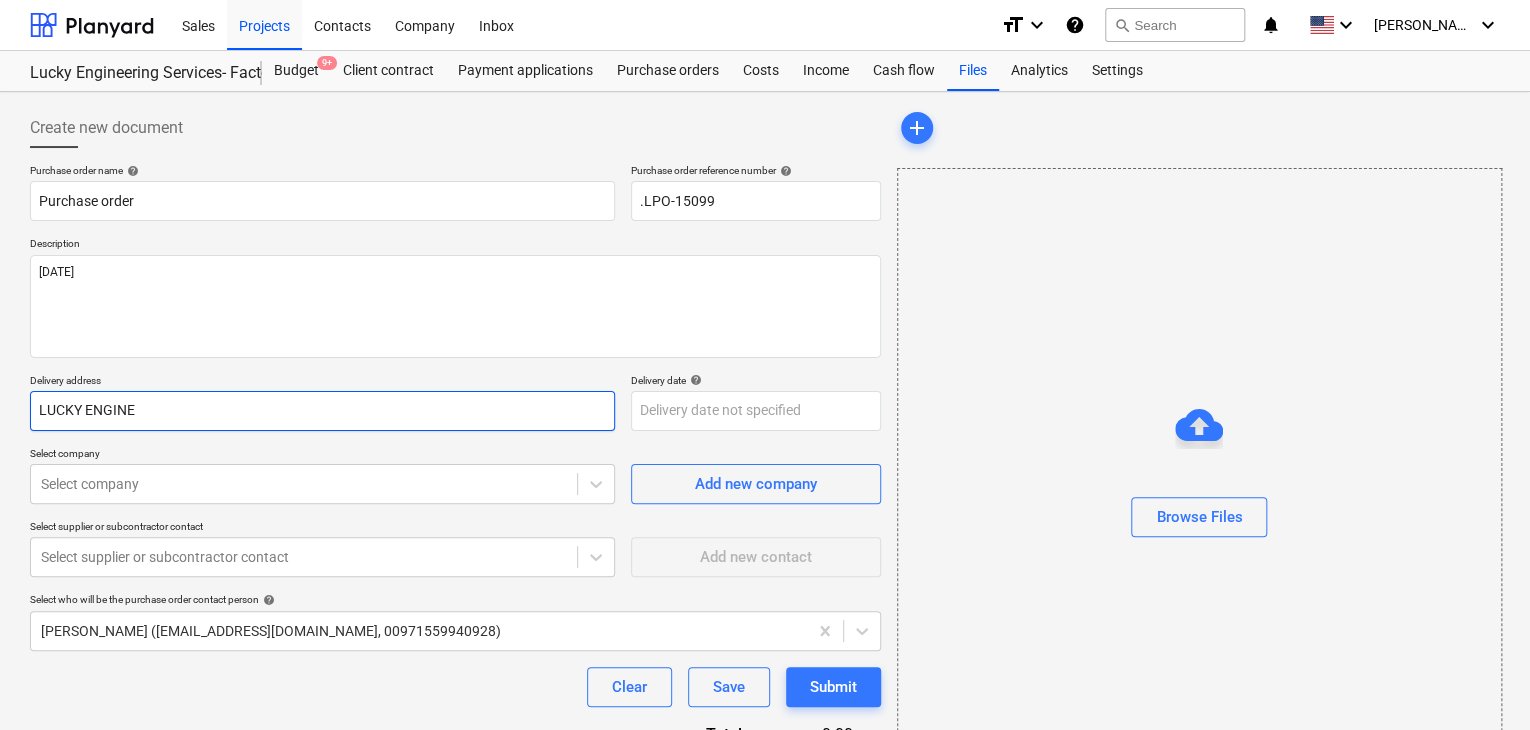 type on "x" 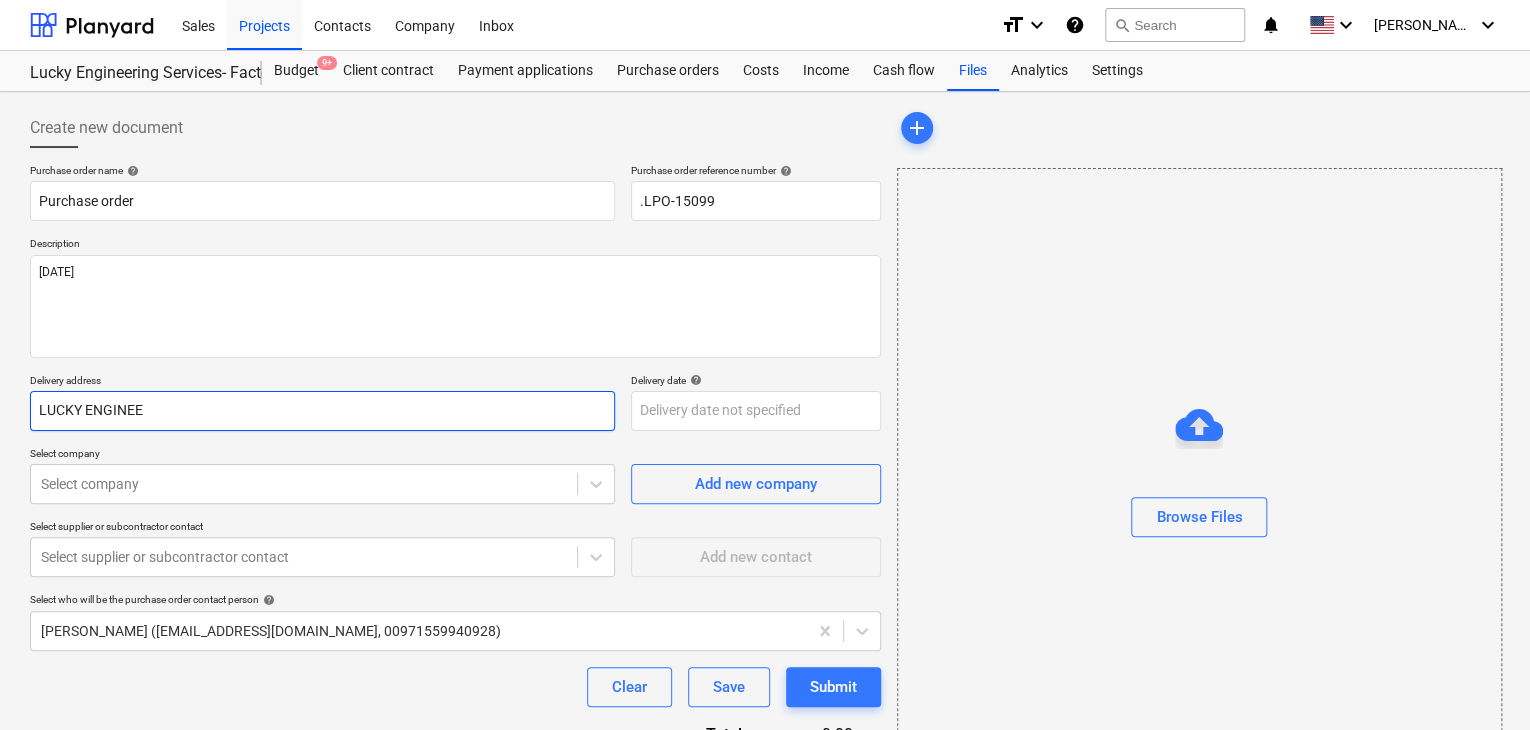 type on "x" 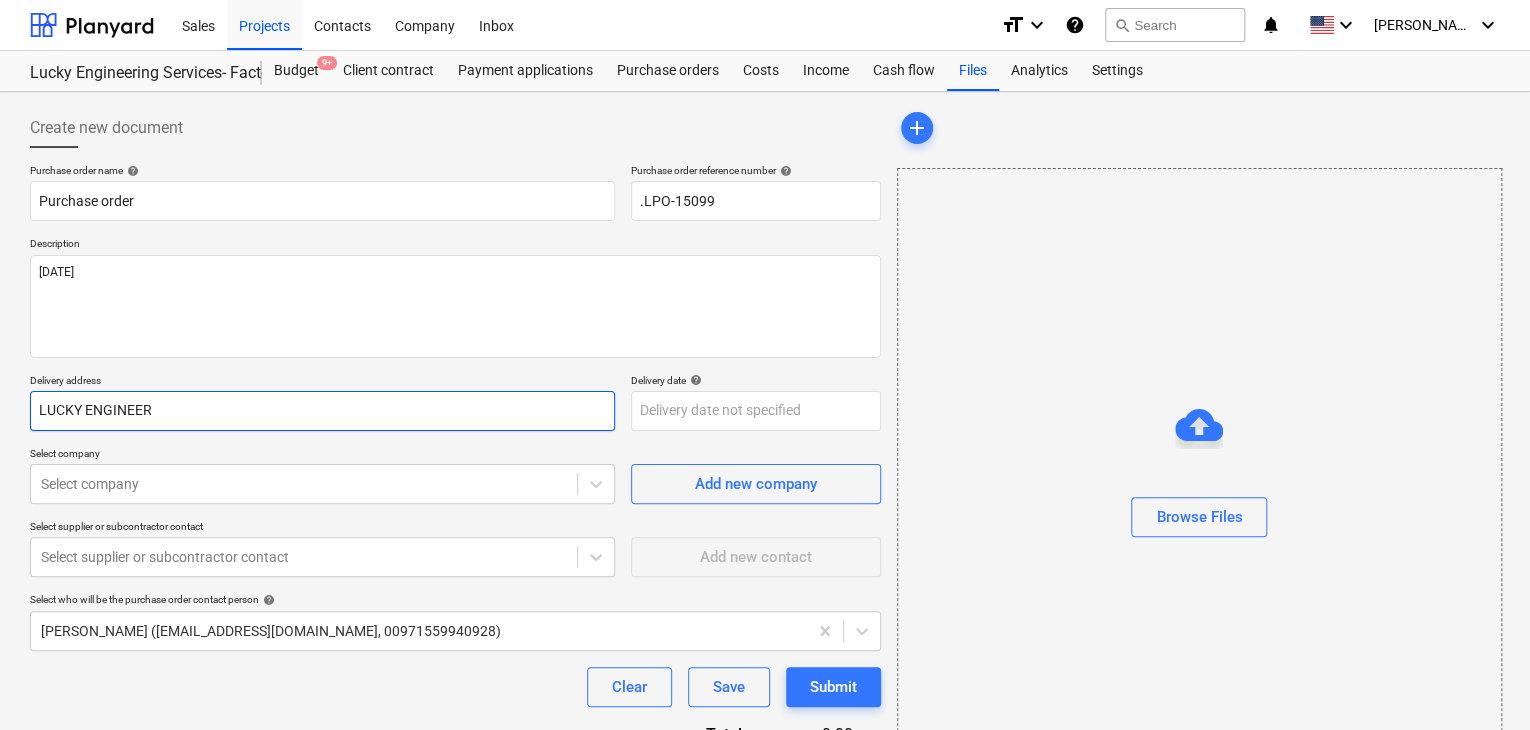 type on "x" 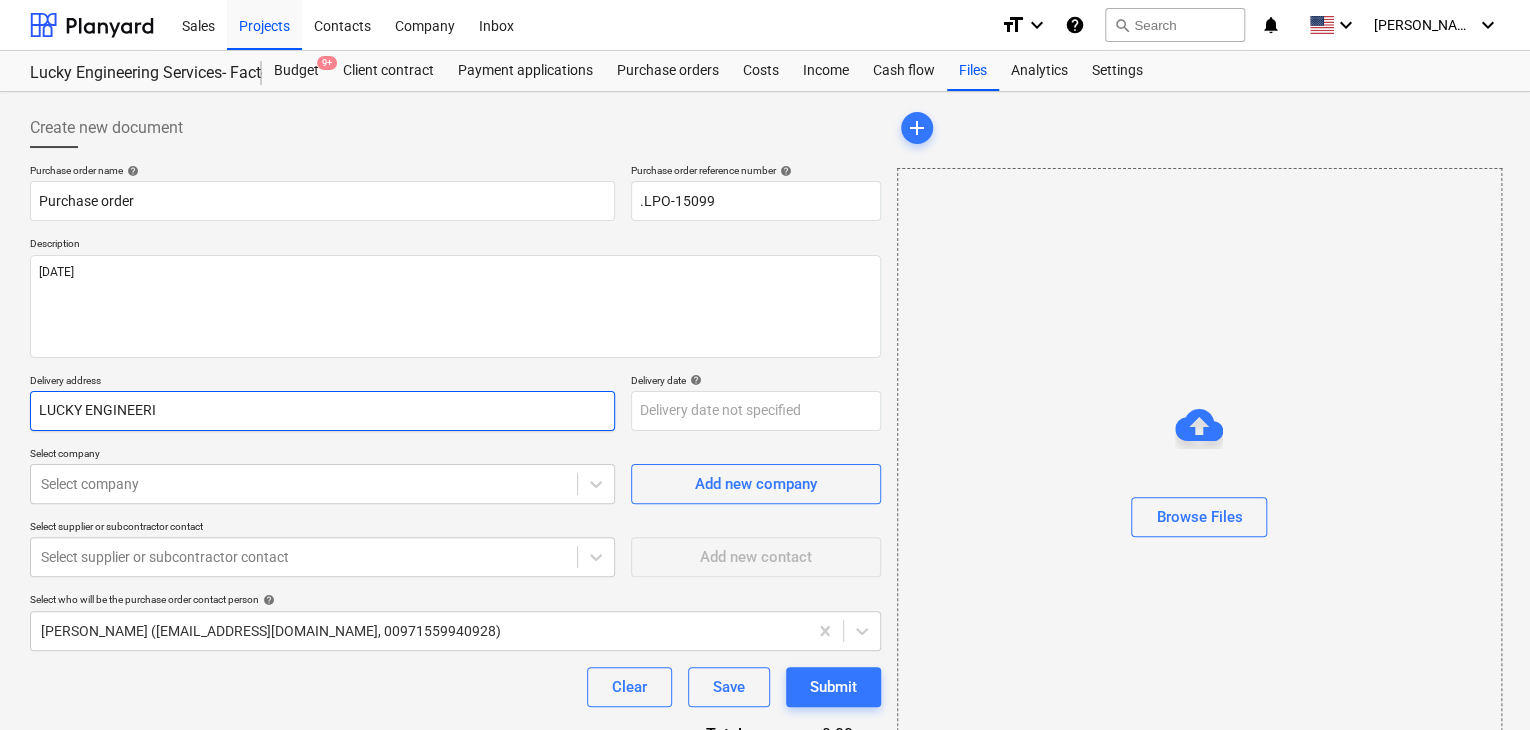 type on "x" 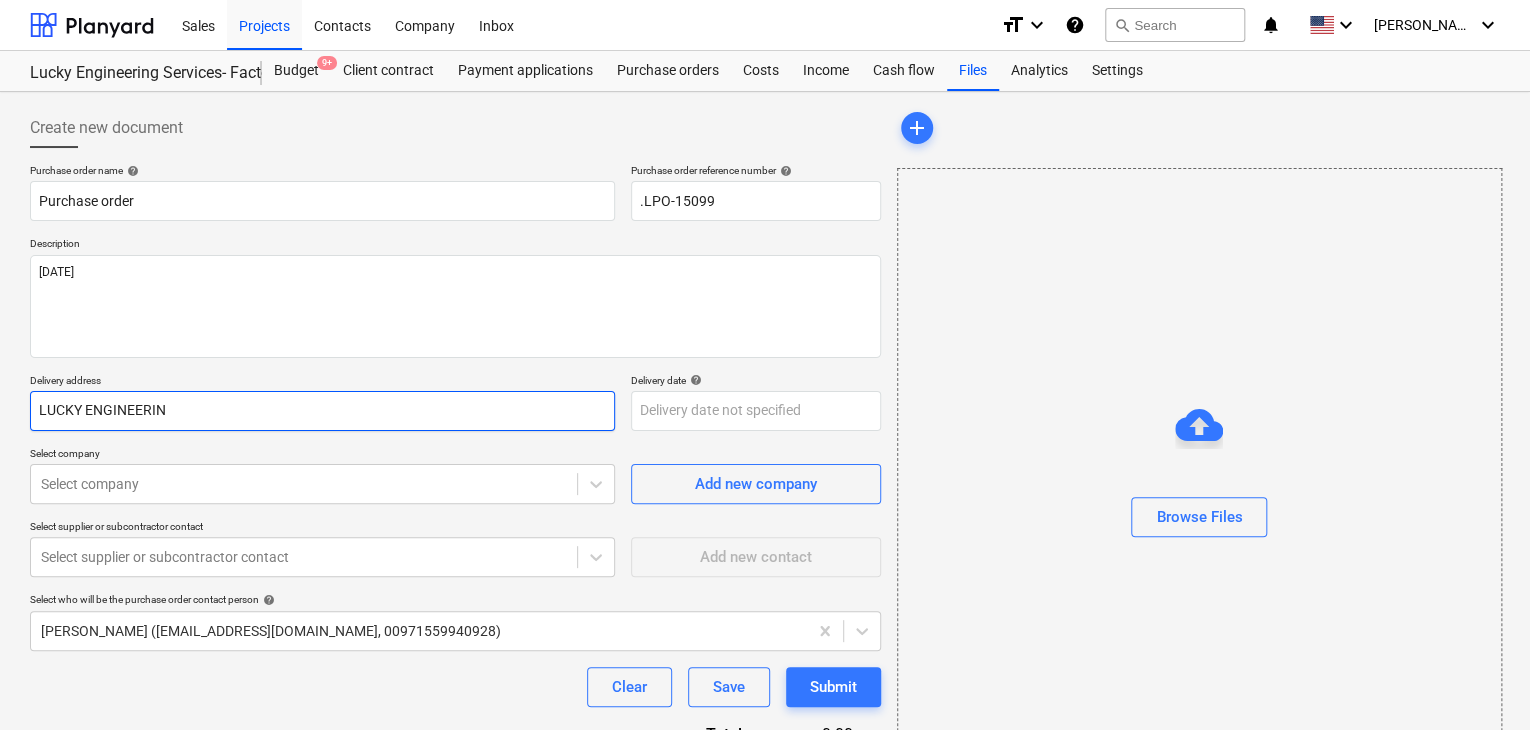 type on "x" 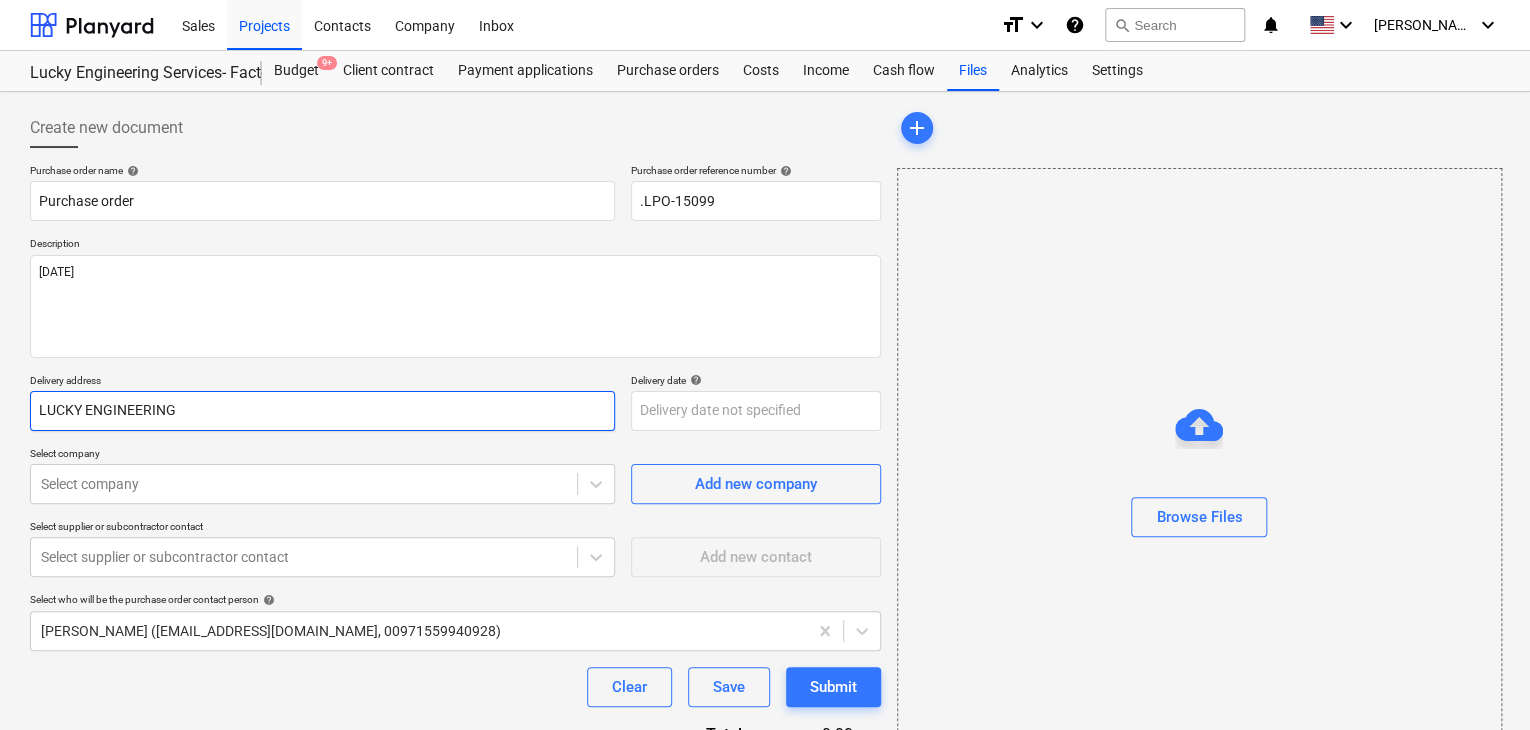 type on "x" 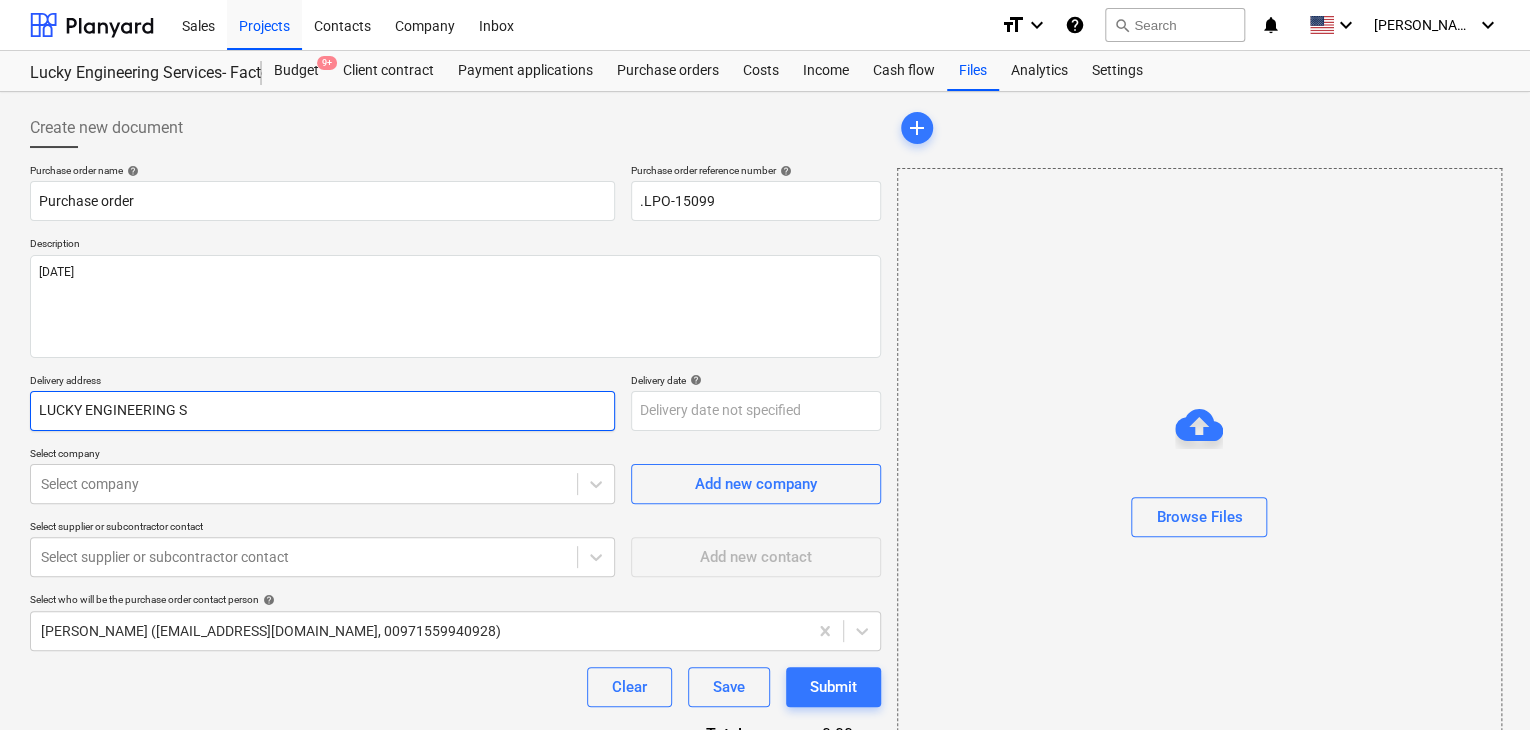 type on "x" 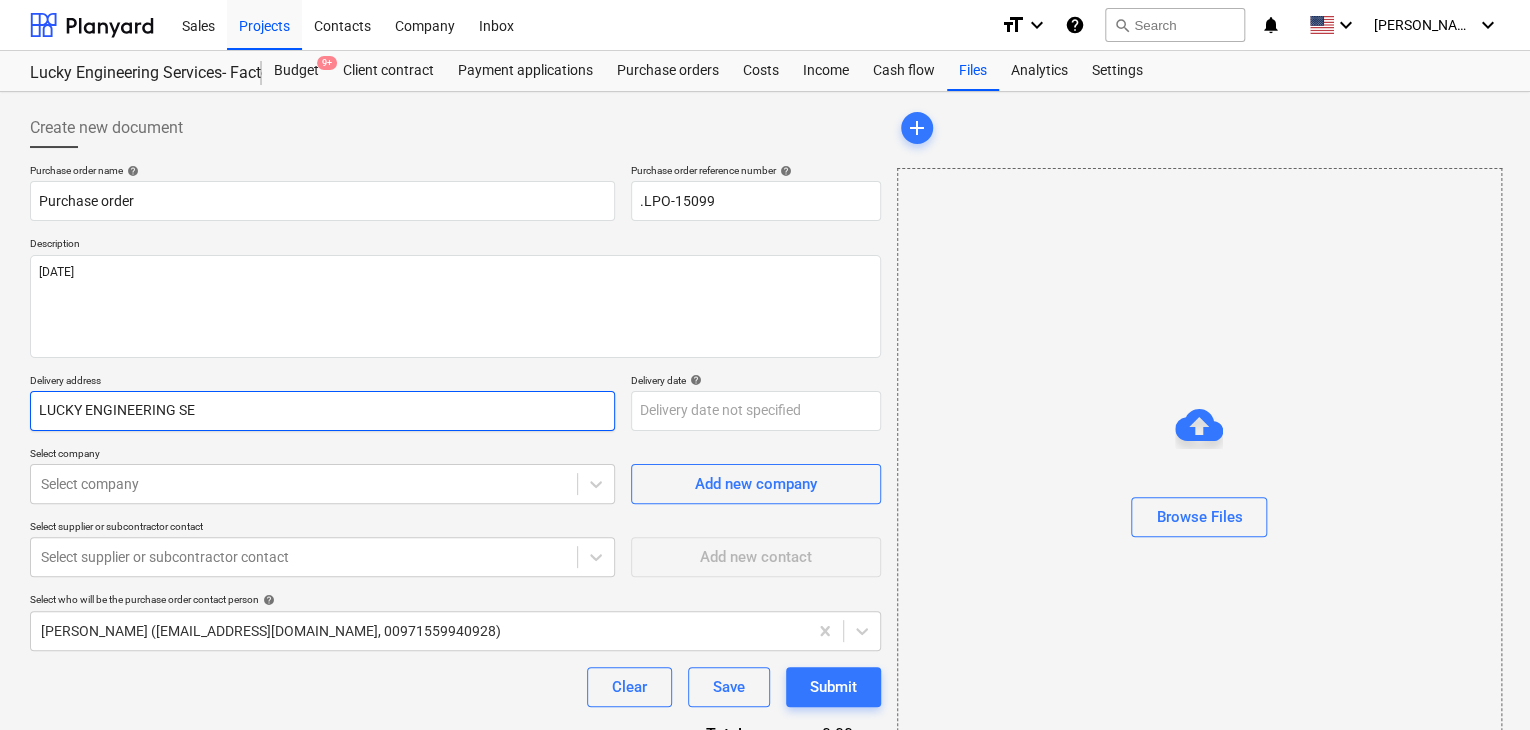 type on "x" 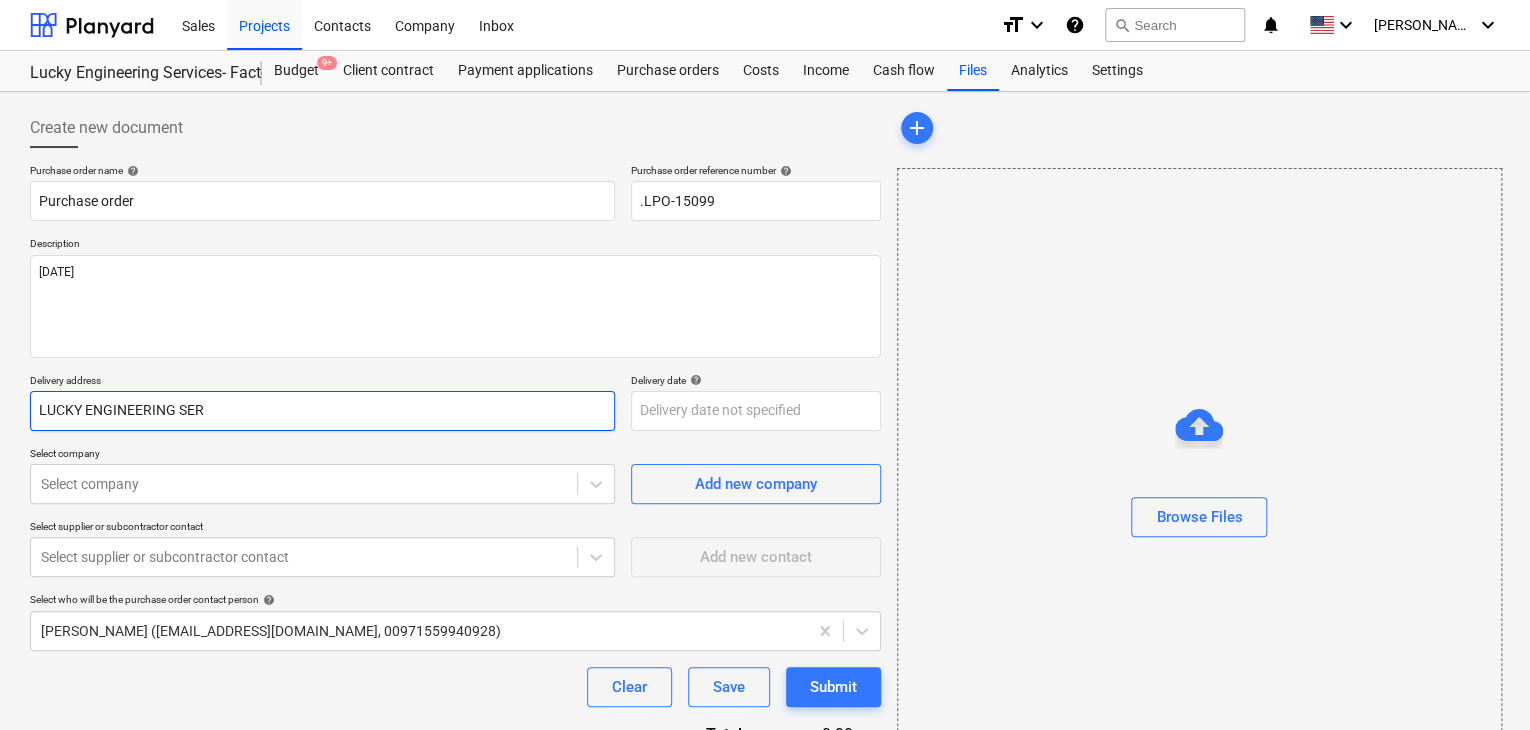 type on "x" 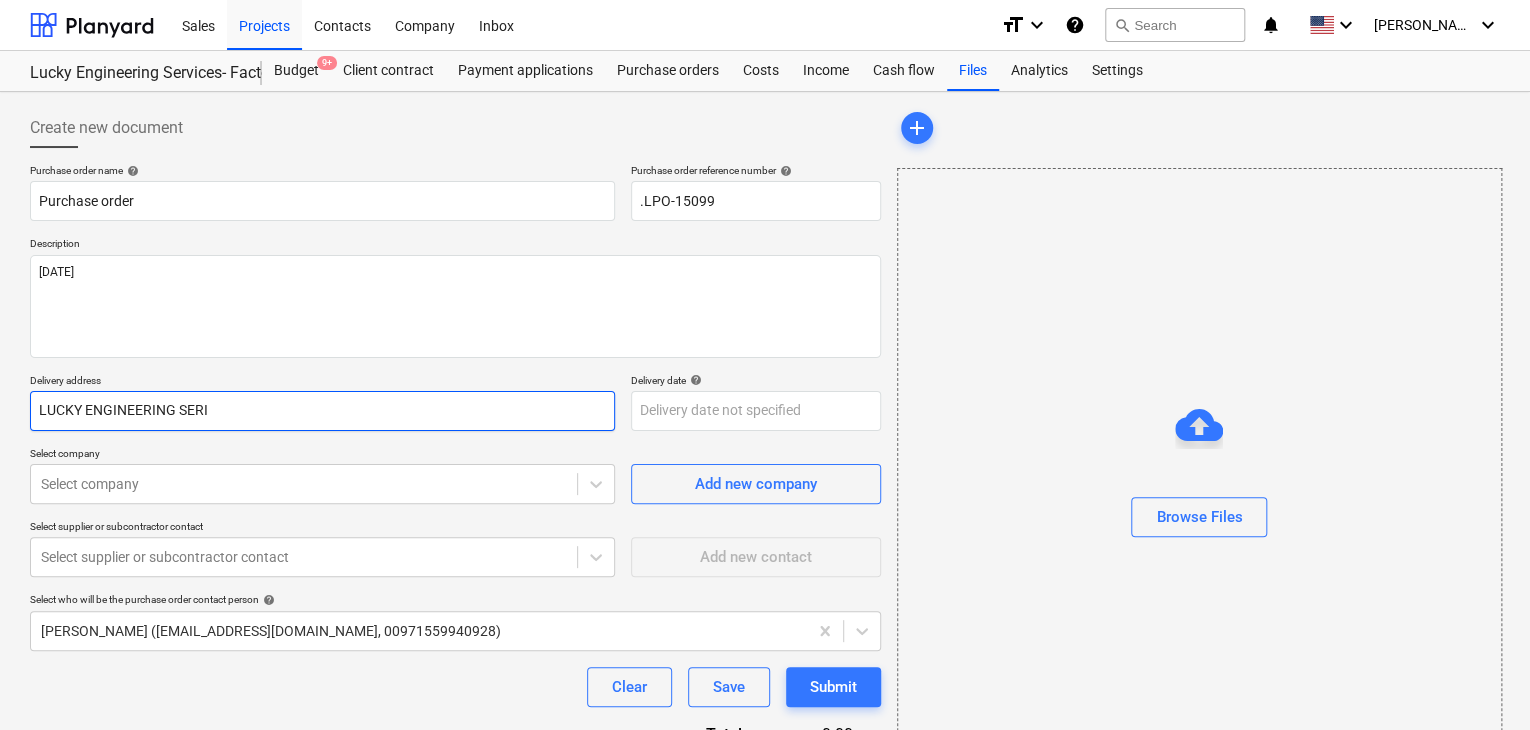 type 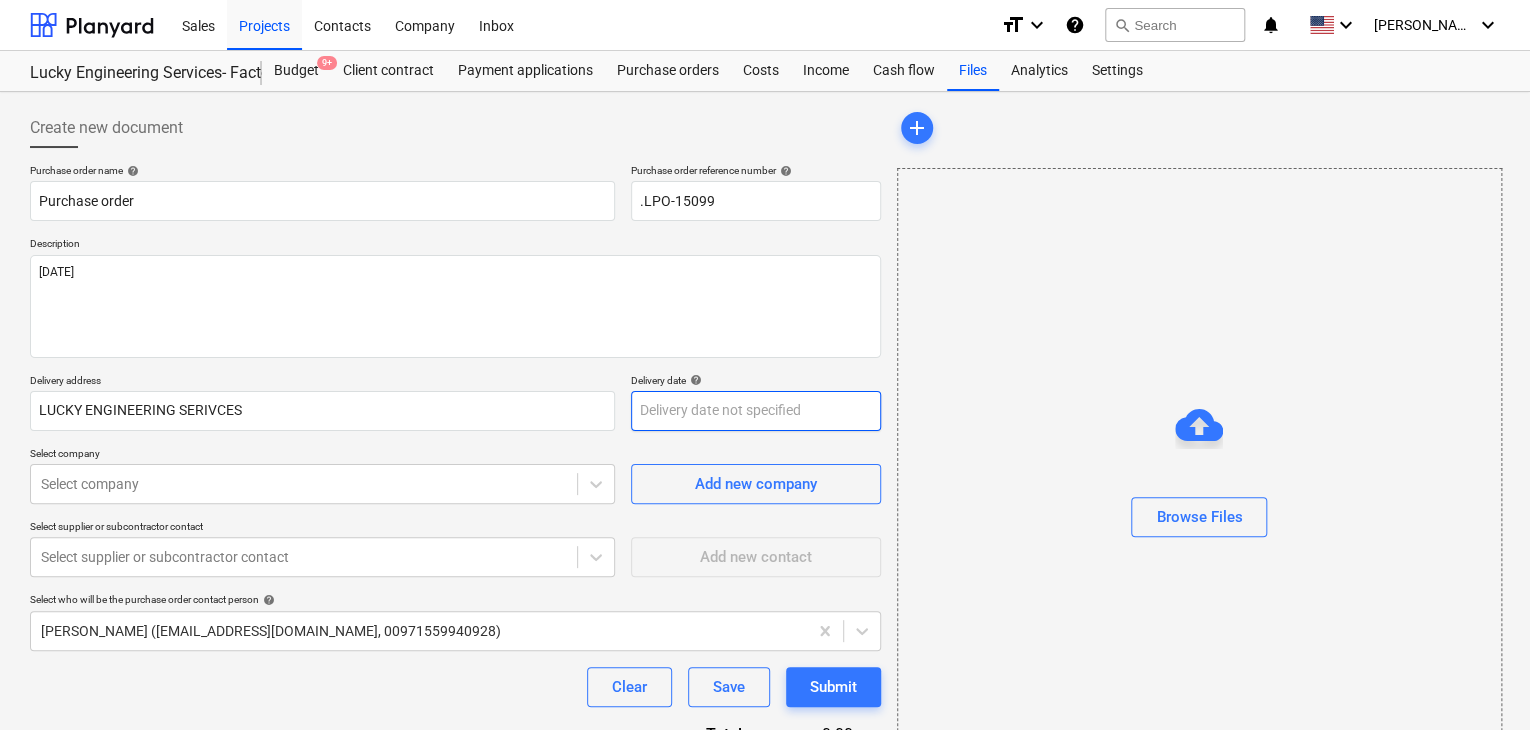 click on "Sales Projects Contacts Company Inbox format_size keyboard_arrow_down help search Search notifications 0 keyboard_arrow_down [PERSON_NAME] keyboard_arrow_down Lucky Engineering Services- Factory/Office Budget 9+ Client contract Payment applications Purchase orders Costs Income Cash flow Files Analytics Settings Create new document Purchase order name help Purchase order Purchase order reference number help .LPO-15099 Description [DATE] Delivery address LUCKY ENGINEERING SERIVCES Delivery date help Press the down arrow key to interact with the calendar and
select a date. Press the question mark key to get the keyboard shortcuts for changing dates. Select company Select company Add new company Select supplier or subcontractor contact Select supplier or subcontractor contact Add new contact Select who will be the purchase order contact person help [PERSON_NAME] ([EMAIL_ADDRESS][DOMAIN_NAME], 00971559940928) Clear Save Submit Total 0.00د.إ.‏ Select line-items to add help Search or select a line-item add" at bounding box center [765, 365] 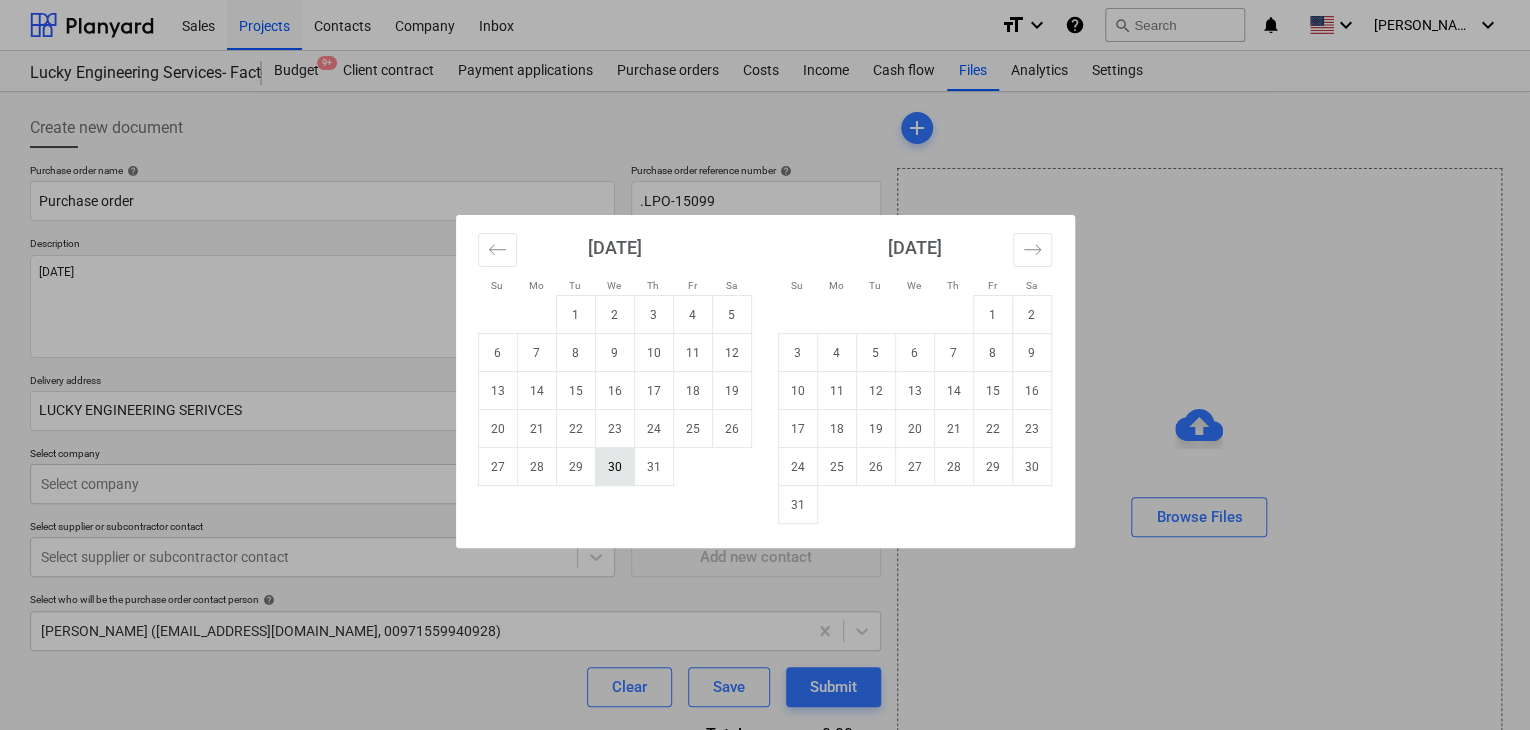 click on "30" at bounding box center [614, 467] 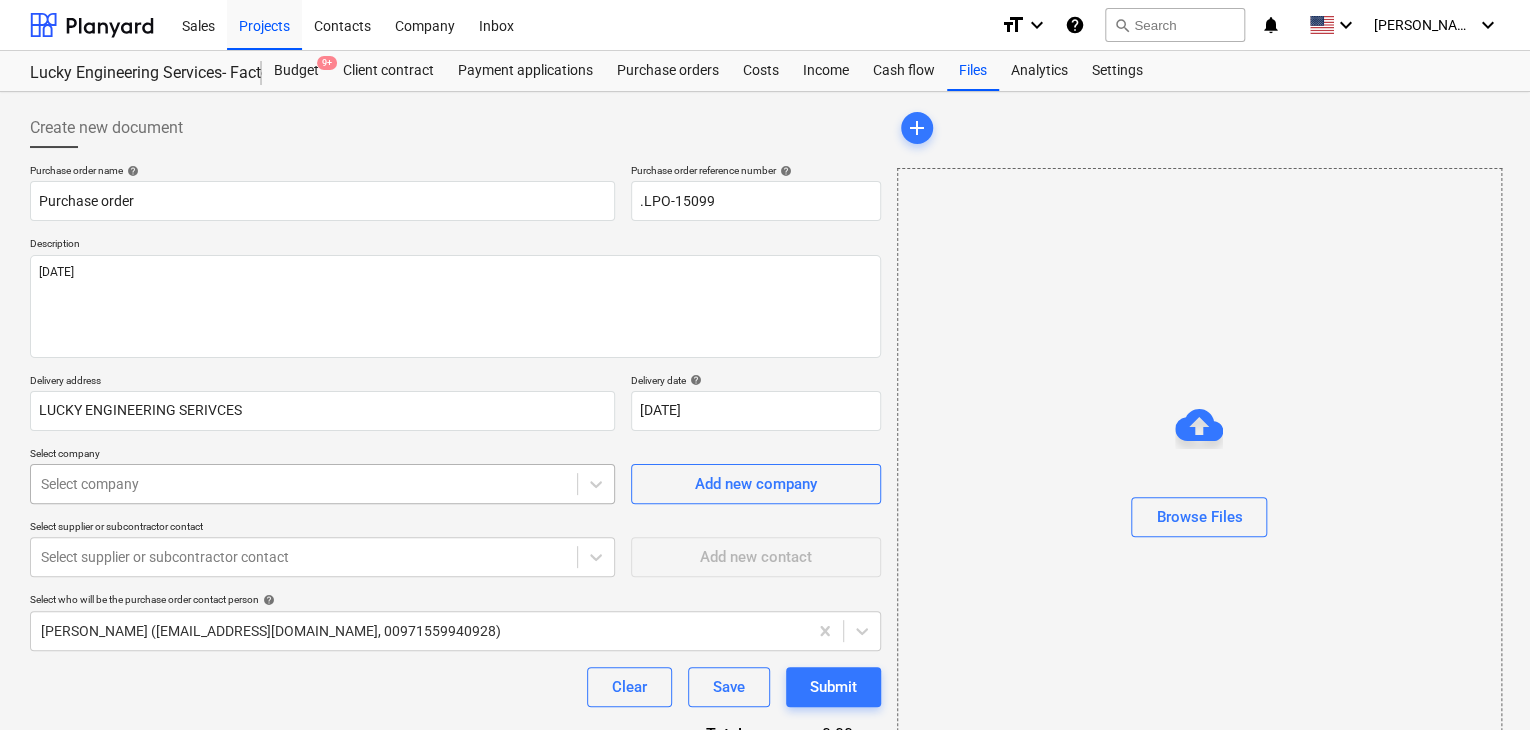 click on "Sales Projects Contacts Company Inbox format_size keyboard_arrow_down help search Search notifications 0 keyboard_arrow_down [PERSON_NAME] keyboard_arrow_down Lucky Engineering Services- Factory/Office Budget 9+ Client contract Payment applications Purchase orders Costs Income Cash flow Files Analytics Settings Create new document Purchase order name help Purchase order Purchase order reference number help .LPO-15099 Description [DATE] Delivery address LUCKY ENGINEERING SERIVCES Delivery date help [DATE] [DATE] Press the down arrow key to interact with the calendar and
select a date. Press the question mark key to get the keyboard shortcuts for changing dates. Select company Select company Add new company Select supplier or subcontractor contact Select supplier or subcontractor contact Add new contact Select who will be the purchase order contact person help [PERSON_NAME] ([EMAIL_ADDRESS][DOMAIN_NAME], 00971559940928) Clear Save Submit Total 0.00د.إ.‏ Select line-items to add help Select in bulk" at bounding box center (765, 365) 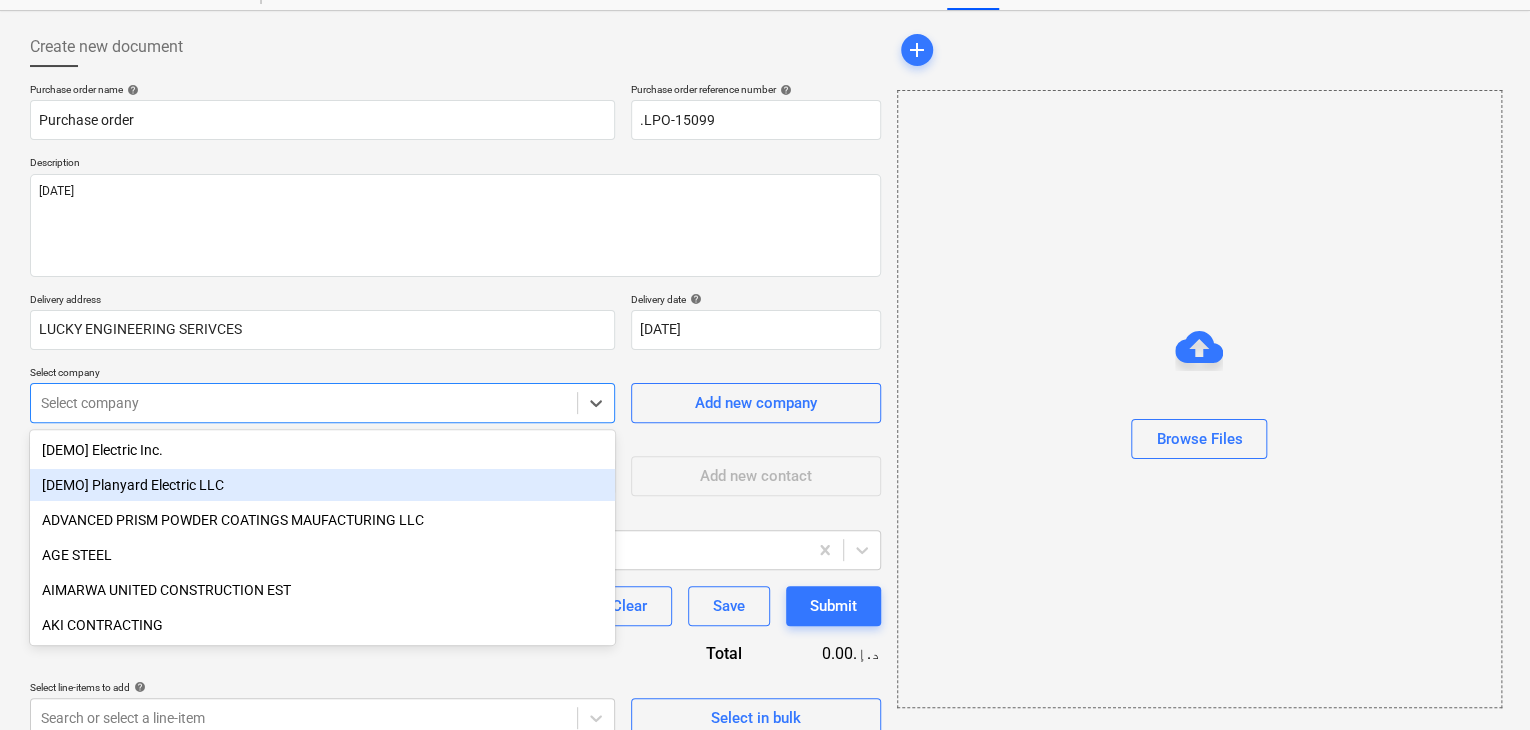 scroll, scrollTop: 93, scrollLeft: 0, axis: vertical 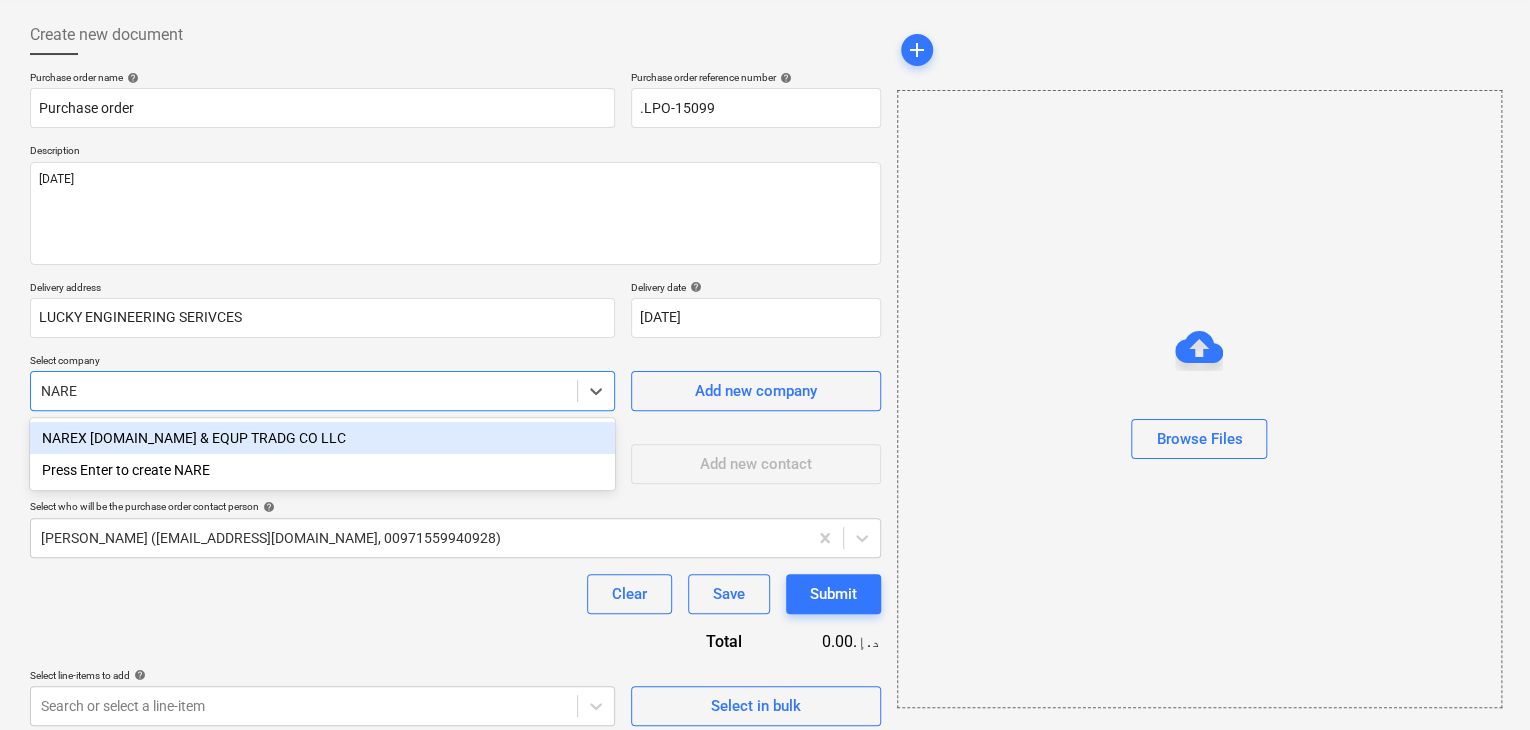 click on "NAREX [DOMAIN_NAME] & EQUP TRADG CO LLC" at bounding box center [322, 438] 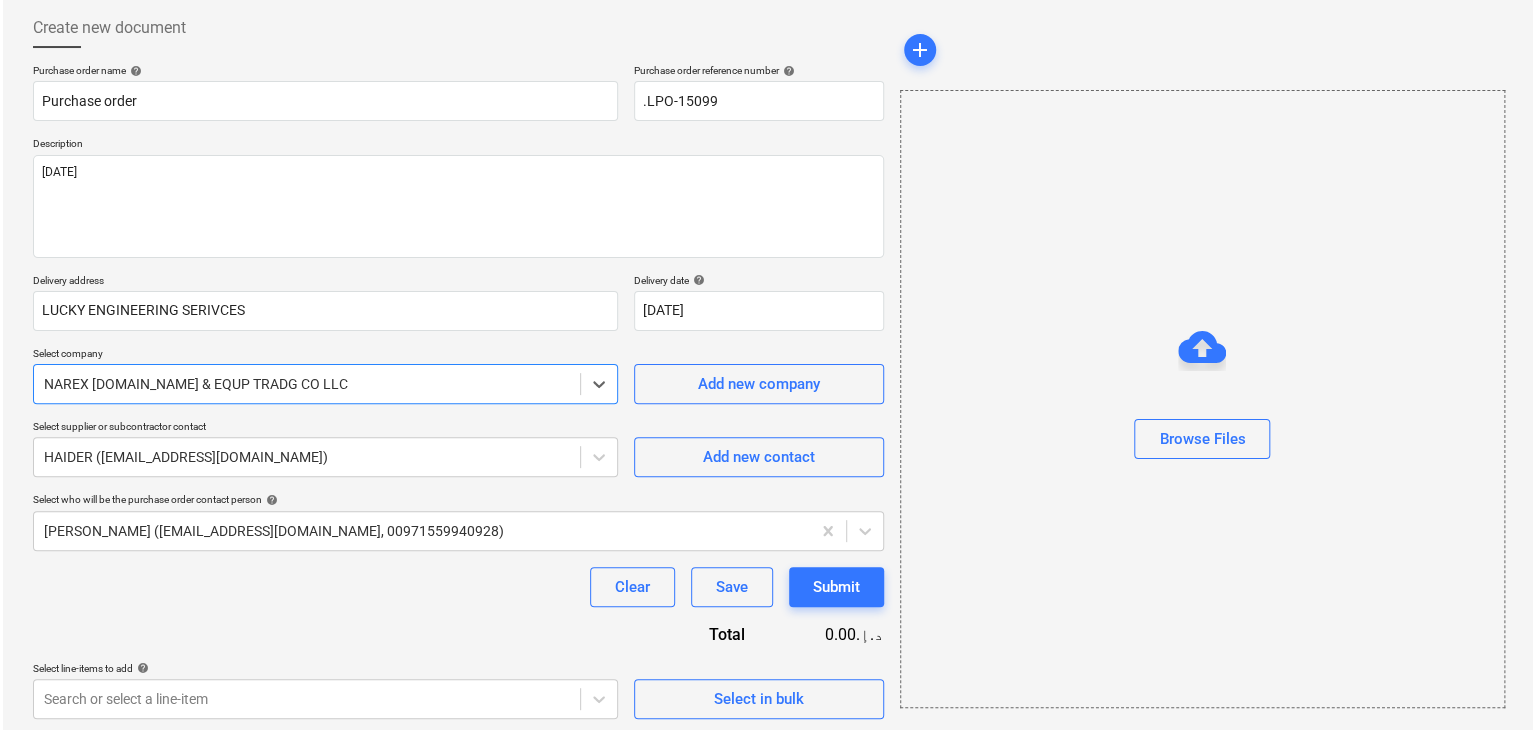 scroll, scrollTop: 104, scrollLeft: 0, axis: vertical 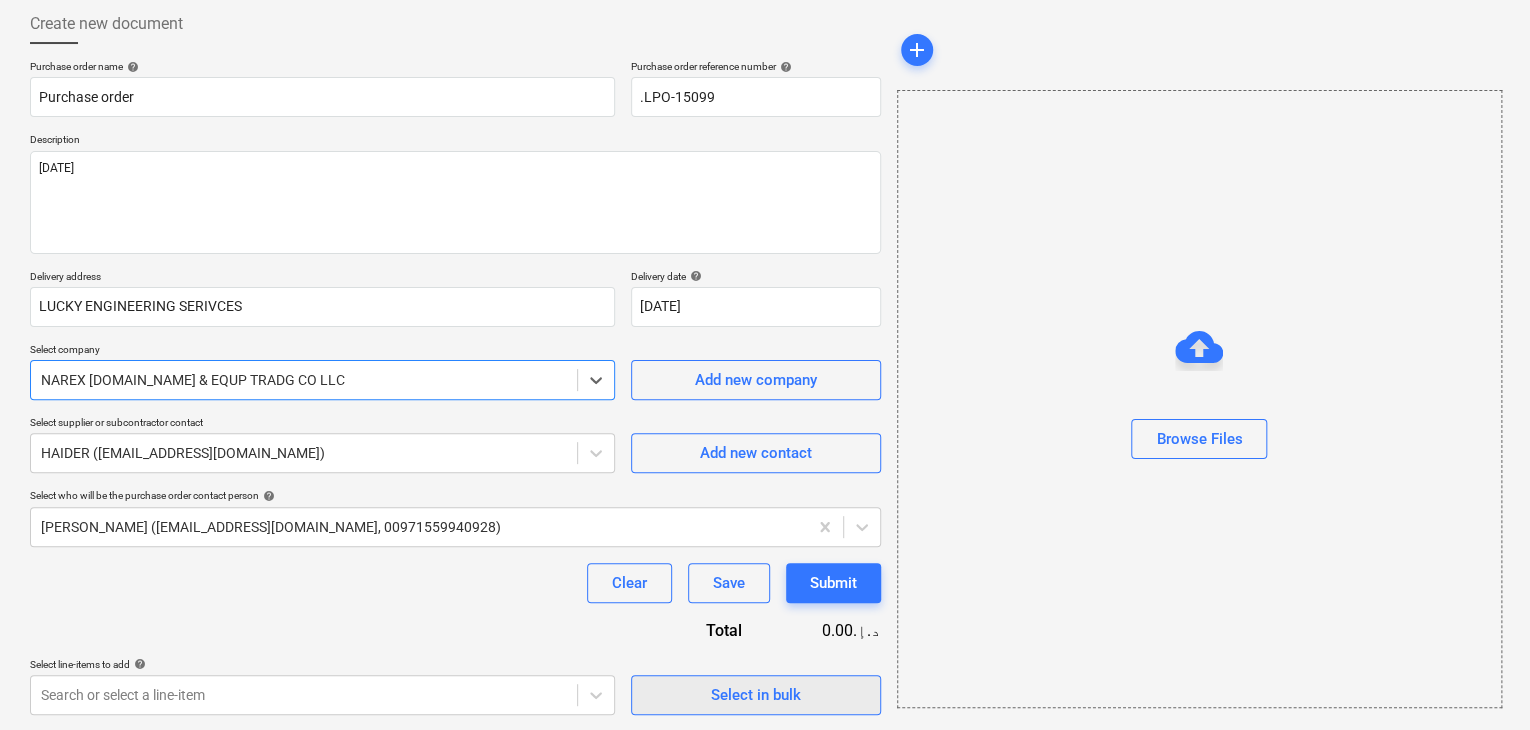 click on "Select in bulk" at bounding box center [756, 695] 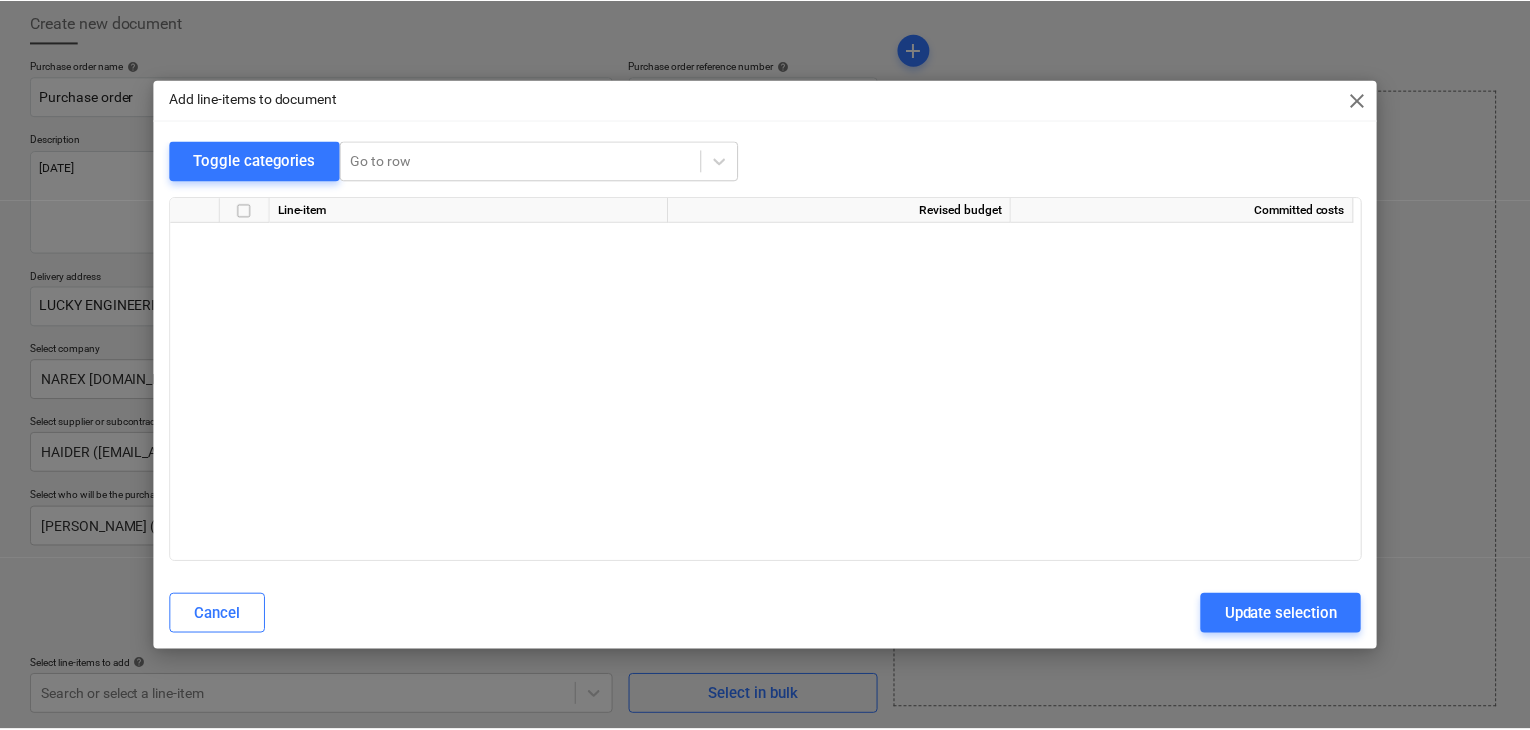 scroll, scrollTop: 36587, scrollLeft: 0, axis: vertical 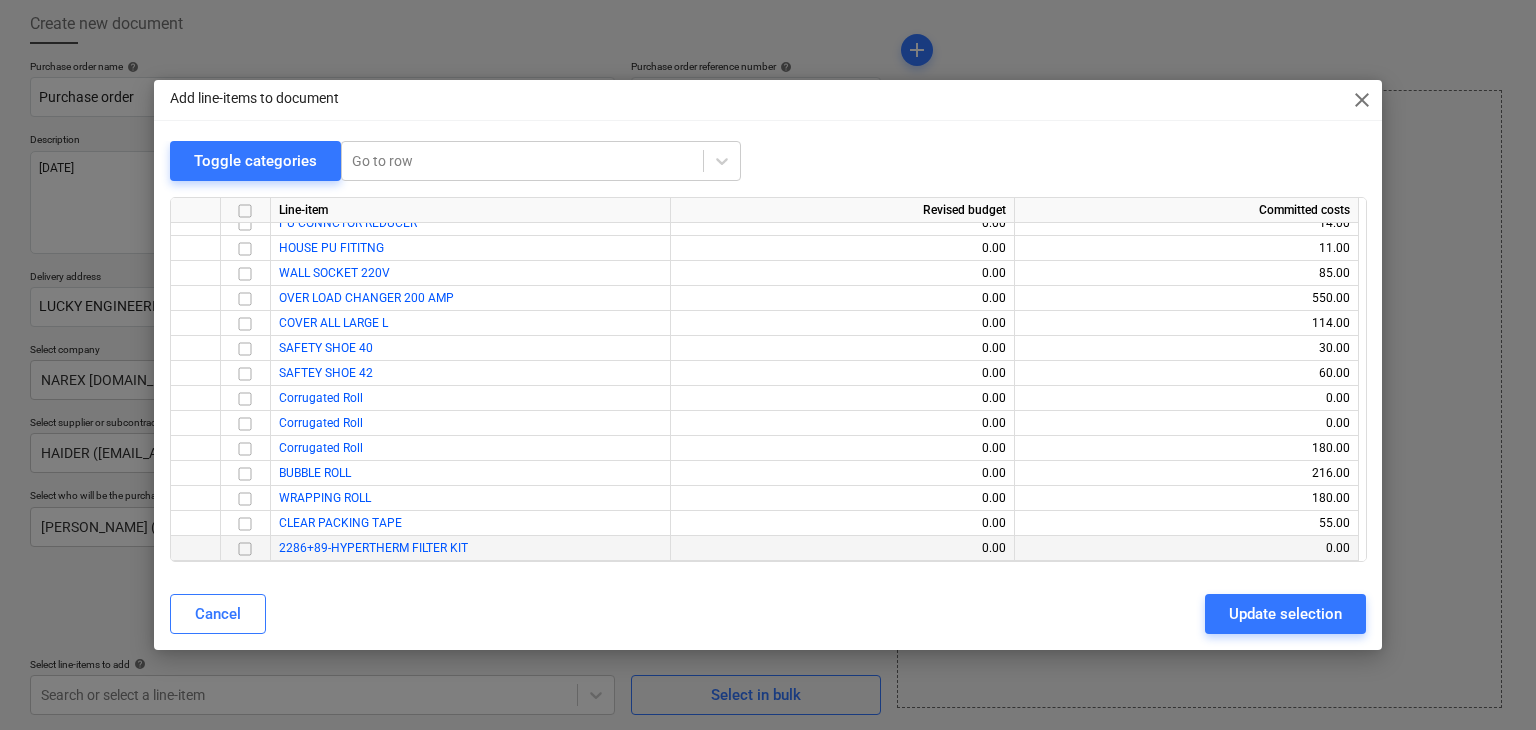 click at bounding box center (245, 549) 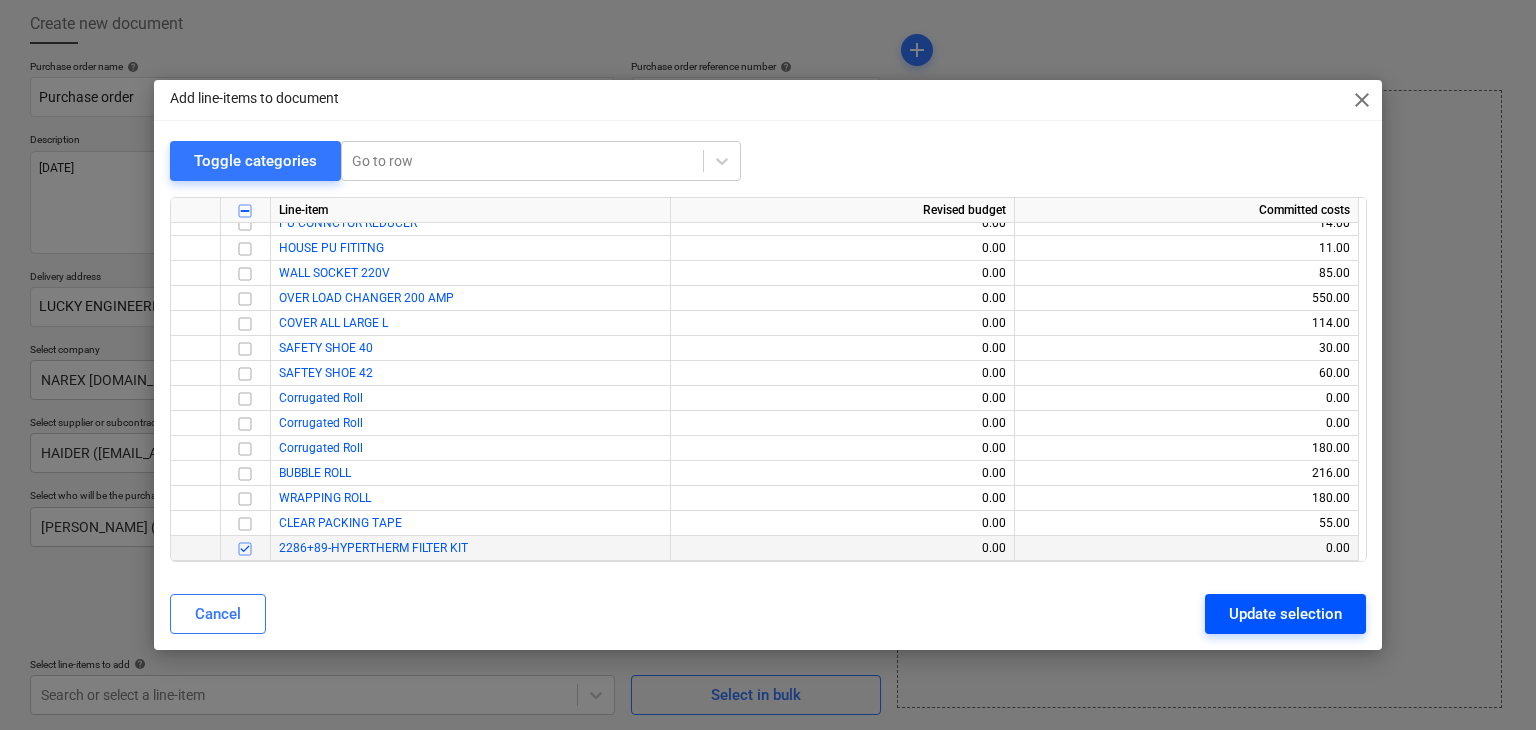 click on "Update selection" at bounding box center (1285, 614) 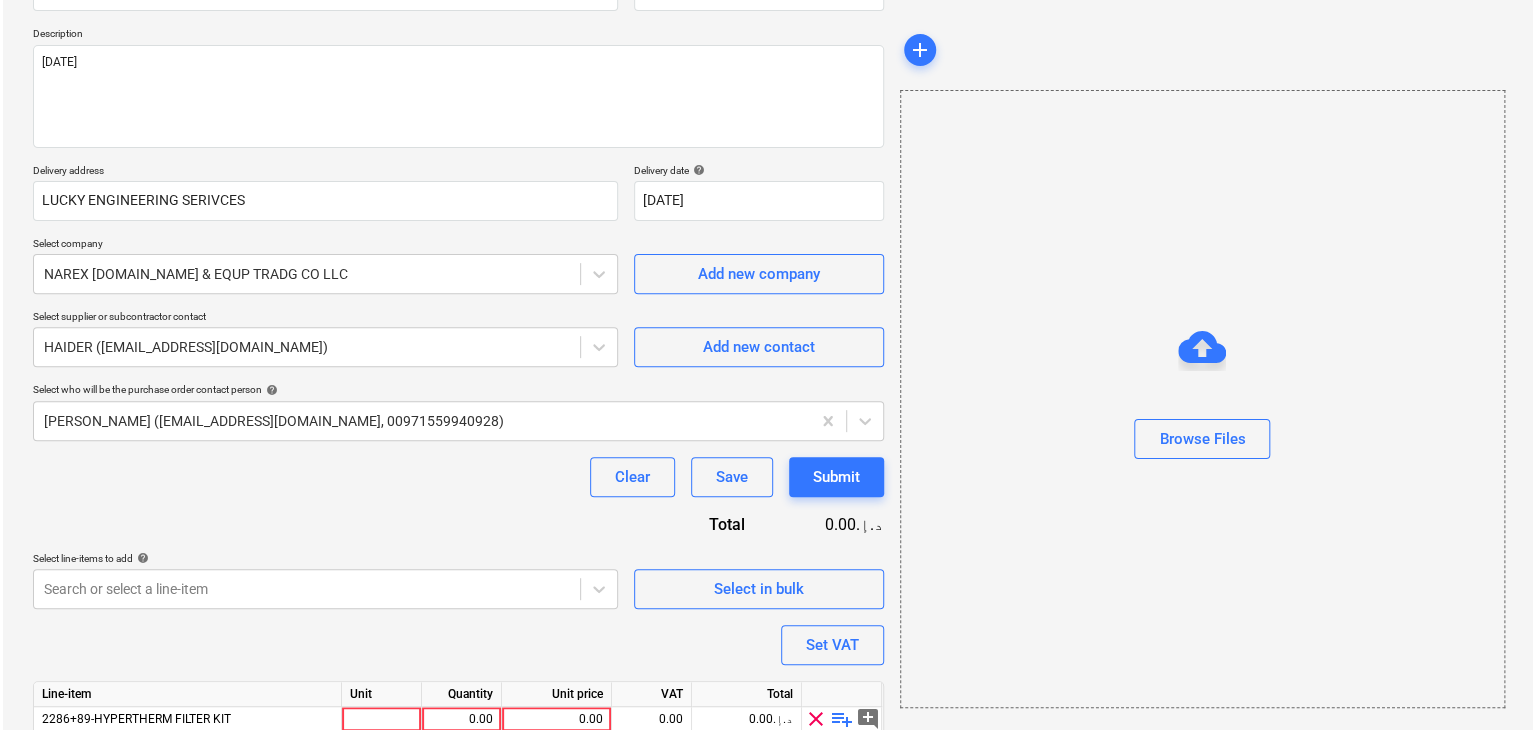 scroll, scrollTop: 292, scrollLeft: 0, axis: vertical 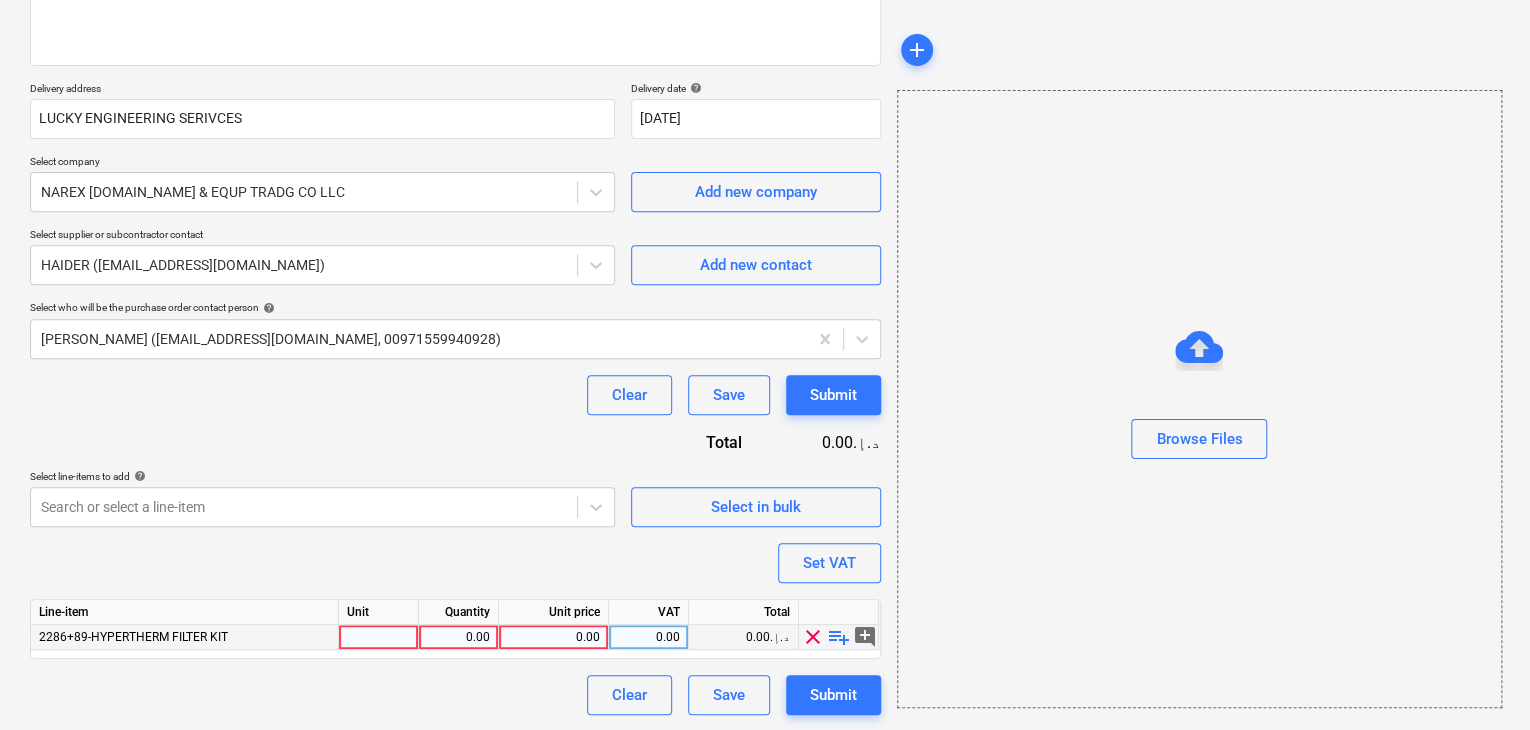 click at bounding box center (379, 637) 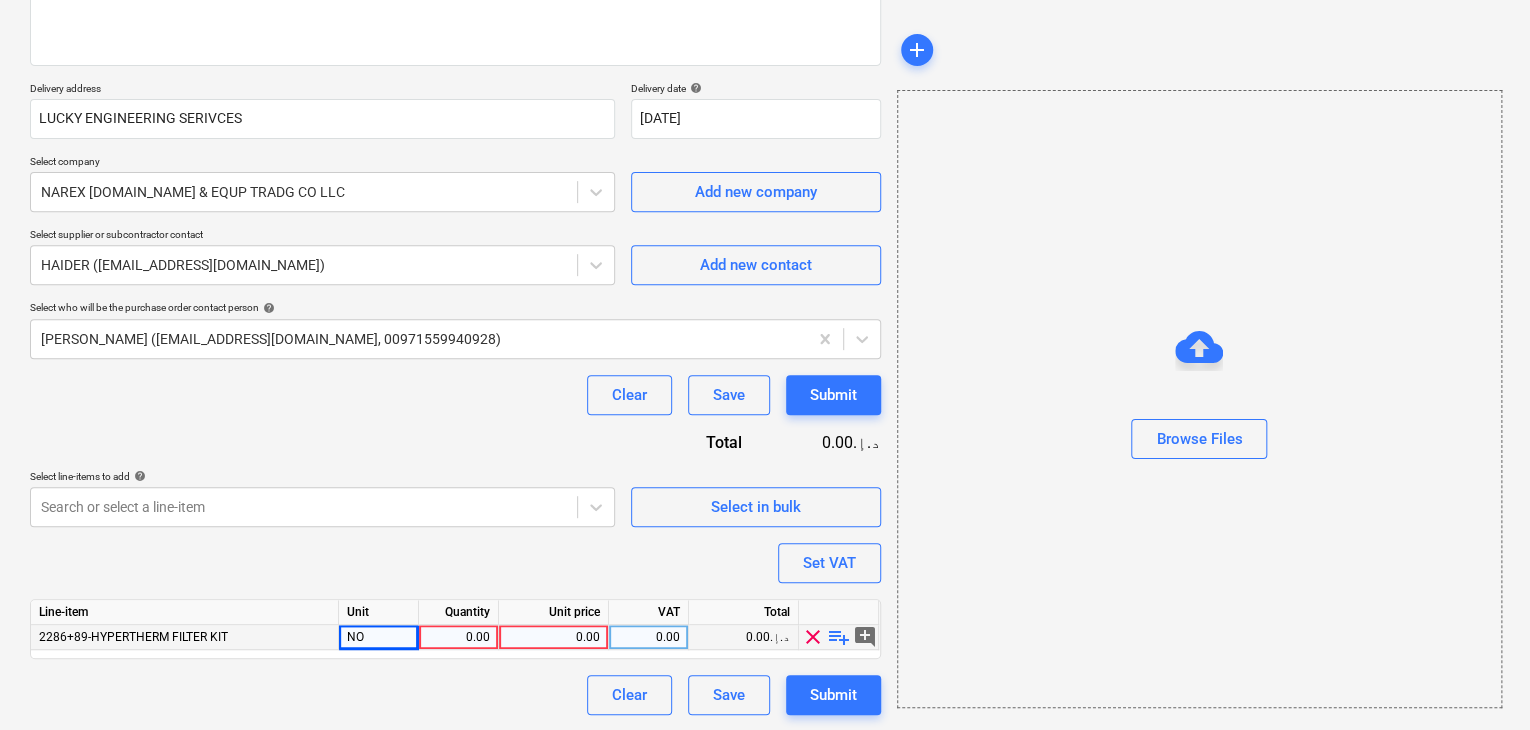 click on "0.00" at bounding box center [458, 637] 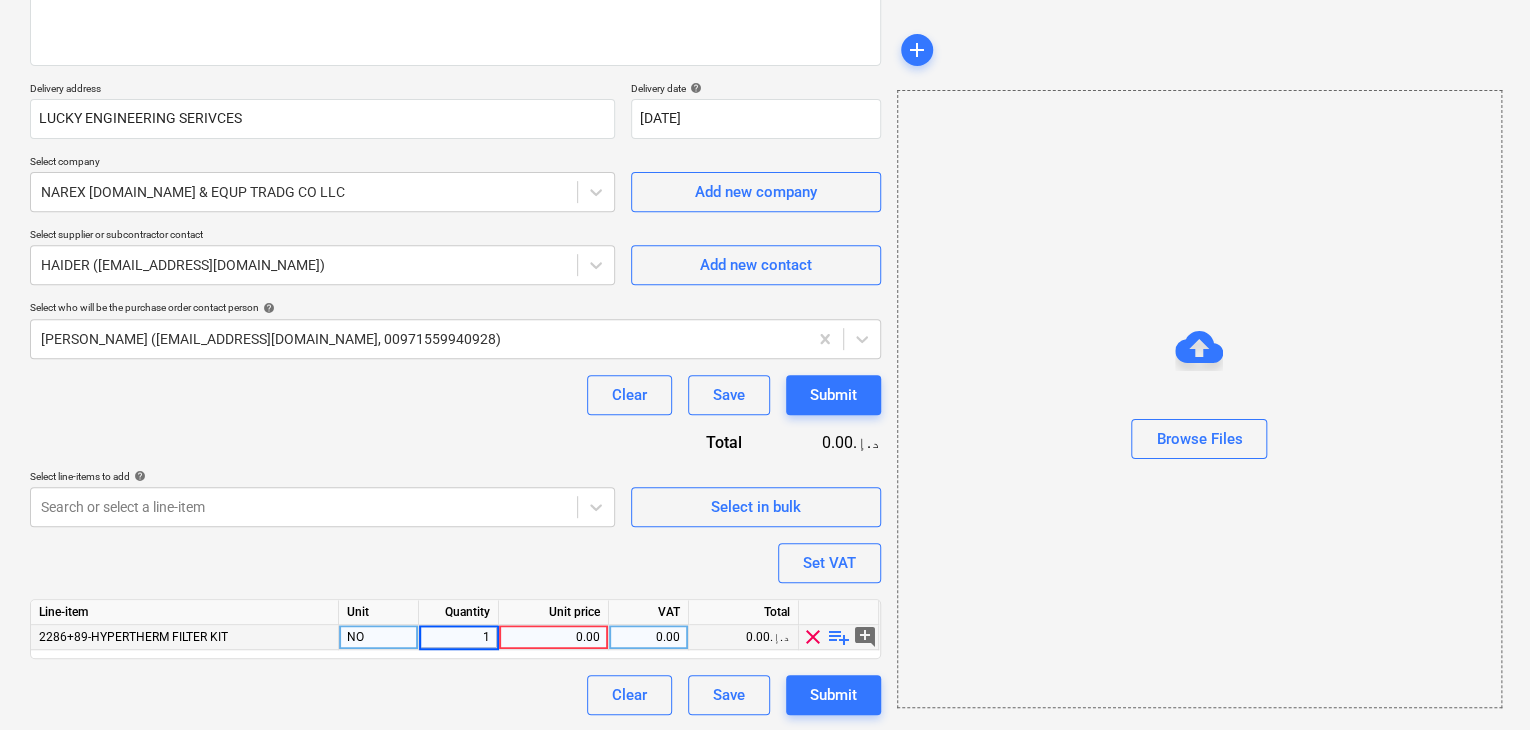 click on "0.00" at bounding box center (553, 637) 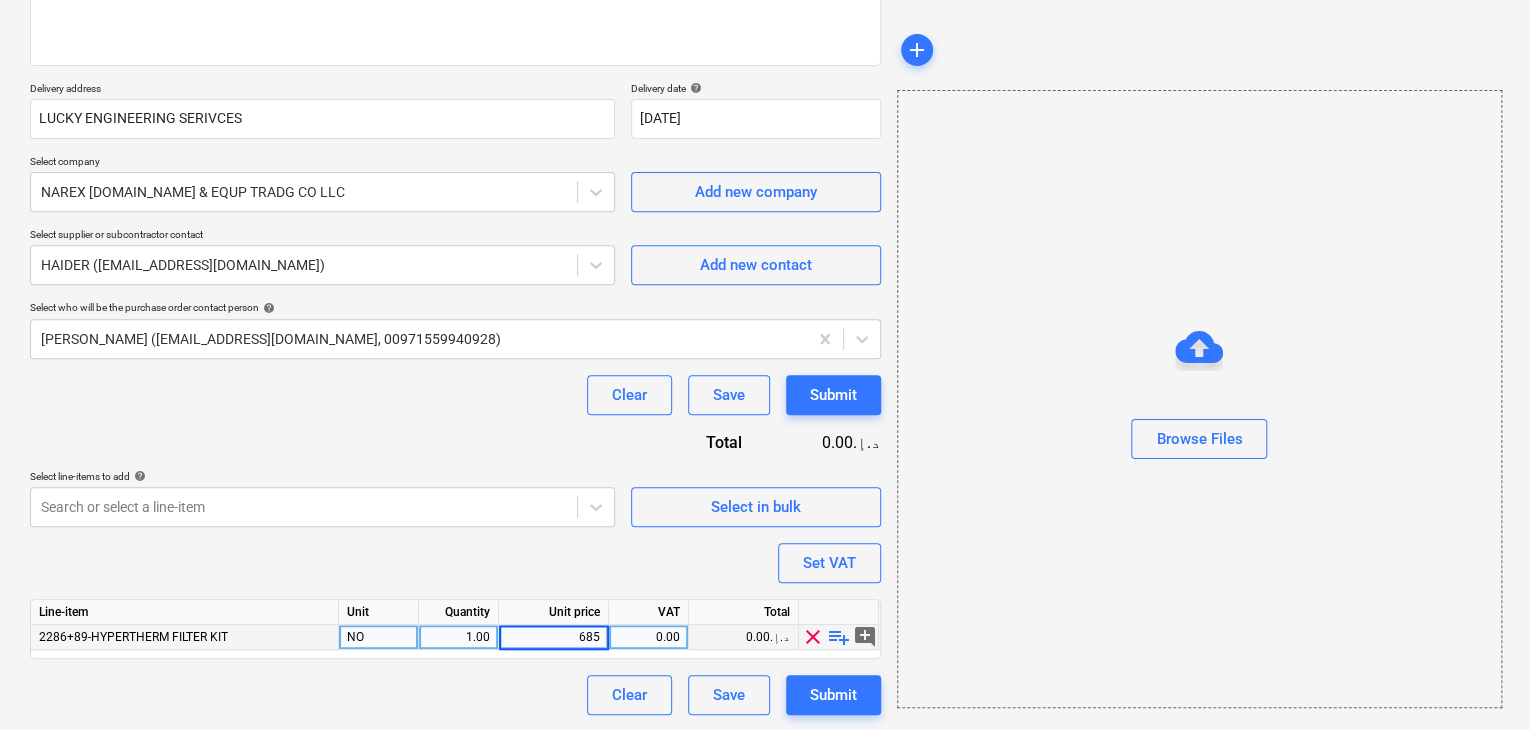 click on "Browse Files" at bounding box center (1199, 399) 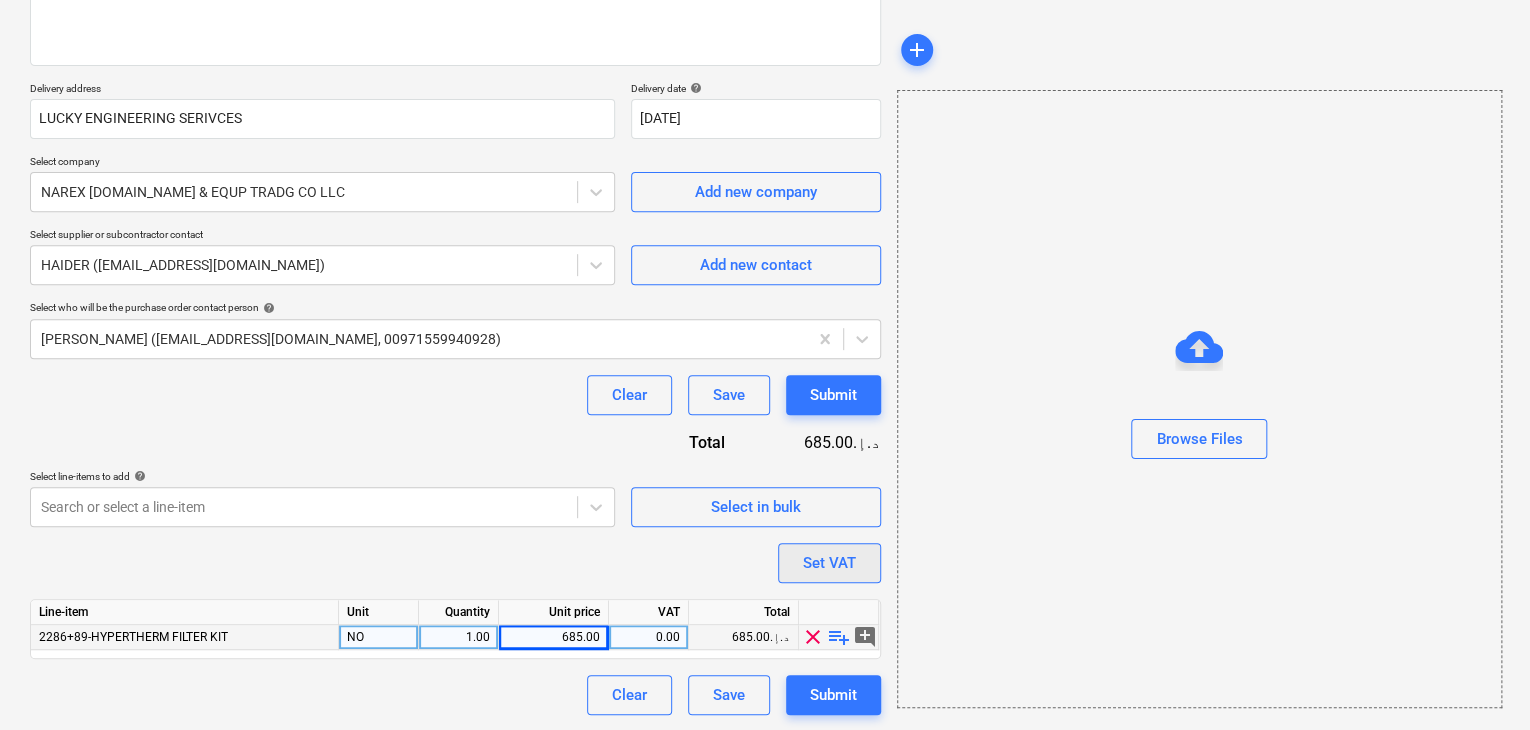 click on "Set VAT" at bounding box center (829, 563) 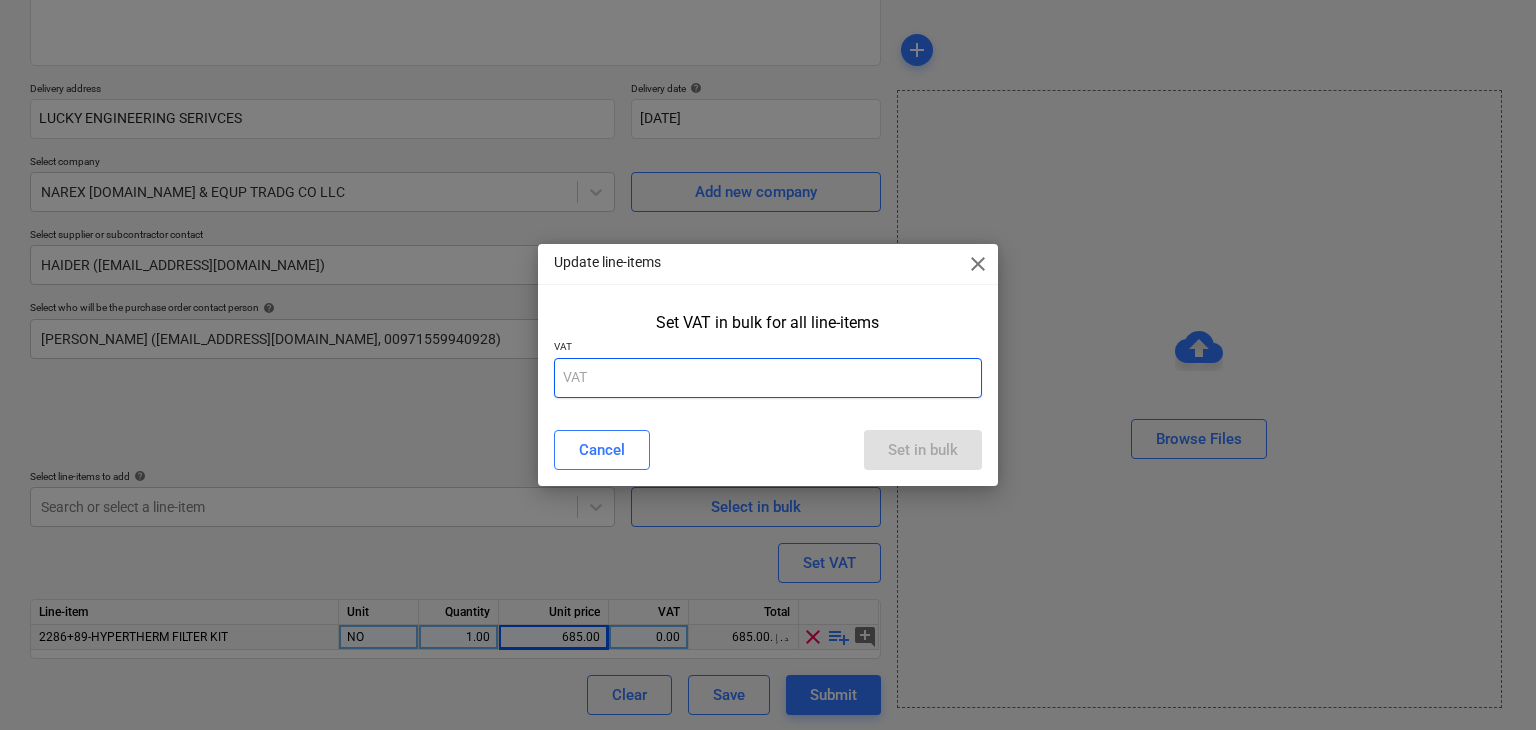 click at bounding box center (768, 378) 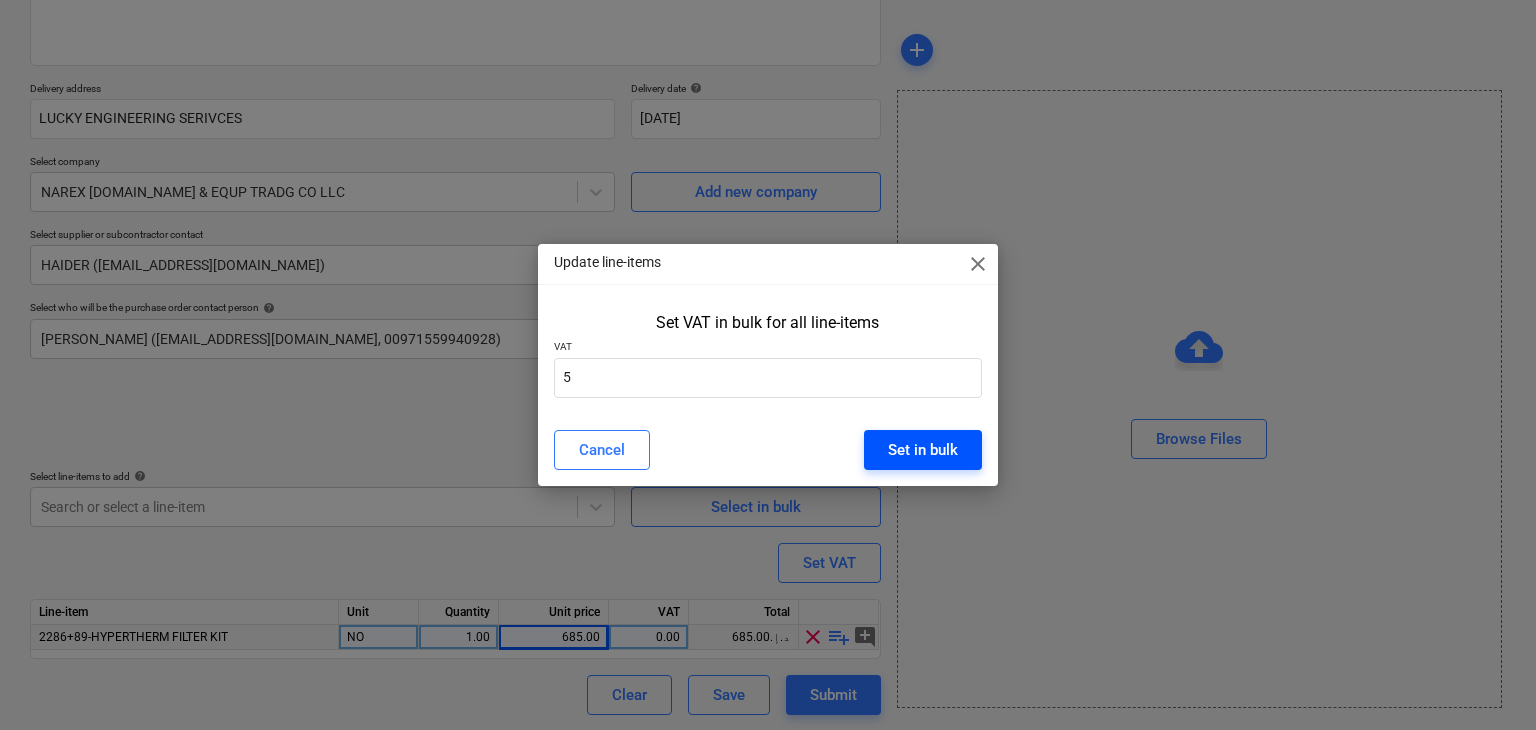 click on "Set in bulk" at bounding box center (923, 450) 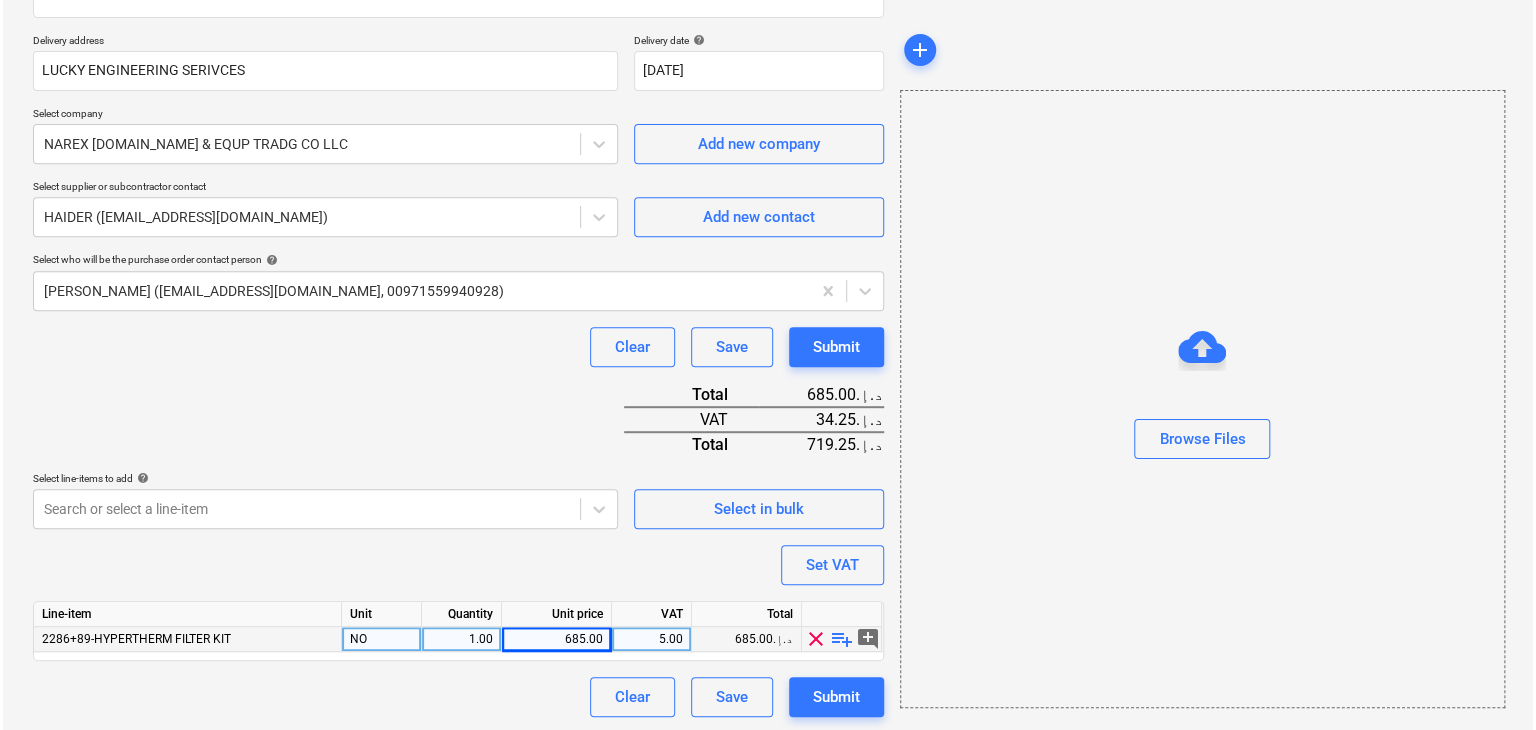 scroll, scrollTop: 342, scrollLeft: 0, axis: vertical 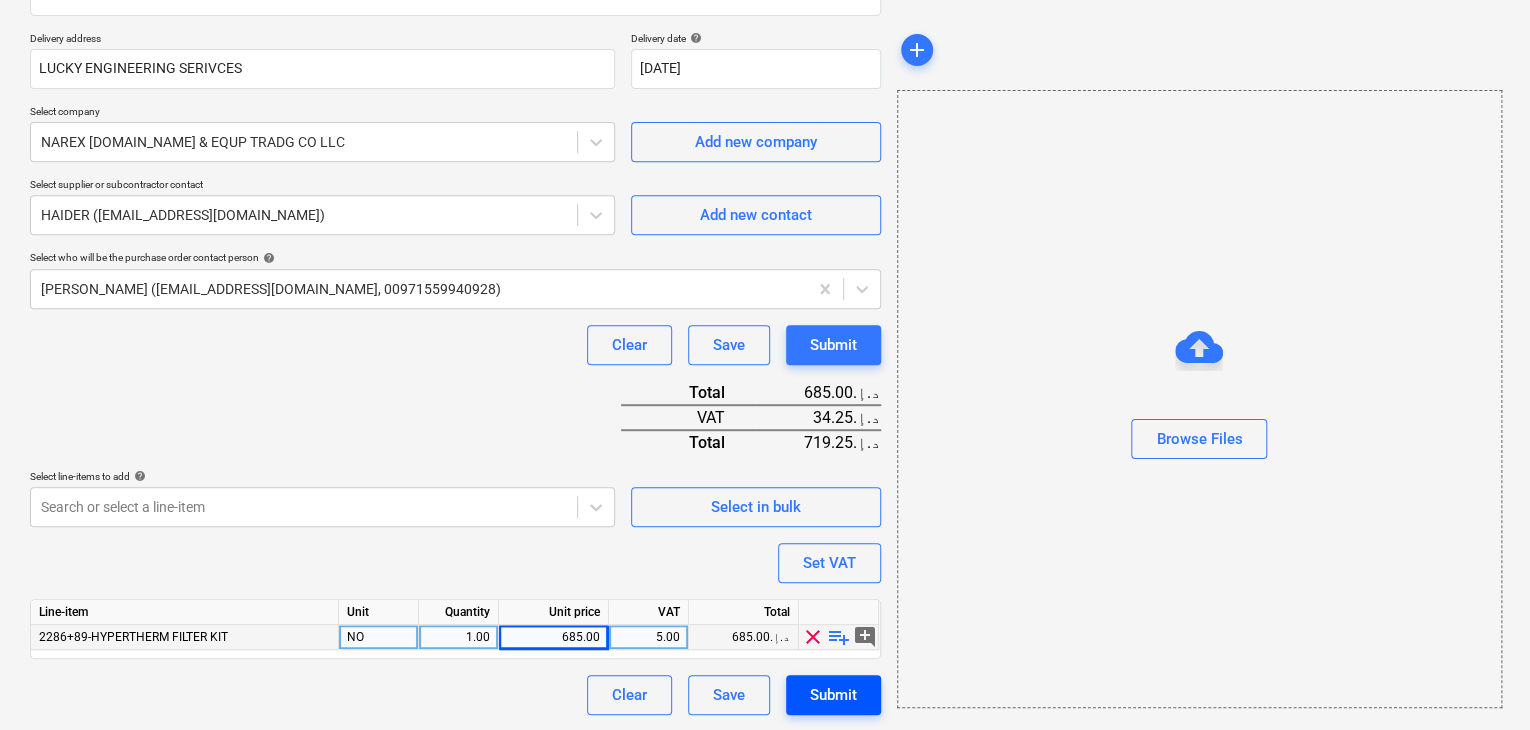 click on "Submit" at bounding box center [833, 695] 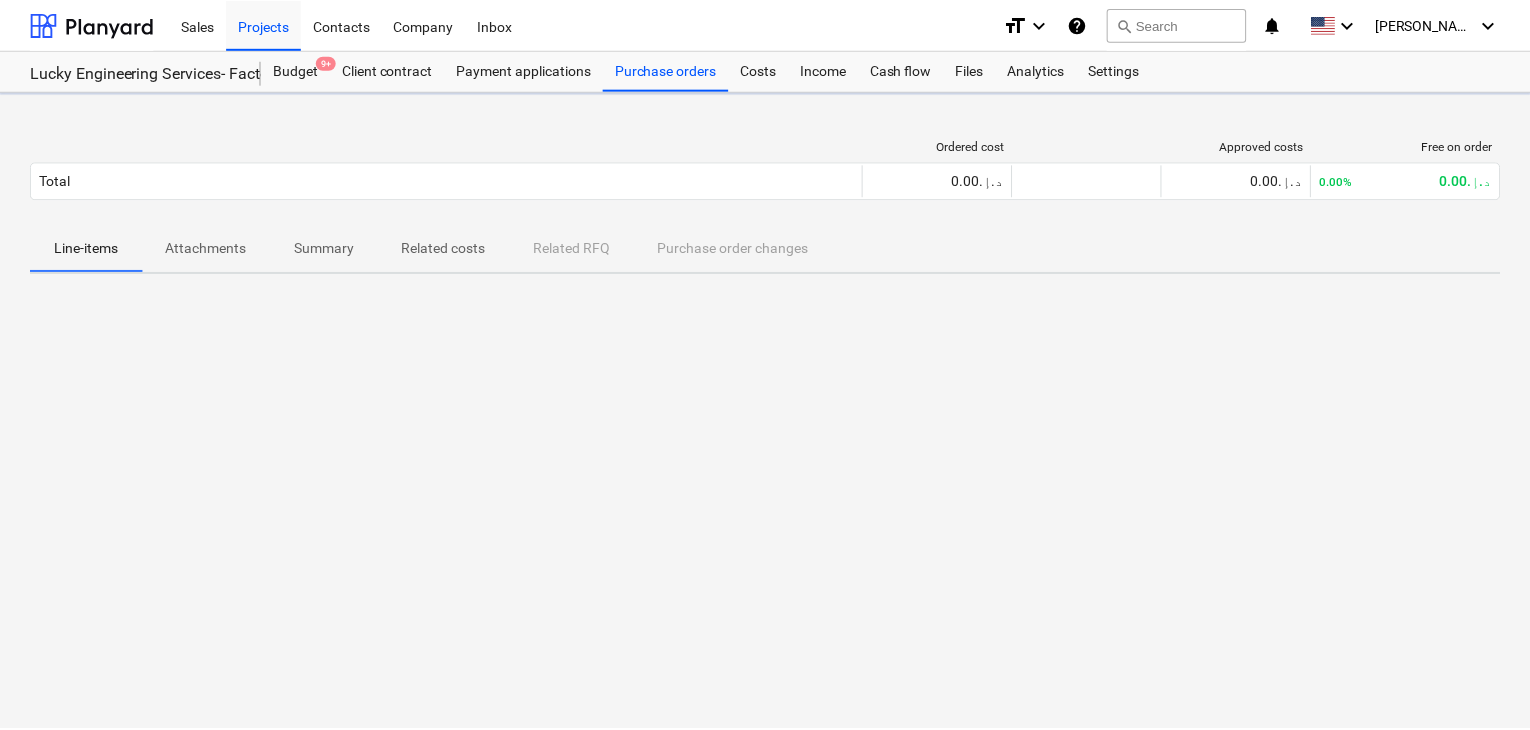 scroll, scrollTop: 0, scrollLeft: 0, axis: both 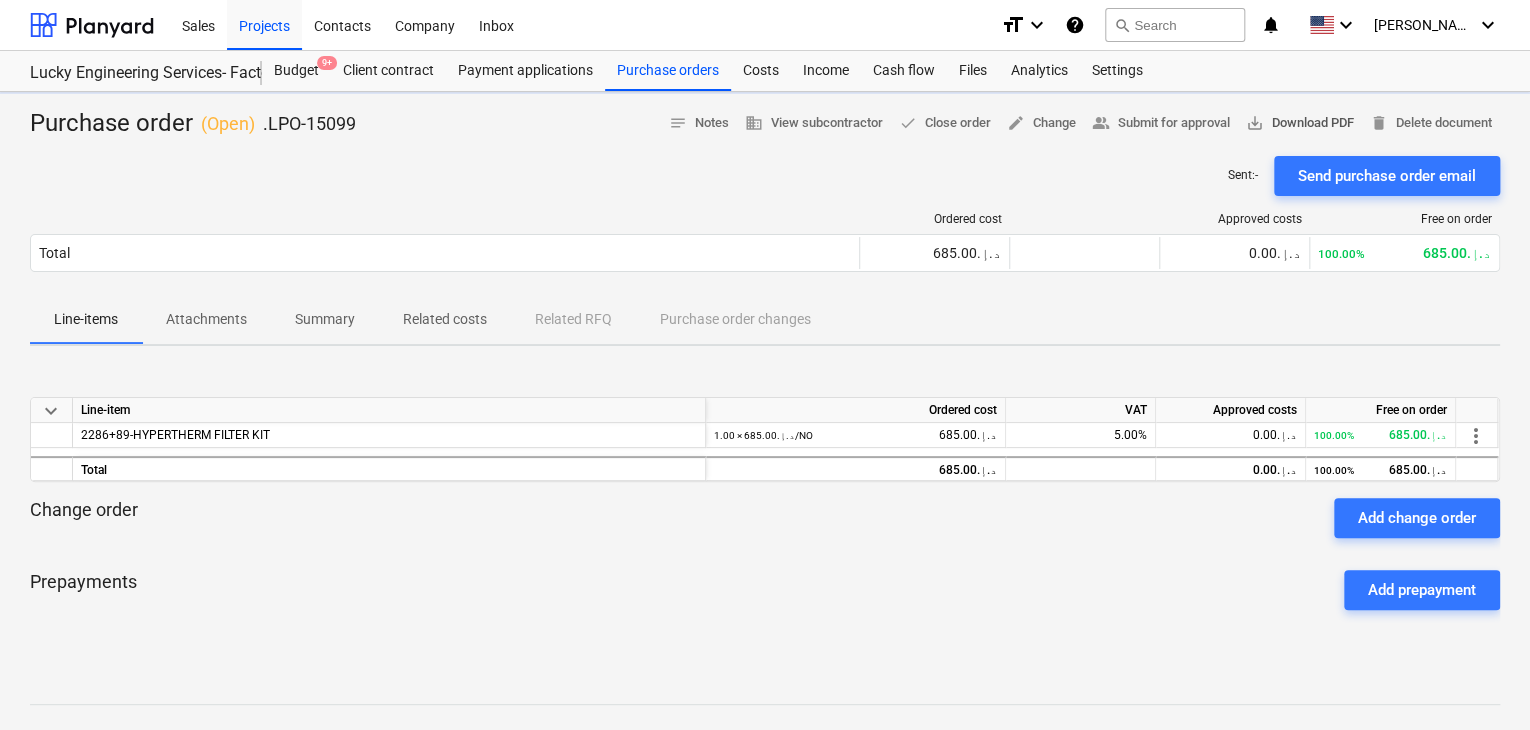click on "save_alt Download PDF" at bounding box center (1300, 123) 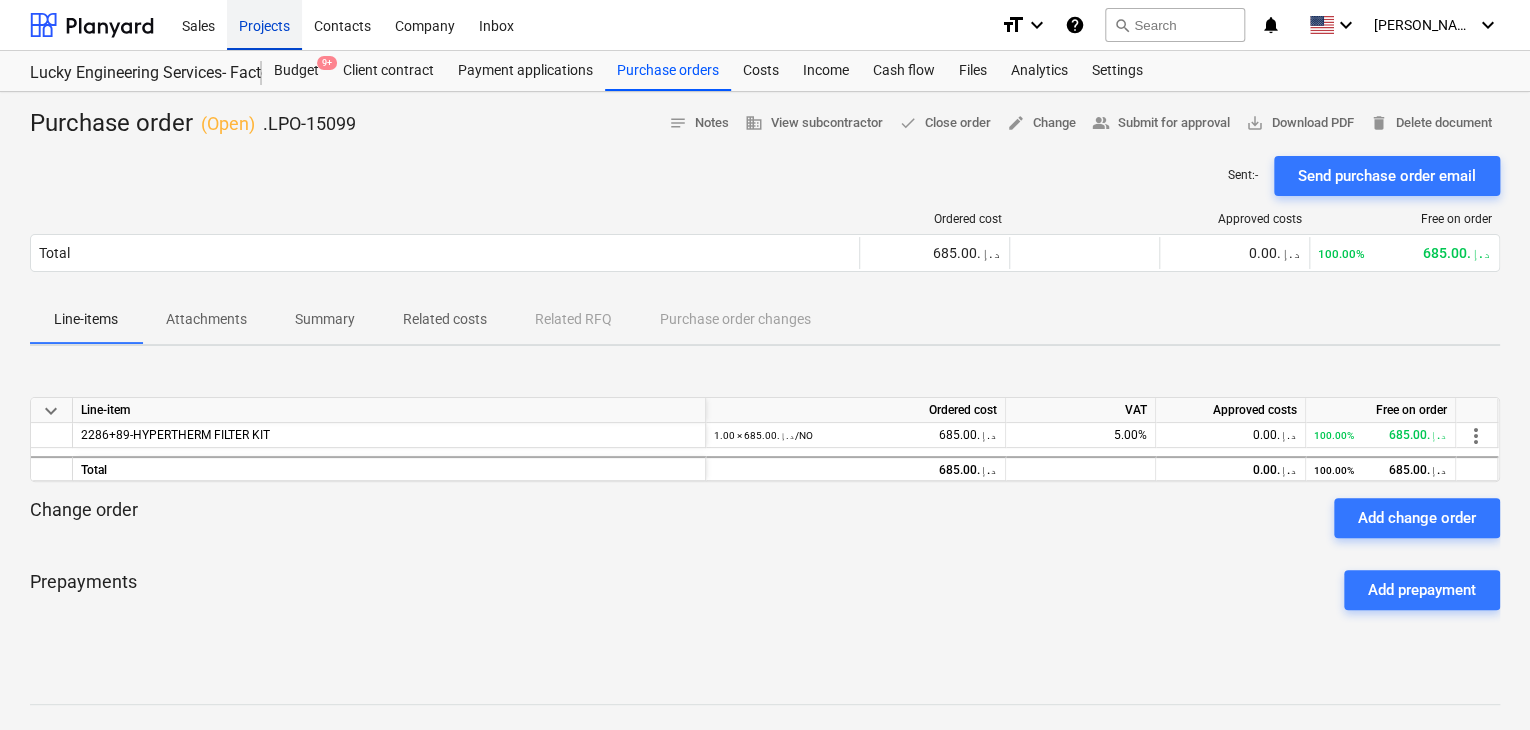click on "Projects" at bounding box center (264, 24) 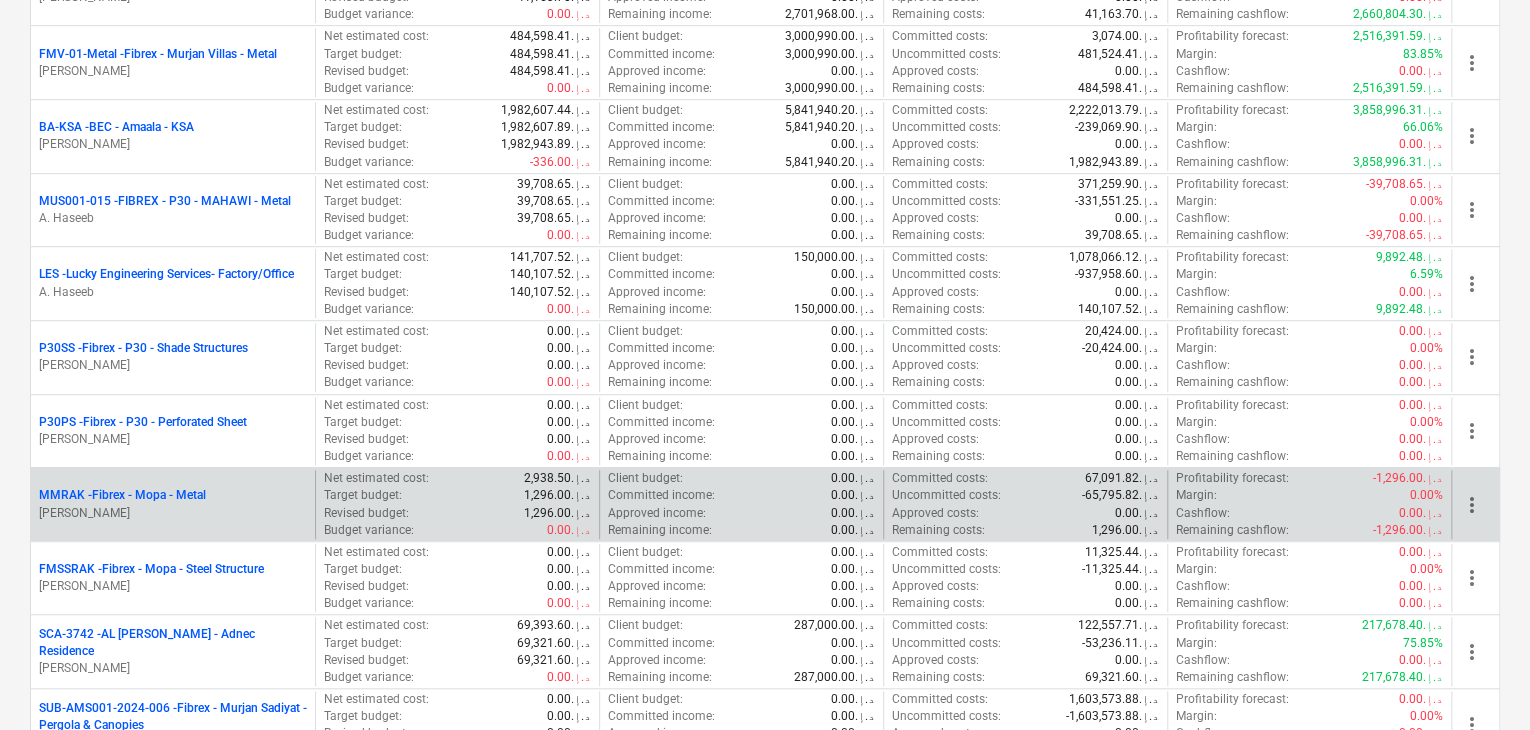 scroll, scrollTop: 700, scrollLeft: 0, axis: vertical 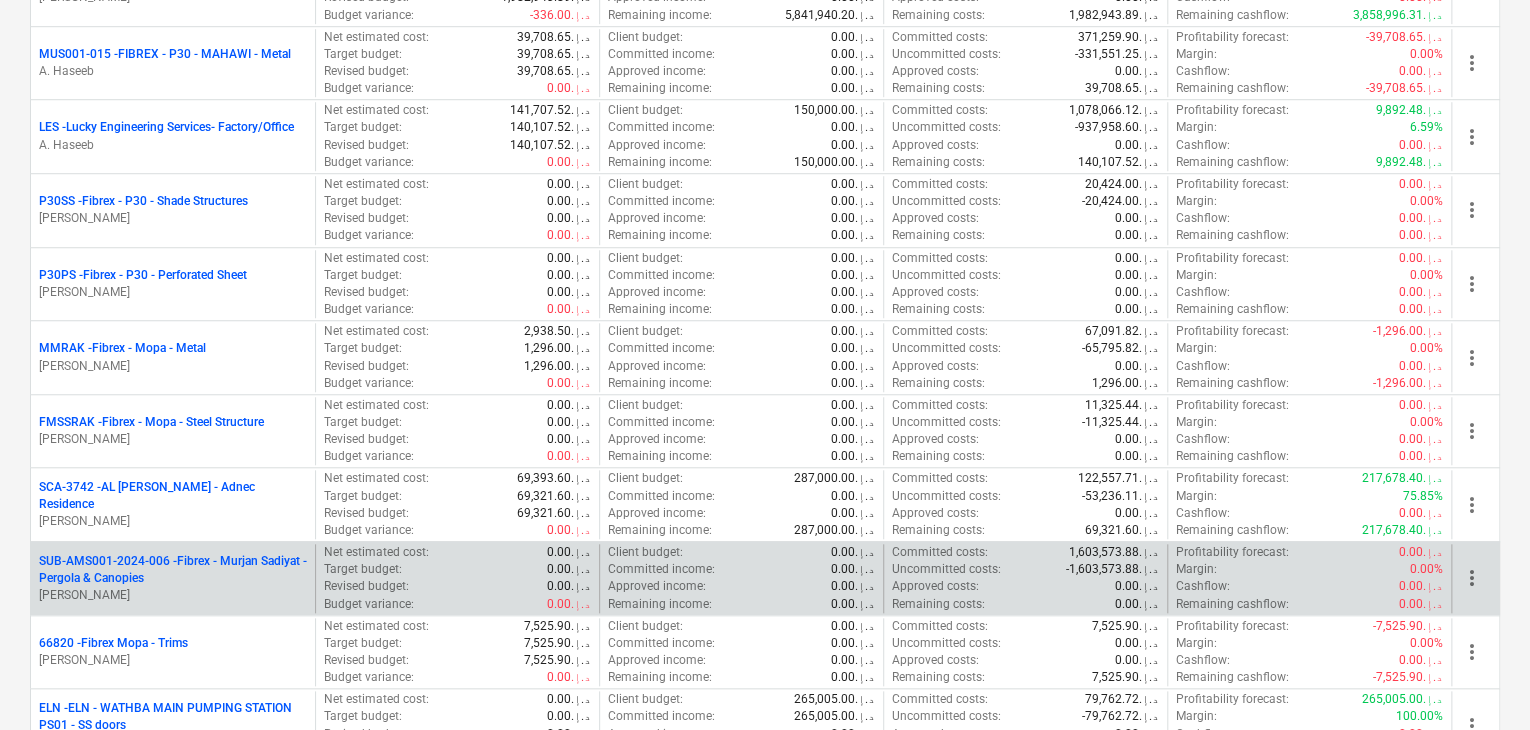 click on "SUB-AMS001-2024-006 -  Fibrex - Murjan Sadiyat - Pergola & Canopies" at bounding box center [173, 570] 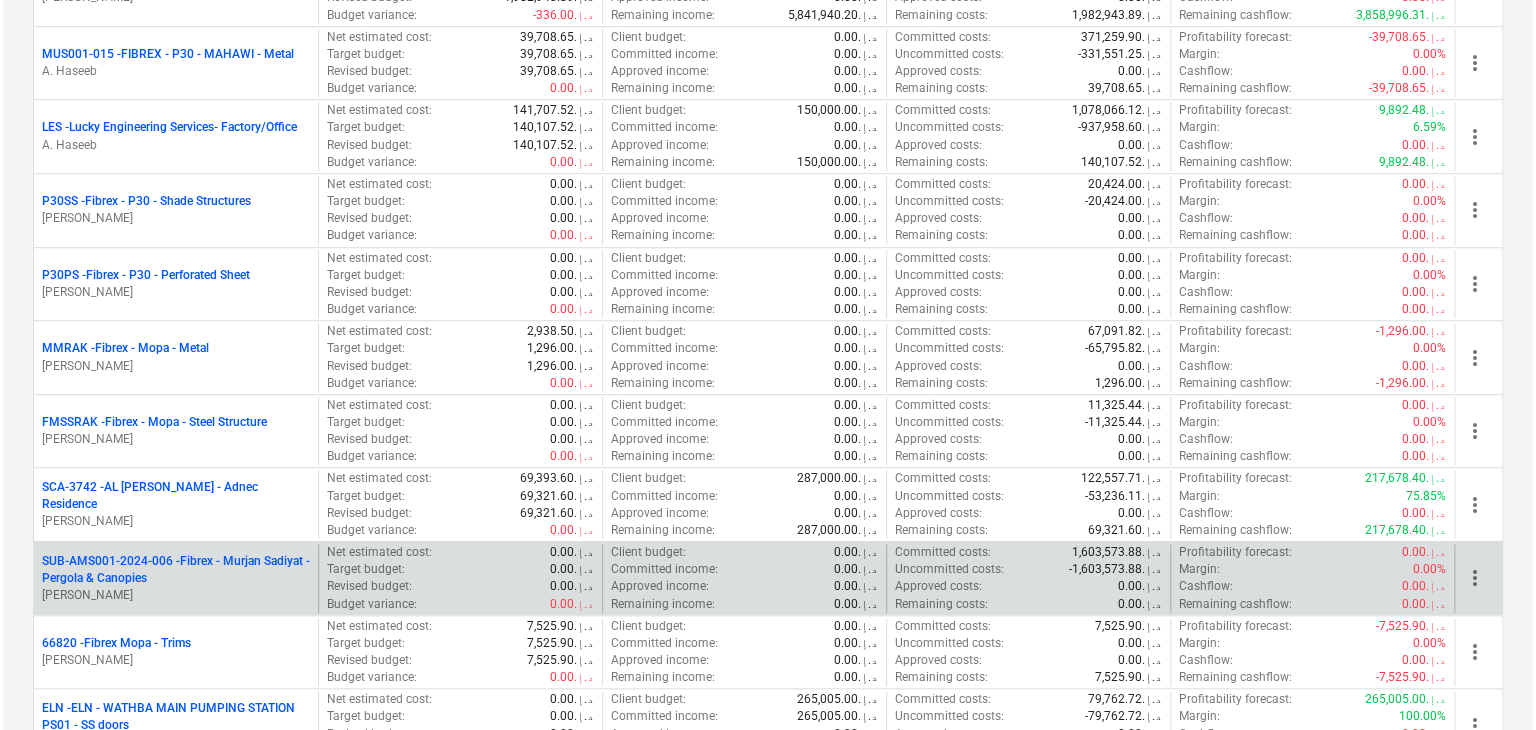 scroll, scrollTop: 0, scrollLeft: 0, axis: both 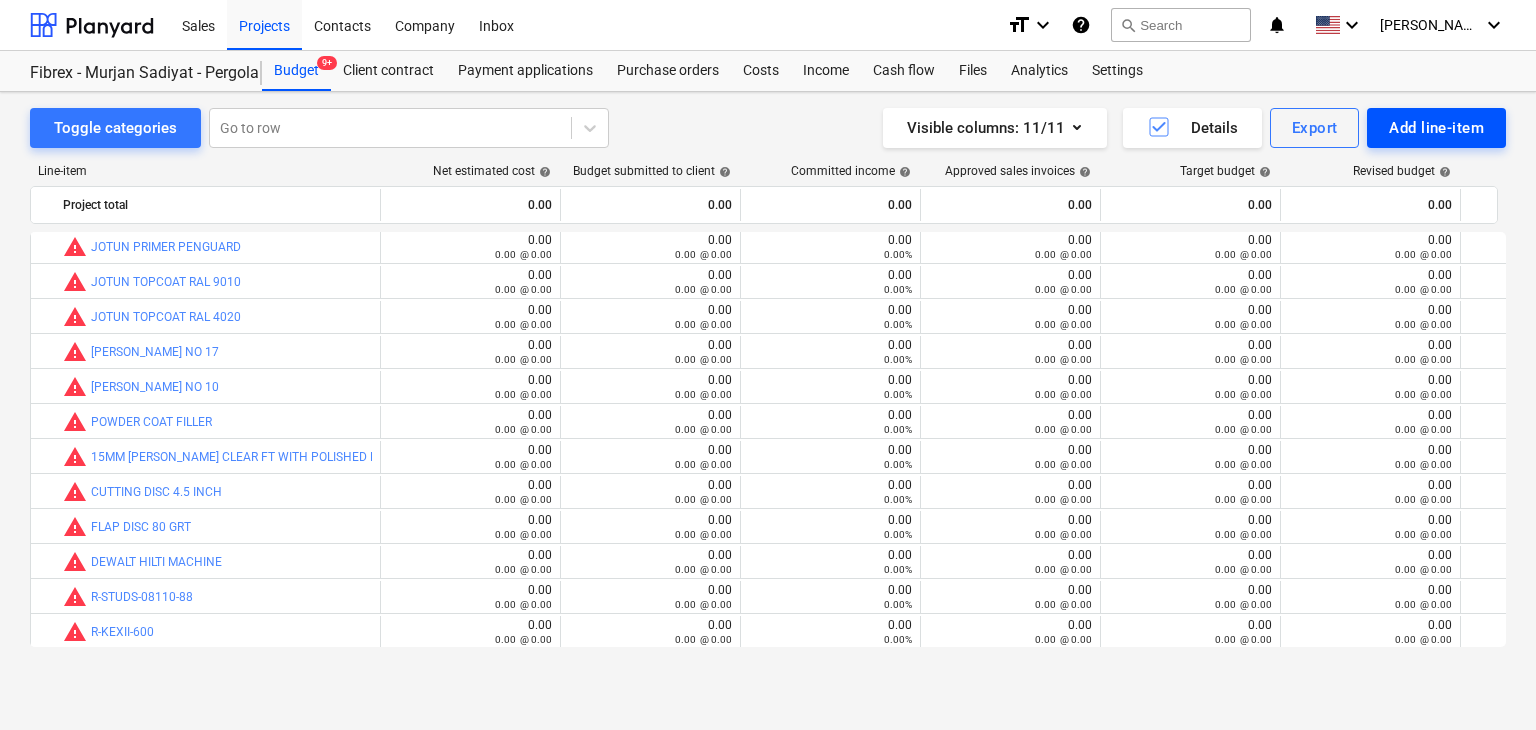 click on "Add line-item" at bounding box center [1436, 128] 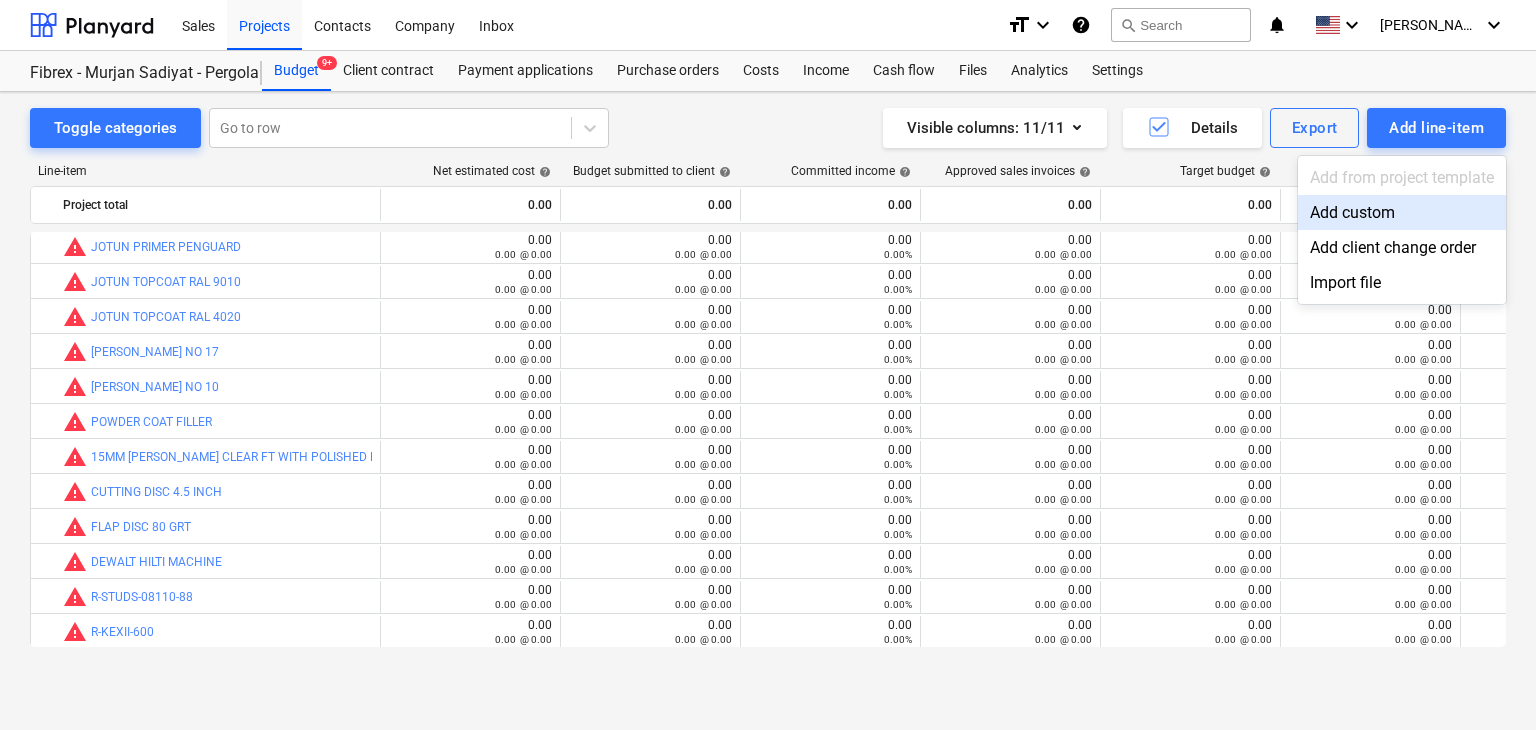 click on "Add custom" at bounding box center [1402, 212] 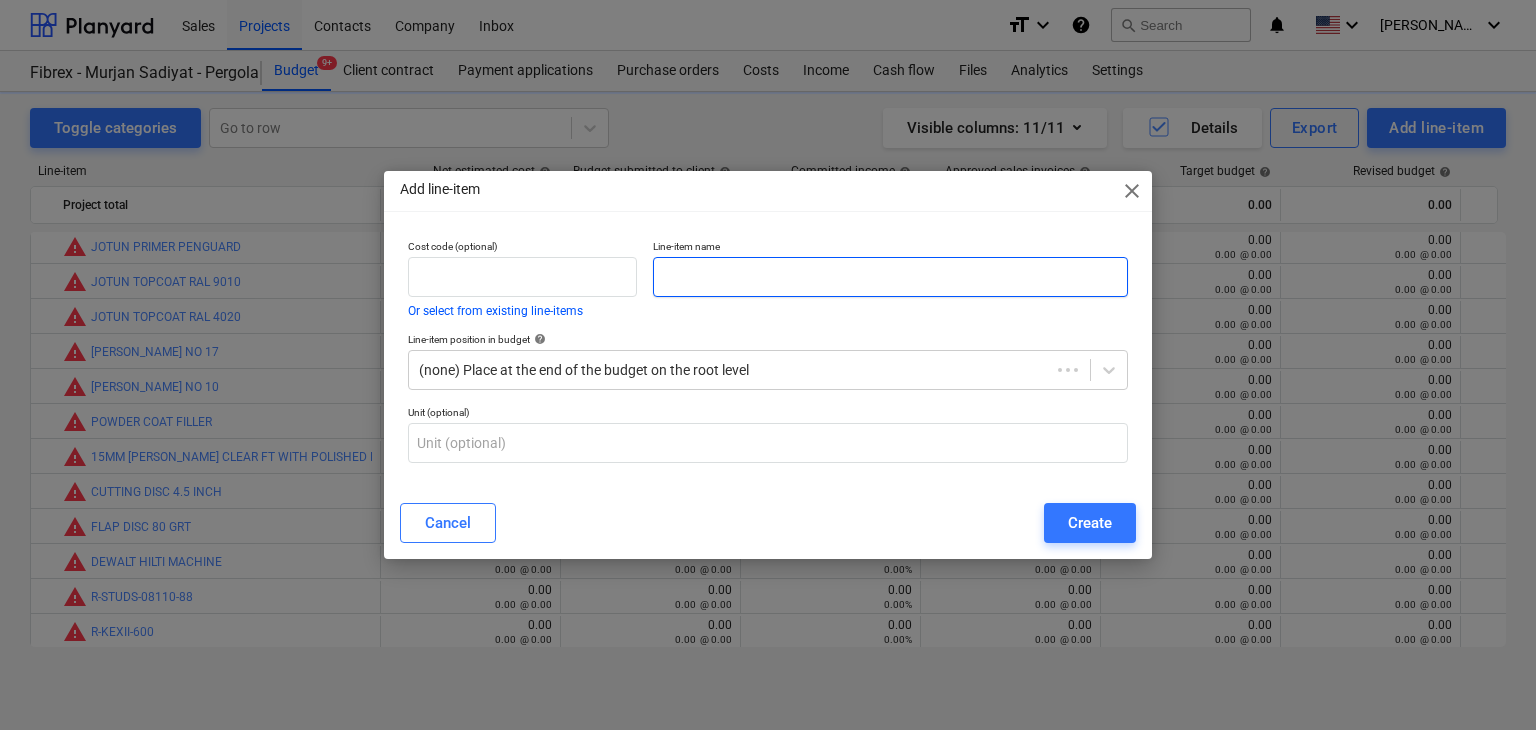 click at bounding box center [890, 277] 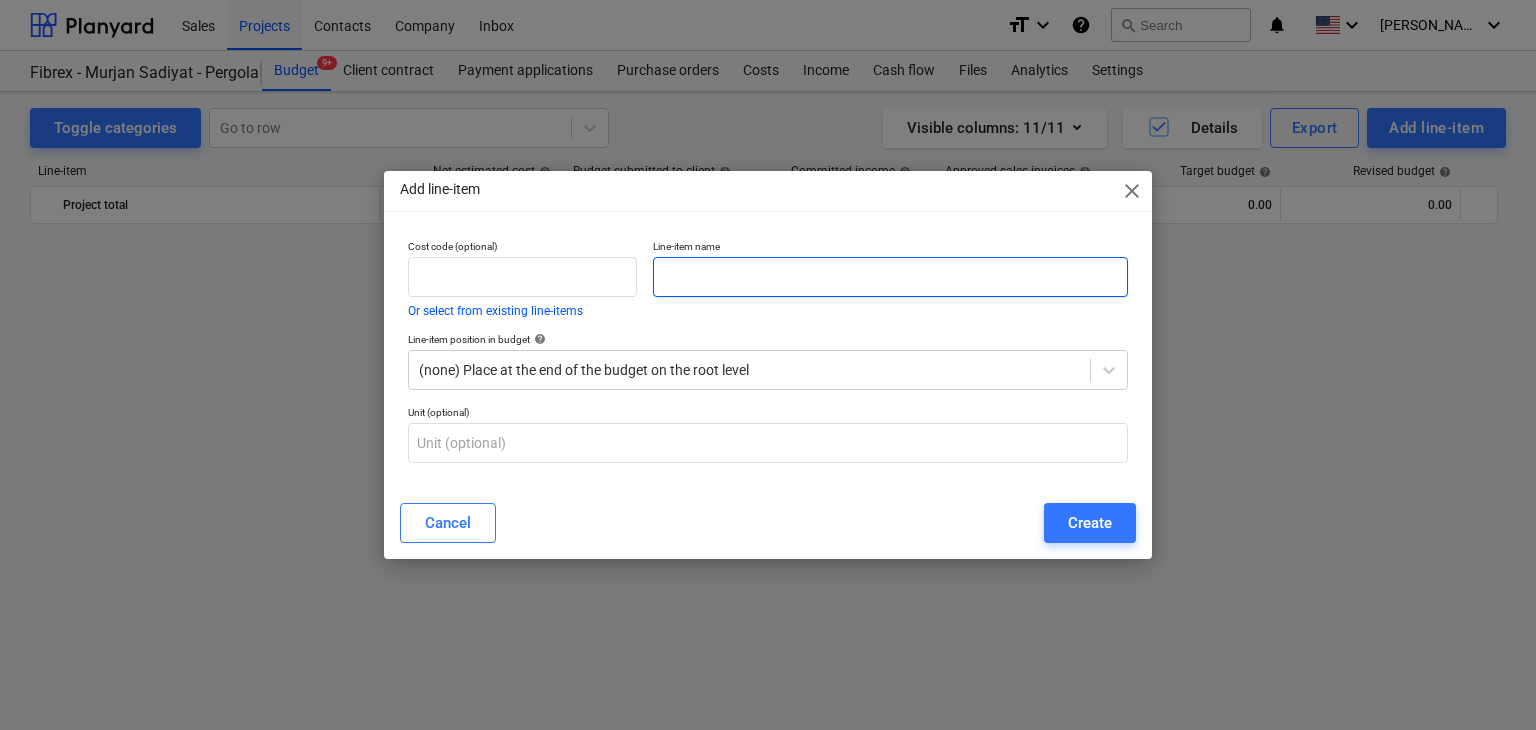 scroll, scrollTop: 9384, scrollLeft: 0, axis: vertical 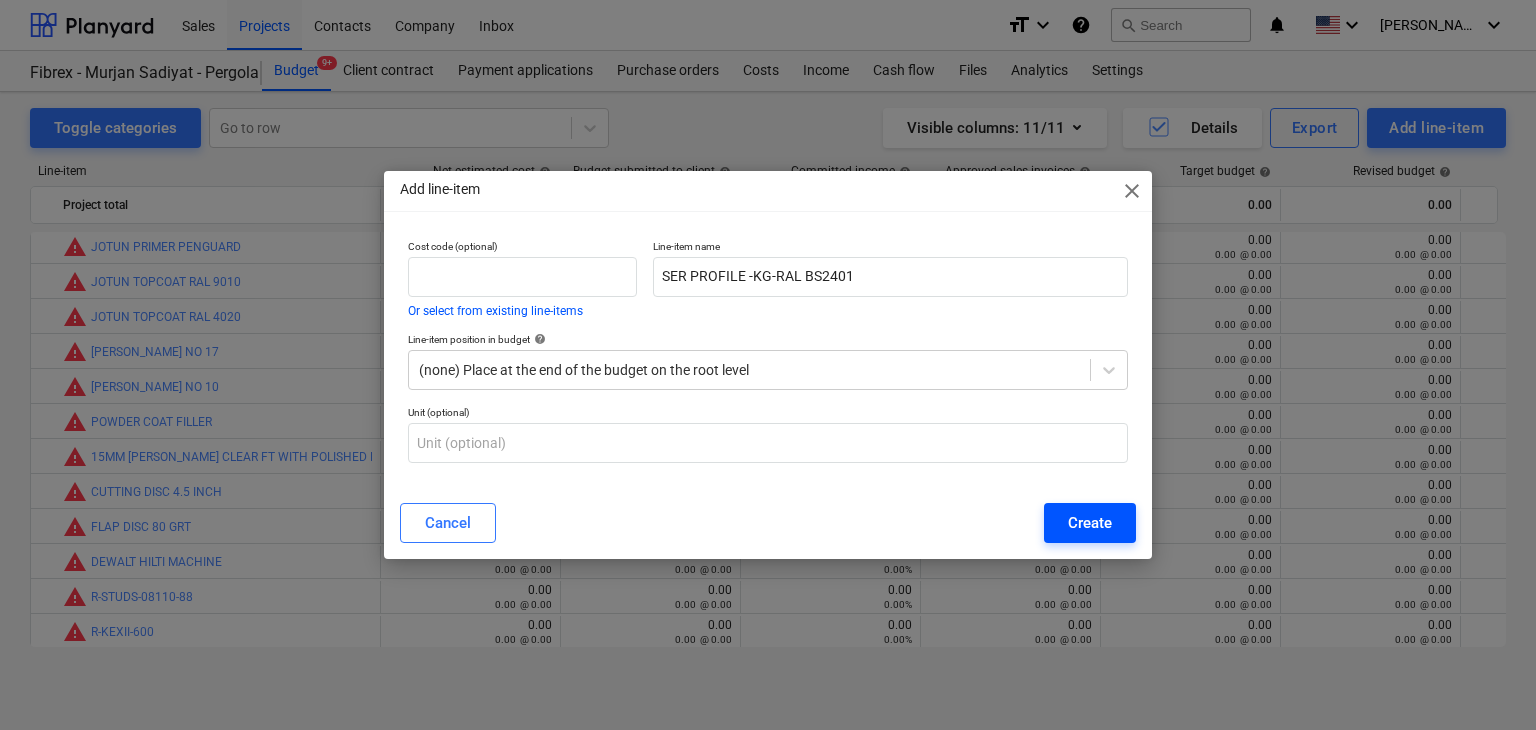 click on "Create" at bounding box center (1090, 523) 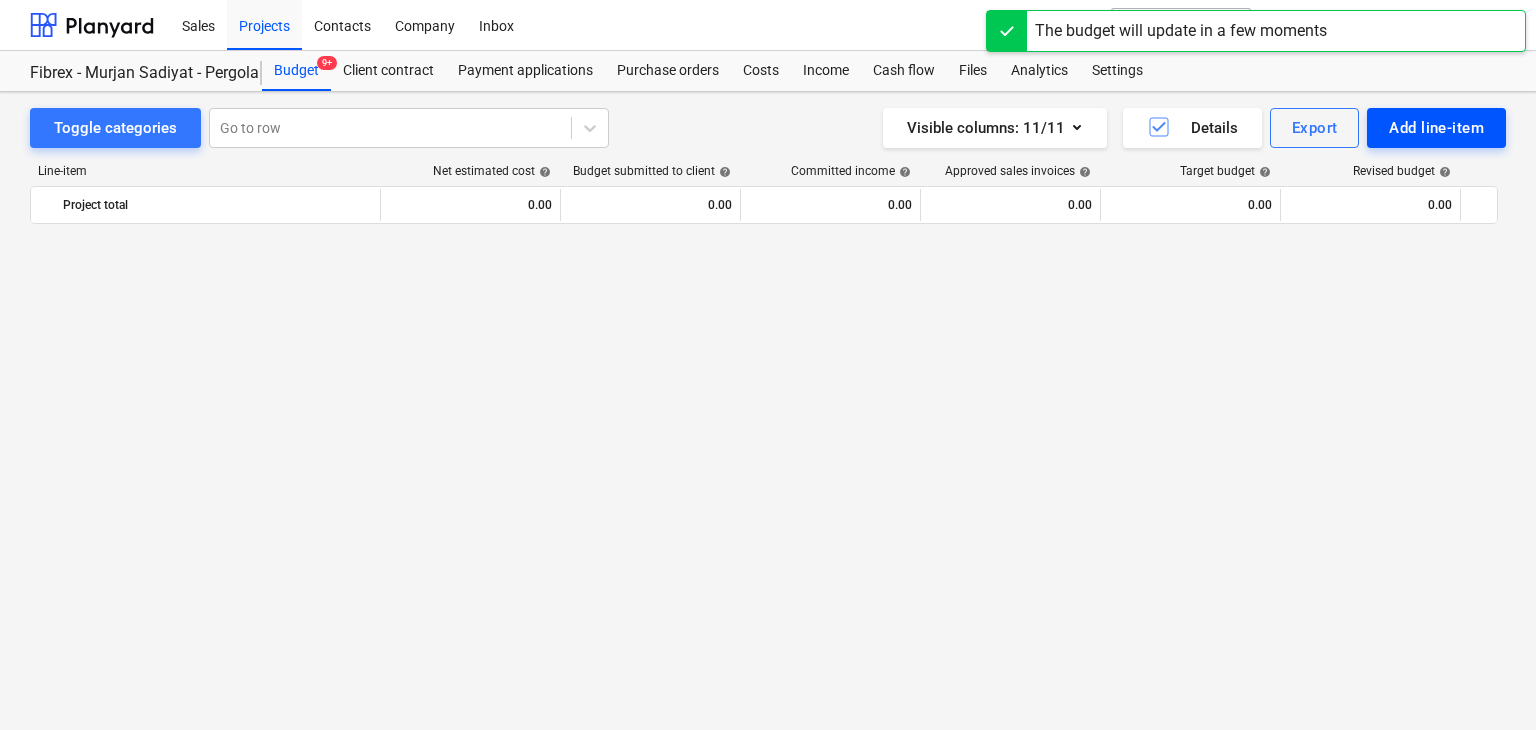 scroll, scrollTop: 9384, scrollLeft: 0, axis: vertical 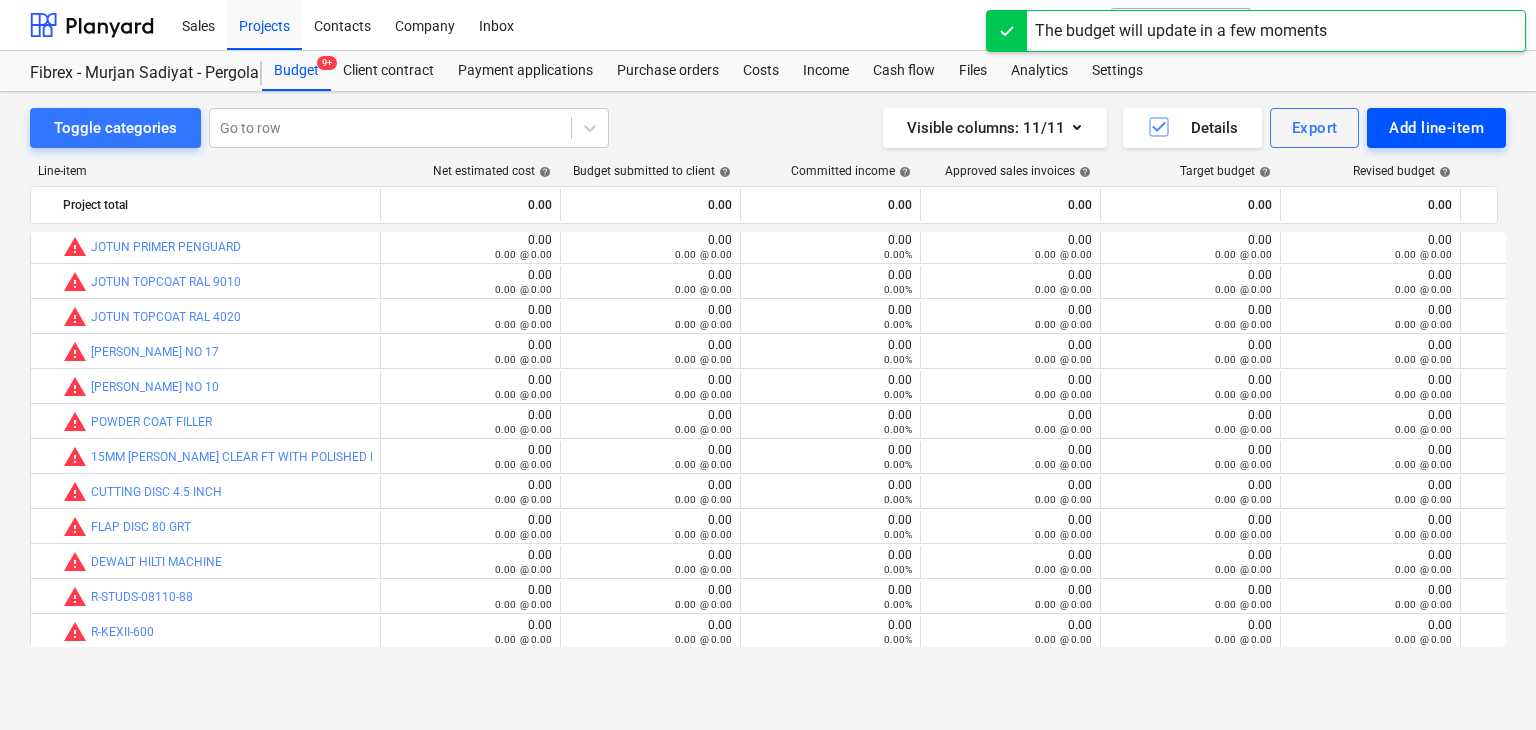 click on "Add line-item" at bounding box center [1436, 128] 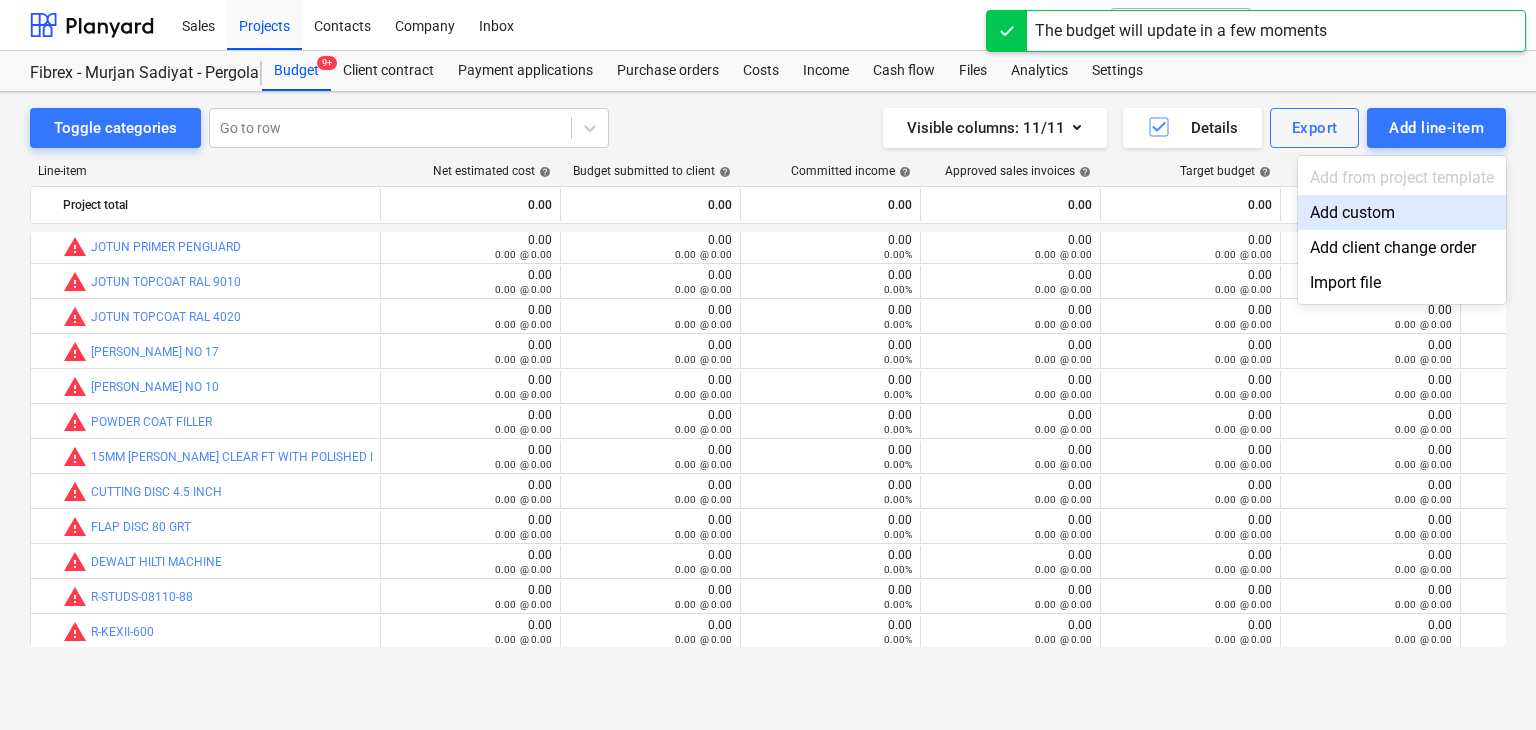 click on "Add custom" at bounding box center [1402, 212] 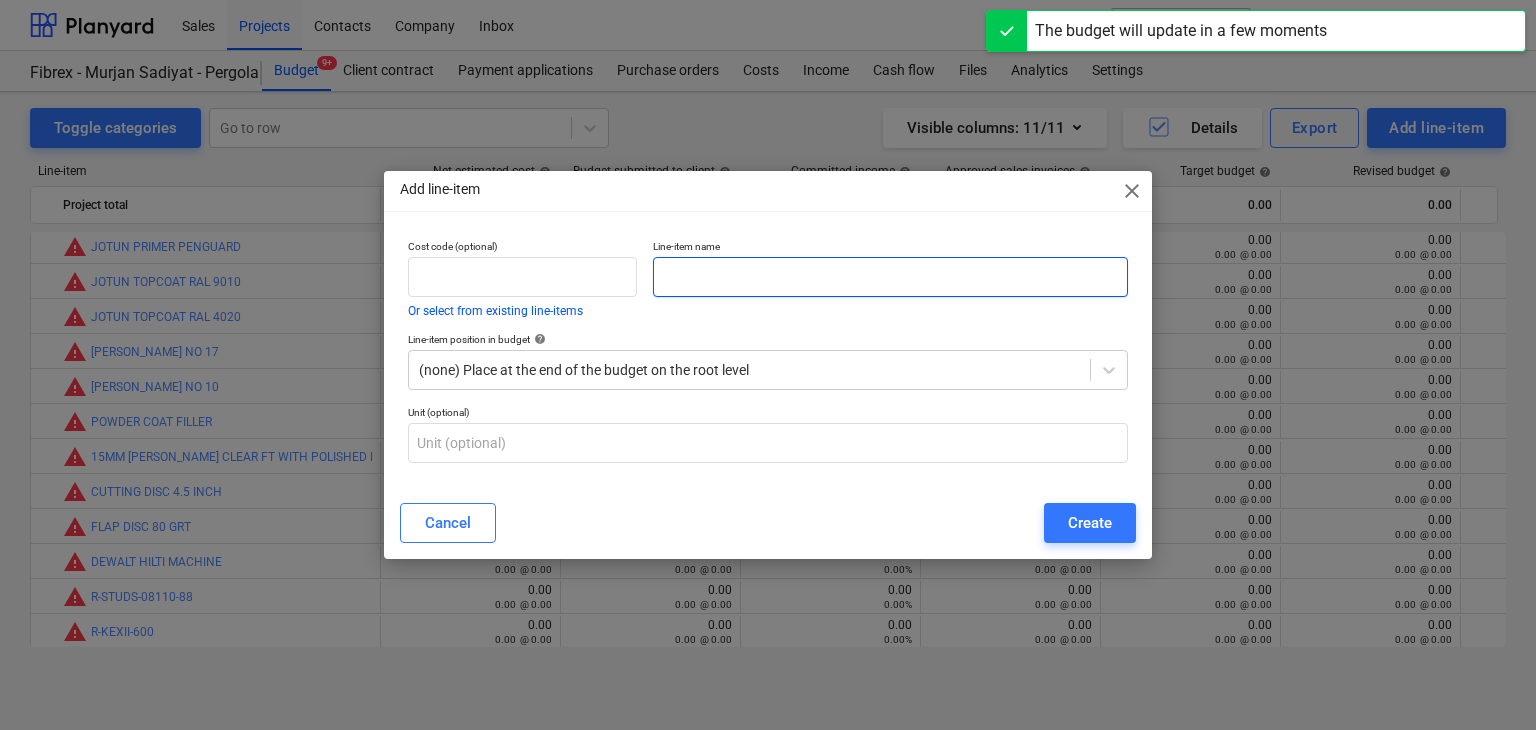 click at bounding box center [890, 277] 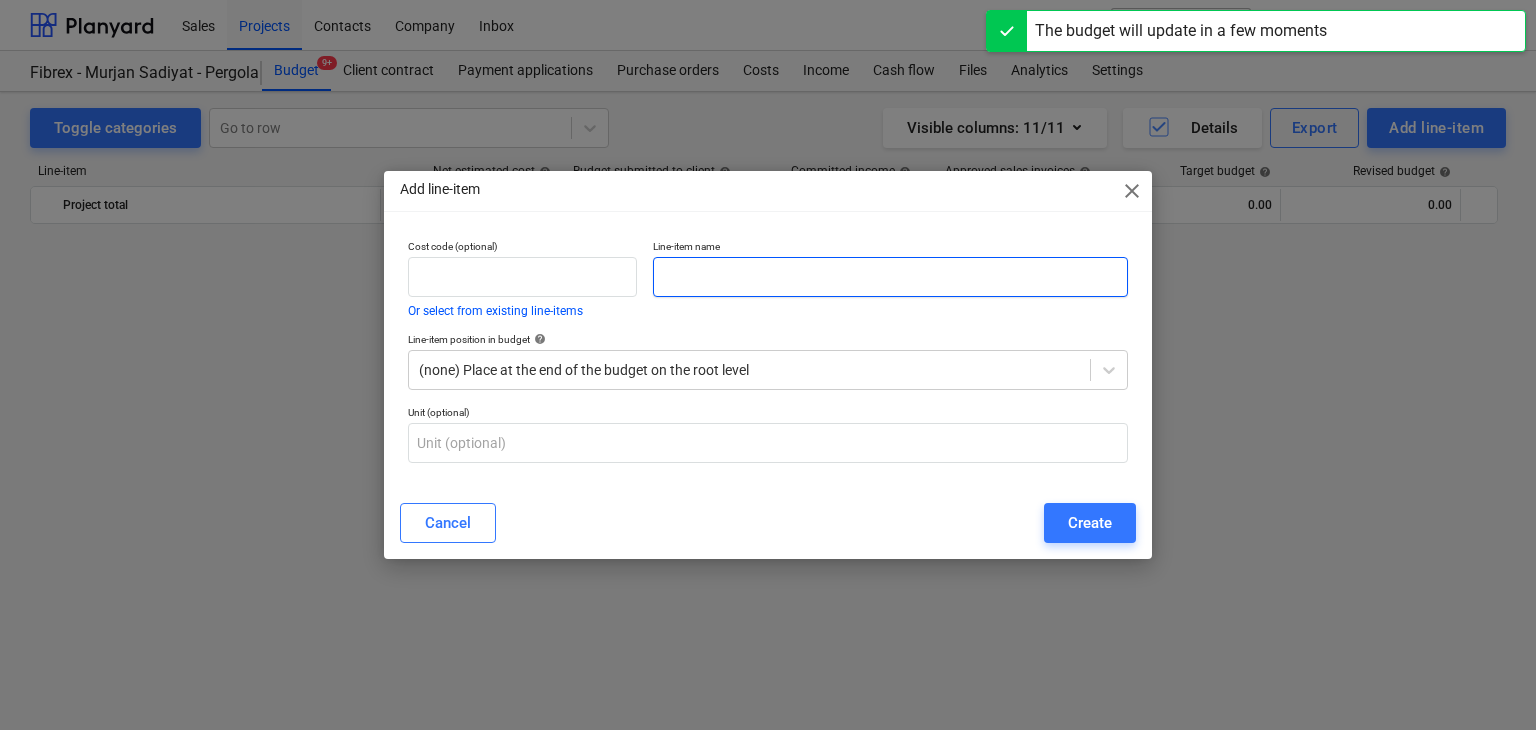 scroll, scrollTop: 9384, scrollLeft: 0, axis: vertical 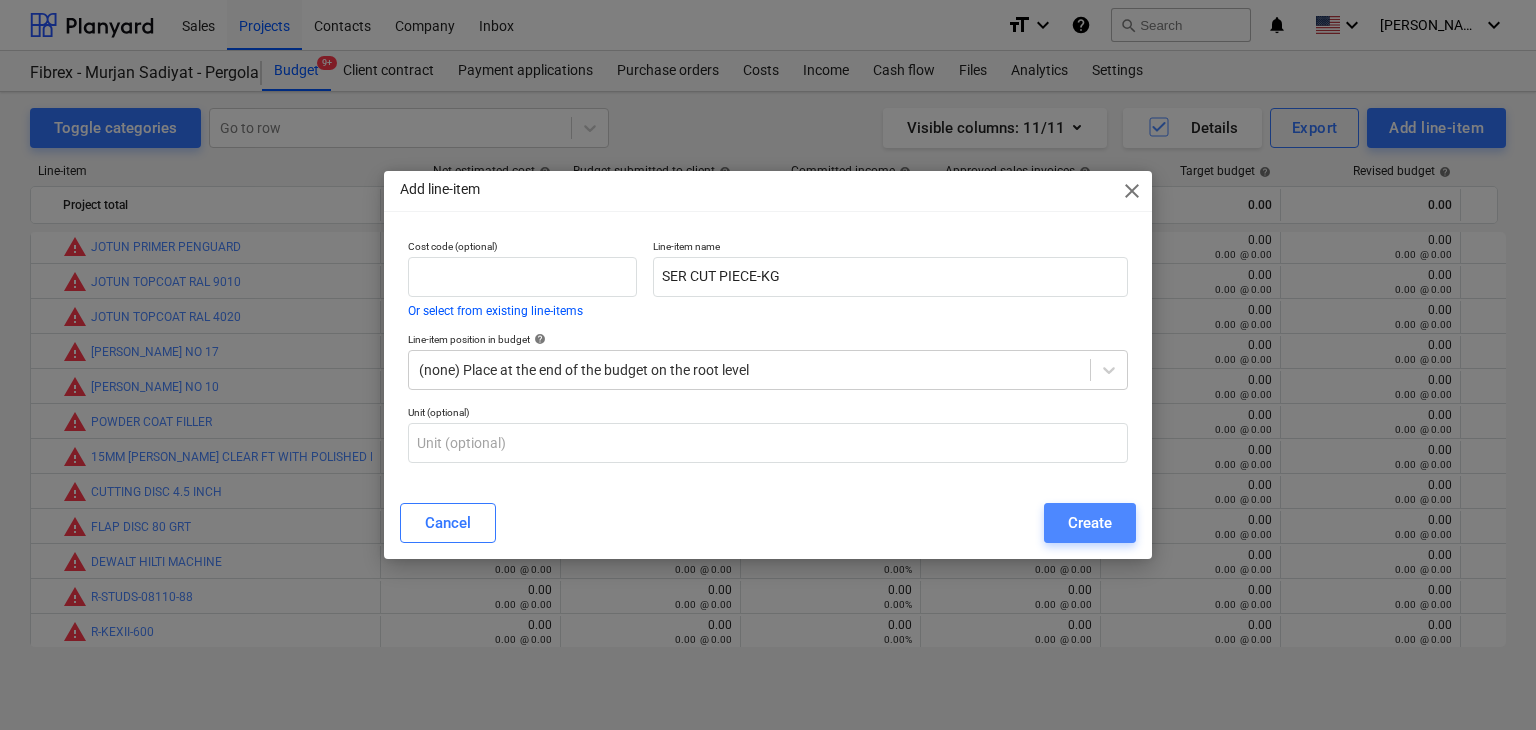 click on "Create" at bounding box center (1090, 523) 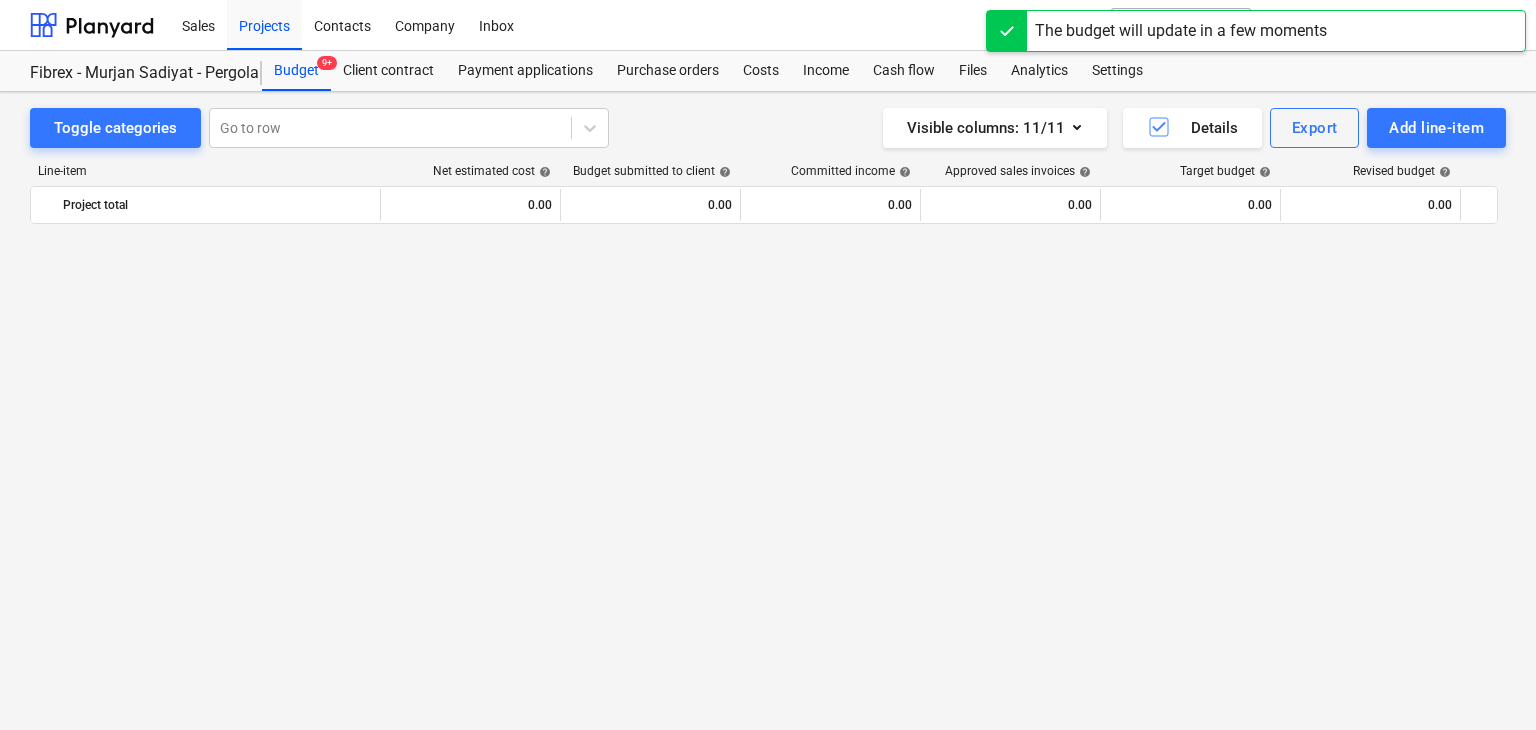 scroll, scrollTop: 9384, scrollLeft: 0, axis: vertical 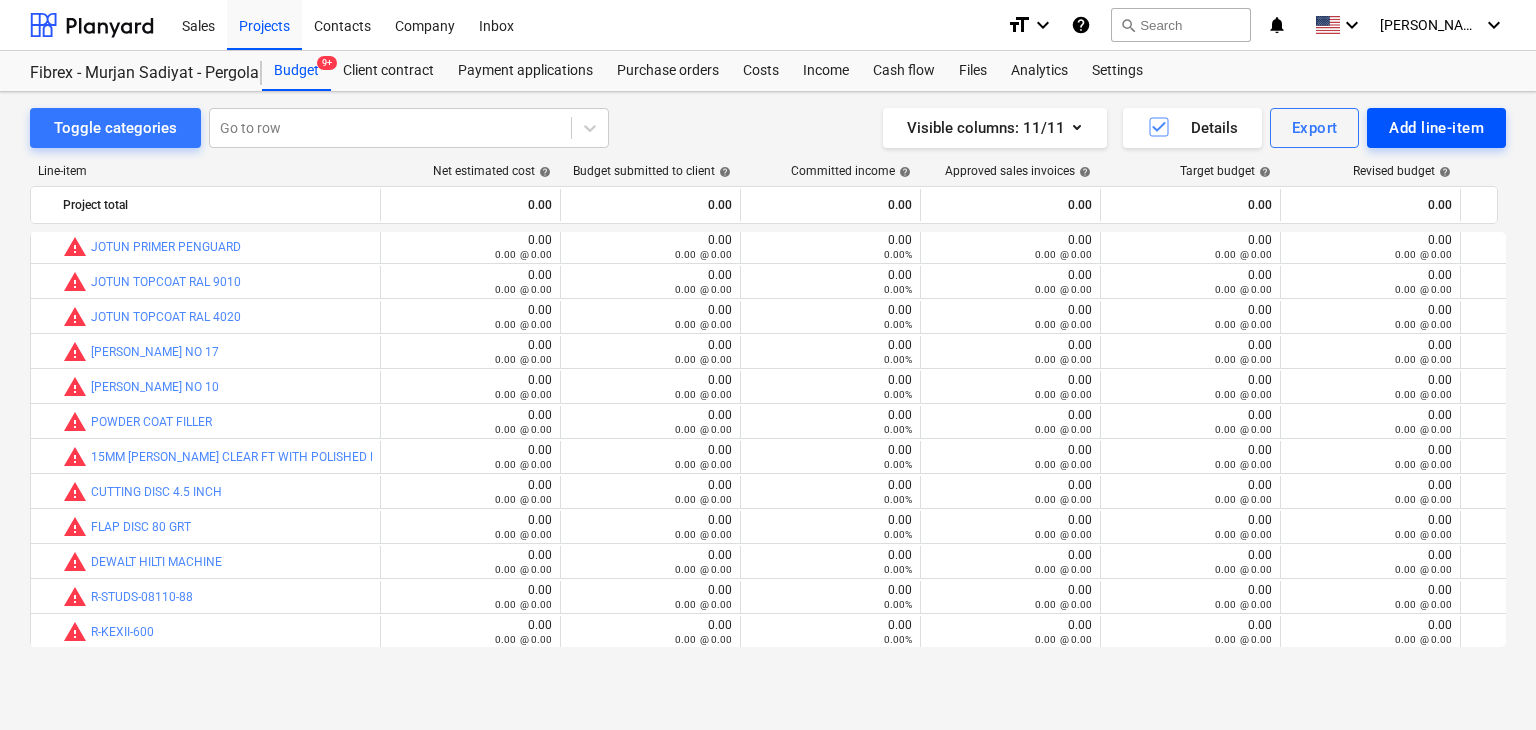 click on "Add line-item" at bounding box center [1436, 128] 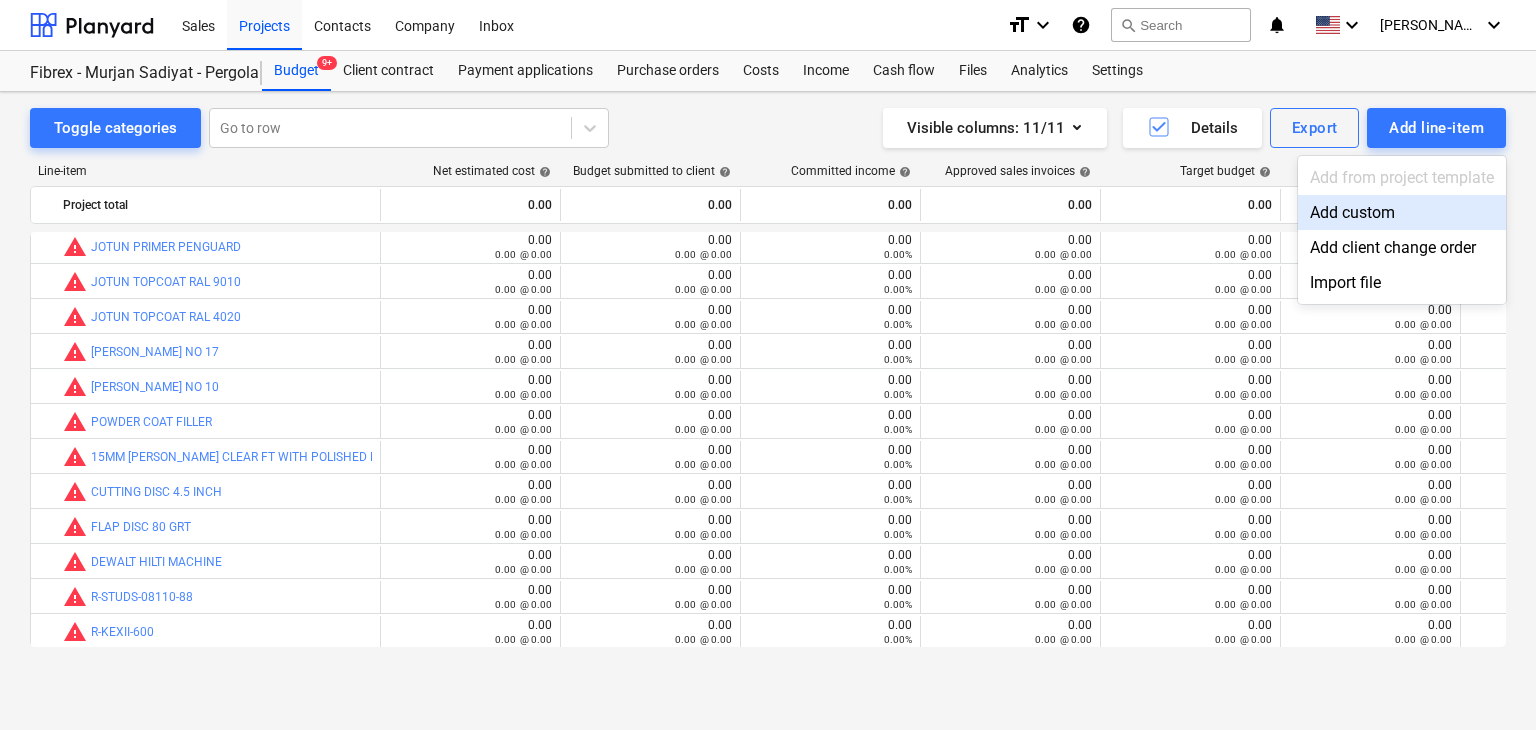 click on "Add custom" at bounding box center [1402, 212] 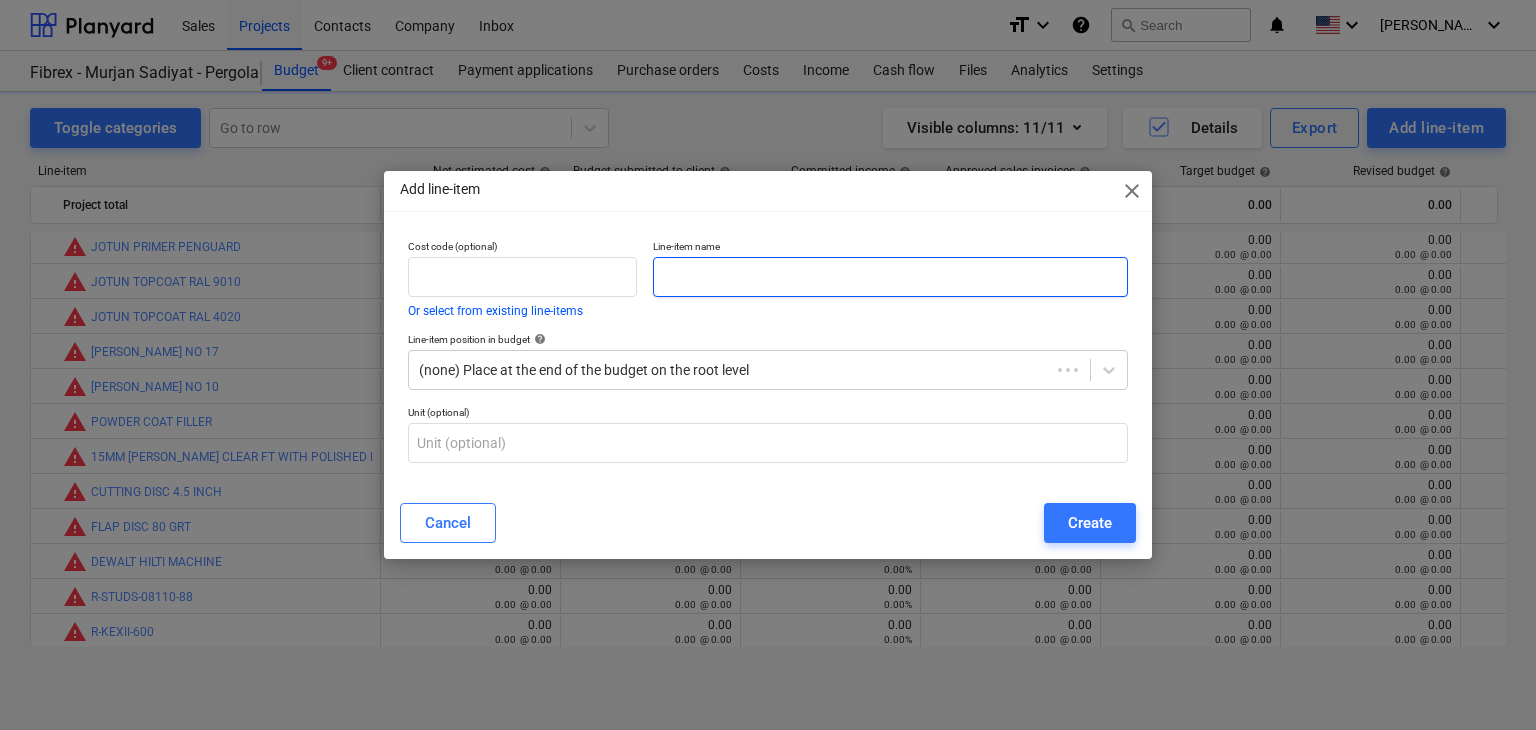 click at bounding box center [890, 277] 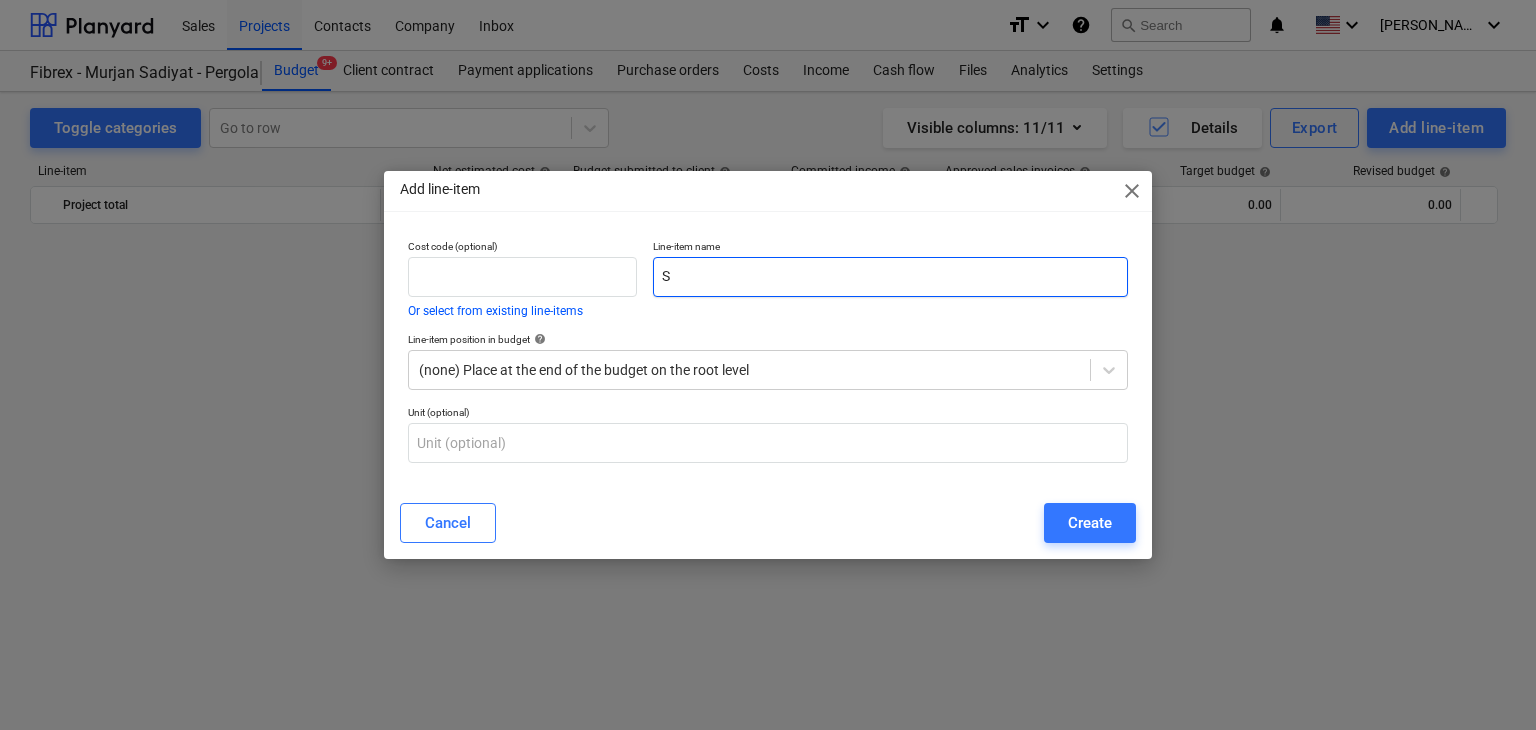 scroll, scrollTop: 9384, scrollLeft: 0, axis: vertical 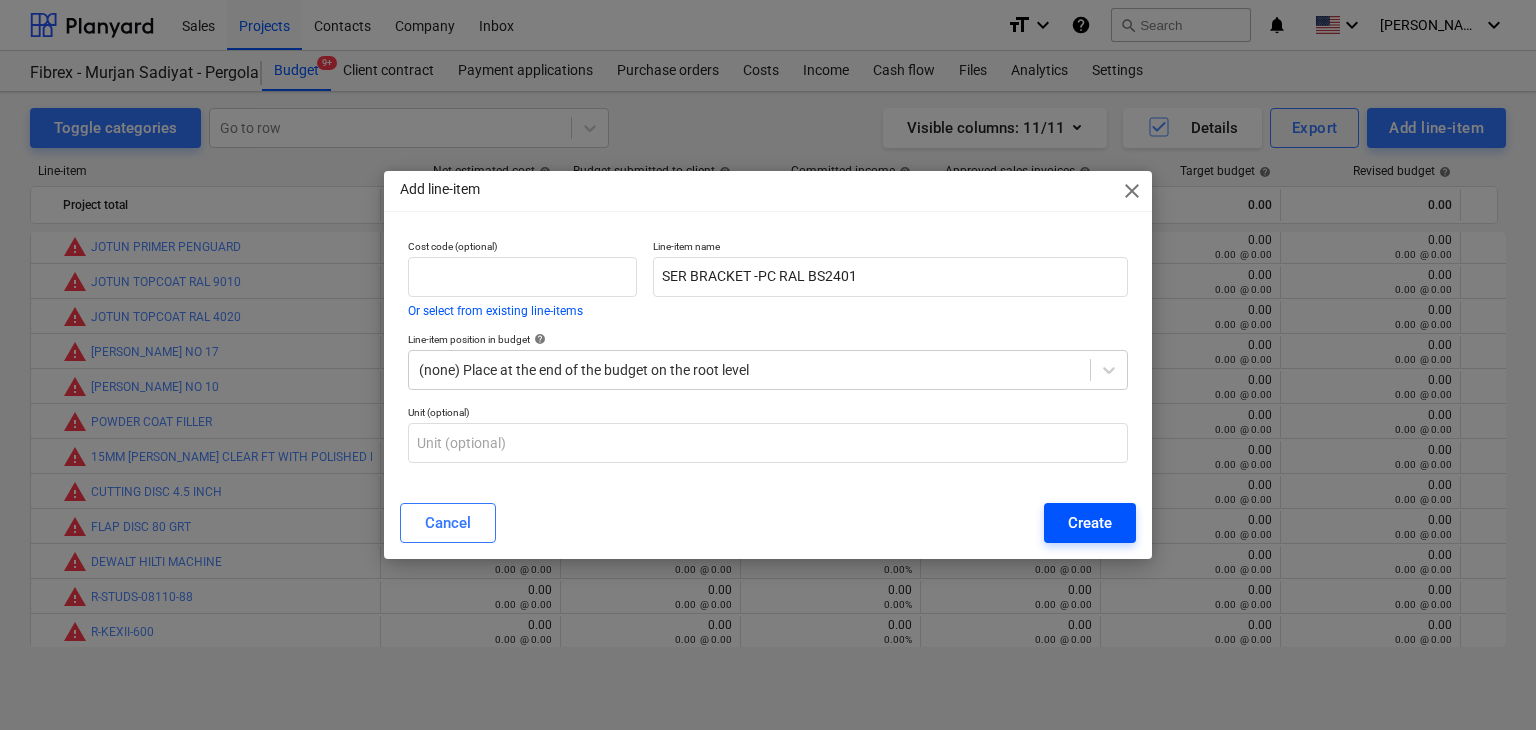 click on "Create" at bounding box center [1090, 523] 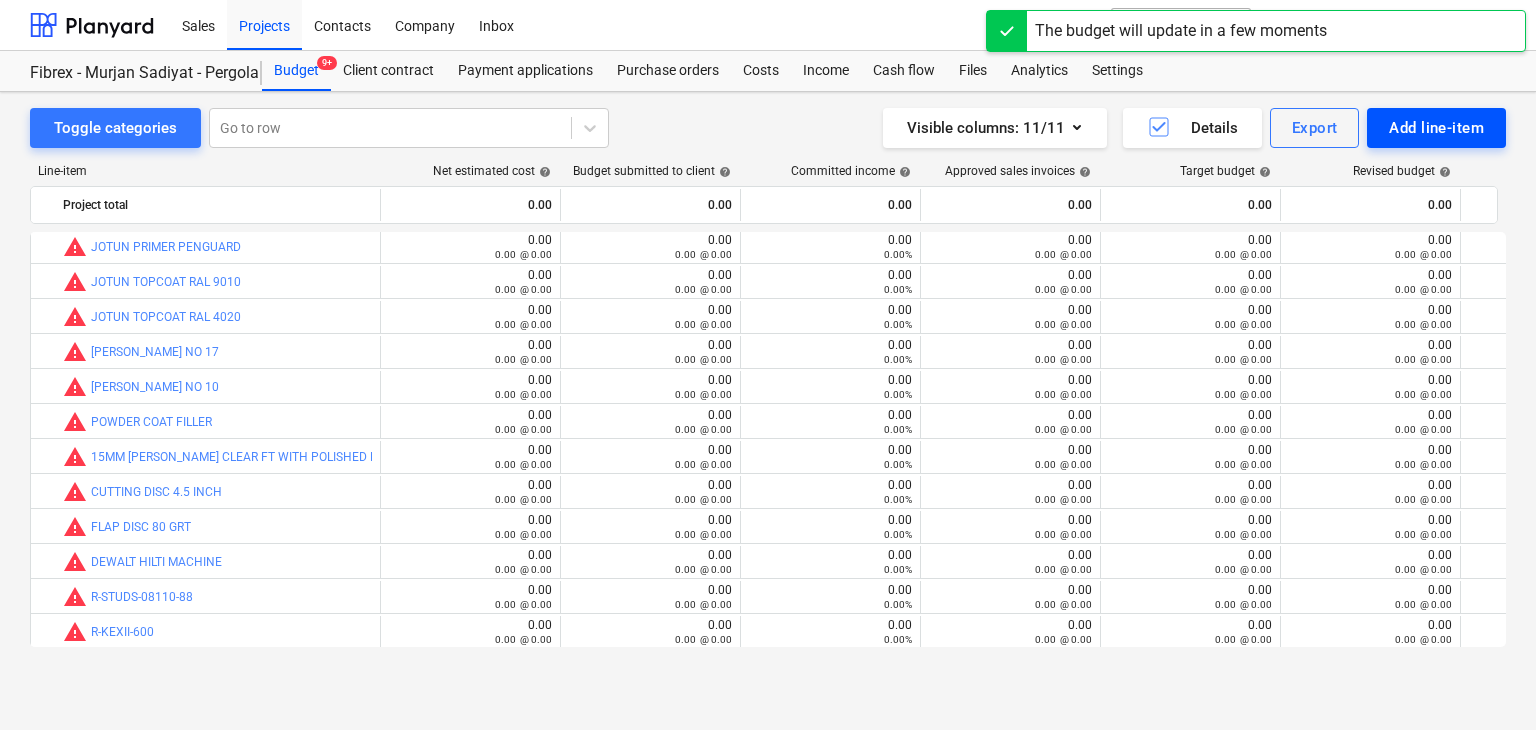click on "Add line-item" at bounding box center [1436, 128] 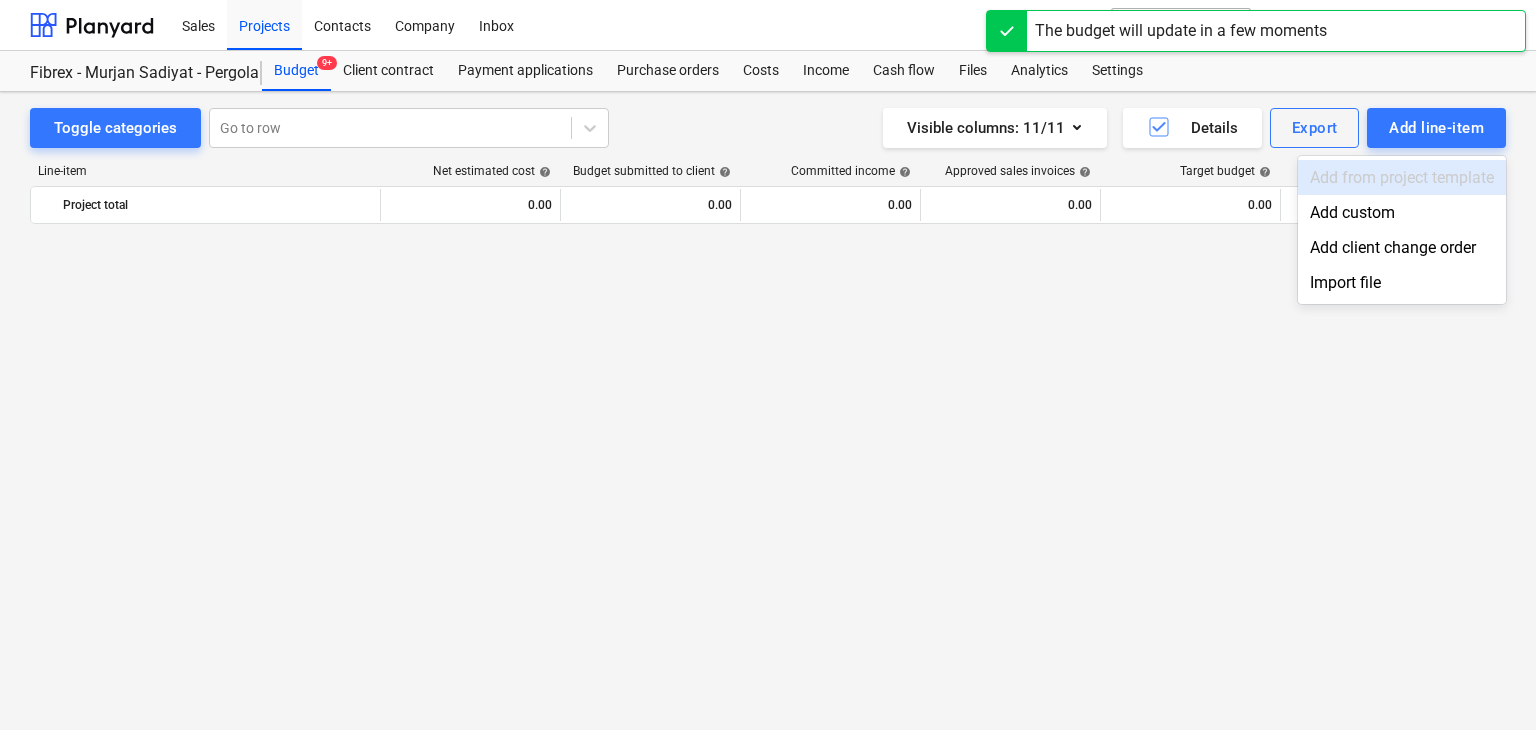 scroll, scrollTop: 9384, scrollLeft: 0, axis: vertical 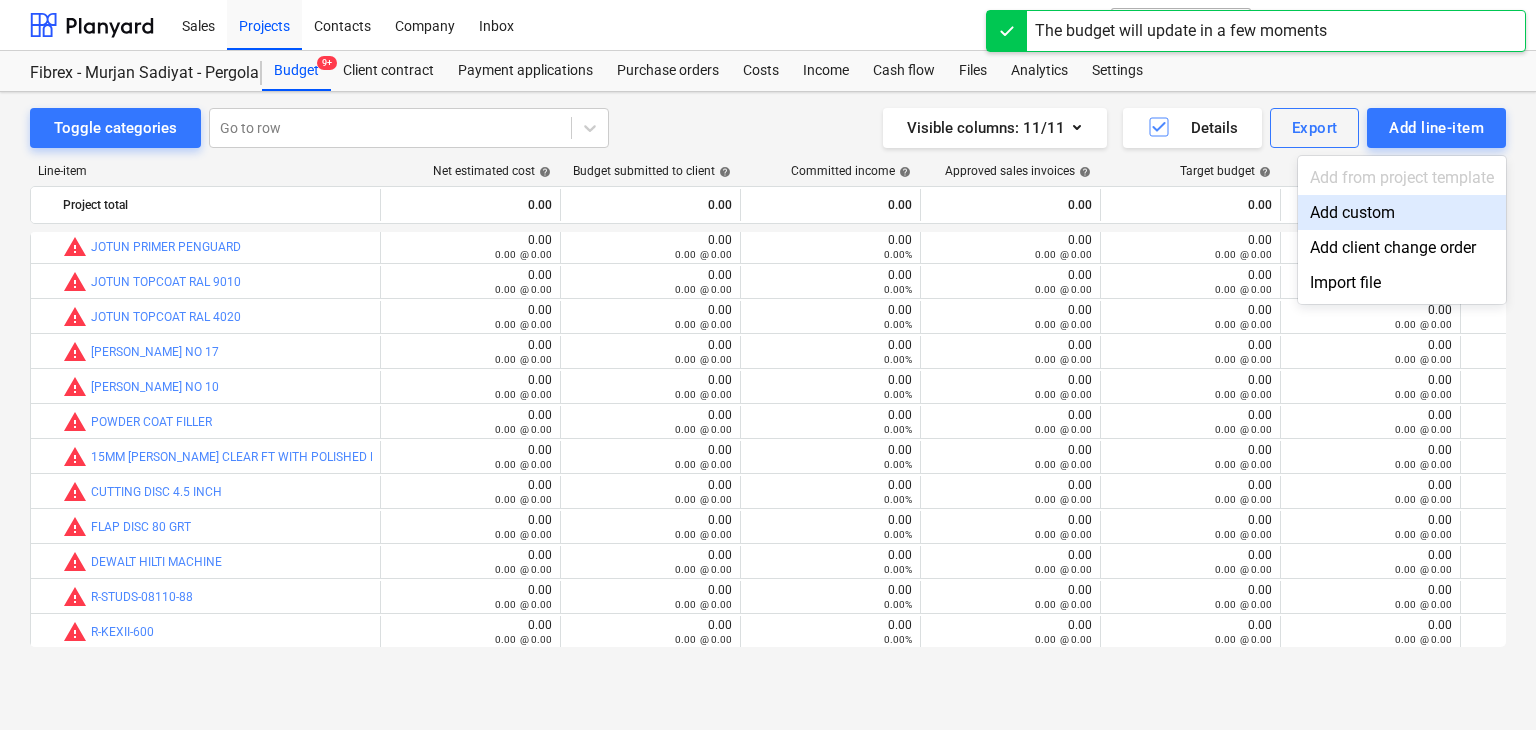 click on "Add custom" at bounding box center [1402, 212] 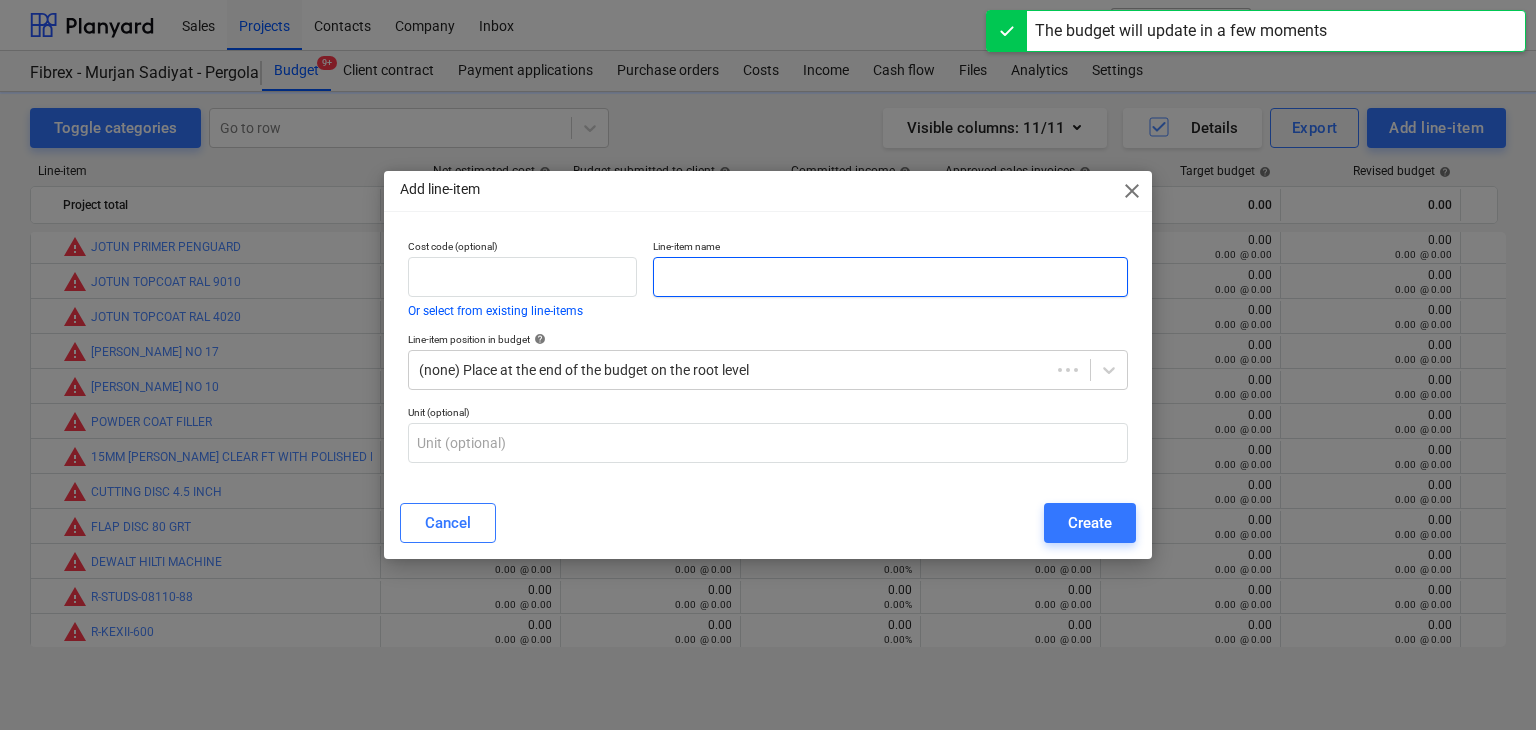 click at bounding box center [890, 277] 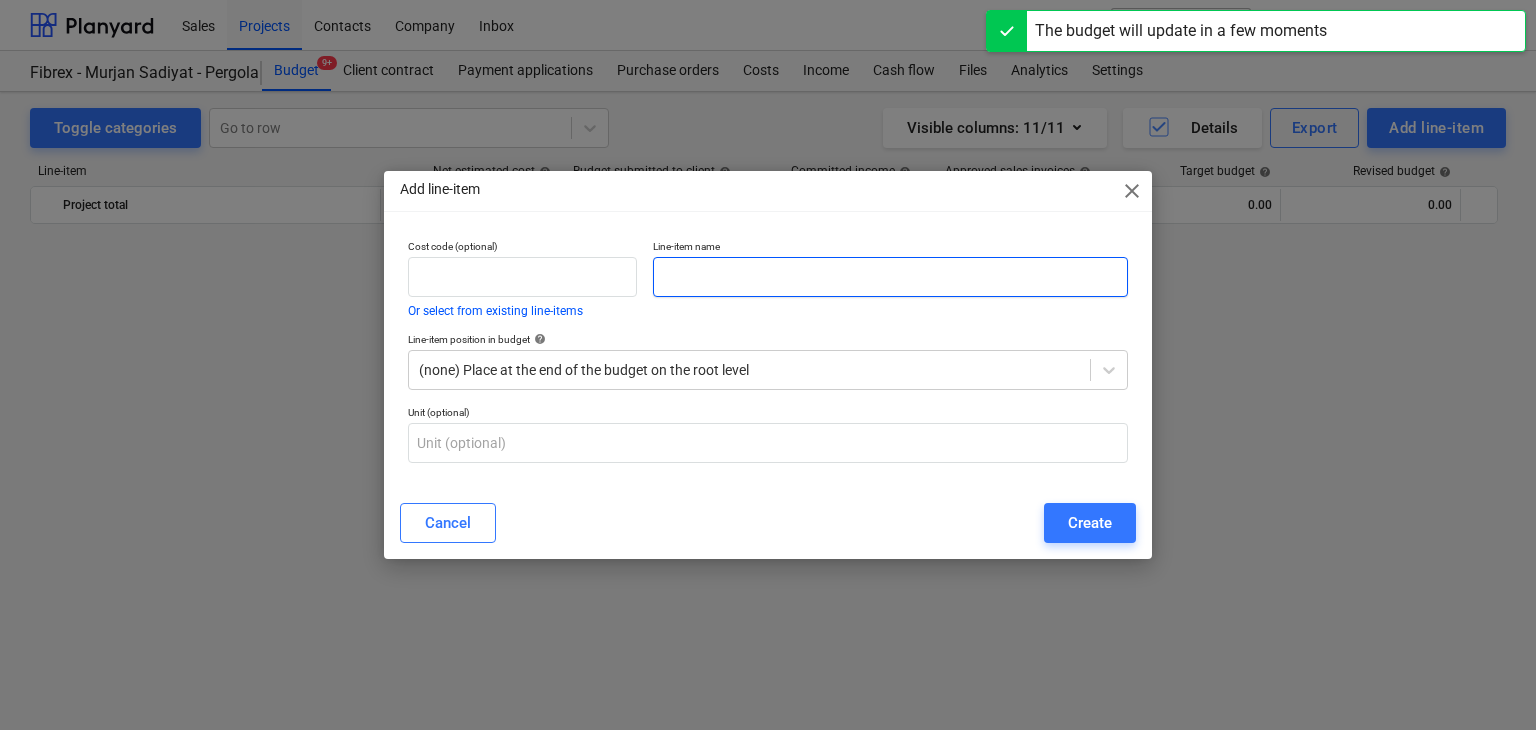 scroll, scrollTop: 9384, scrollLeft: 0, axis: vertical 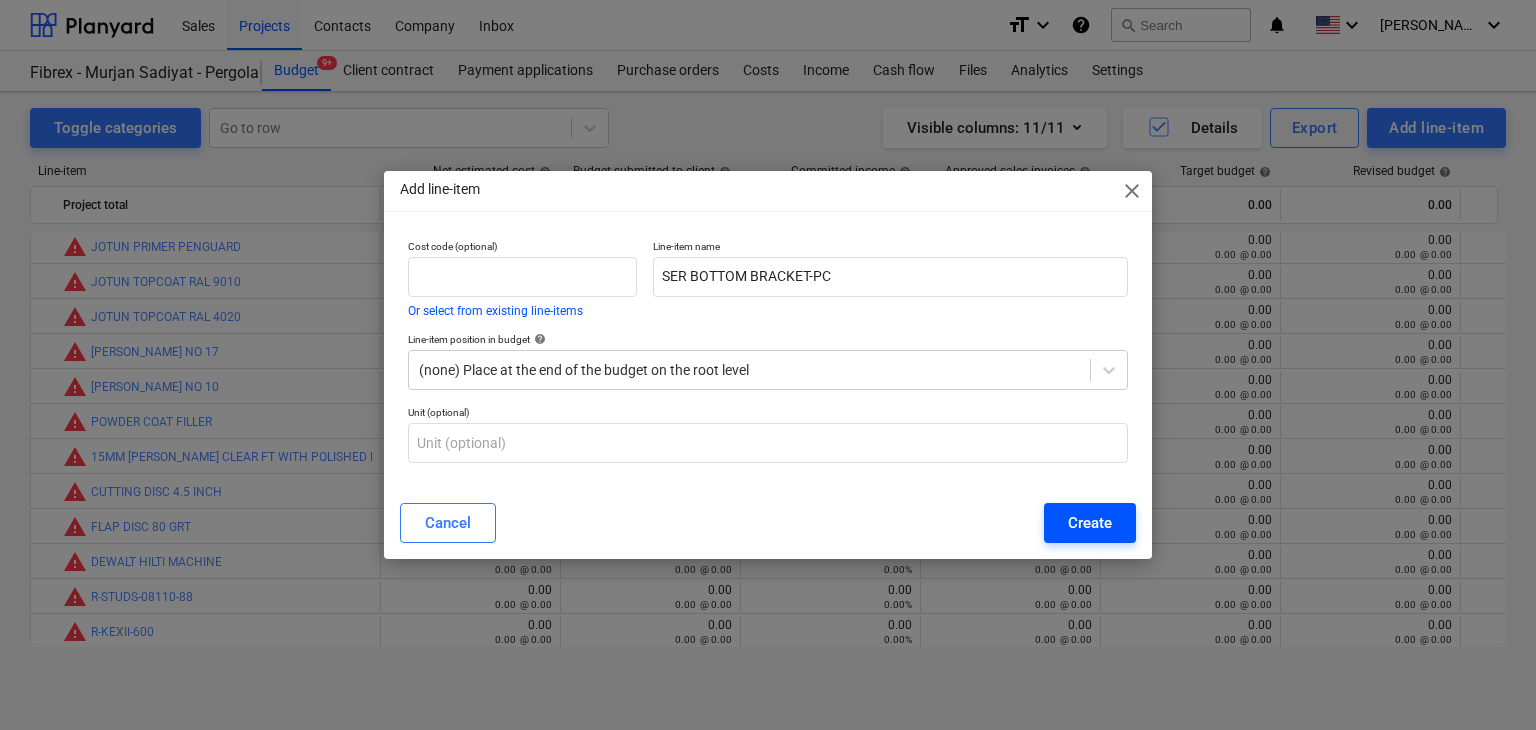 click on "Create" at bounding box center [1090, 523] 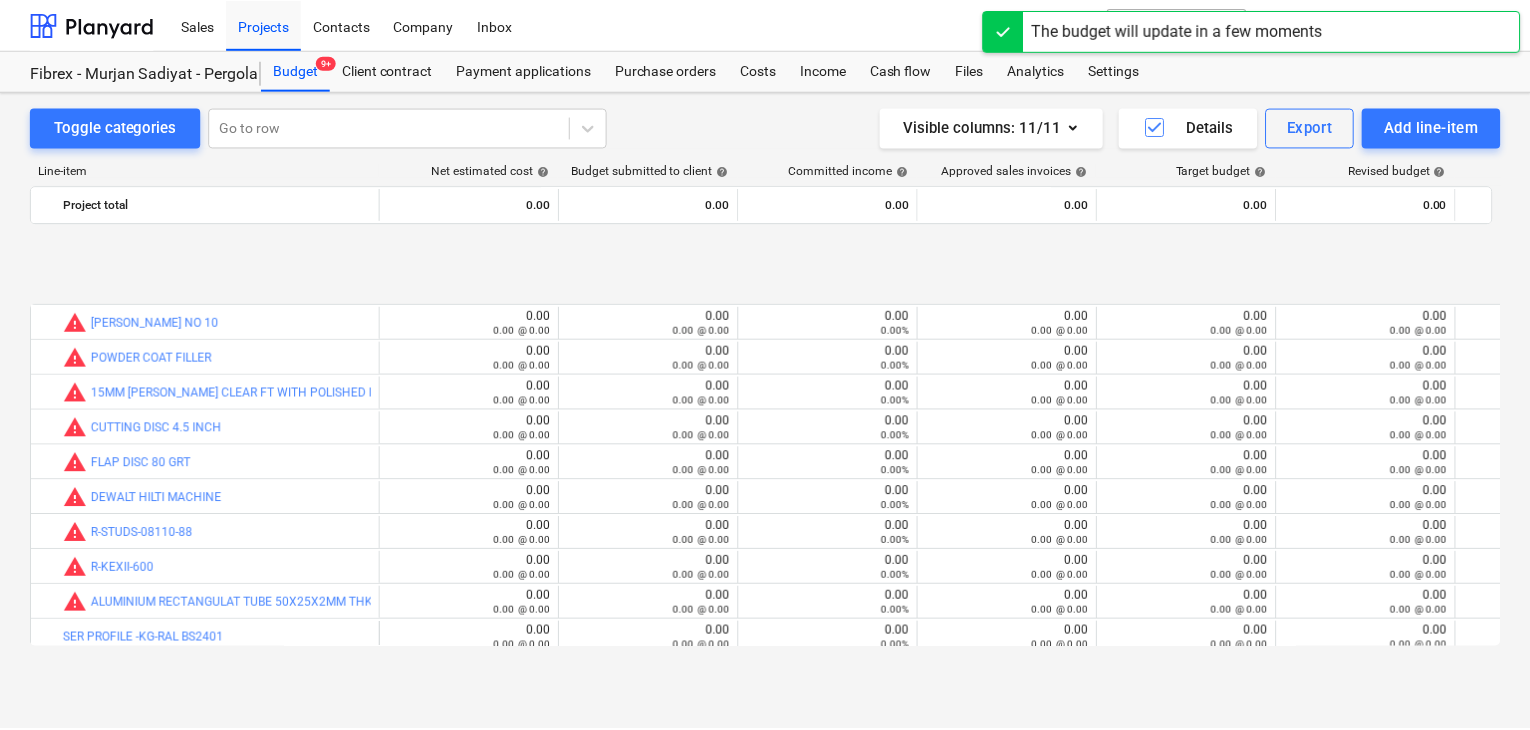 scroll, scrollTop: 9560, scrollLeft: 0, axis: vertical 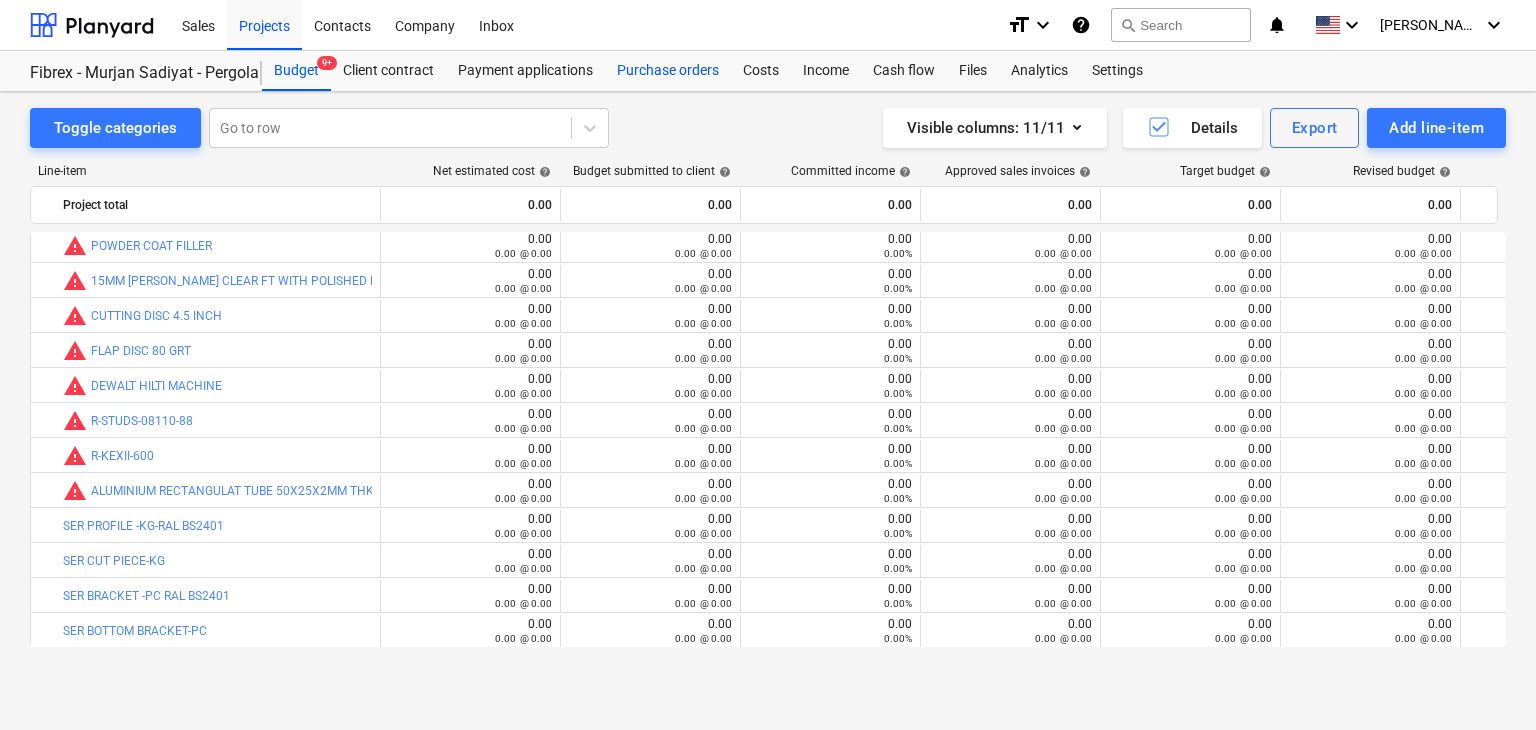 click on "Purchase orders" at bounding box center (668, 71) 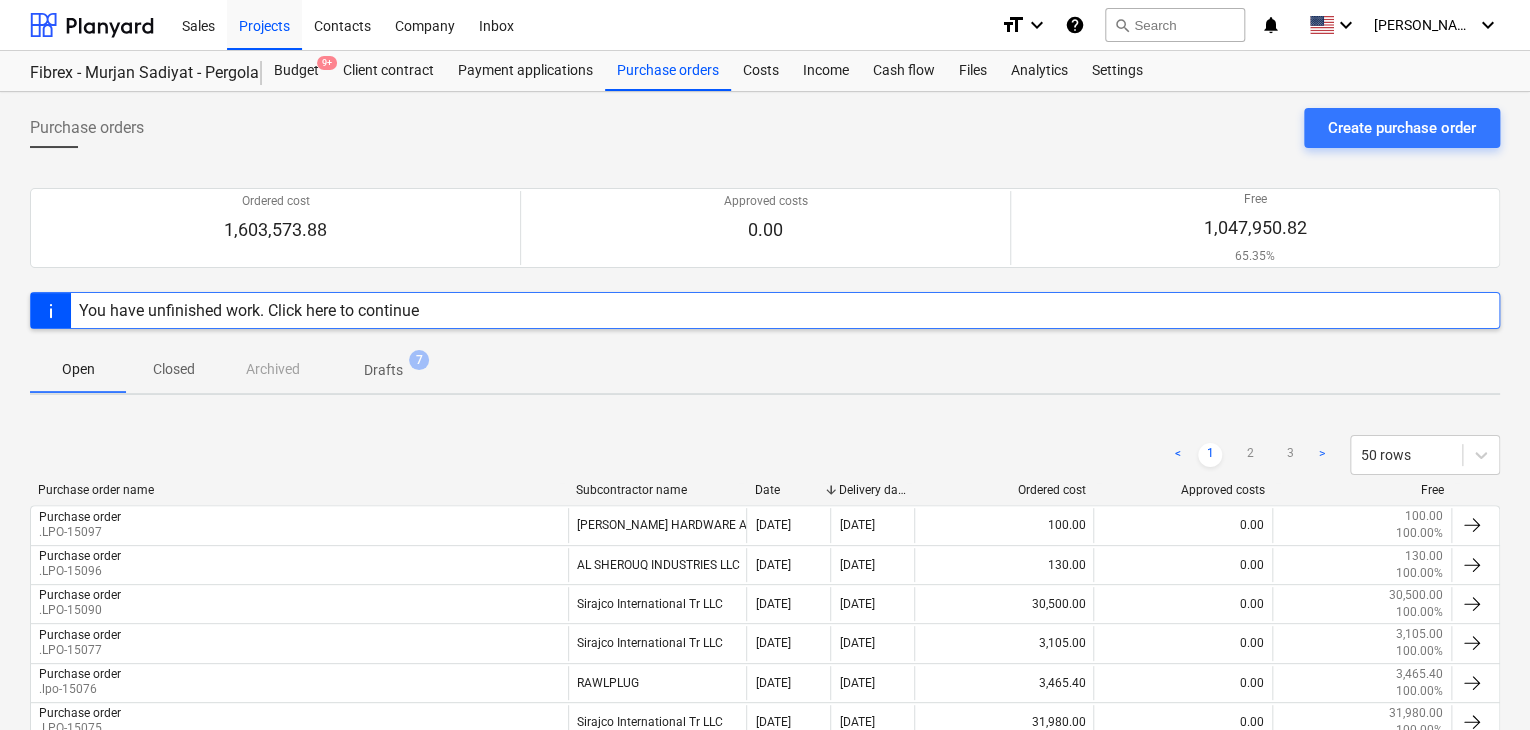 click on "Create purchase order" at bounding box center (1402, 128) 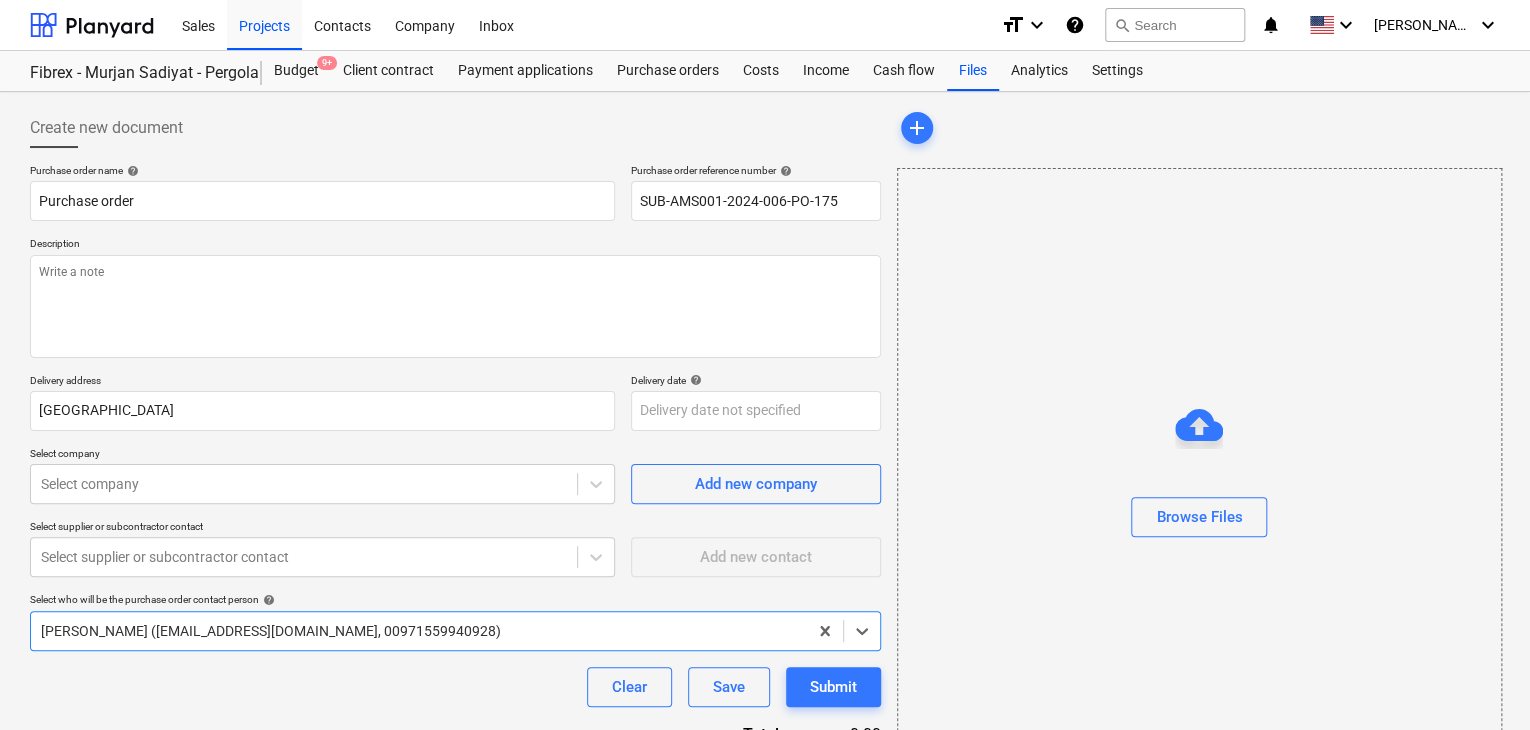 click on "Description" at bounding box center (455, 245) 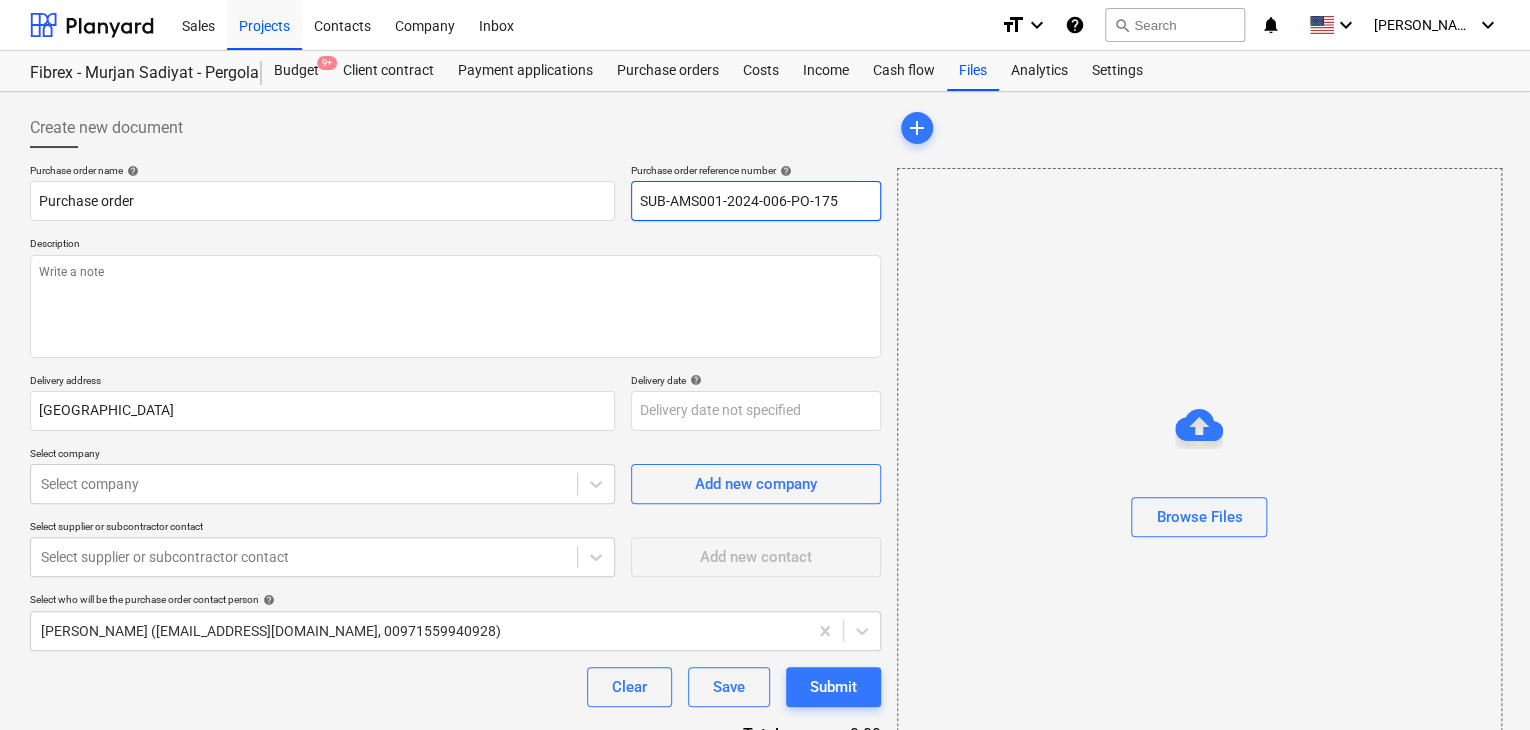 drag, startPoint x: 850, startPoint y: 205, endPoint x: 634, endPoint y: 189, distance: 216.59178 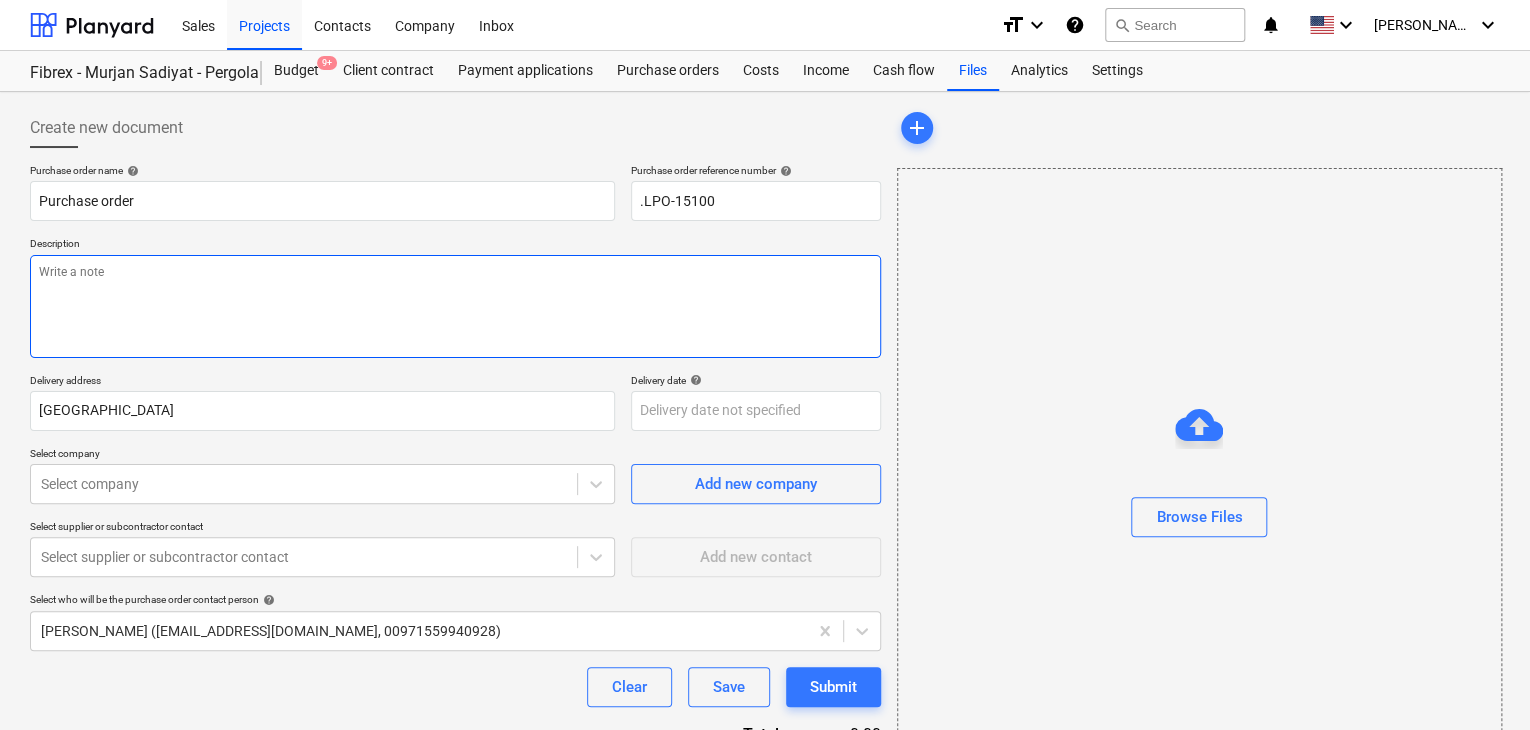 click at bounding box center (455, 306) 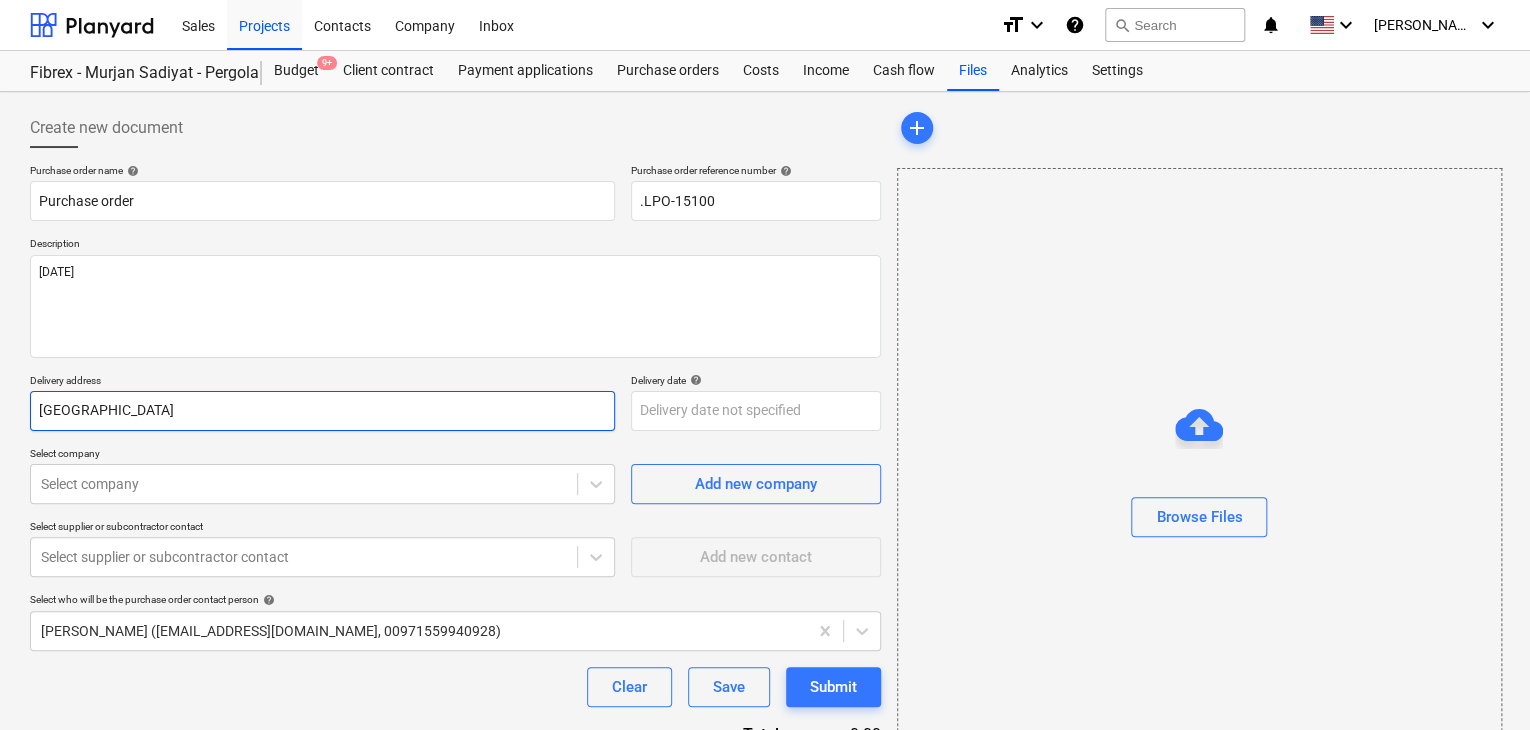 click on "[GEOGRAPHIC_DATA]" at bounding box center (322, 411) 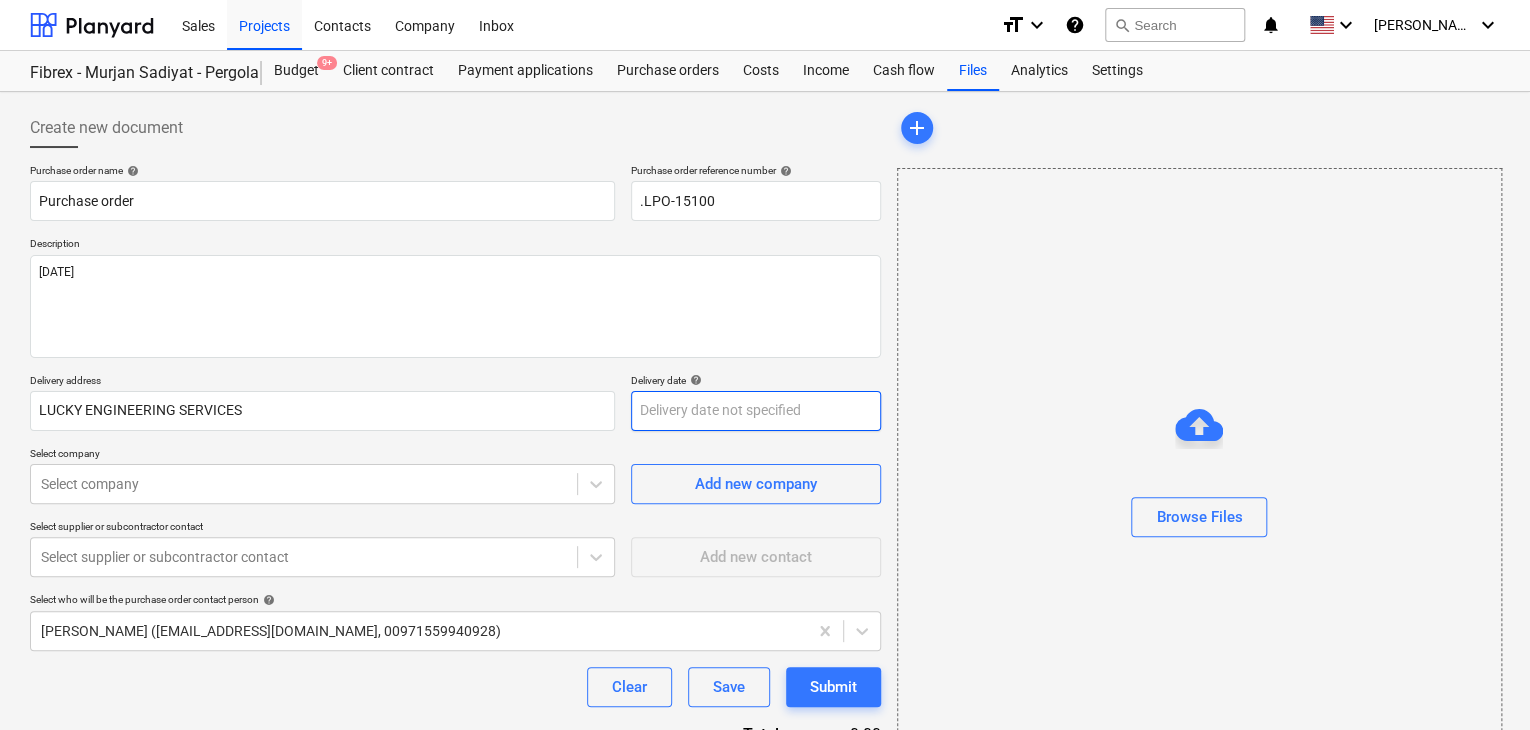 click on "Sales Projects Contacts Company Inbox format_size keyboard_arrow_down help search Search notifications 0 keyboard_arrow_down [PERSON_NAME] keyboard_arrow_down Fibrex - Murjan Sadiyat - Pergola & Canopies Budget 9+ Client contract Payment applications Purchase orders Costs Income Cash flow Files Analytics Settings Create new document Purchase order name help Purchase order Purchase order reference number help .LPO-15100 Description [DATE] Delivery address LUCKY ENGINEERING SERVICES Delivery date help Press the down arrow key to interact with the calendar and
select a date. Press the question mark key to get the keyboard shortcuts for changing dates. Select company Select company Add new company Select supplier or subcontractor contact Select supplier or subcontractor contact Add new contact Select who will be the purchase order contact person help [PERSON_NAME] ([EMAIL_ADDRESS][DOMAIN_NAME], 00971559940928) Clear Save Submit Total 0.00 Select line-items to add help Search or select a line-item Select in bulk x" at bounding box center [765, 365] 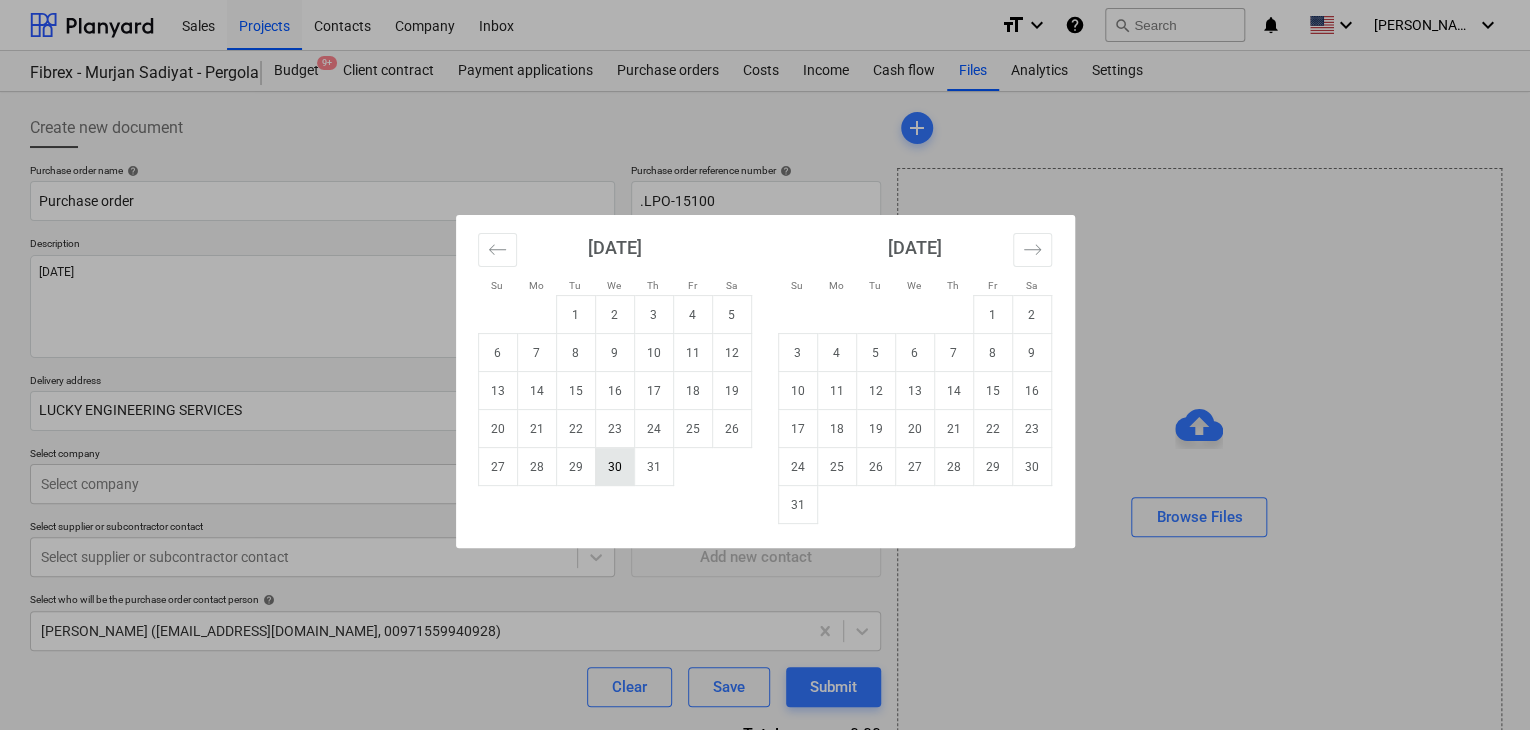click on "30" at bounding box center [614, 467] 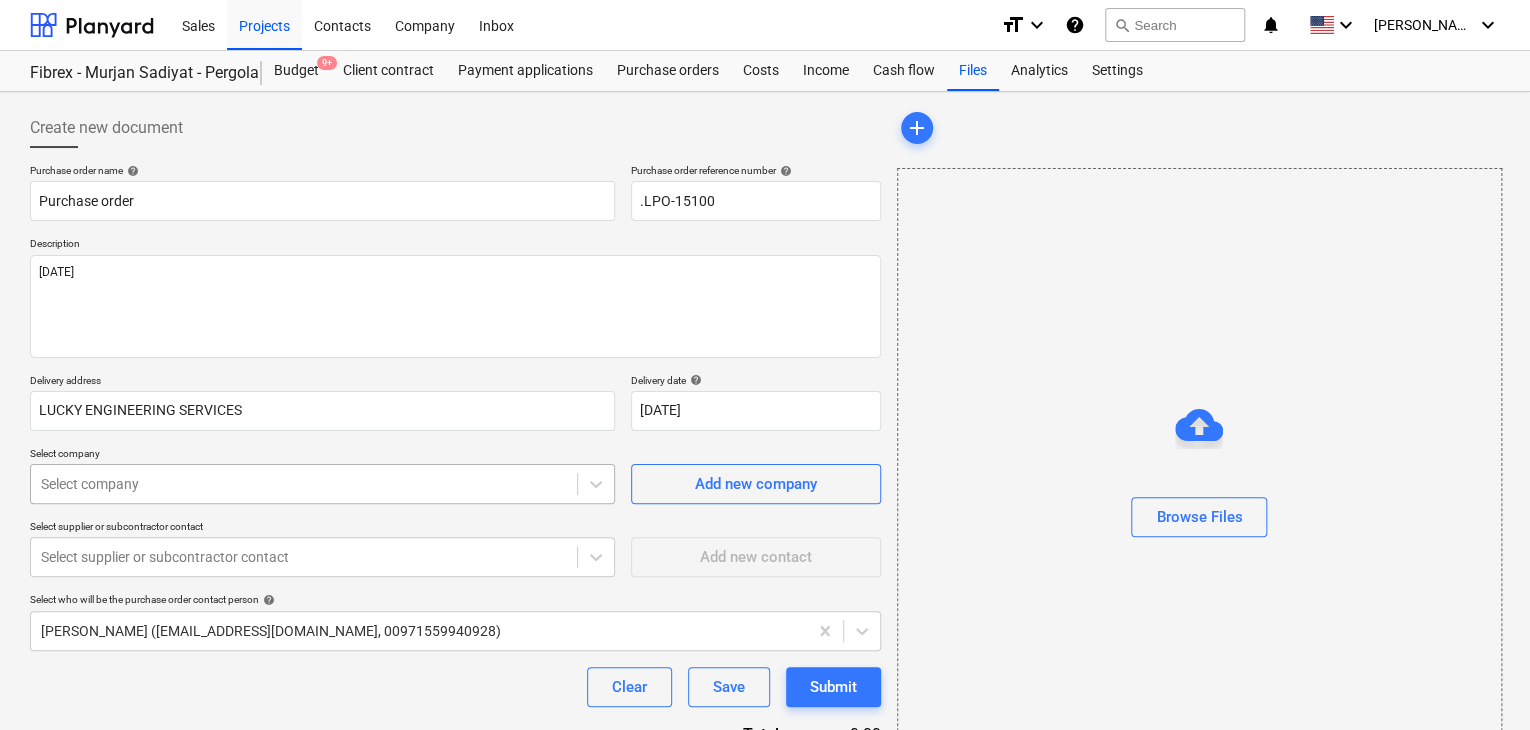 click on "Sales Projects Contacts Company Inbox format_size keyboard_arrow_down help search Search notifications 0 keyboard_arrow_down [PERSON_NAME] keyboard_arrow_down Fibrex - Murjan Sadiyat - Pergola & Canopies Budget 9+ Client contract Payment applications Purchase orders Costs Income Cash flow Files Analytics Settings Create new document Purchase order name help Purchase order Purchase order reference number help .LPO-15100 Description [DATE] Delivery address LUCKY ENGINEERING SERVICES Delivery date help [DATE] [DATE] Press the down arrow key to interact with the calendar and
select a date. Press the question mark key to get the keyboard shortcuts for changing dates. Select company Select company Add new company Select supplier or subcontractor contact Select supplier or subcontractor contact Add new contact Select who will be the purchase order contact person help [PERSON_NAME] ([EMAIL_ADDRESS][DOMAIN_NAME], 00971559940928) Clear Save Submit Total 0.00 Select line-items to add help Select in bulk add" at bounding box center (765, 365) 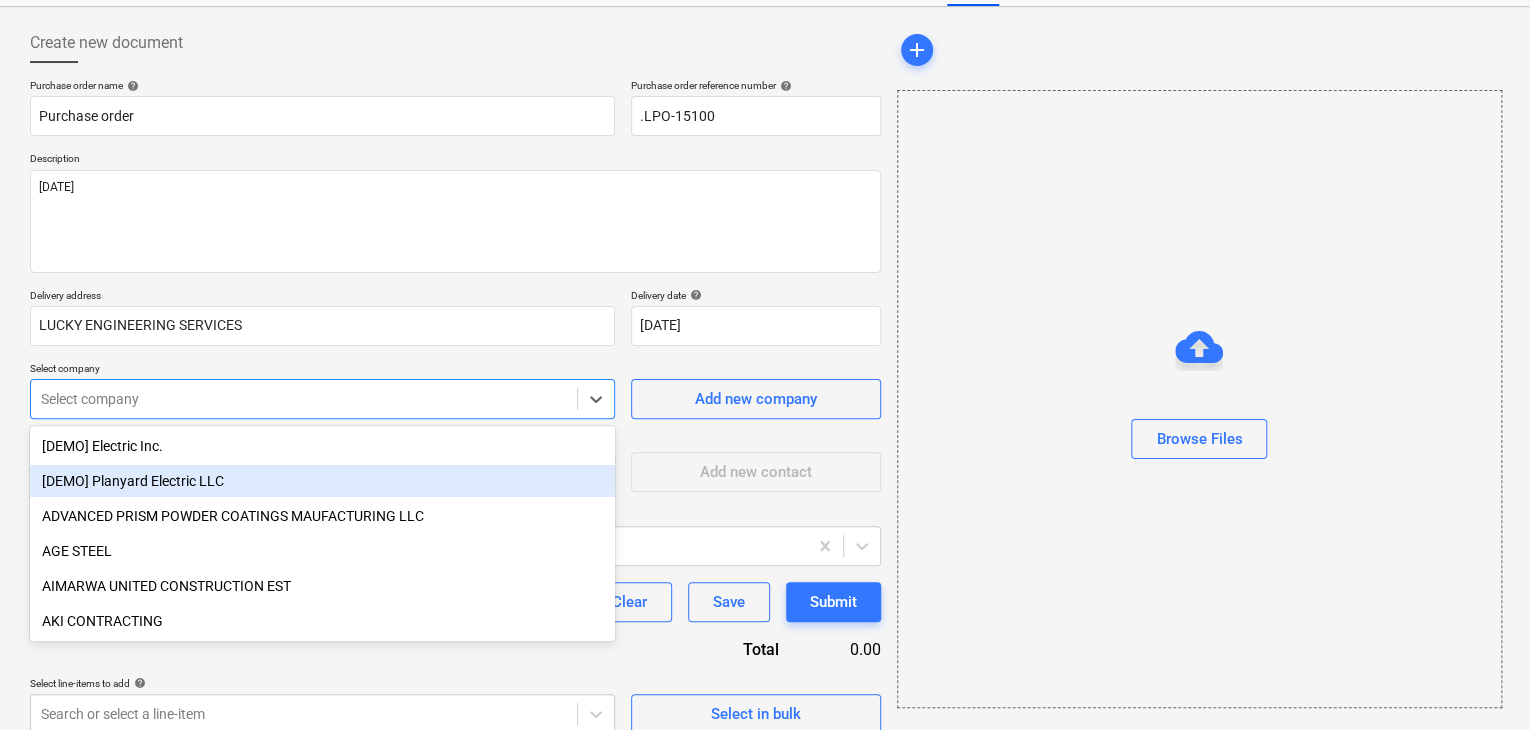 scroll, scrollTop: 93, scrollLeft: 0, axis: vertical 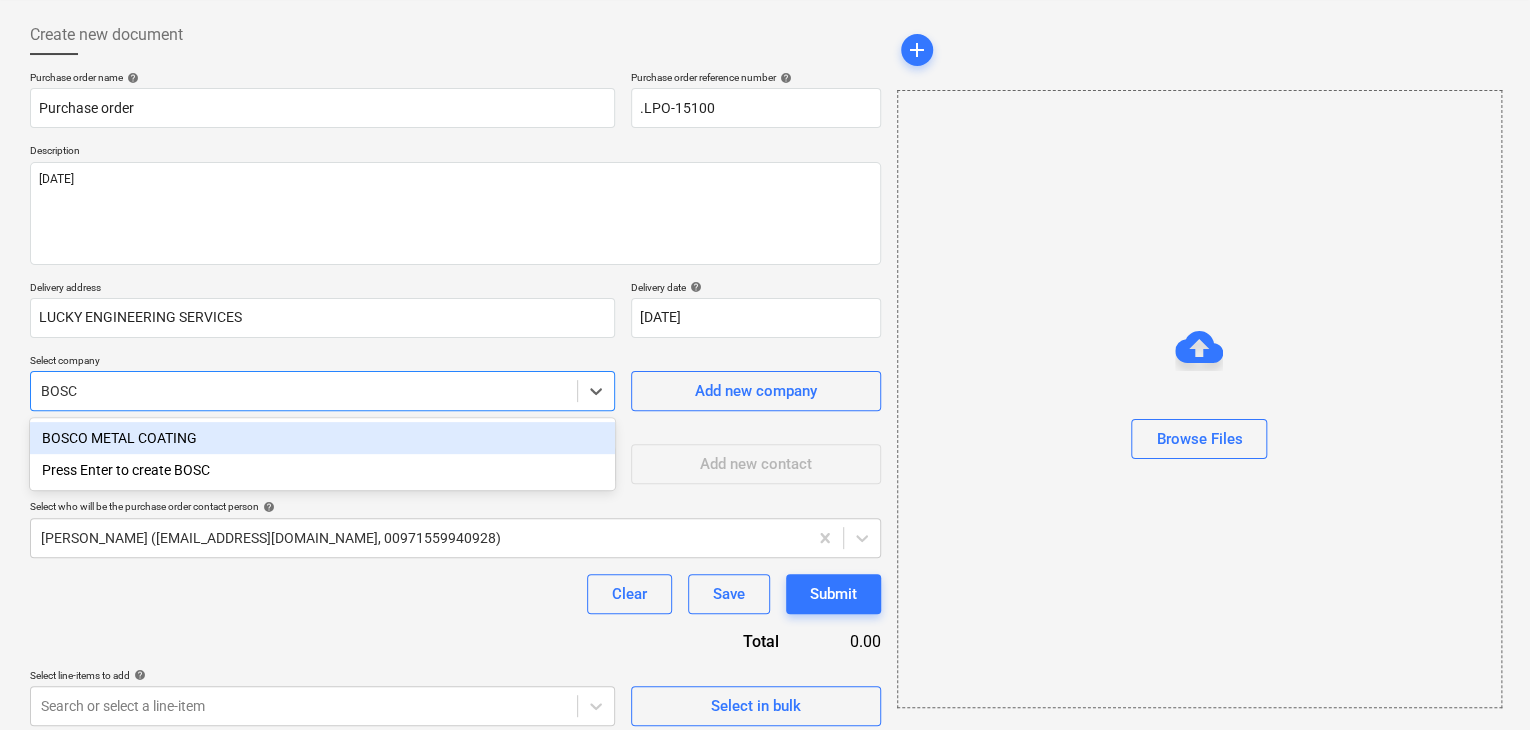 click on "BOSCO METAL COATING" at bounding box center (322, 438) 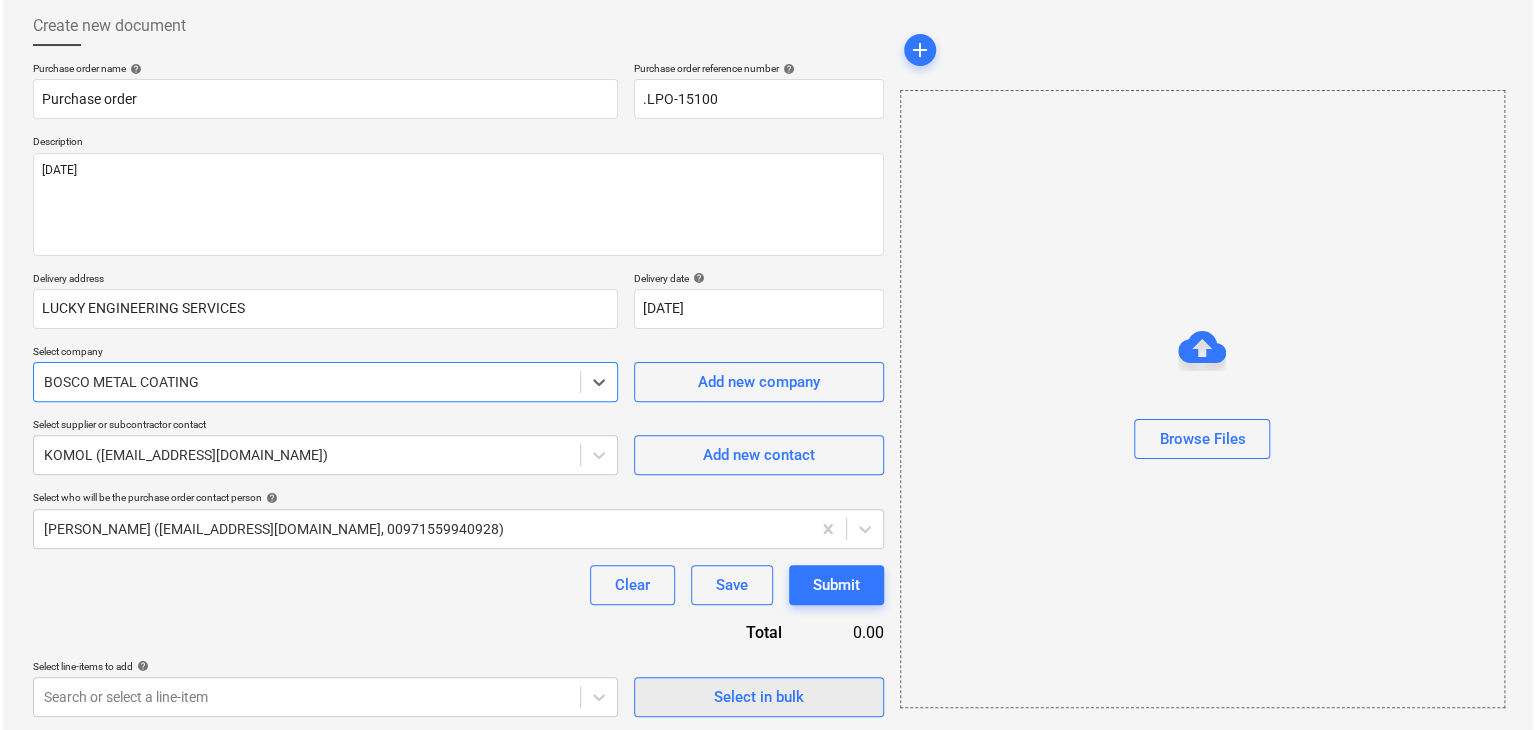 scroll, scrollTop: 104, scrollLeft: 0, axis: vertical 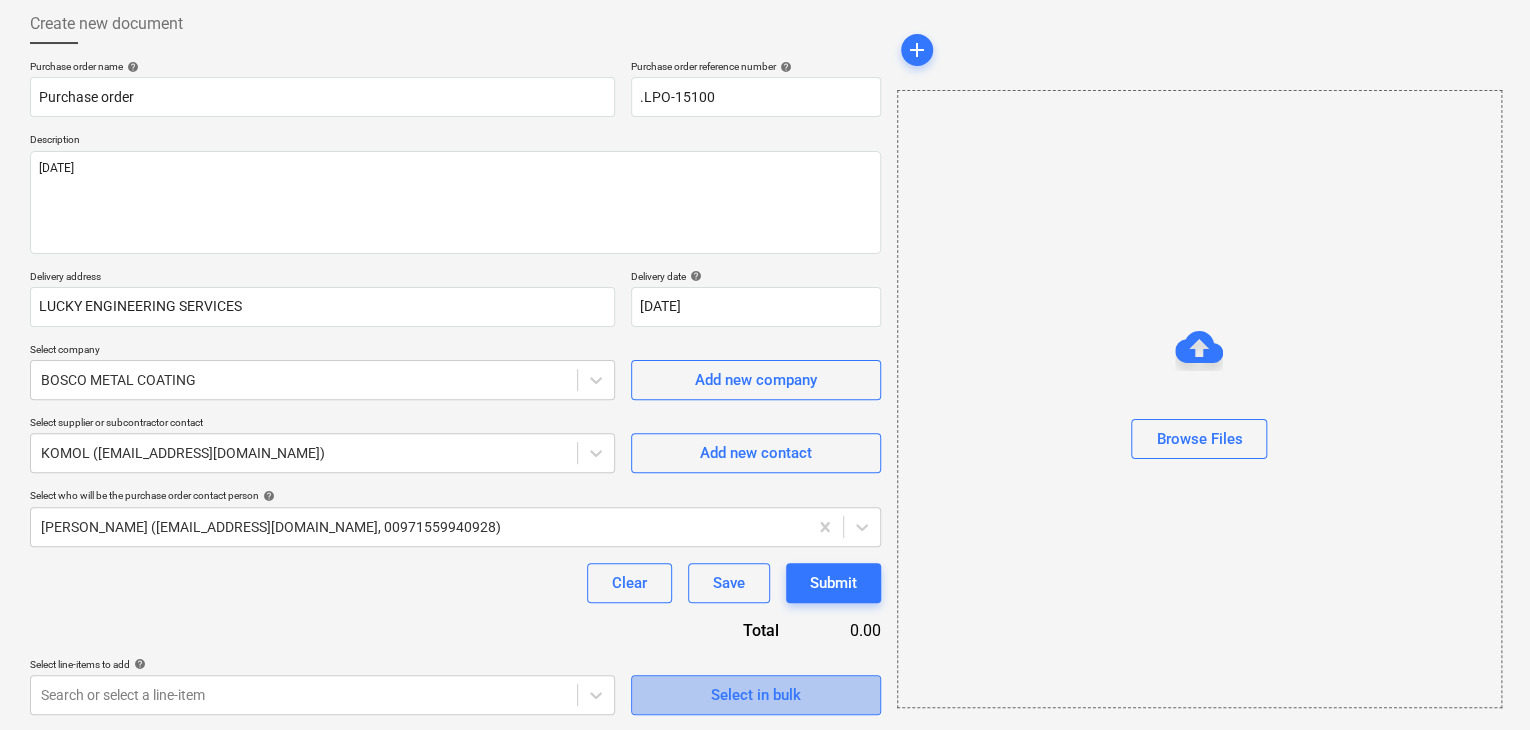 click on "Select in bulk" at bounding box center [756, 695] 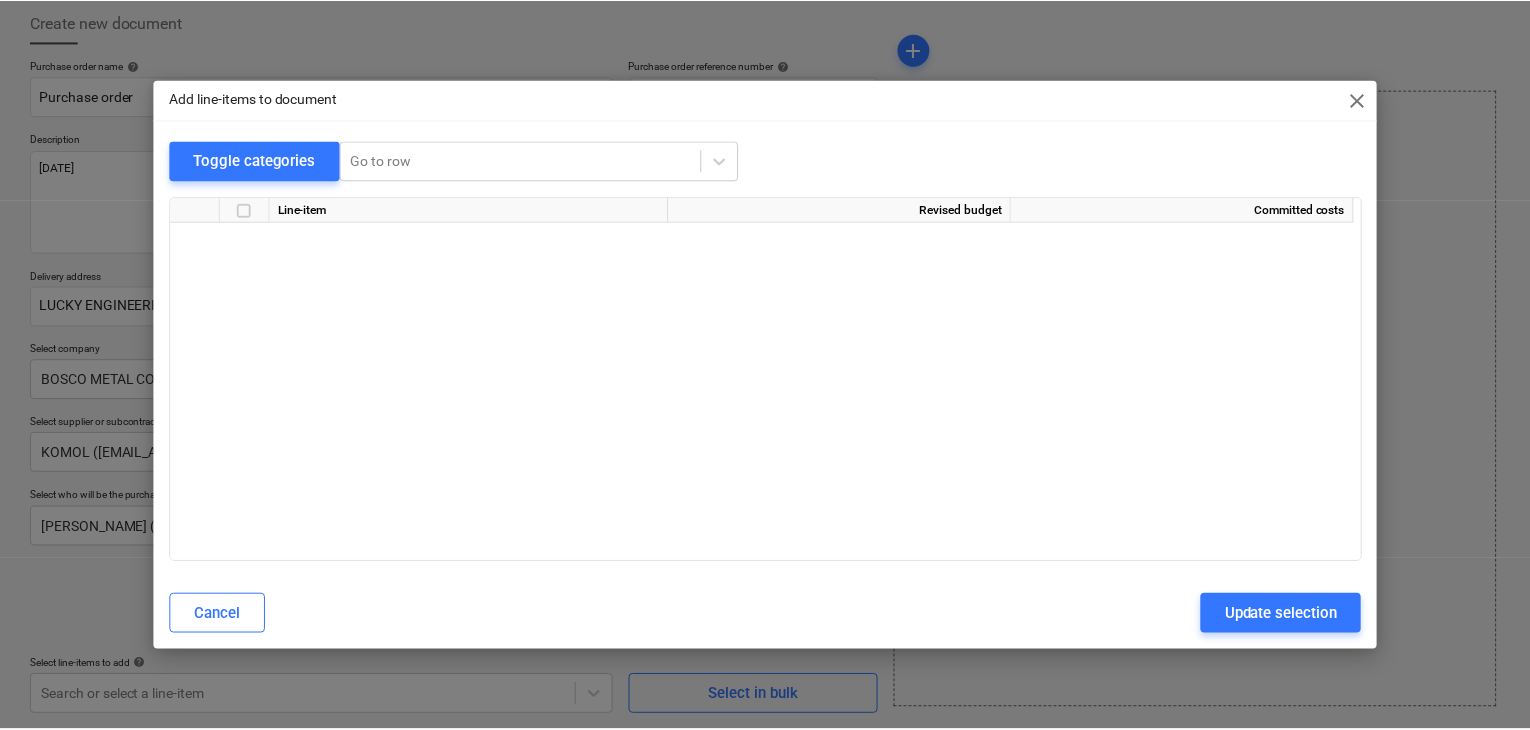 scroll, scrollTop: 6787, scrollLeft: 0, axis: vertical 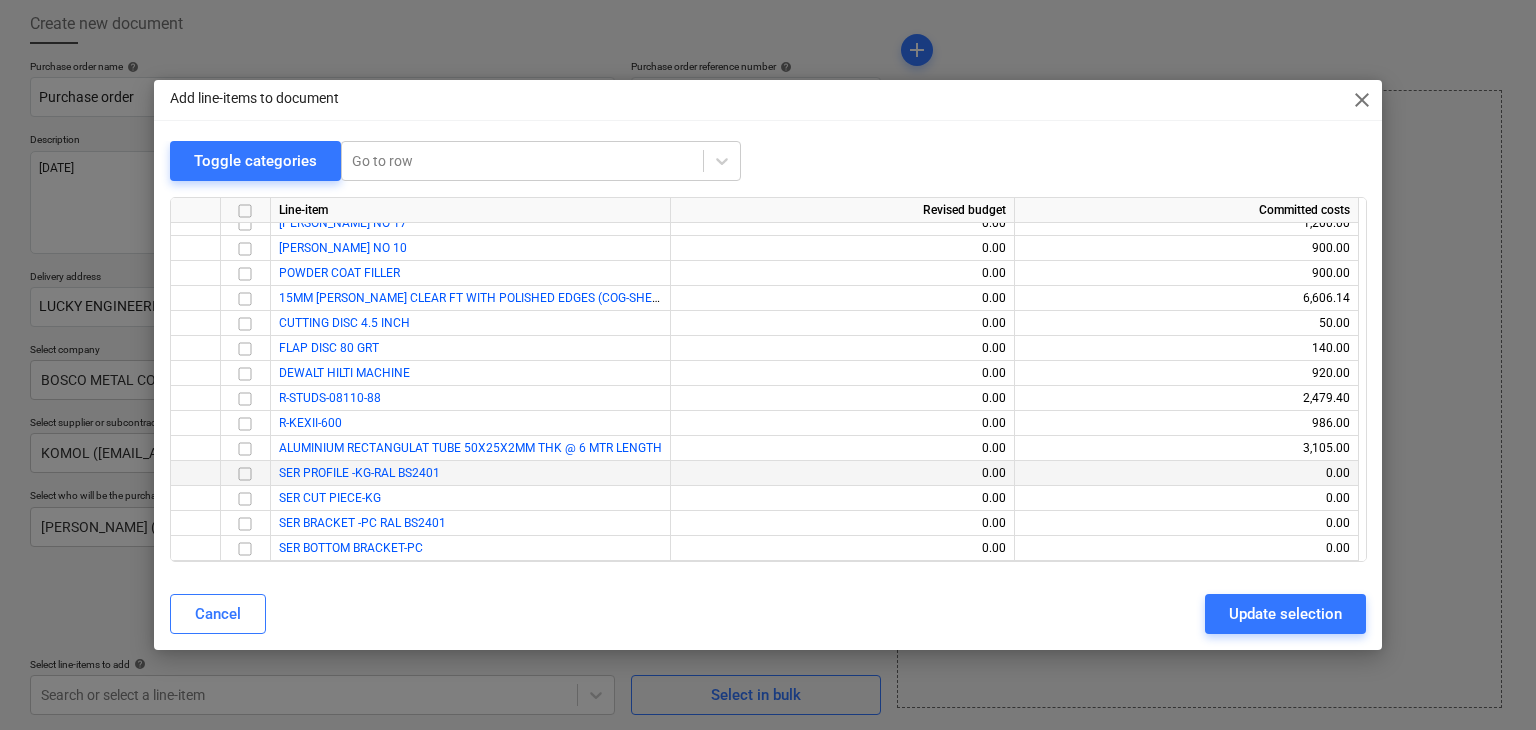 click at bounding box center [245, 474] 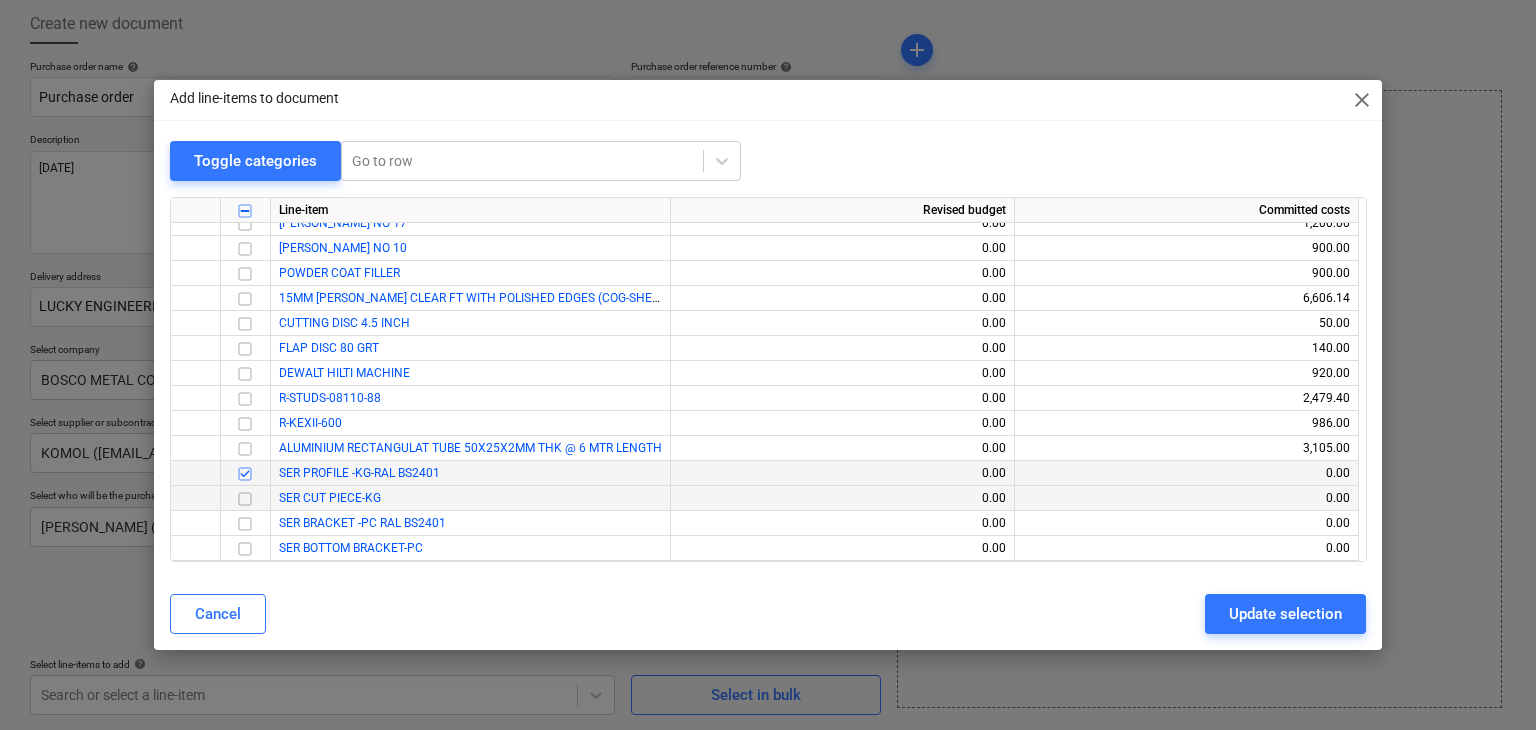 click at bounding box center (245, 499) 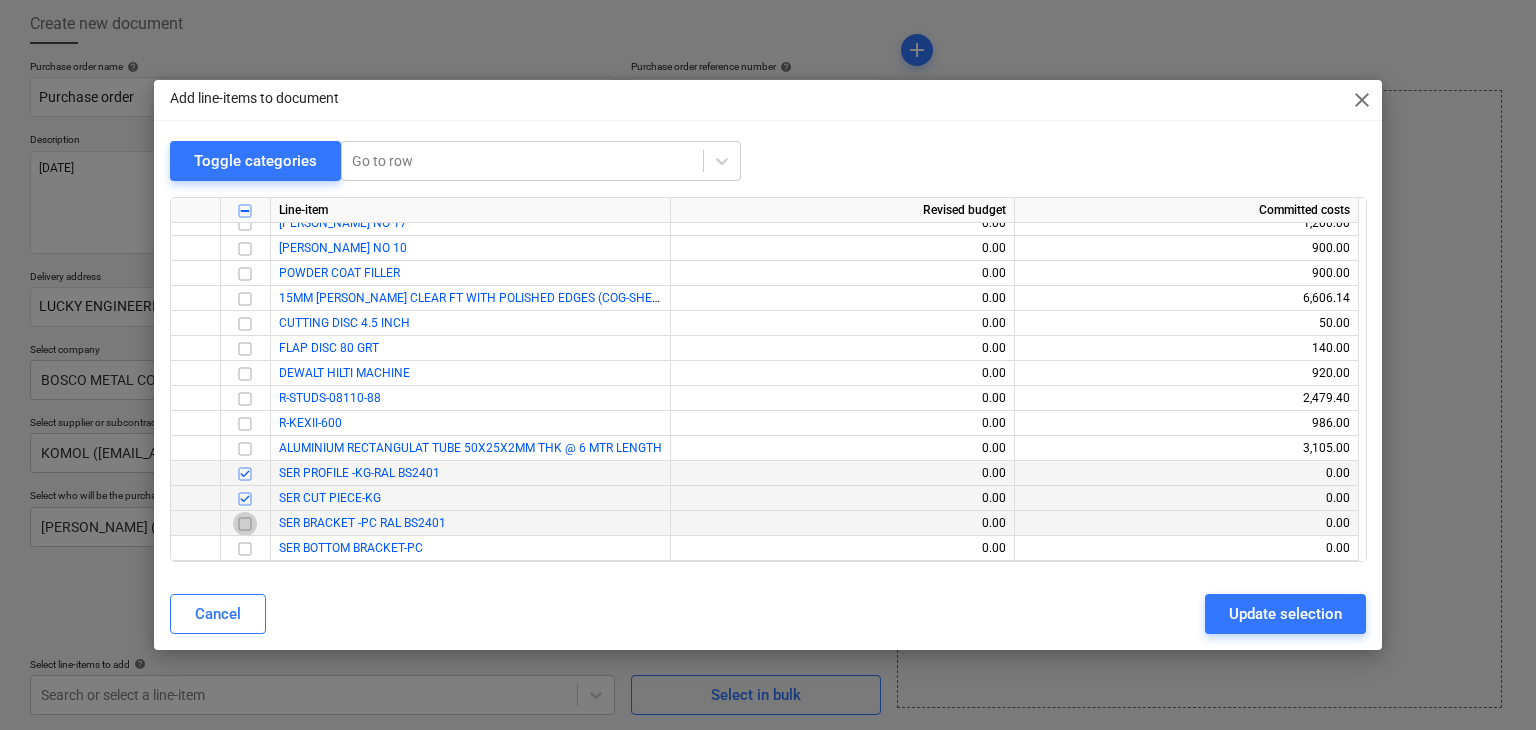 click at bounding box center [245, 524] 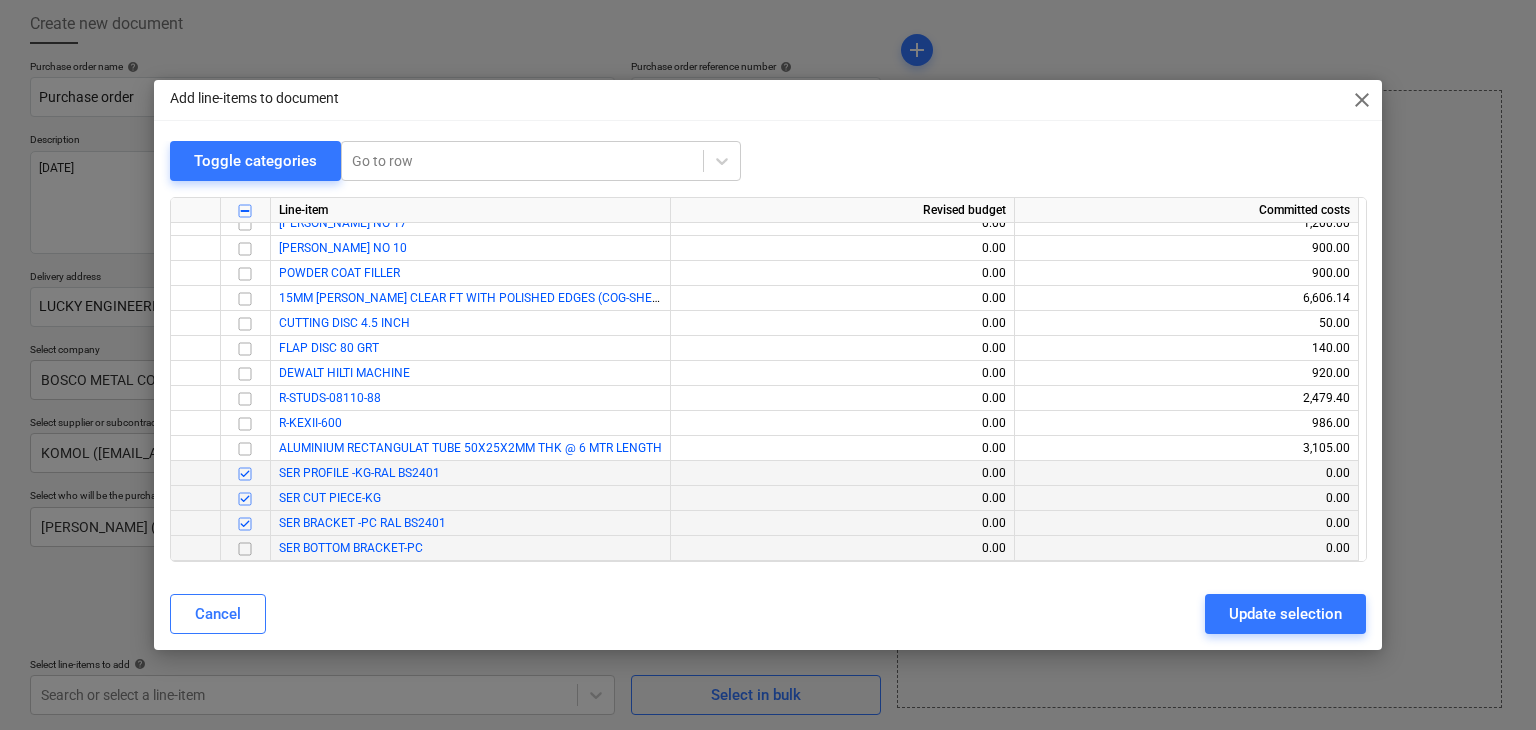 click at bounding box center [245, 549] 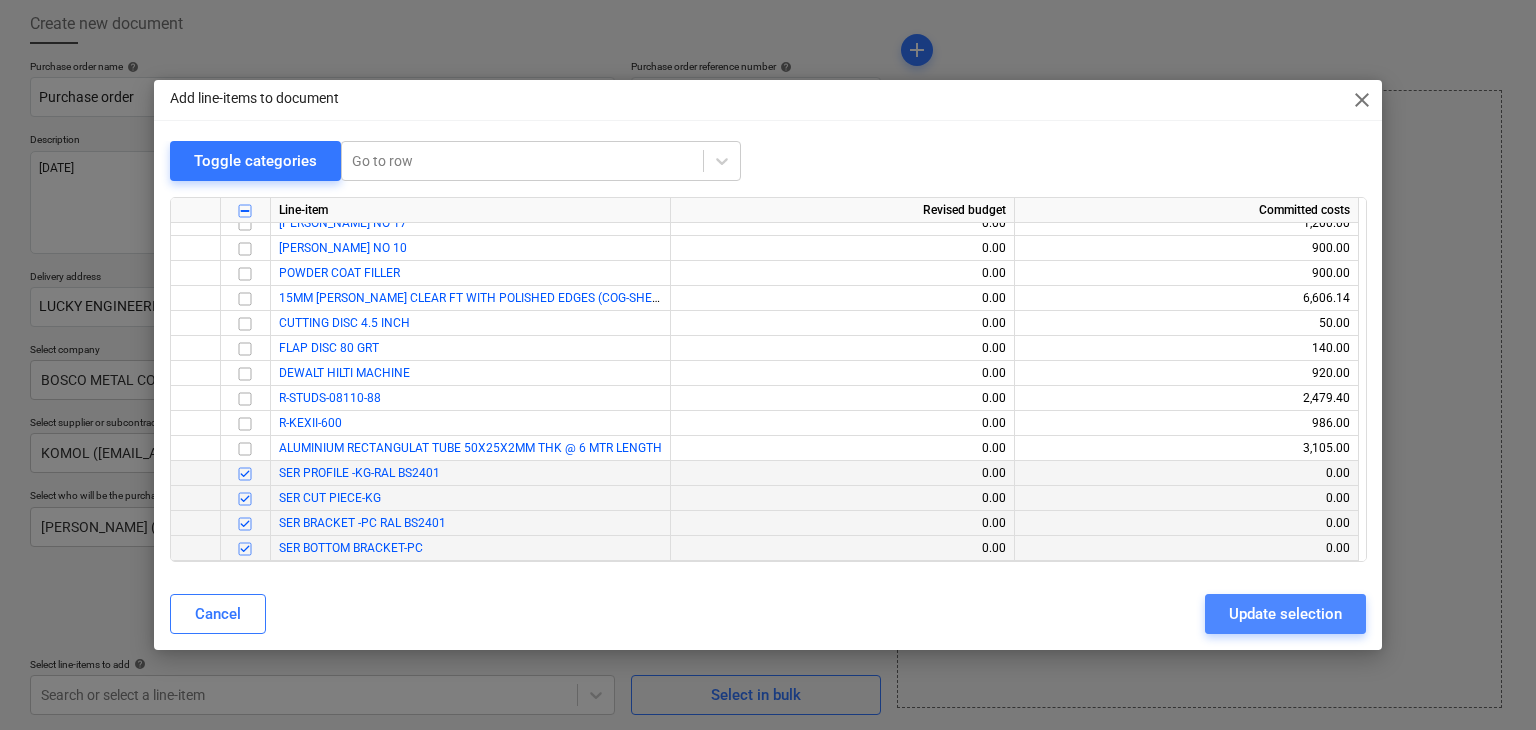 click on "Update selection" at bounding box center [1285, 614] 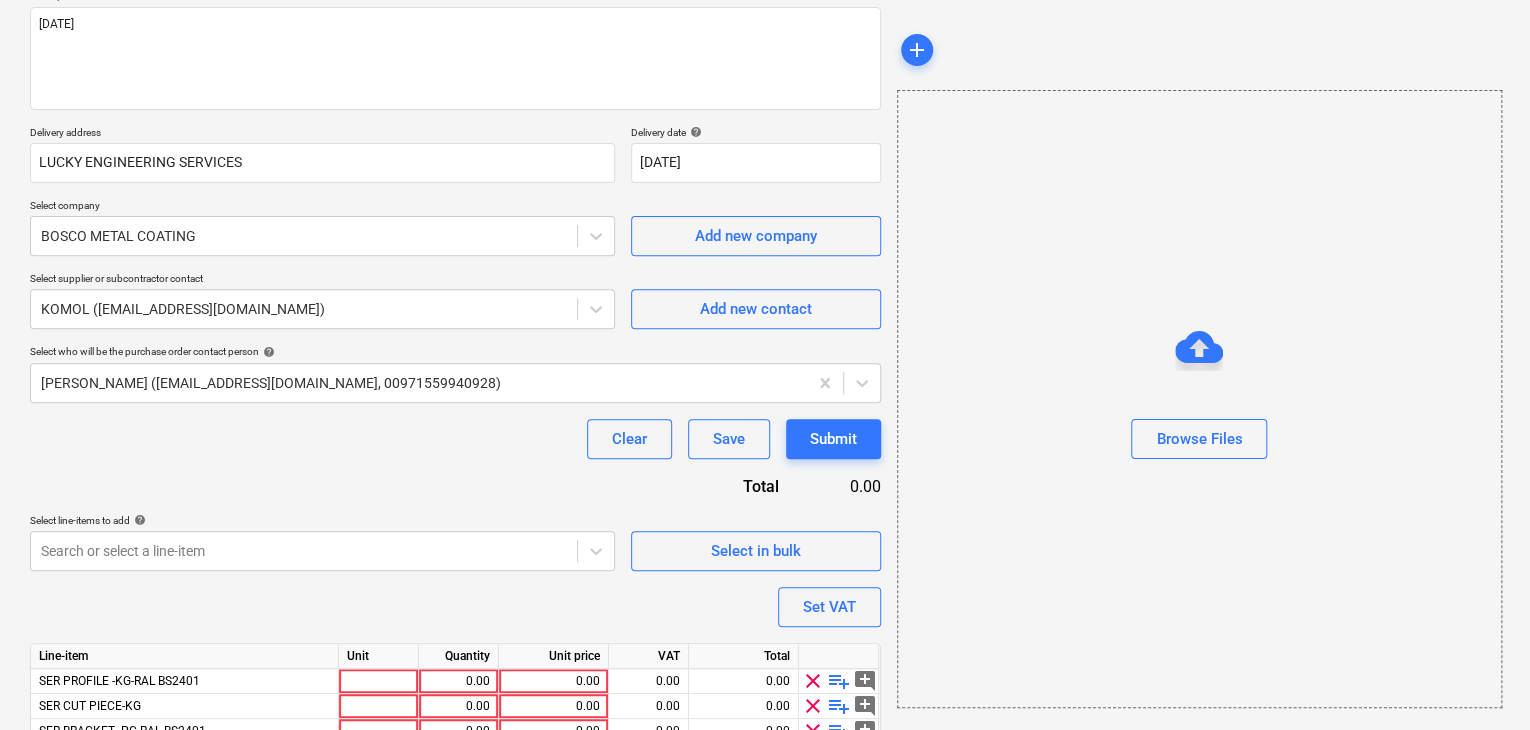 scroll, scrollTop: 368, scrollLeft: 0, axis: vertical 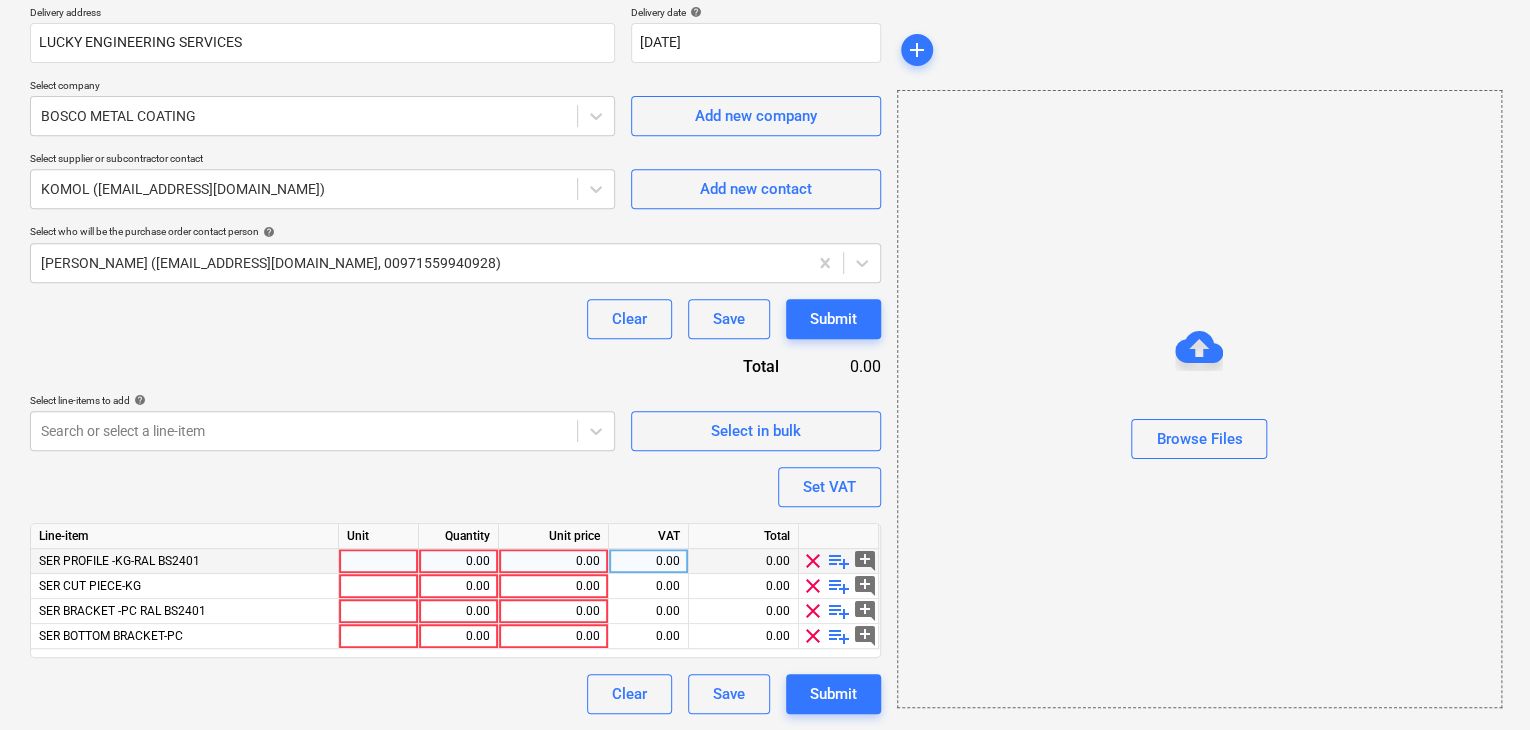 click at bounding box center (379, 561) 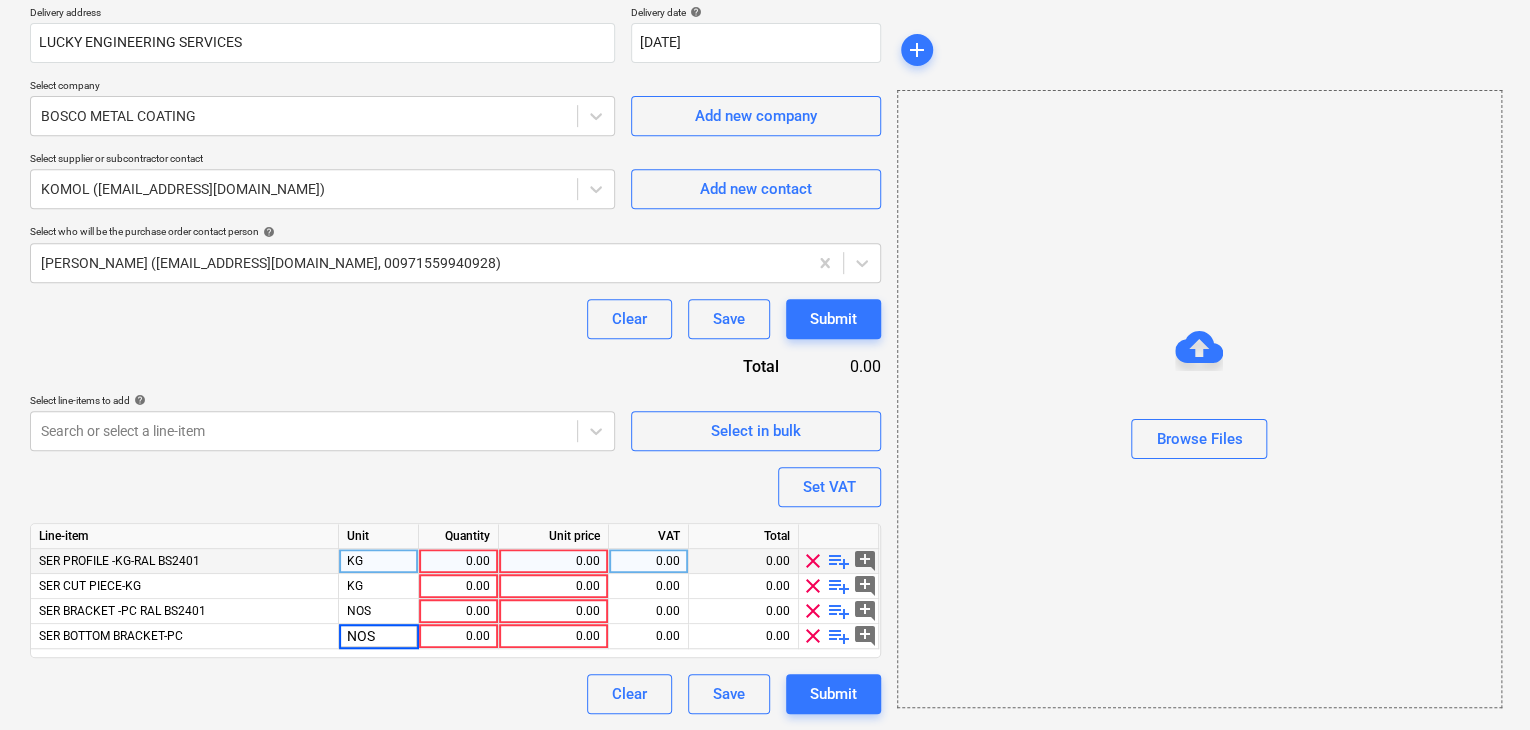 click on "0.00" at bounding box center [458, 561] 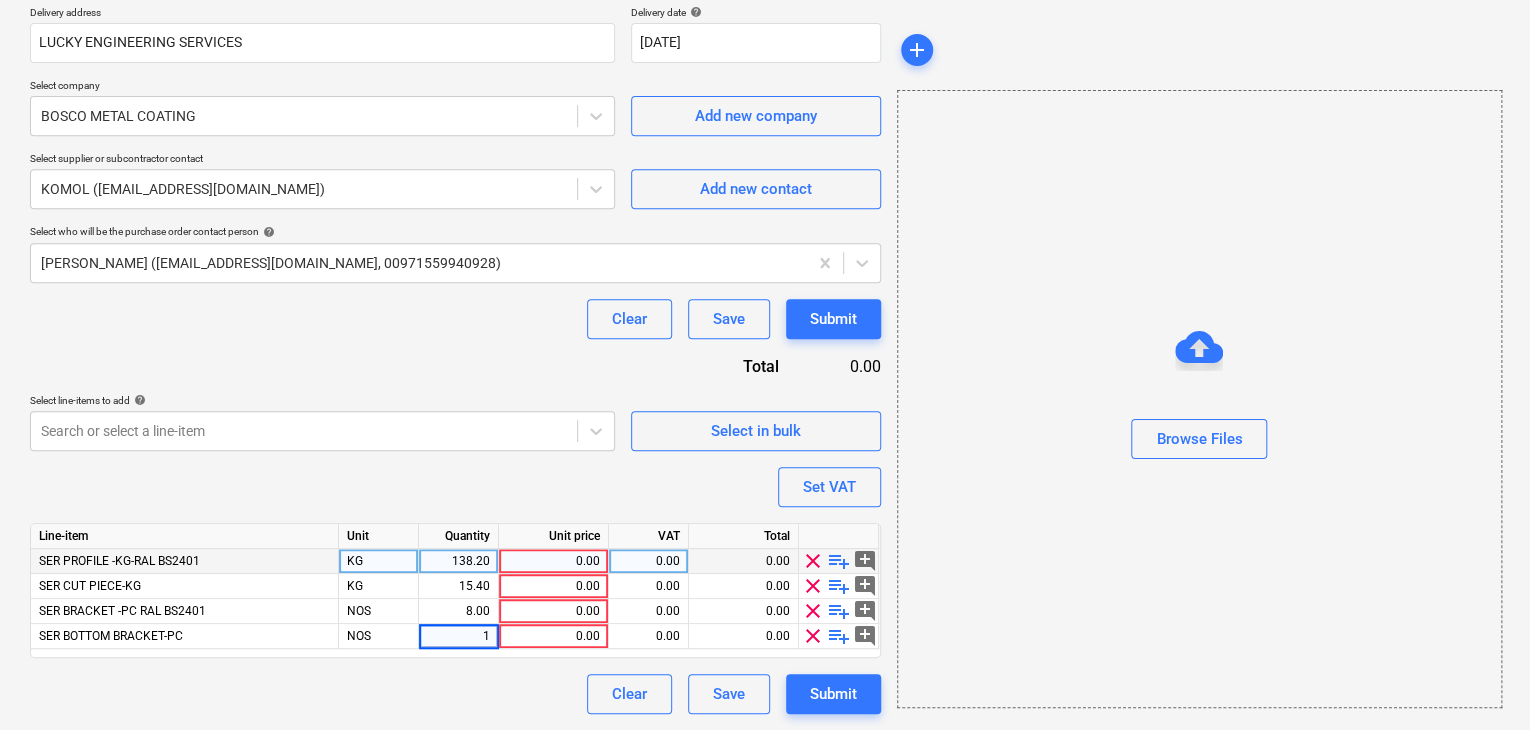 click on "0.00" at bounding box center [553, 561] 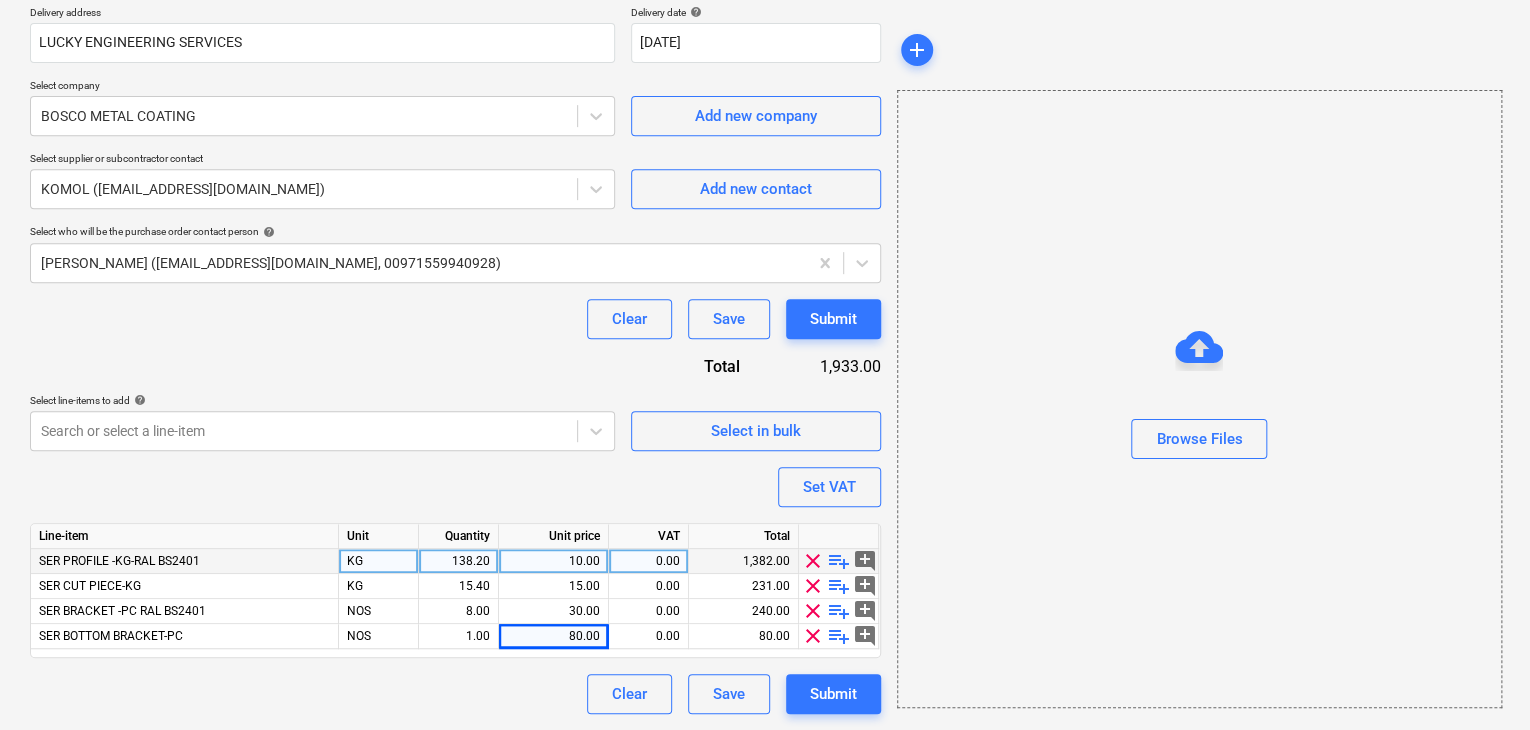 click at bounding box center [1199, 403] 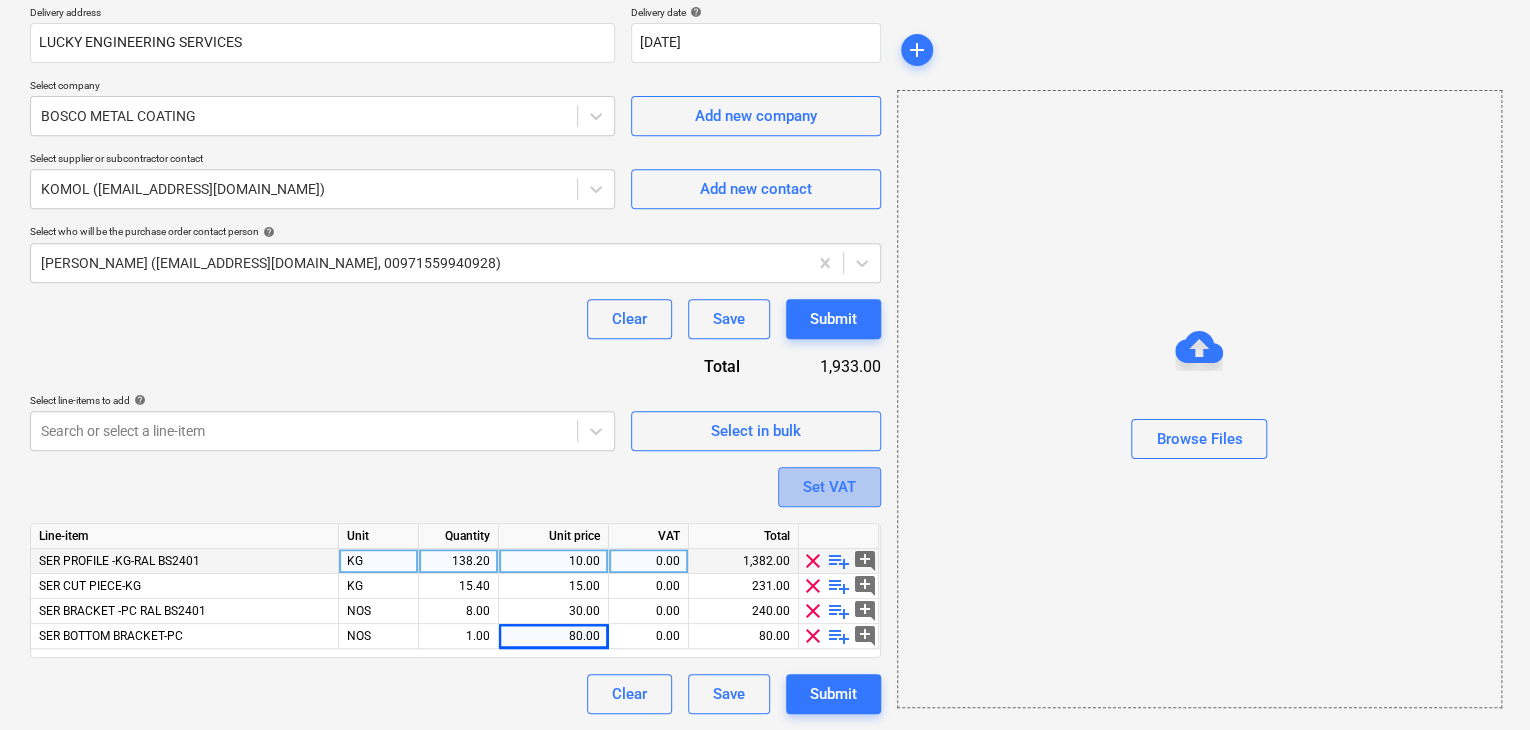 click on "Set VAT" at bounding box center [829, 487] 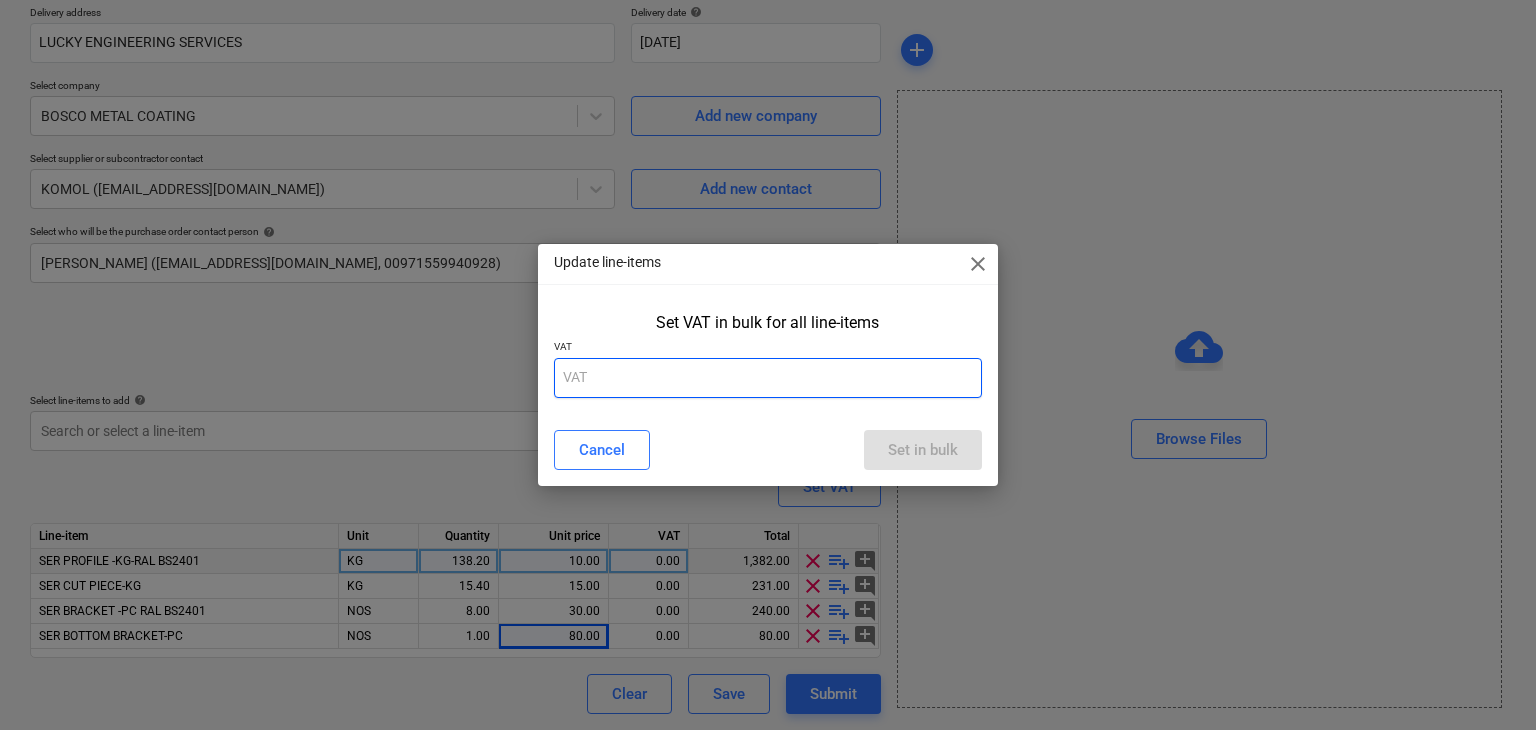click at bounding box center (768, 378) 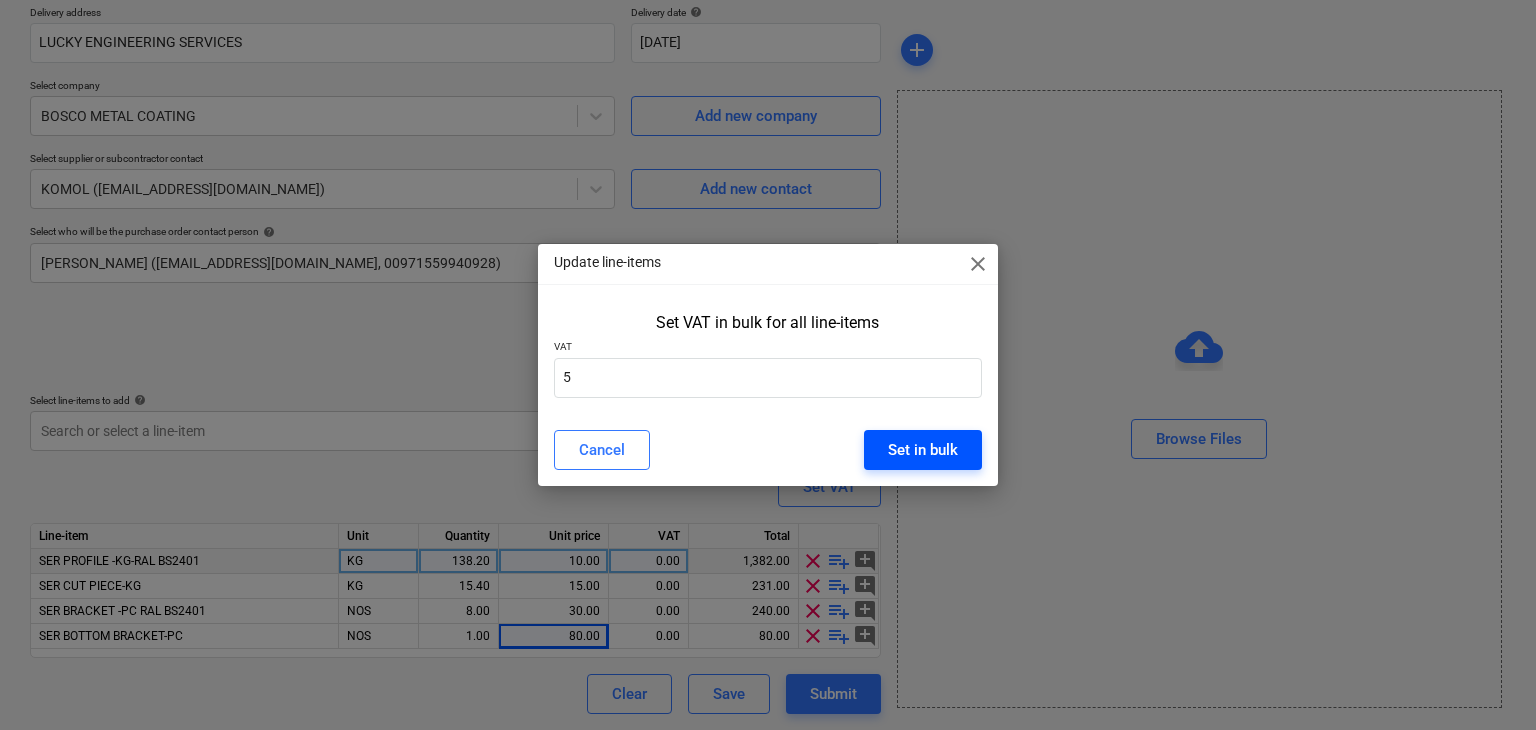 click on "Set in bulk" at bounding box center [923, 450] 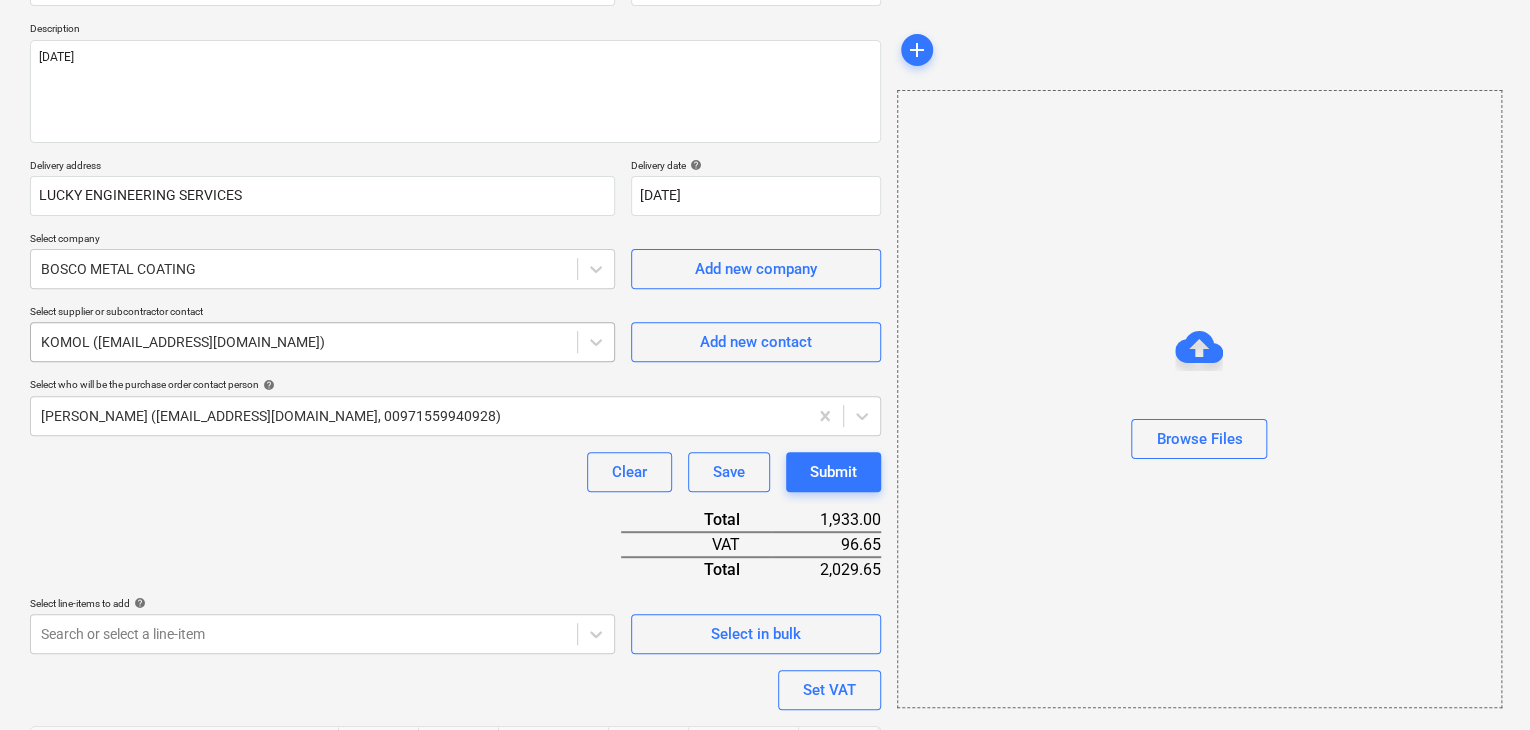 scroll, scrollTop: 68, scrollLeft: 0, axis: vertical 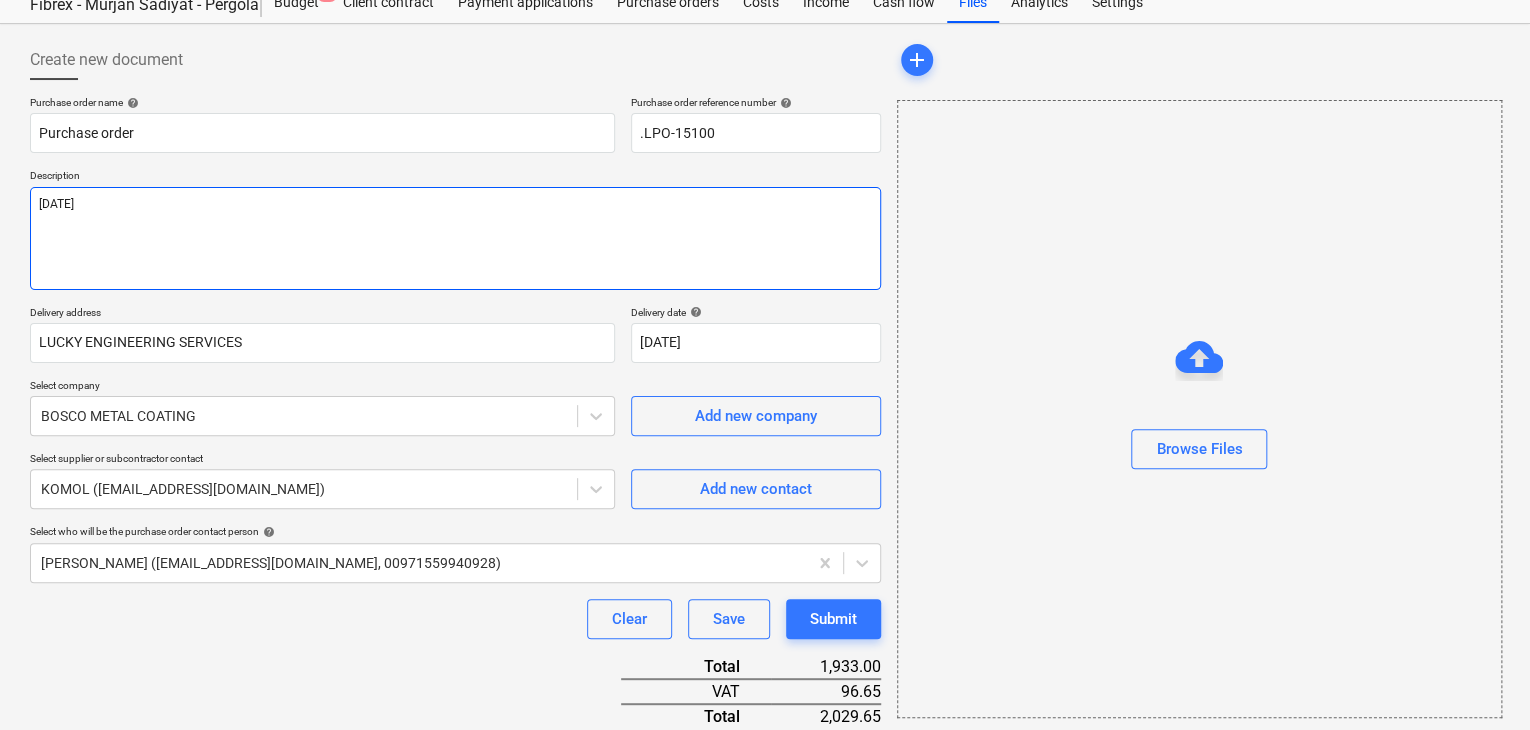 click on "[DATE]" at bounding box center [455, 238] 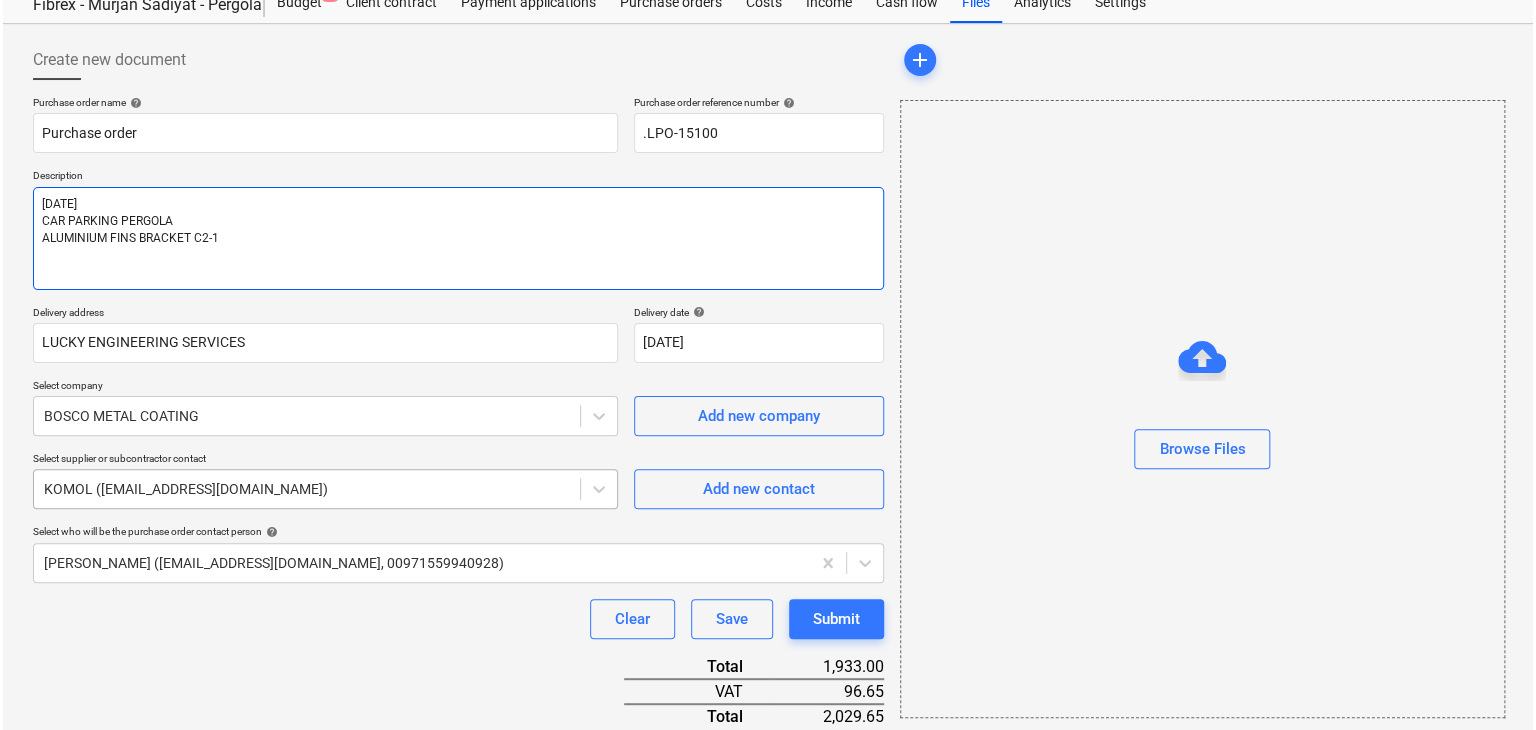 scroll, scrollTop: 417, scrollLeft: 0, axis: vertical 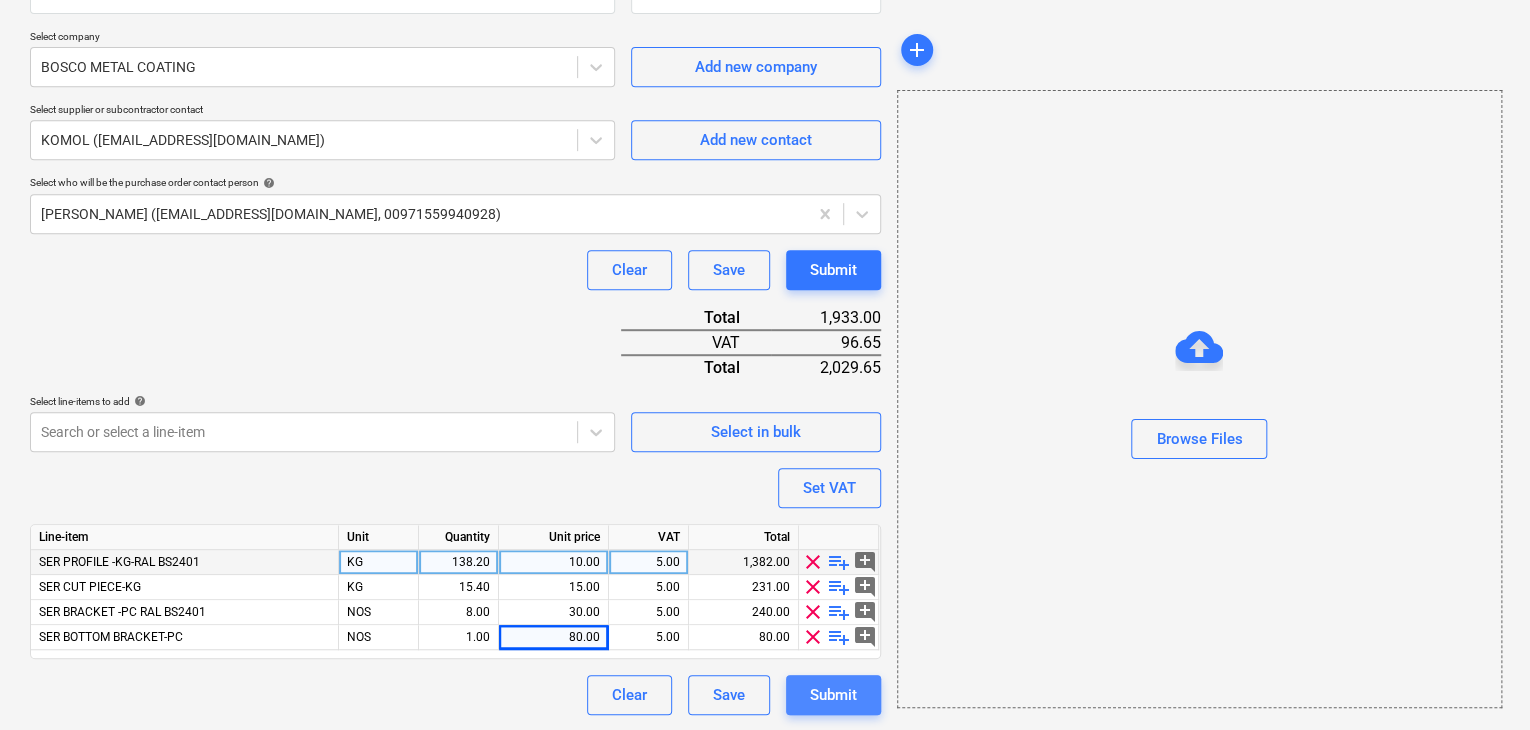 click on "Submit" at bounding box center (833, 695) 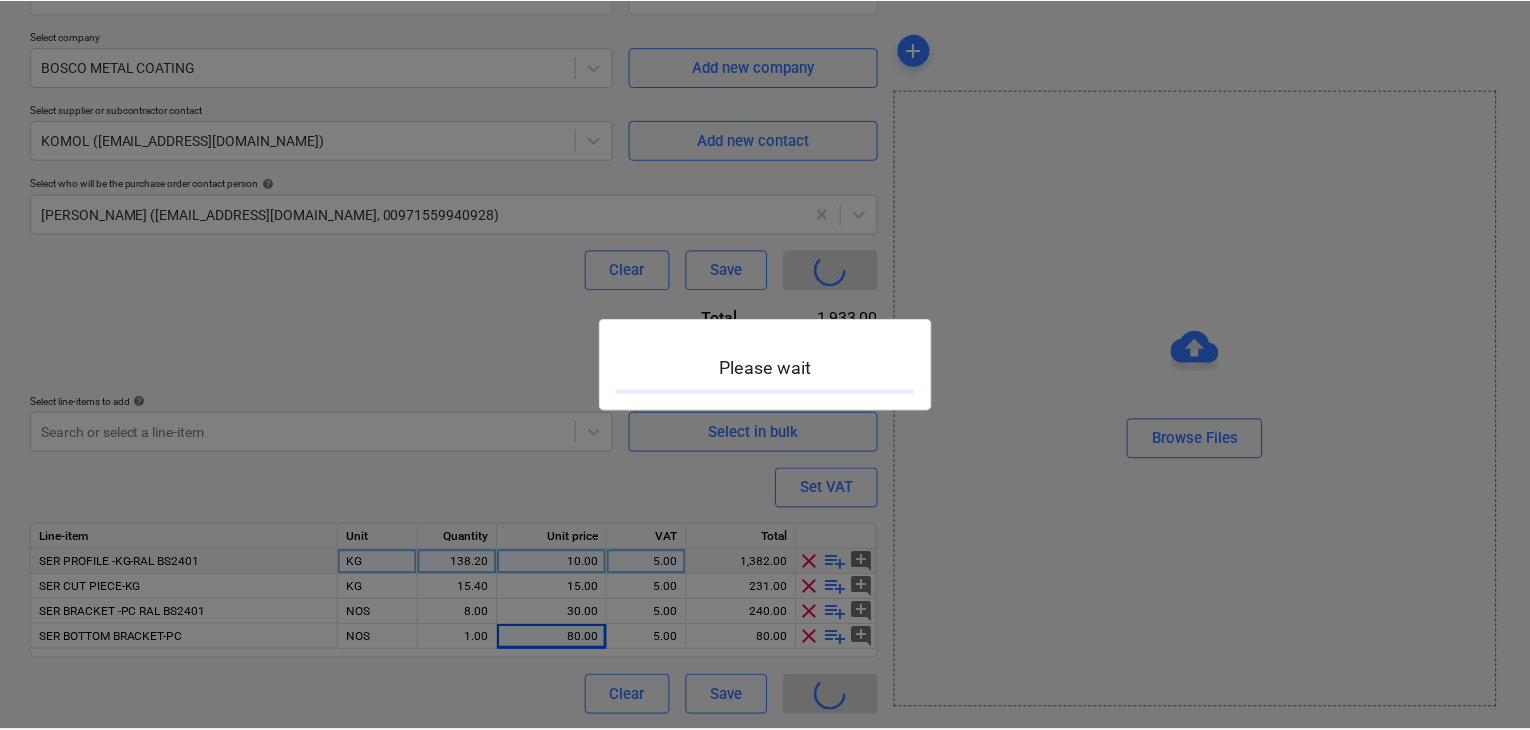 scroll, scrollTop: 0, scrollLeft: 0, axis: both 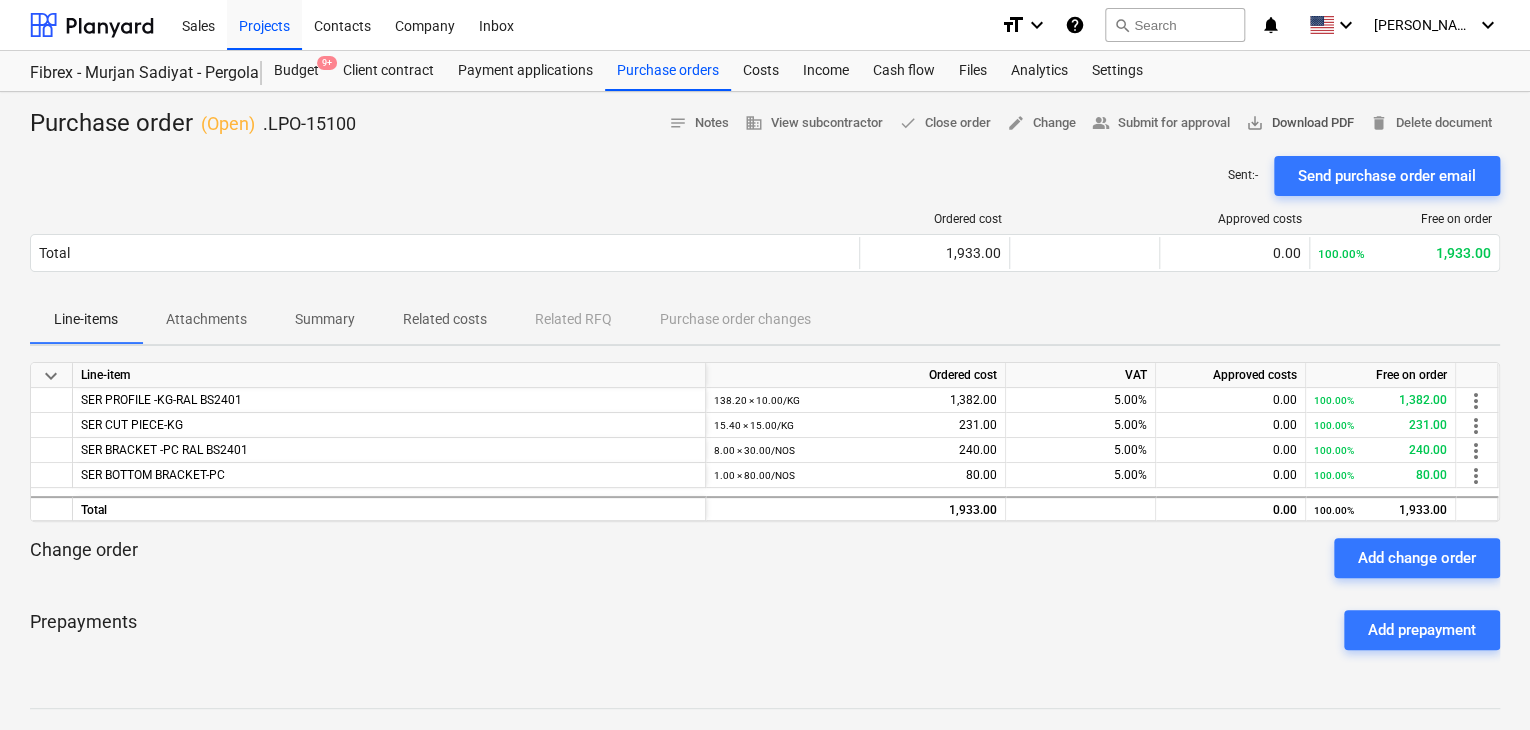 click on "save_alt Download PDF" at bounding box center (1300, 123) 